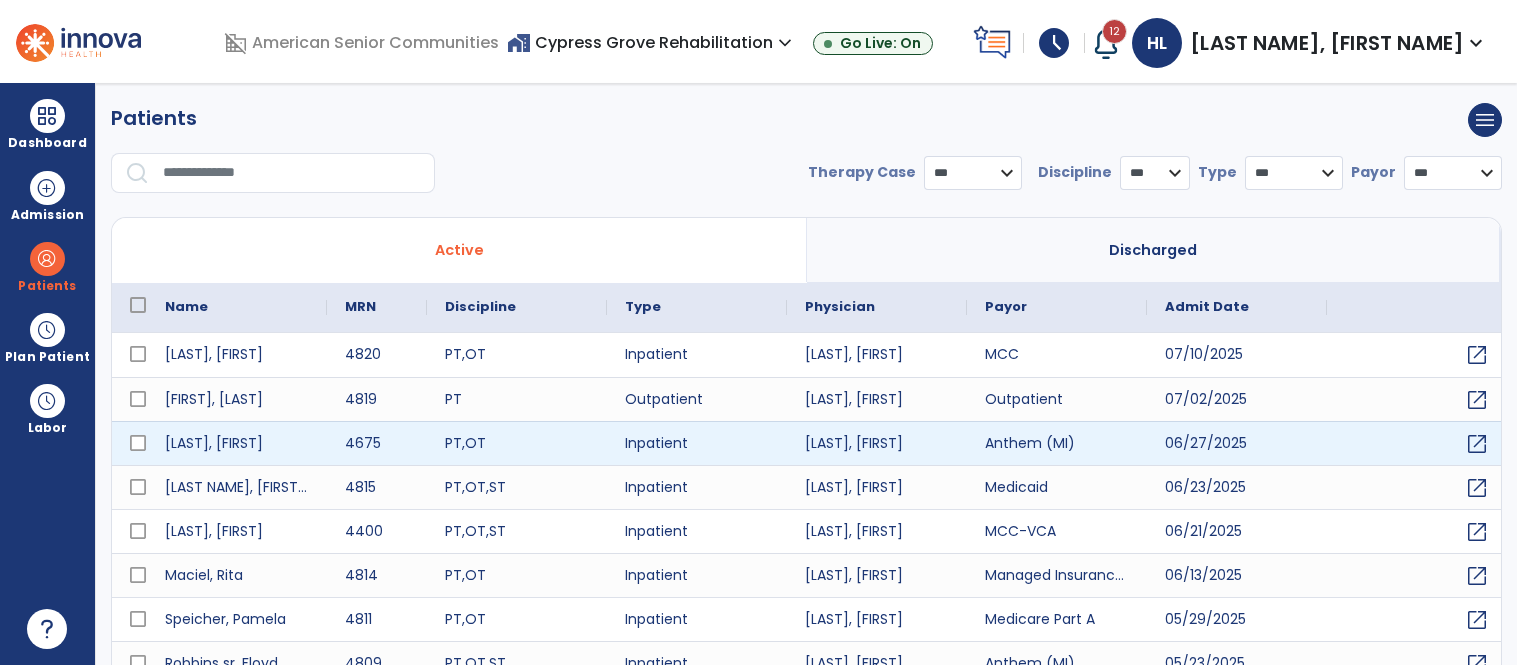 scroll, scrollTop: 0, scrollLeft: 0, axis: both 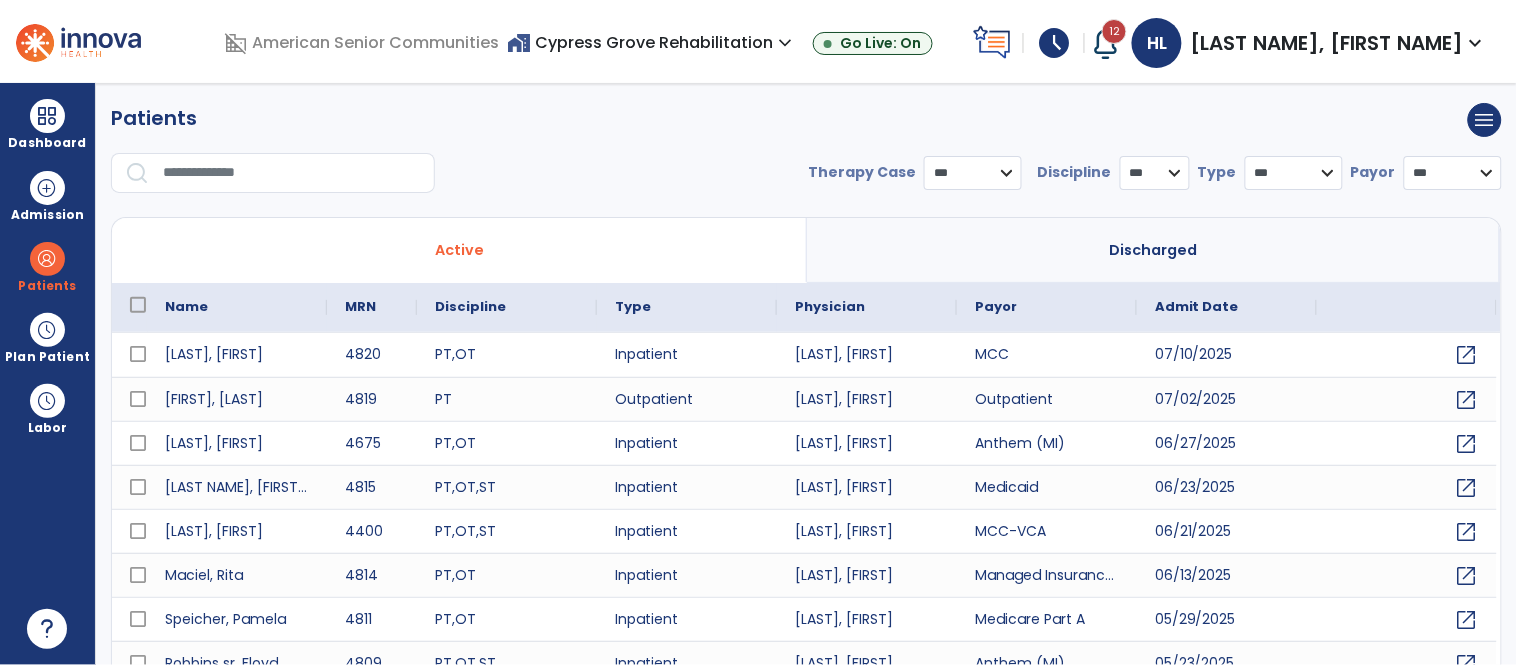 click at bounding box center (292, 173) 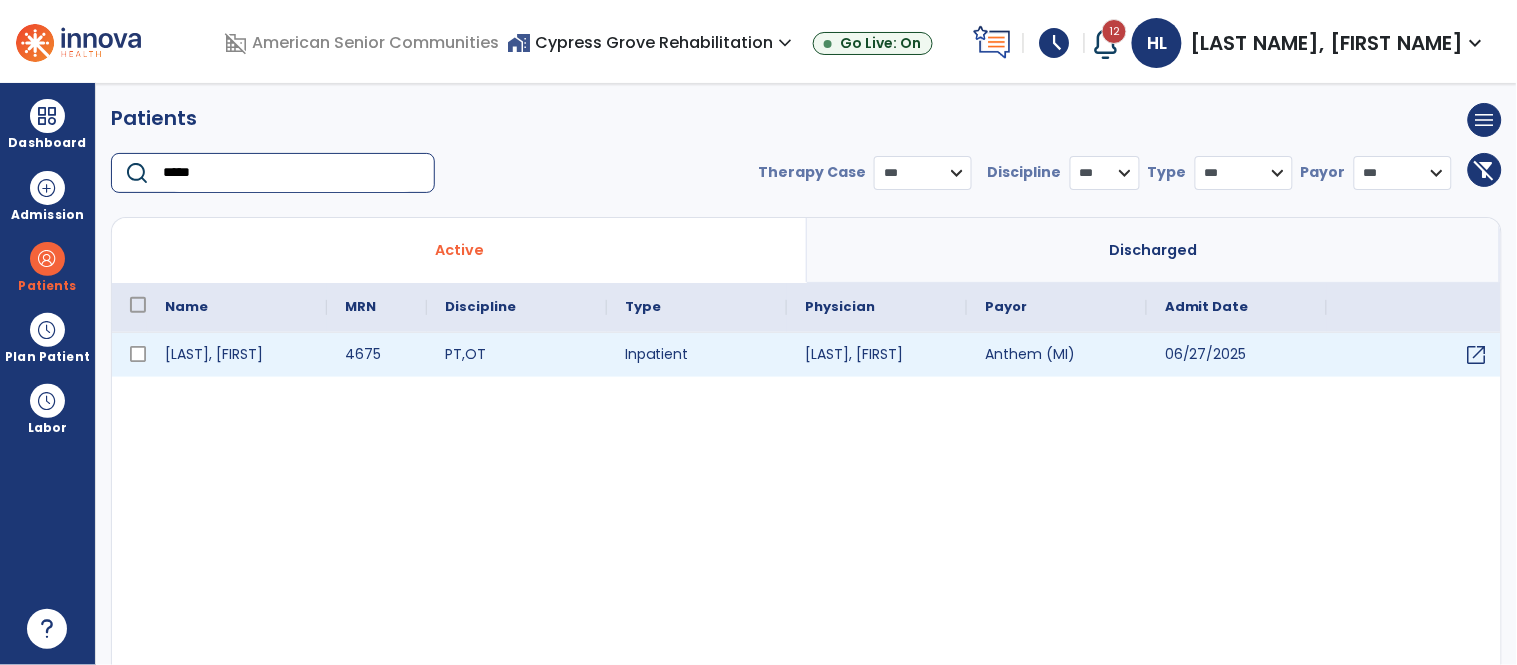 type on "*****" 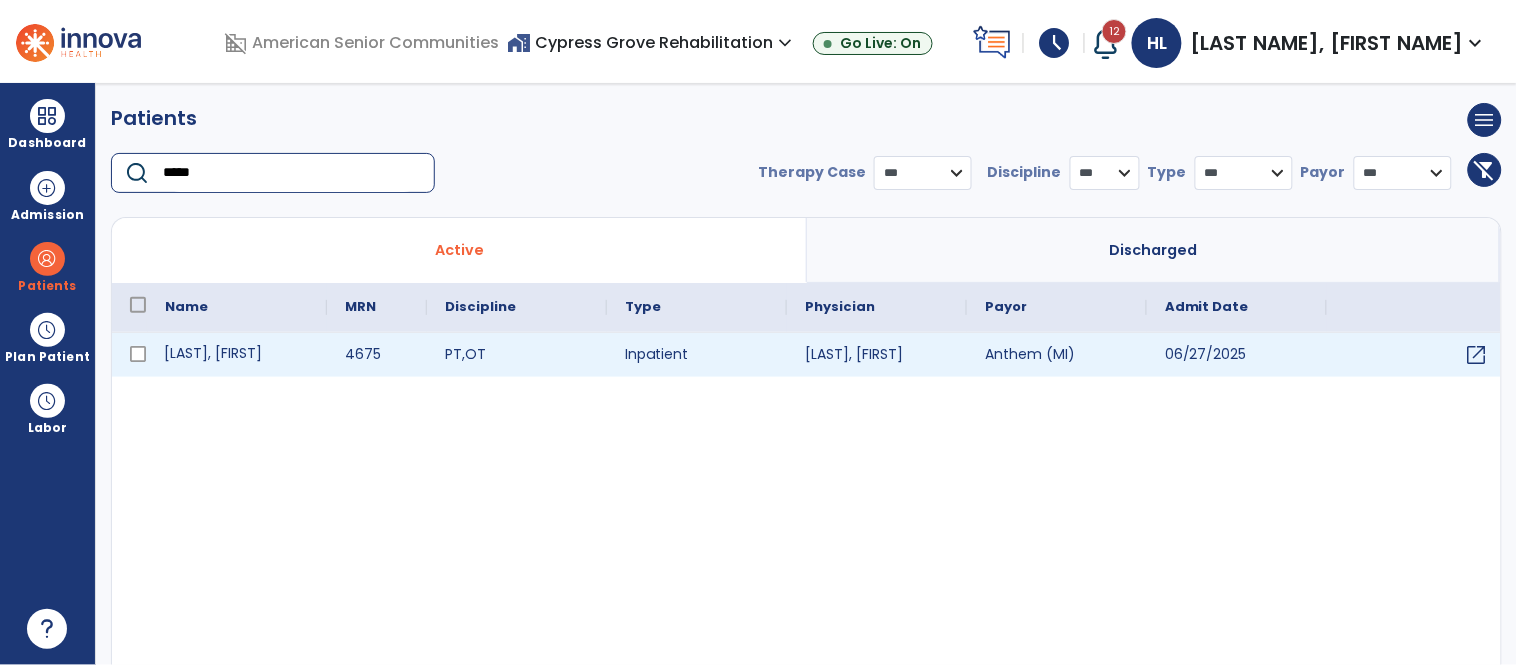 click on "[LAST], [FIRST]" at bounding box center (237, 355) 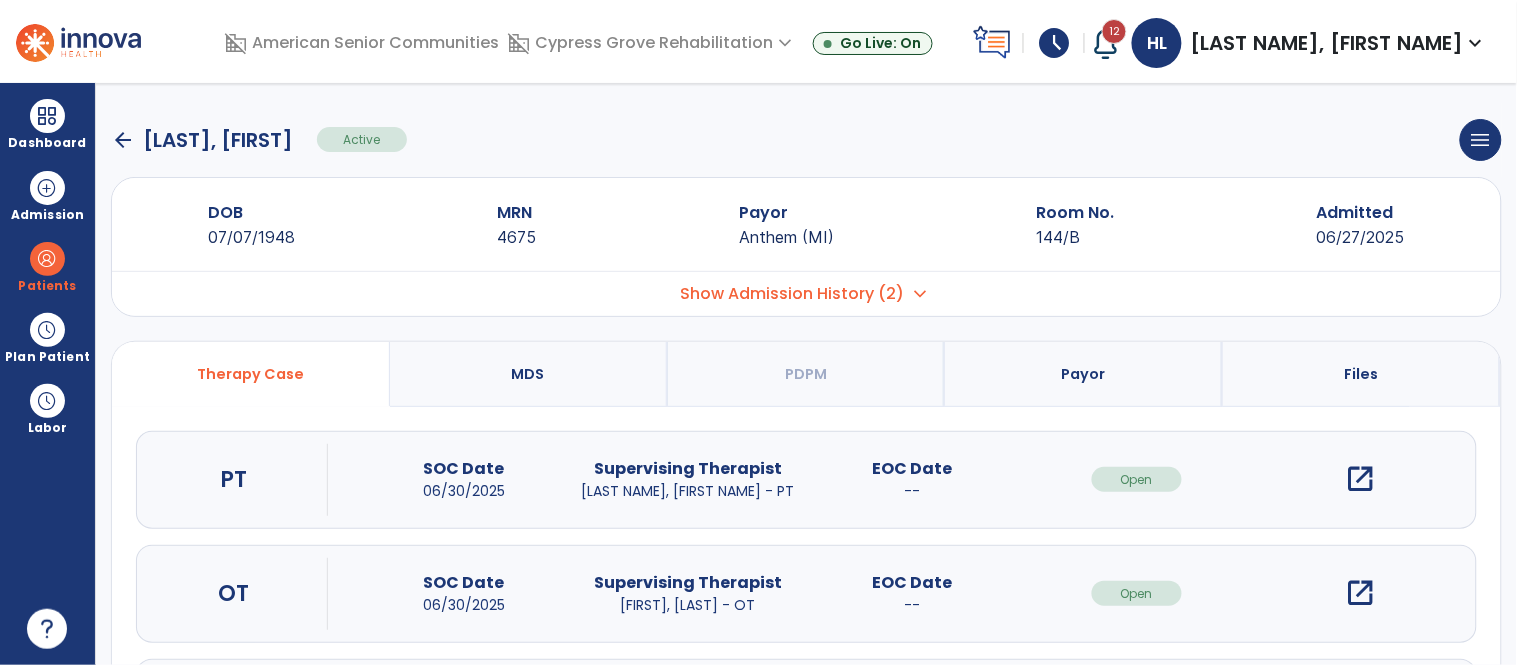 scroll, scrollTop: 141, scrollLeft: 0, axis: vertical 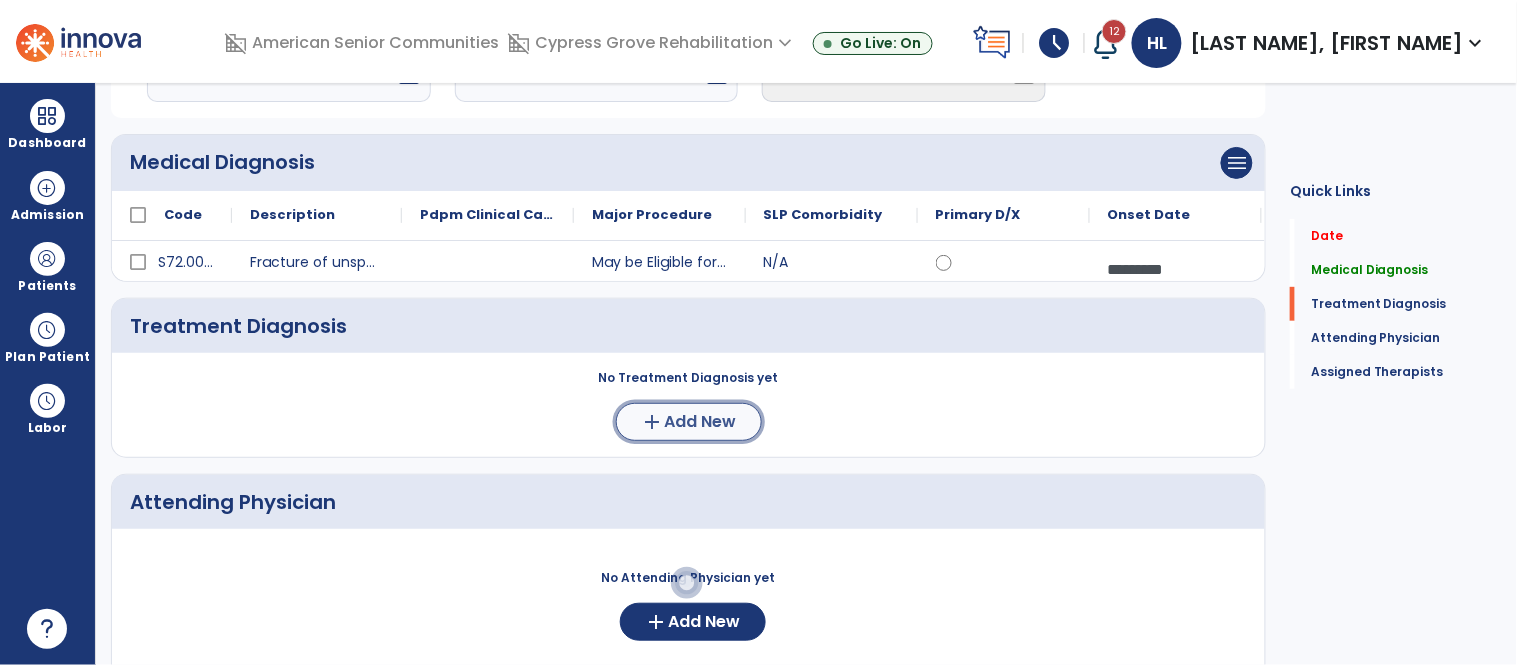 click on "Add New" 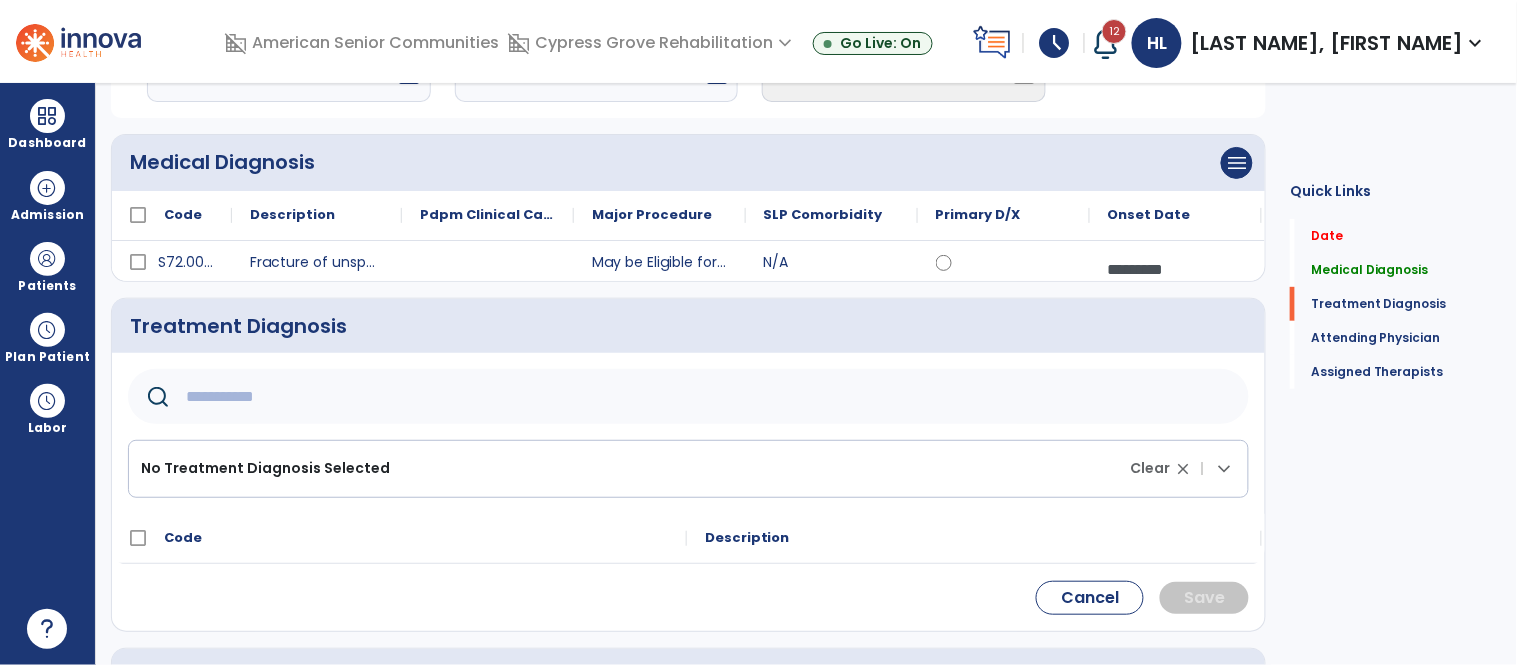 click 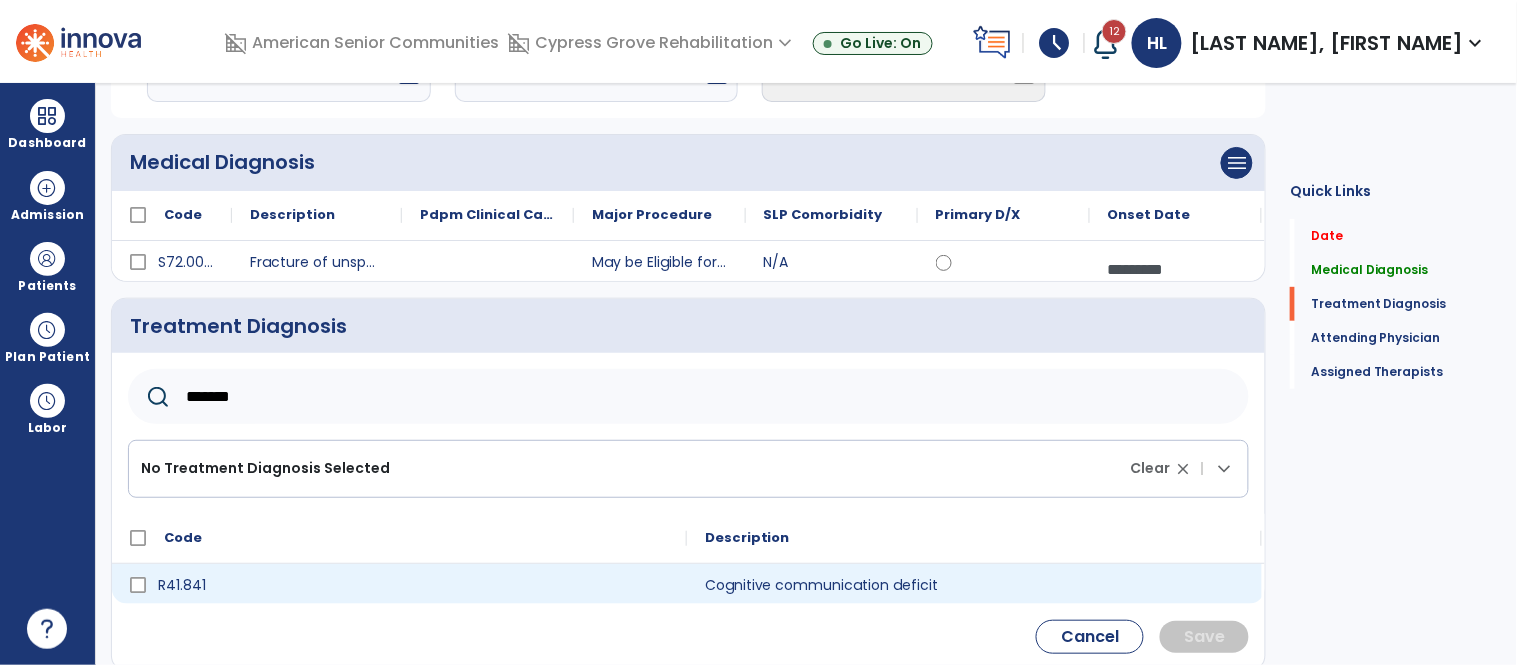 type on "*******" 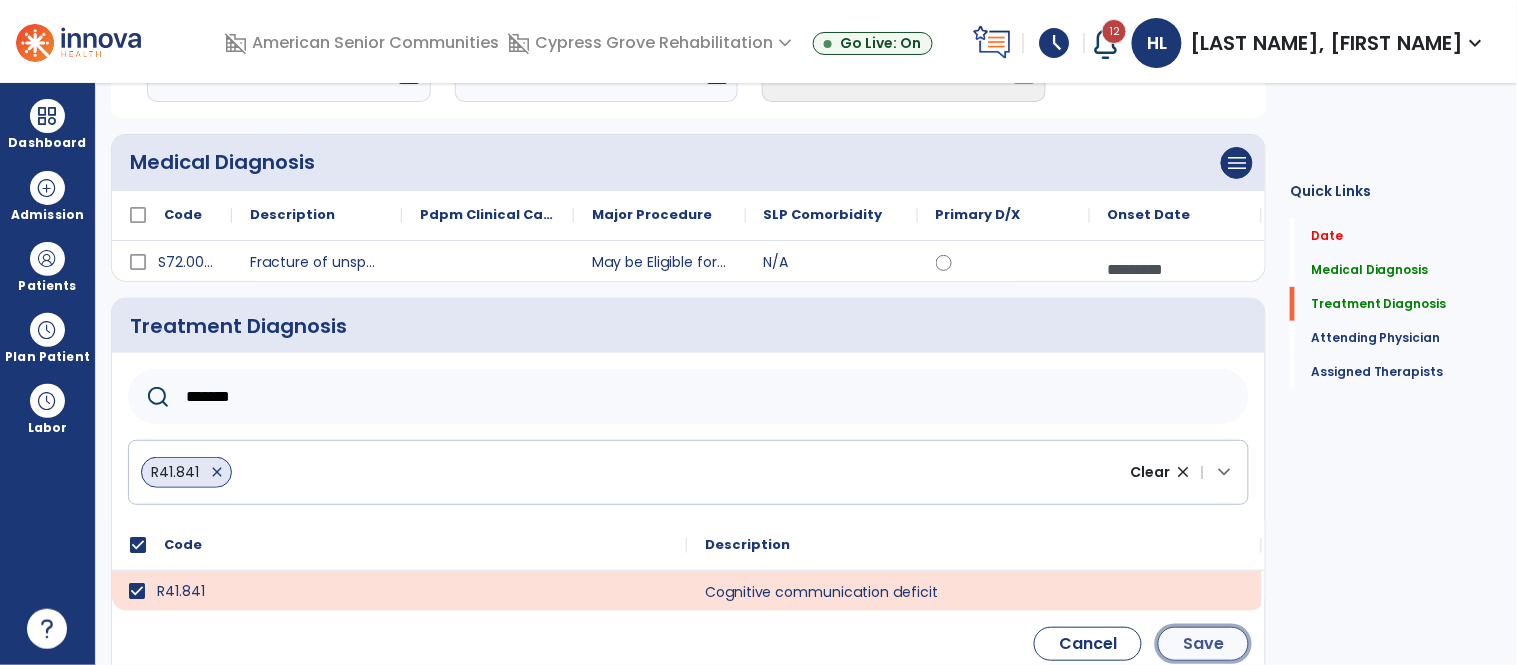 click on "Save" 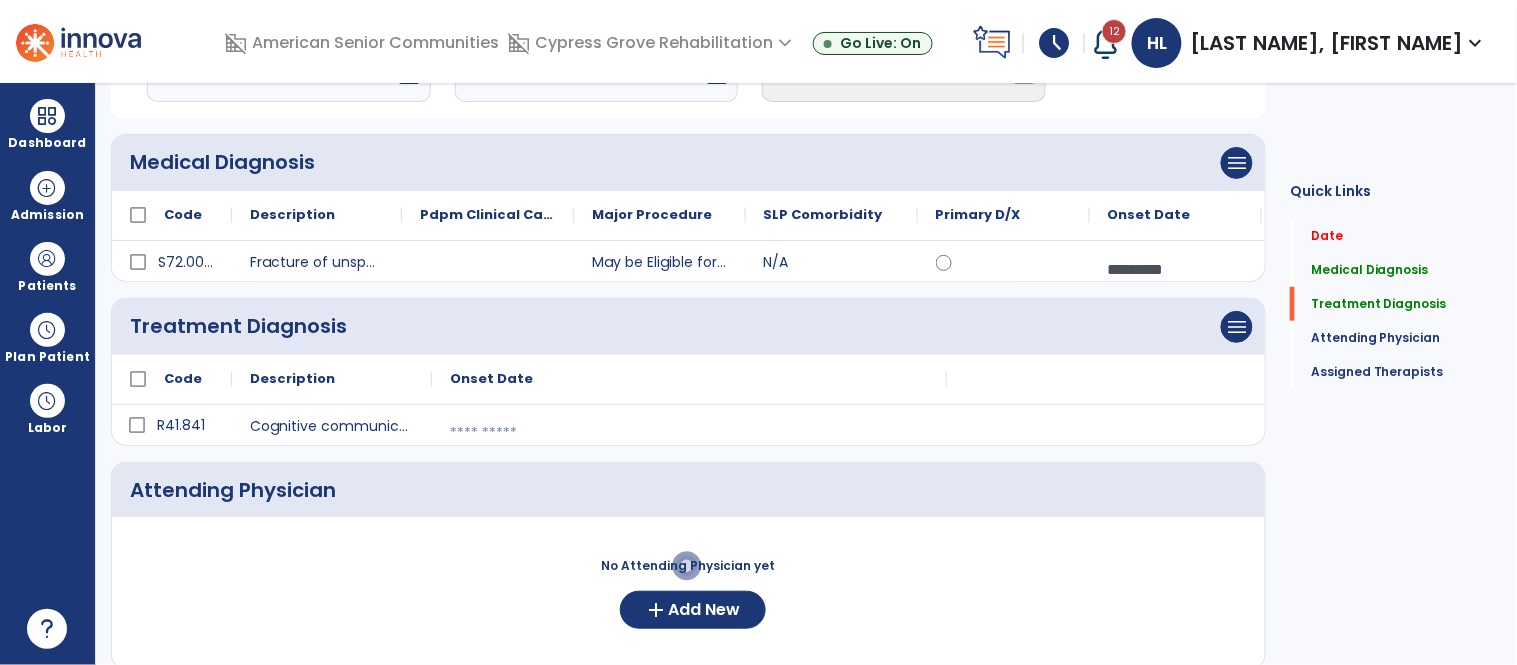 click on "Attending Physician" 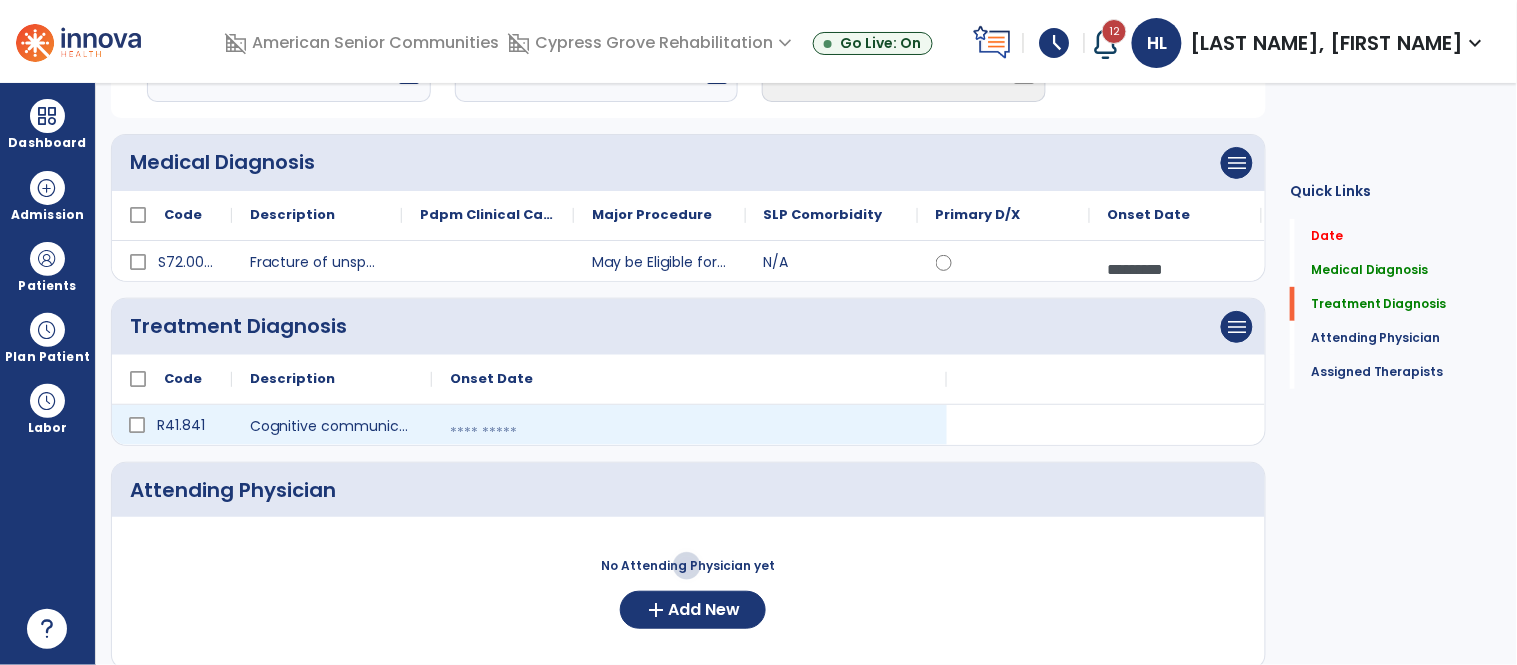 click at bounding box center (689, 433) 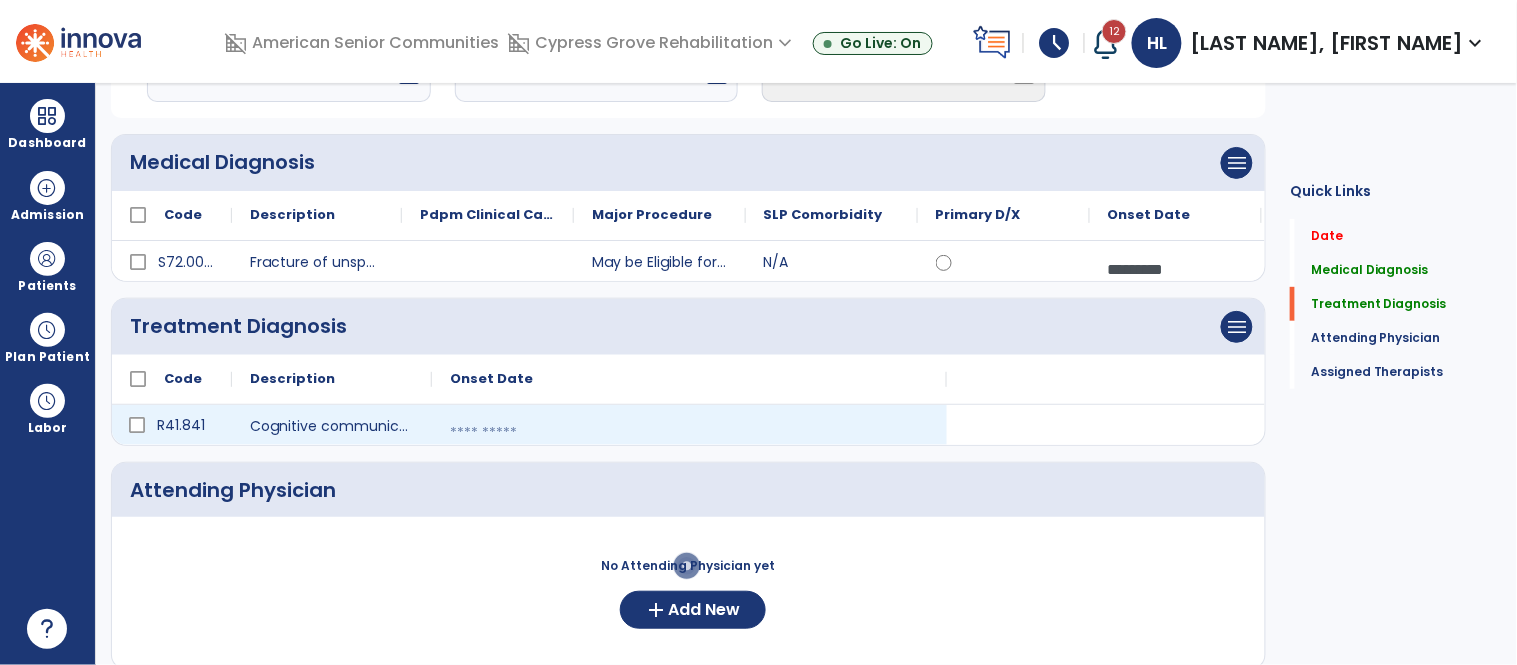 select on "*" 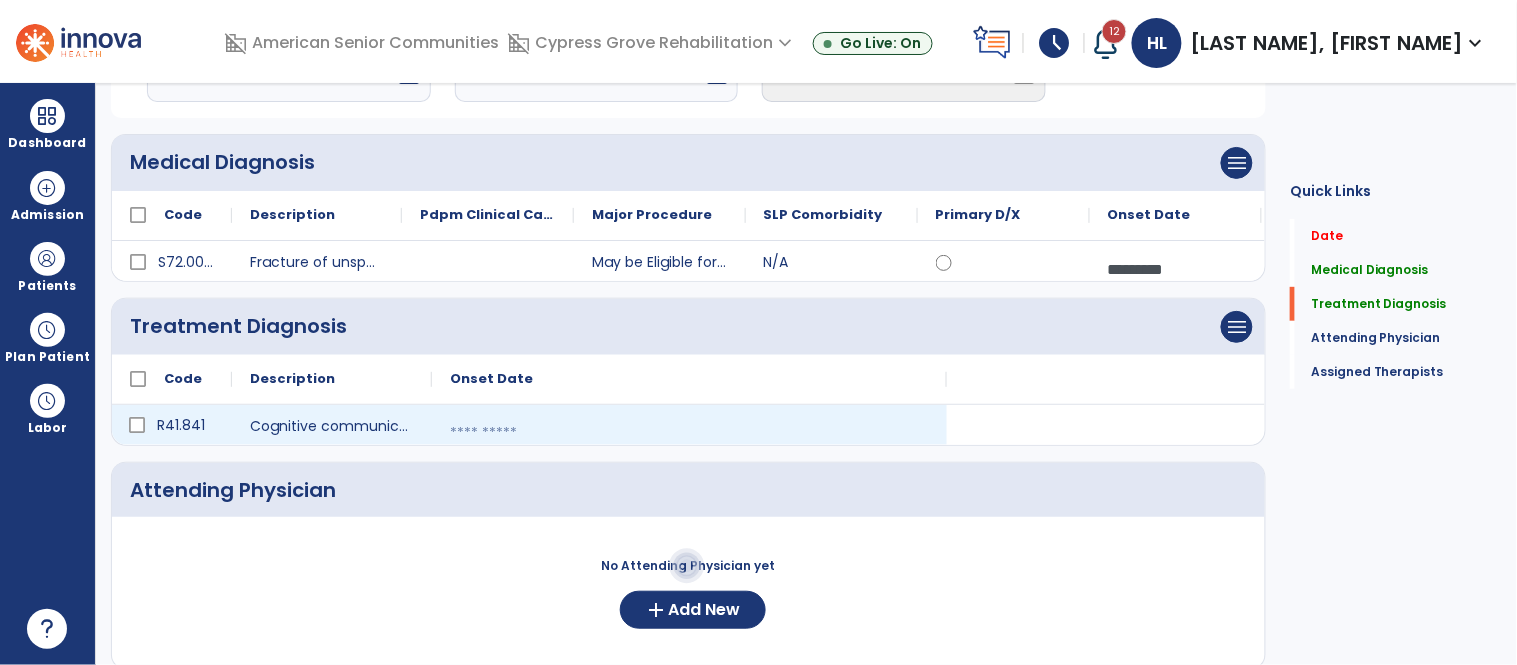 select on "****" 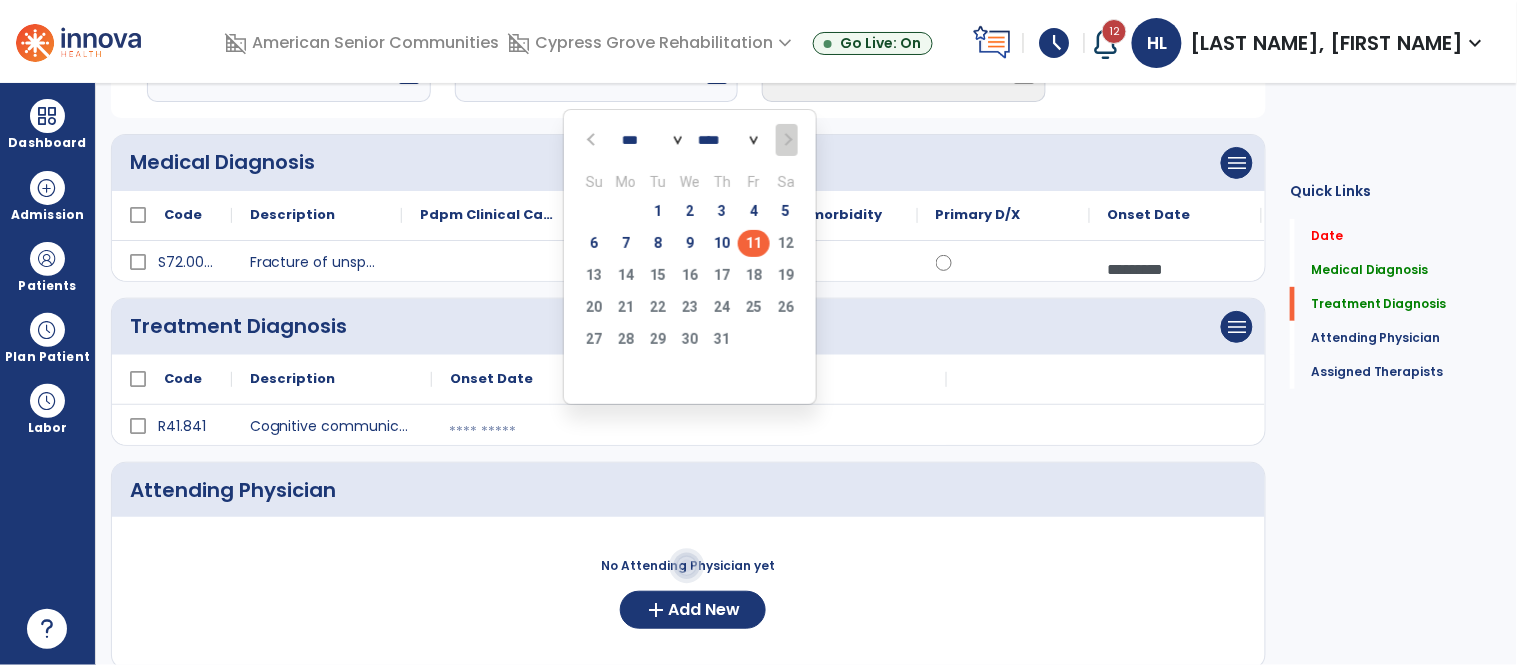 click on "11" 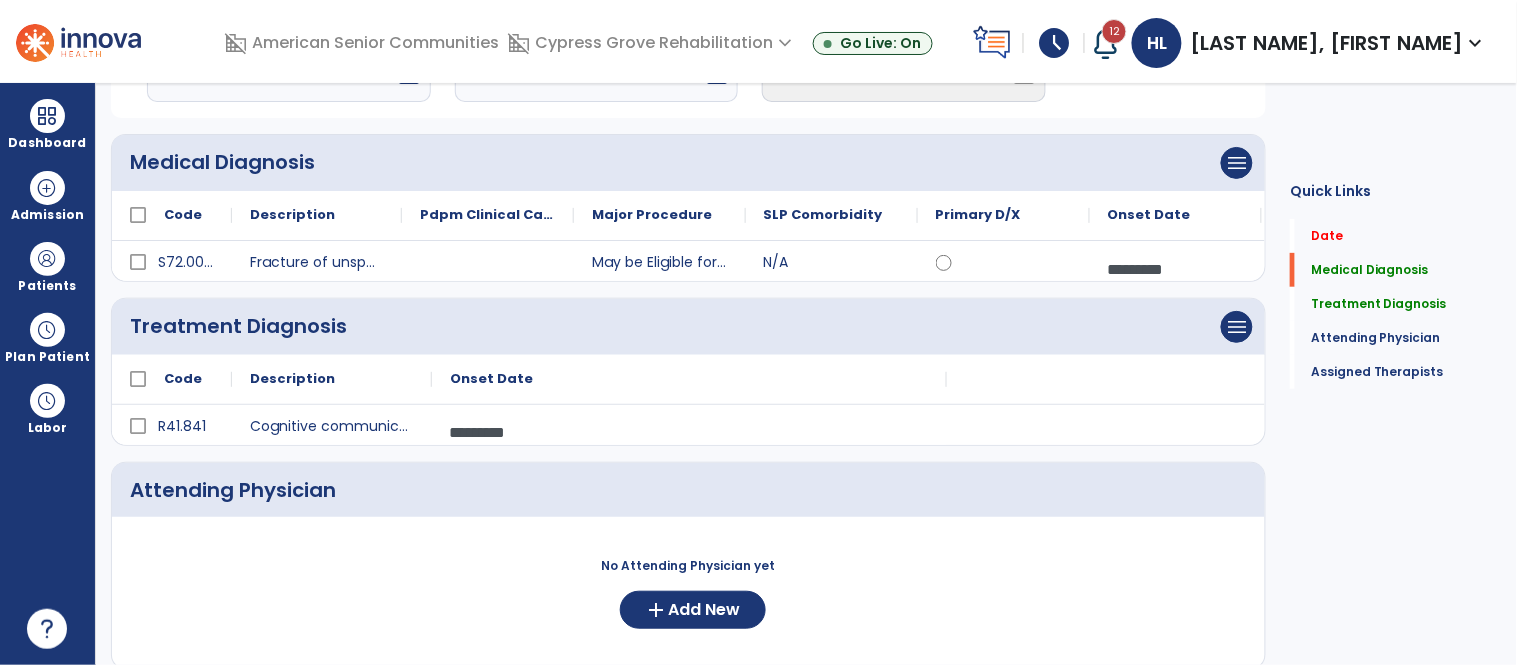 scroll, scrollTop: 0, scrollLeft: 0, axis: both 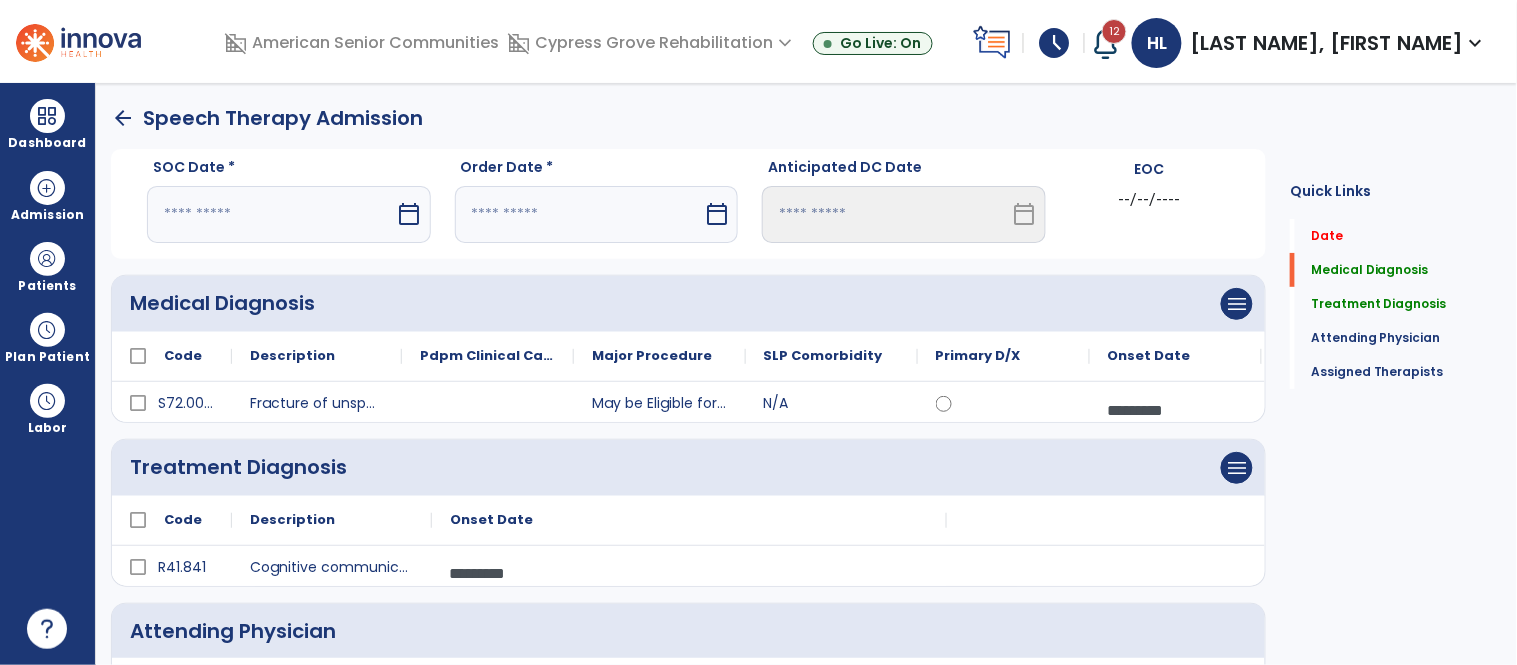 click at bounding box center (271, 214) 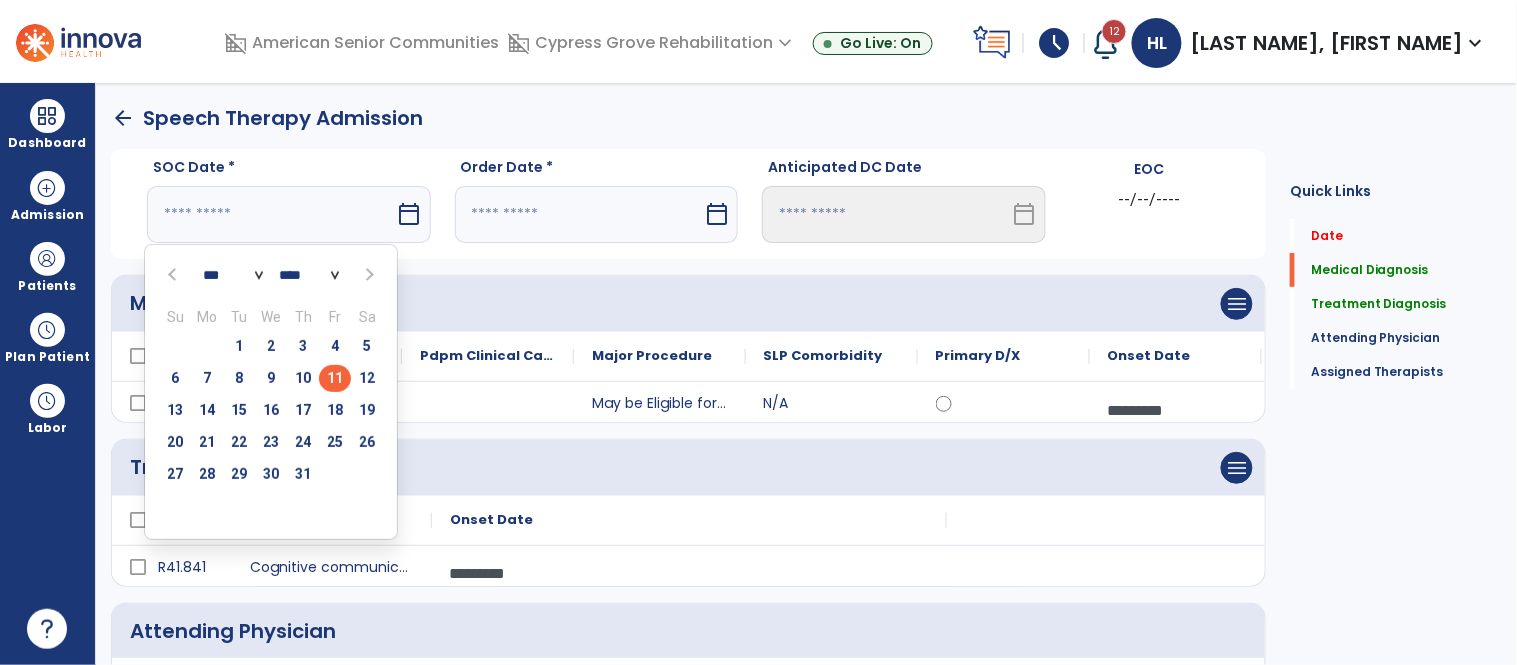 click on "11" at bounding box center [335, 378] 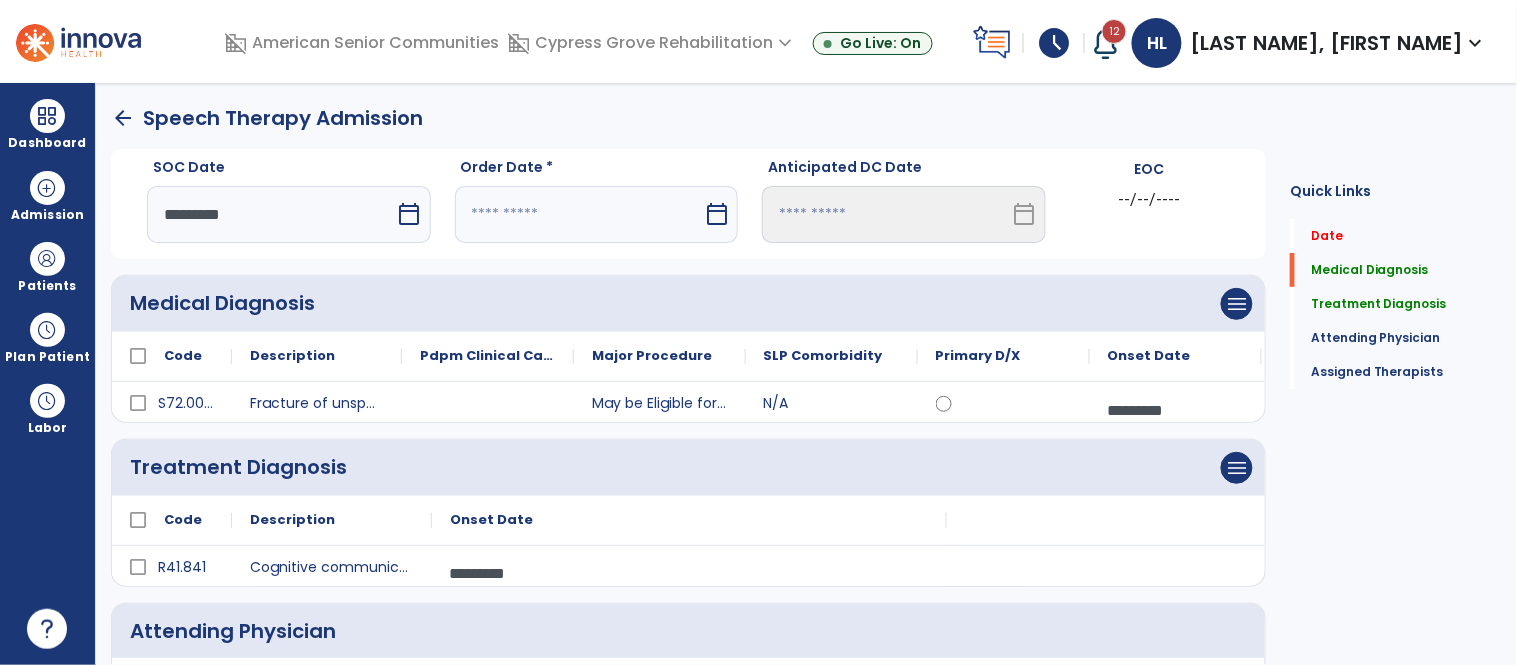 click at bounding box center [579, 214] 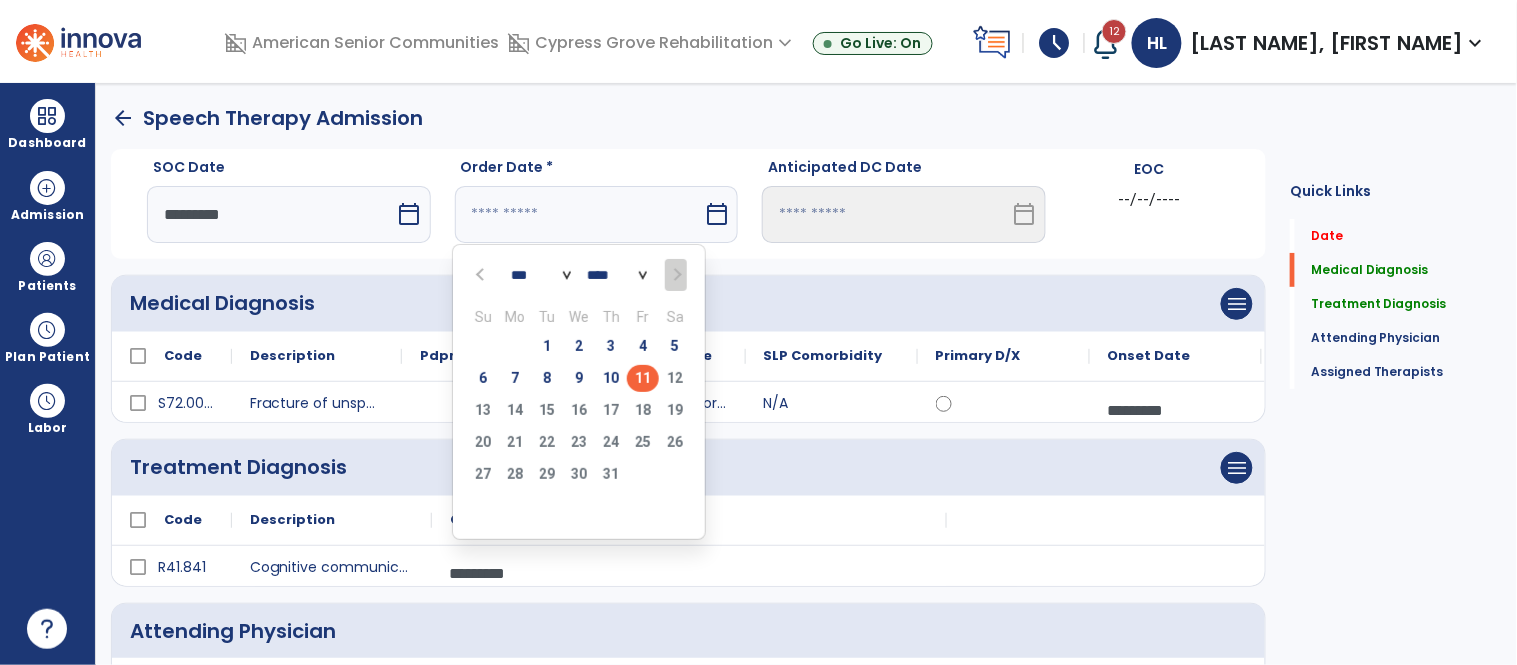 click on "11" at bounding box center (643, 378) 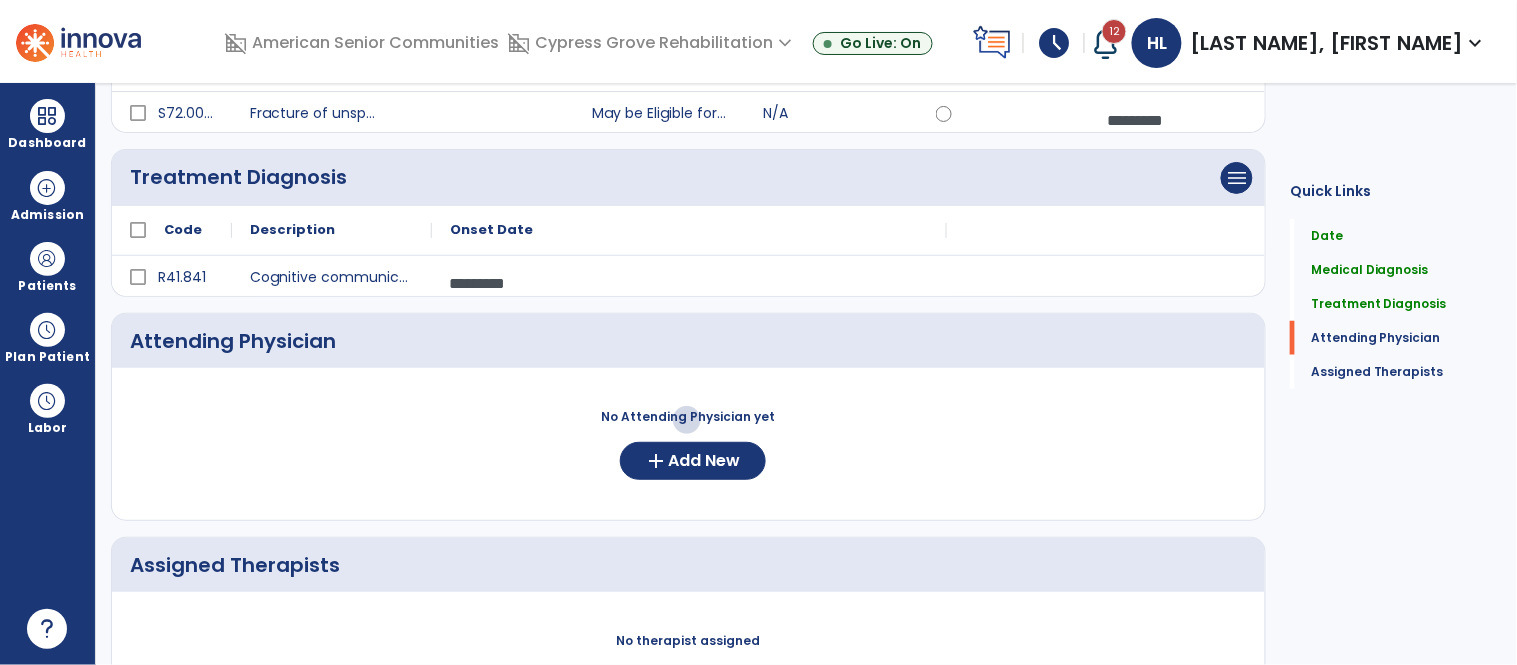 scroll, scrollTop: 291, scrollLeft: 0, axis: vertical 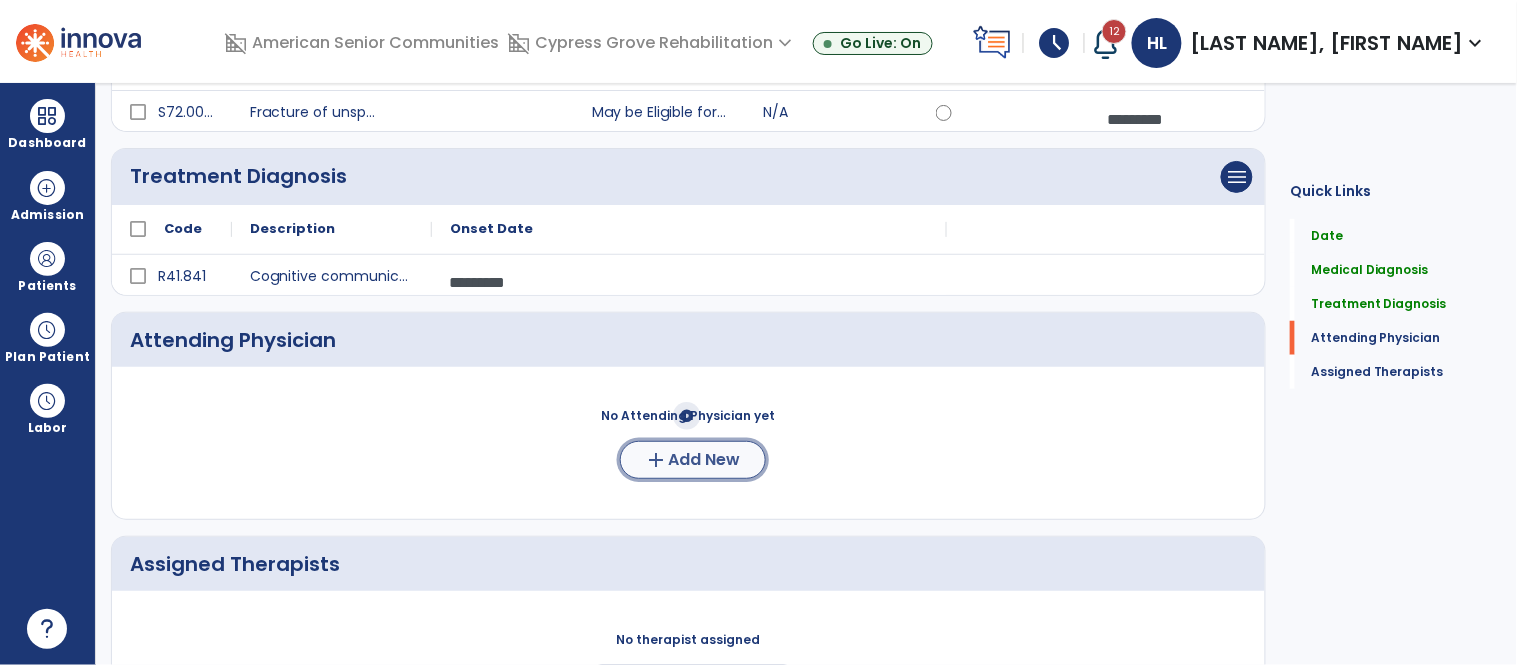 click on "Add New" 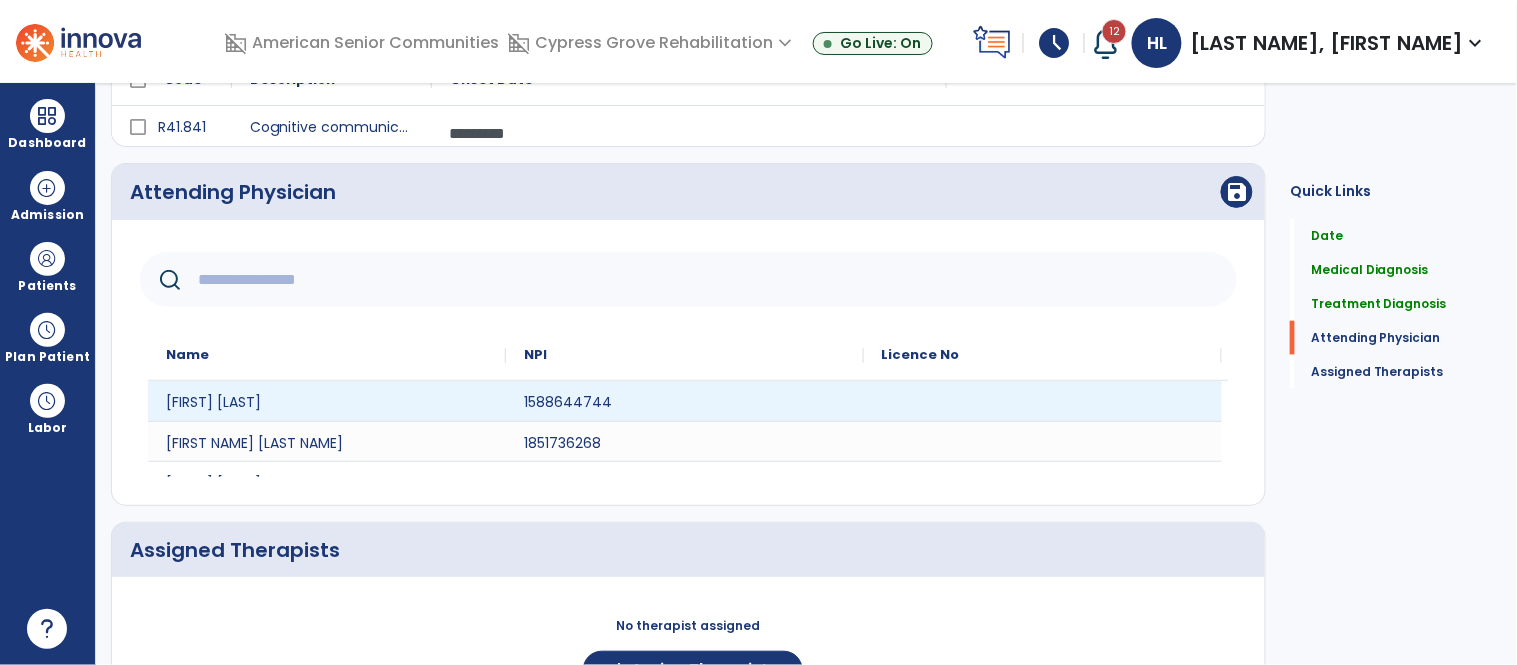scroll, scrollTop: 443, scrollLeft: 0, axis: vertical 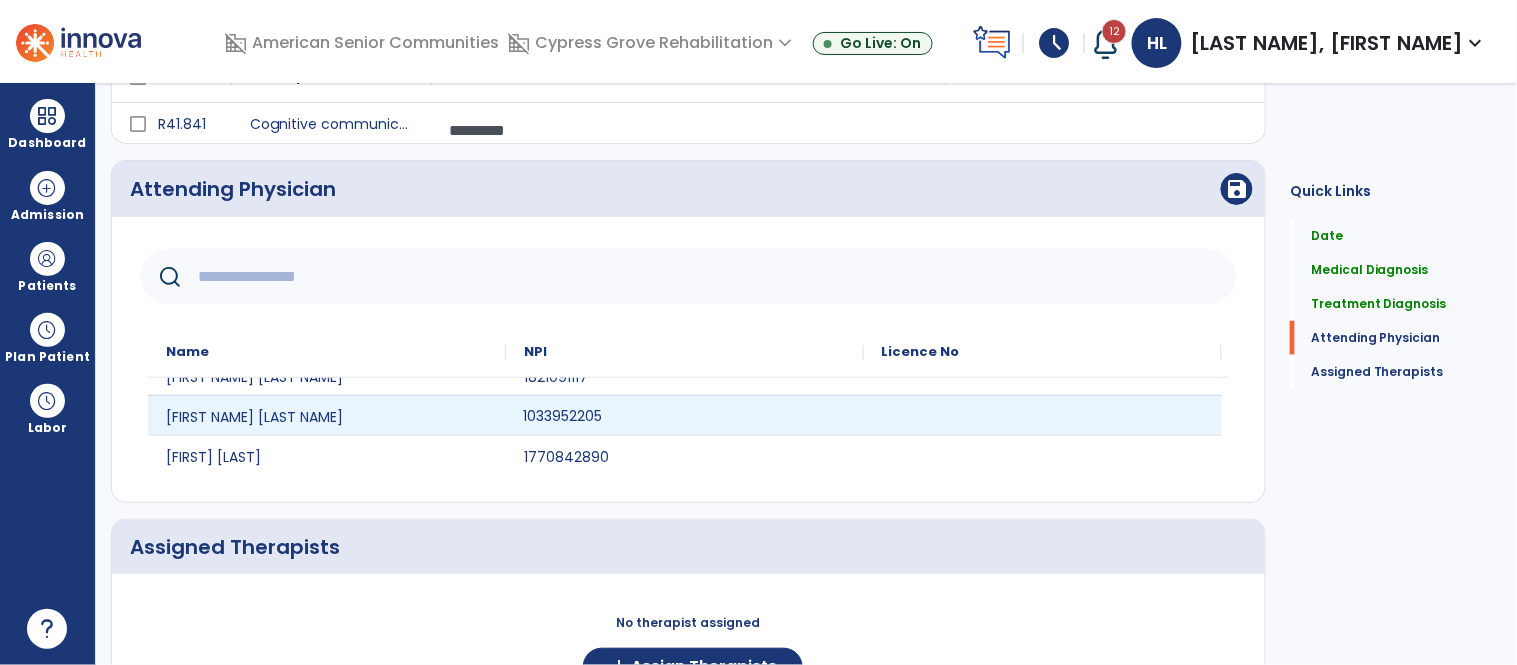 click on "1033952205" 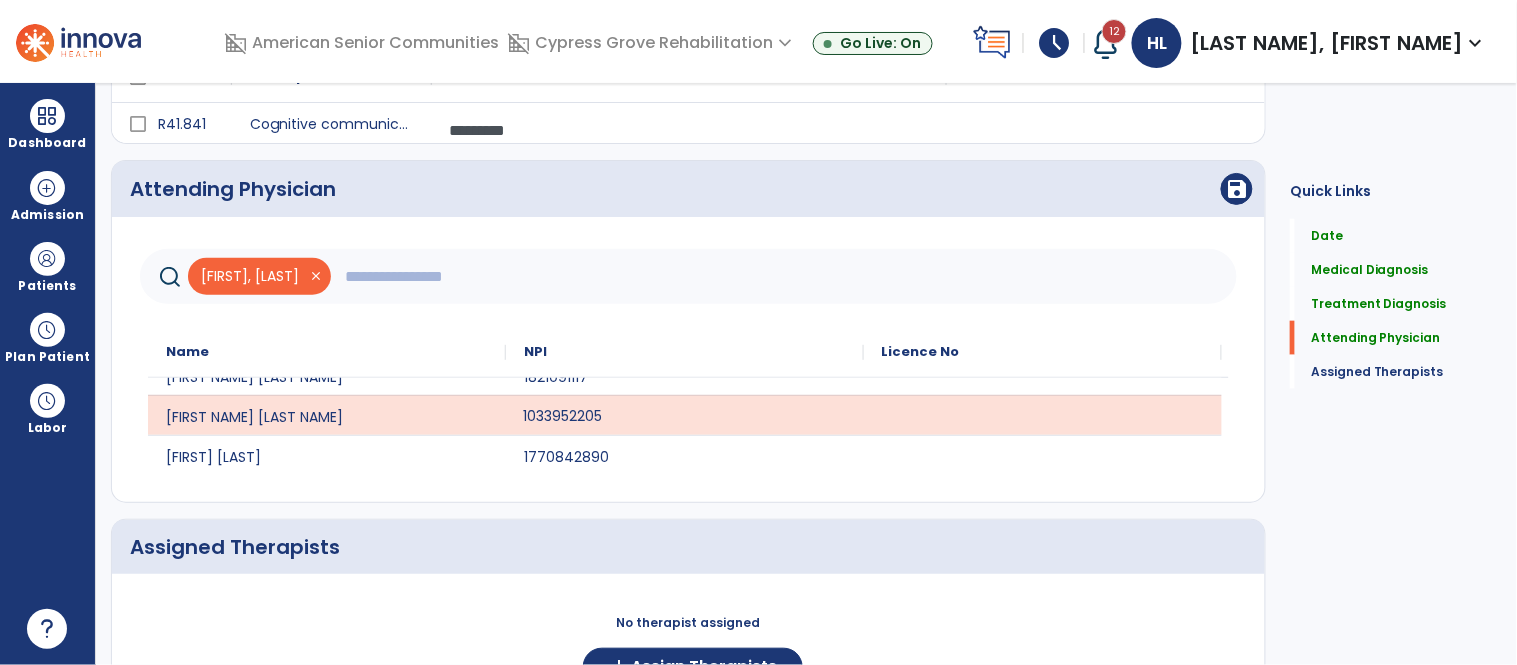 scroll, scrollTop: 182, scrollLeft: 0, axis: vertical 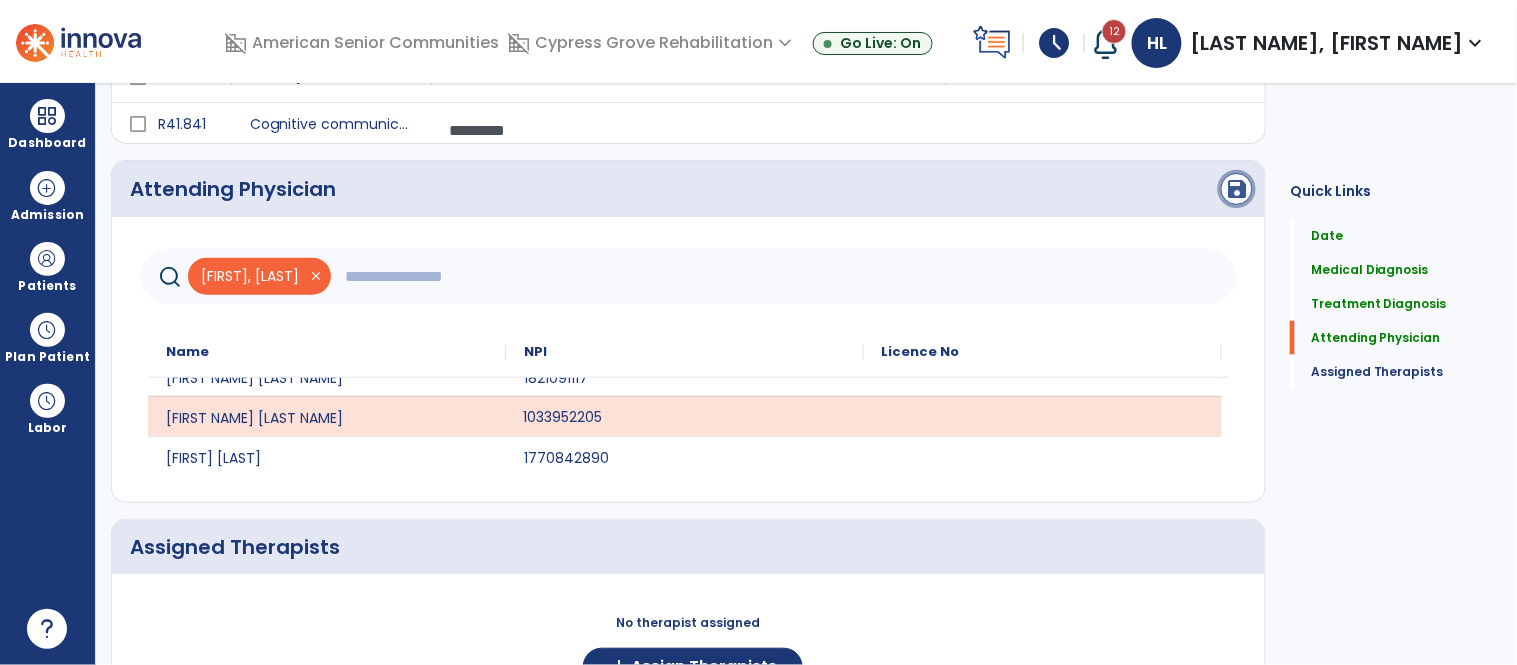 click on "save" 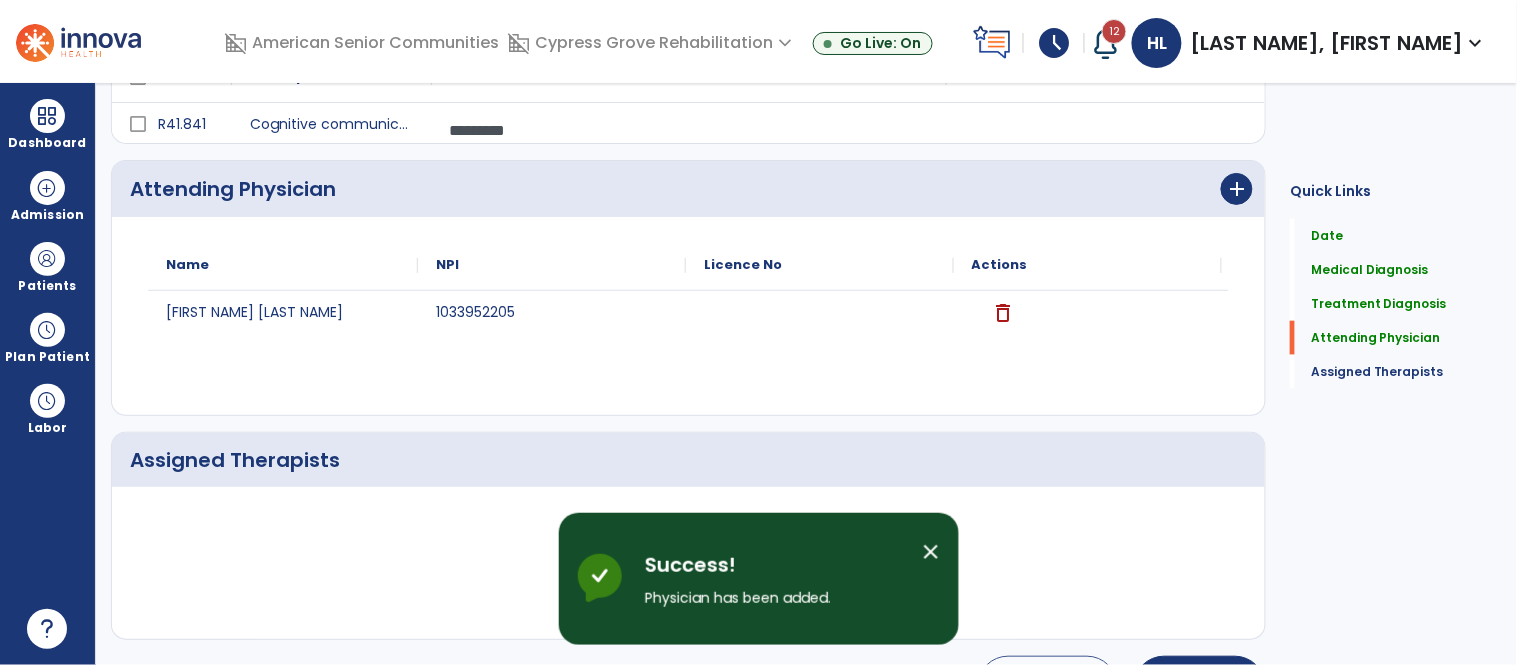 scroll, scrollTop: 0, scrollLeft: 0, axis: both 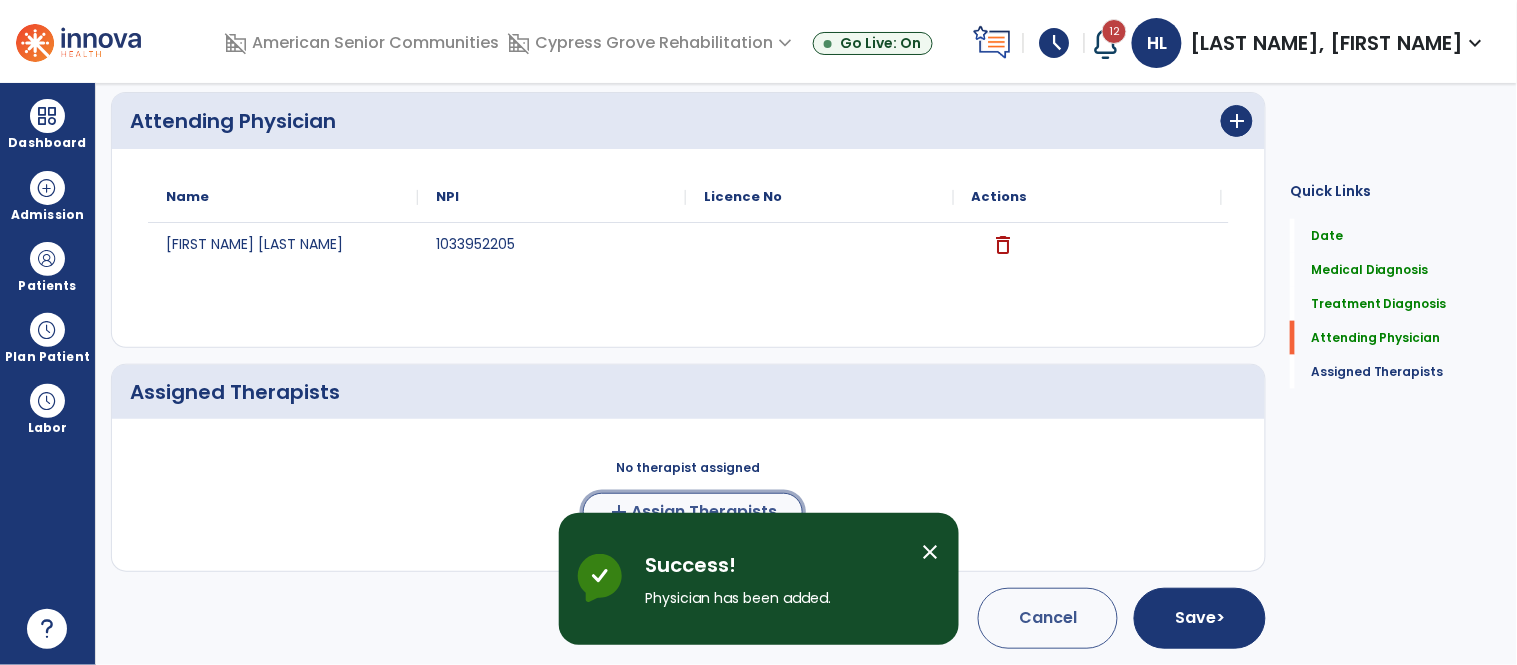 click on "add  Assign Therapists" 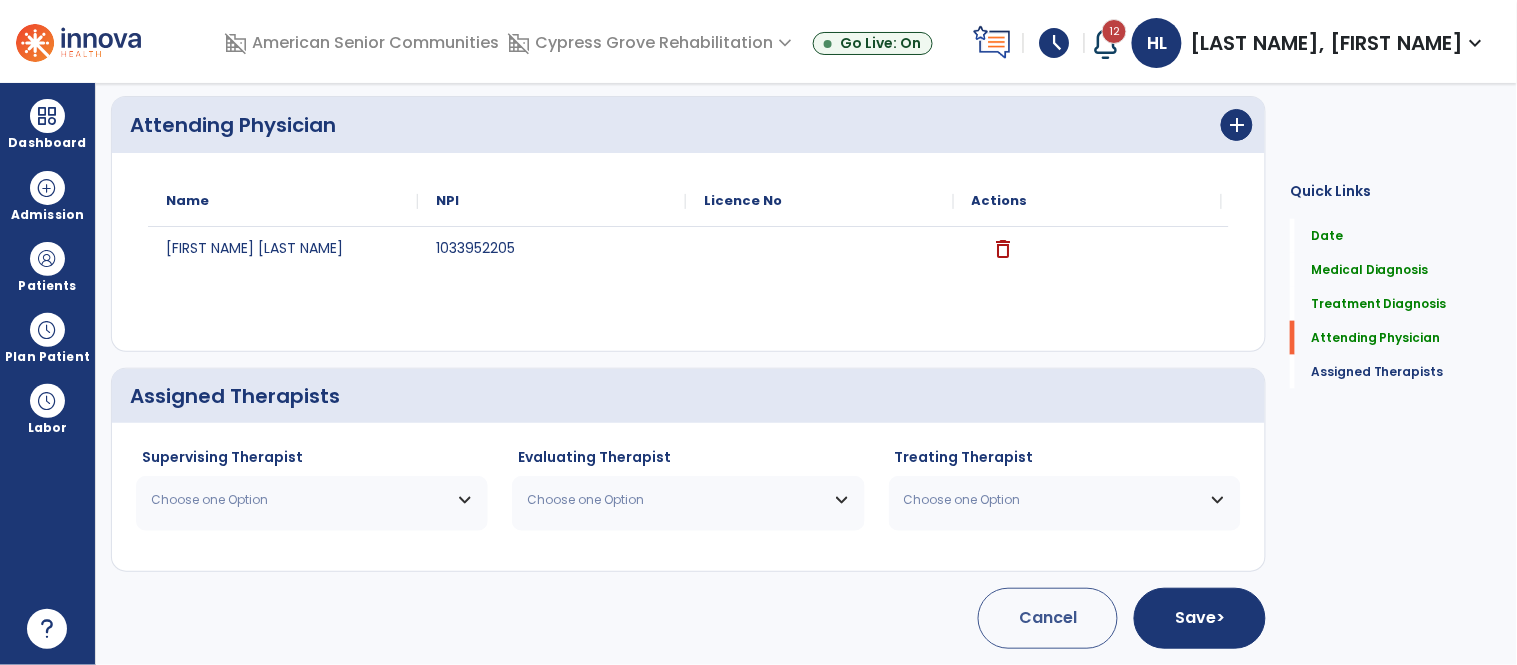 scroll, scrollTop: 507, scrollLeft: 0, axis: vertical 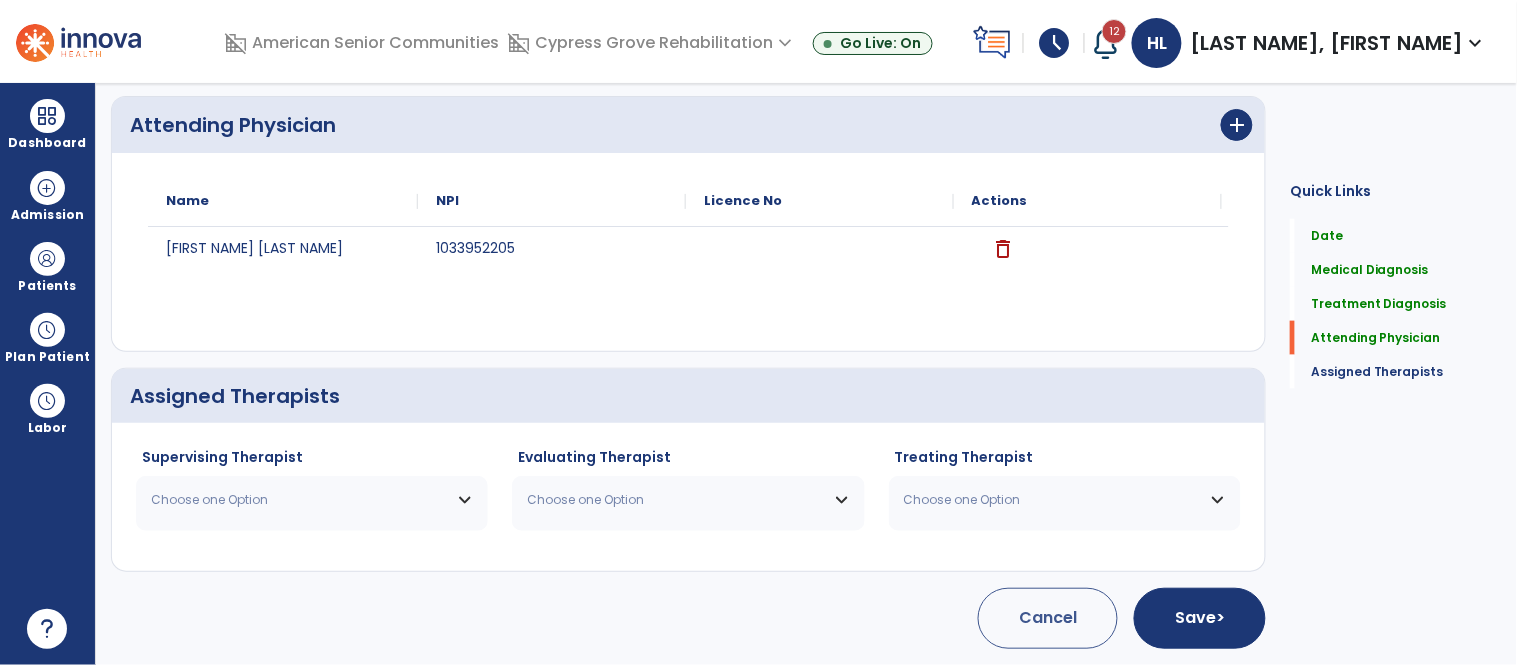 click on "Choose one Option" at bounding box center (299, 500) 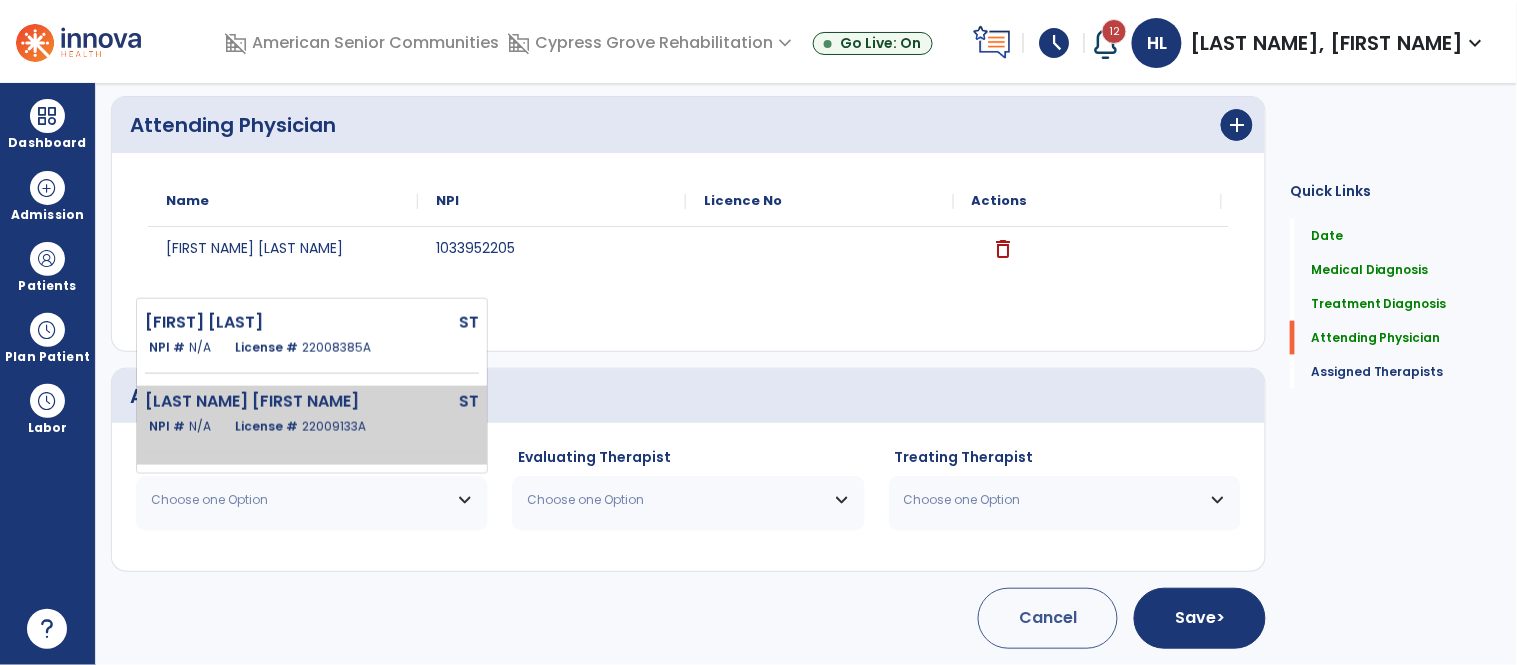 click on "NPI # N/A License # 22009133A" 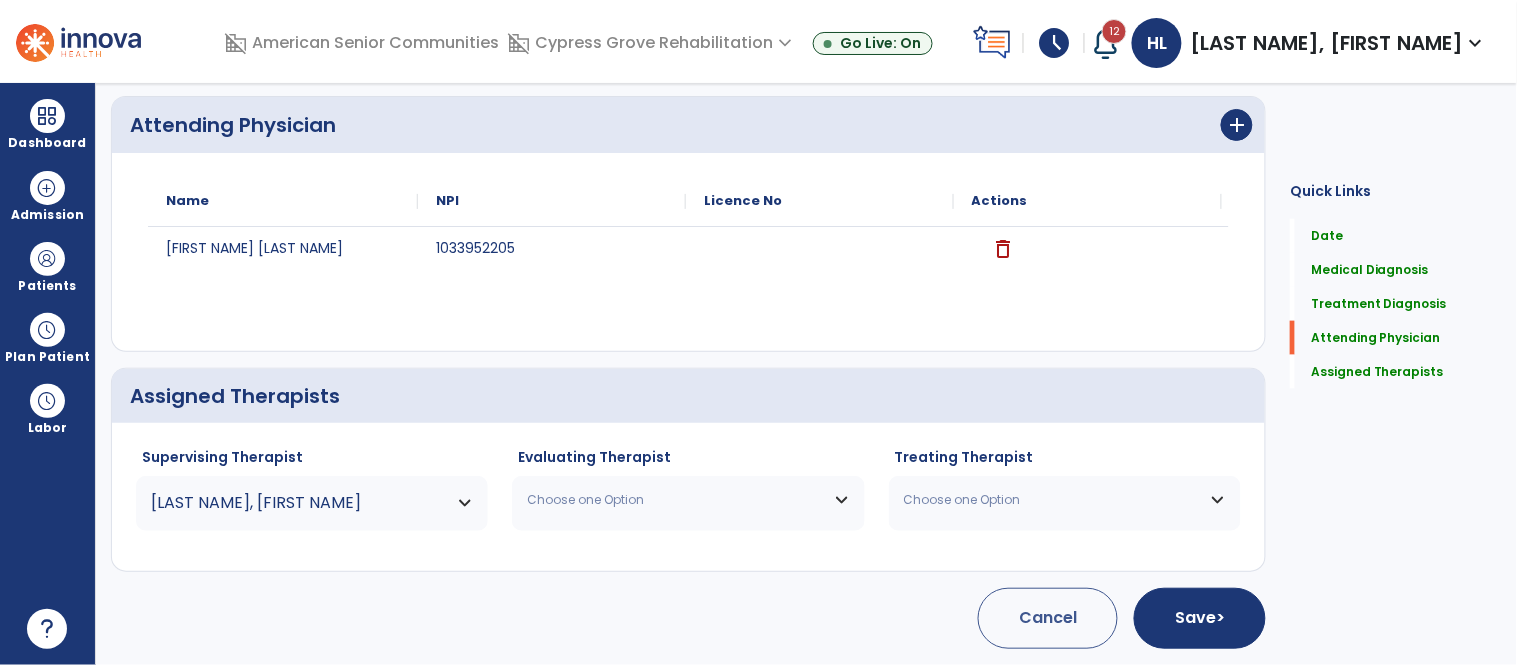 click on "Choose one Option" at bounding box center [688, 500] 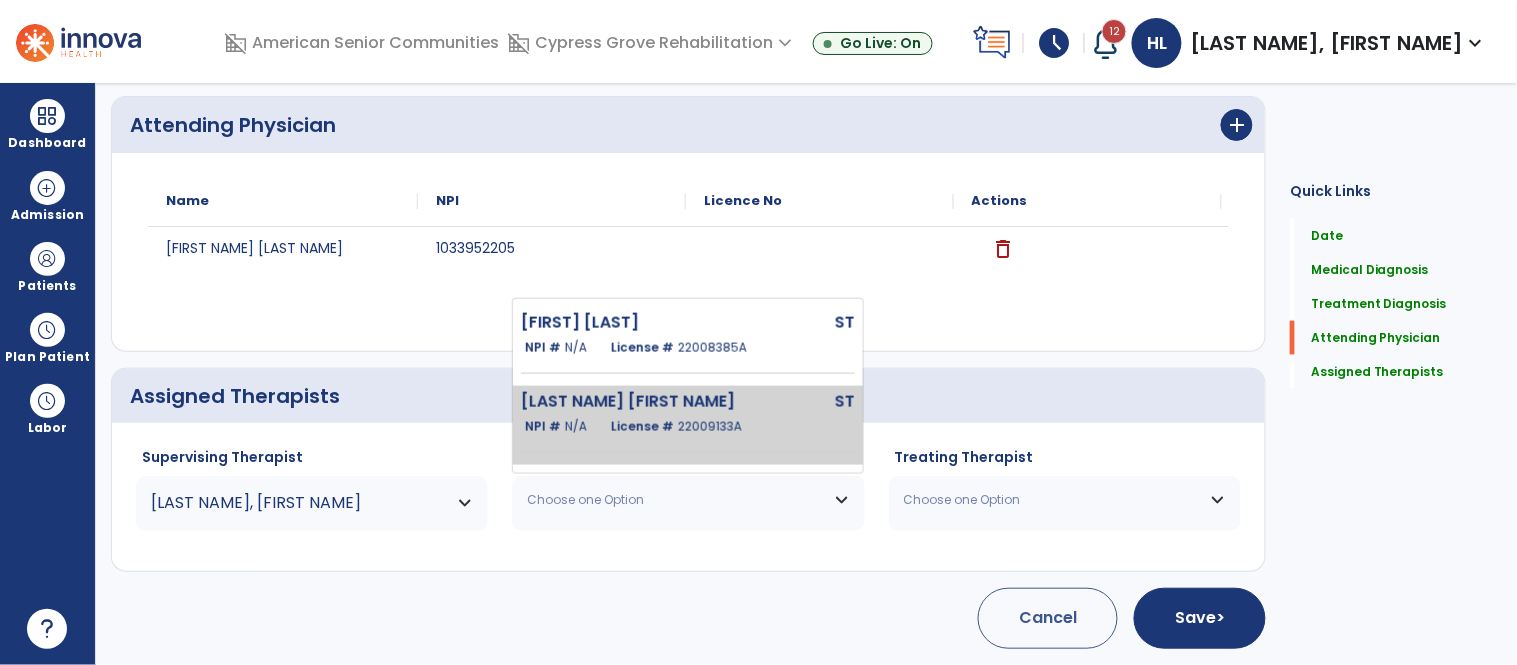click on "[LAST NAME] [FIRST NAME]" 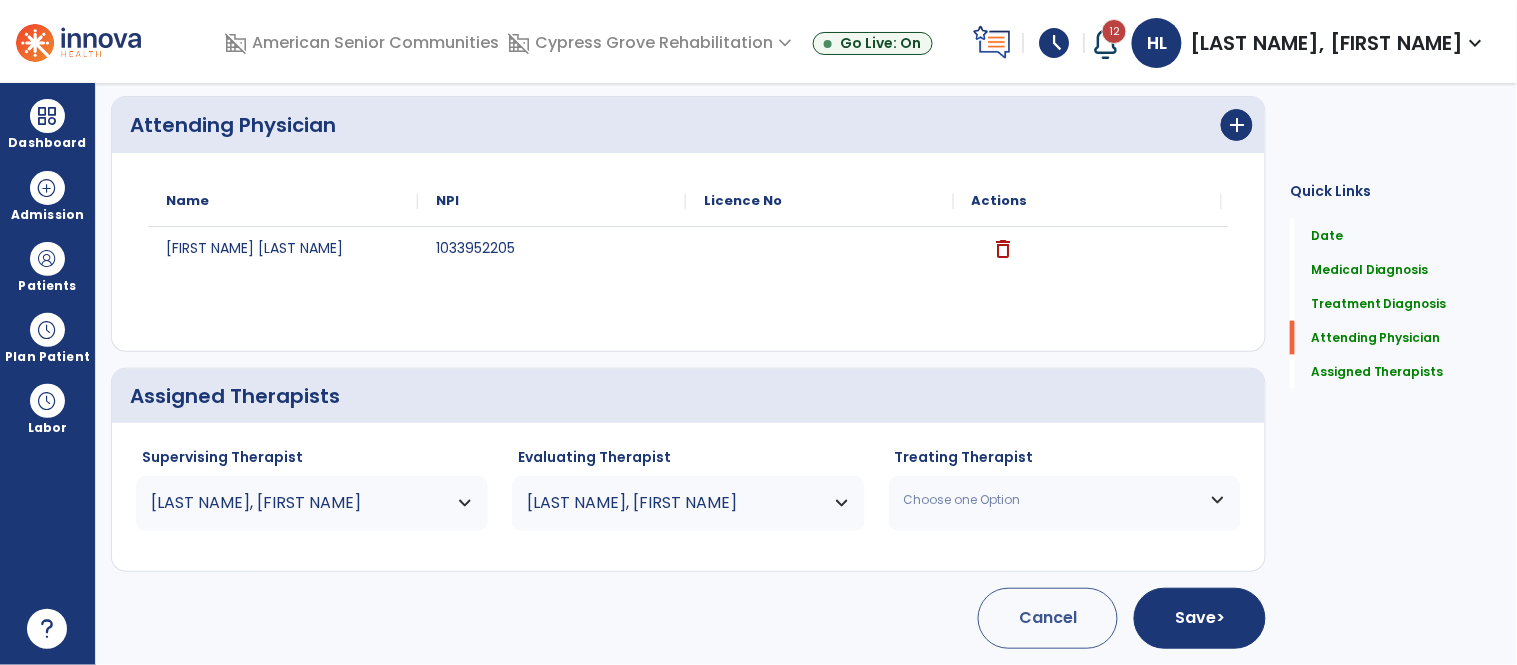 click on "Choose one Option" at bounding box center [1052, 500] 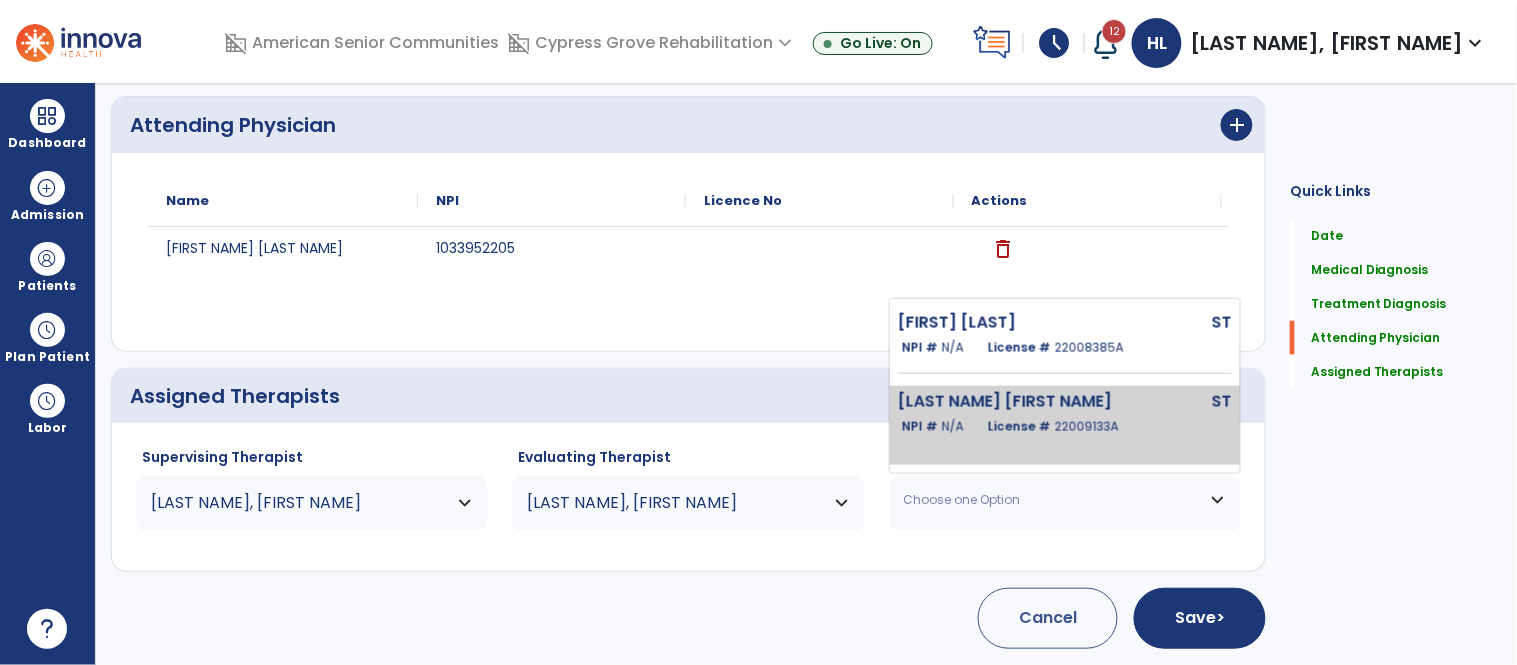 click on "Lashbrook Haven ST NPI # N/A License # 22009133A" 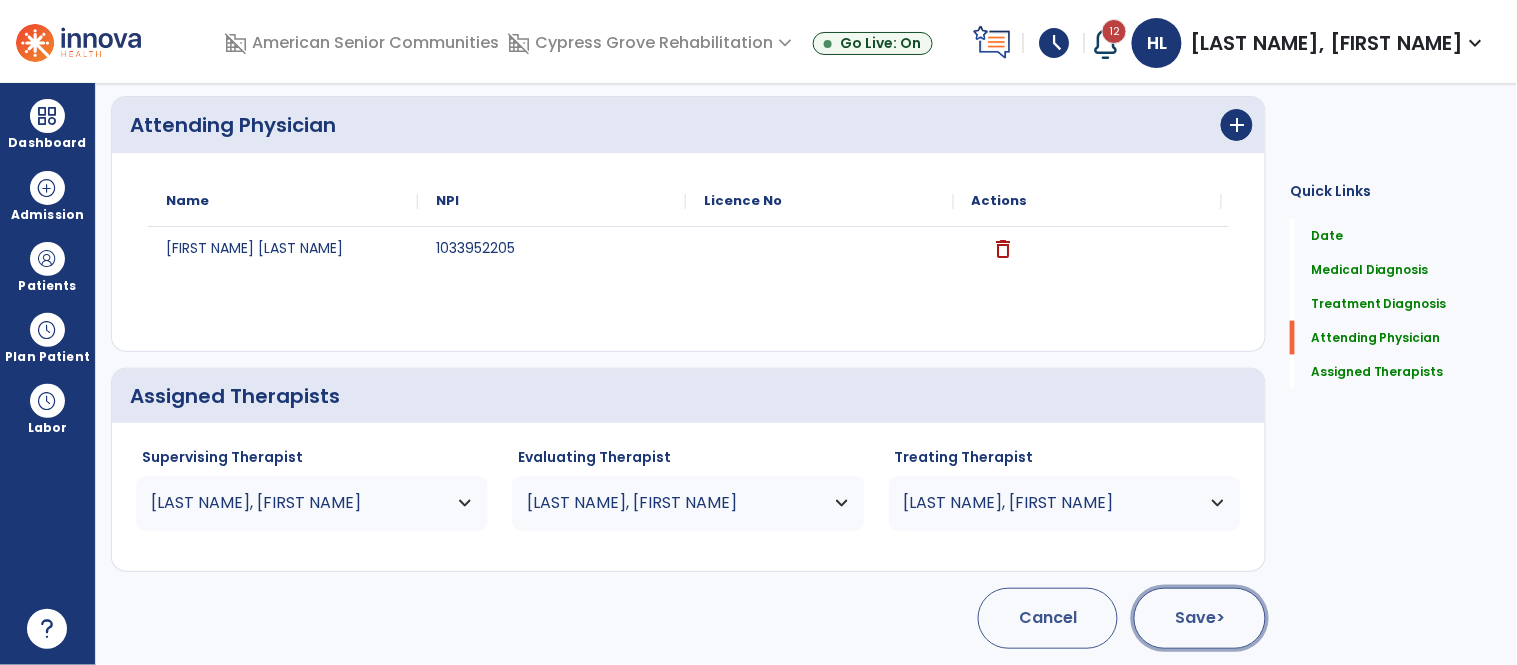 click on "Save  >" 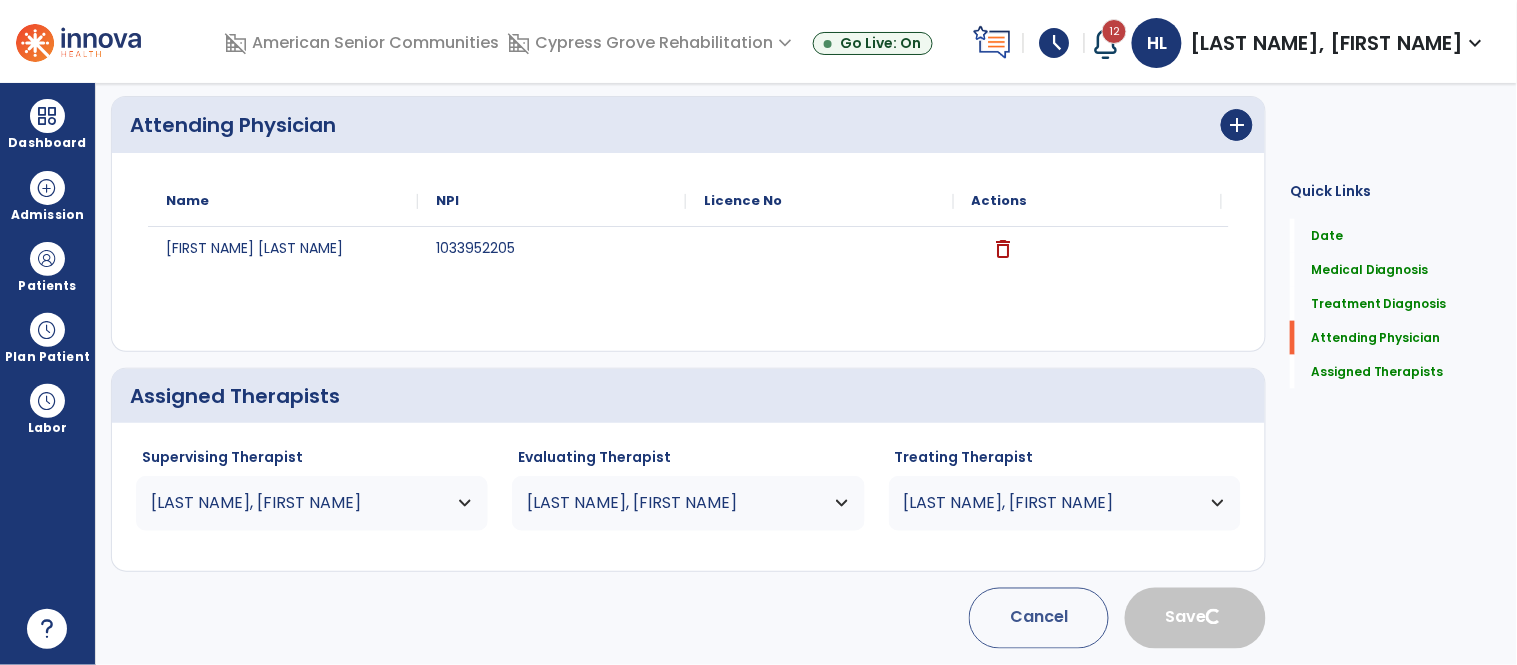 type 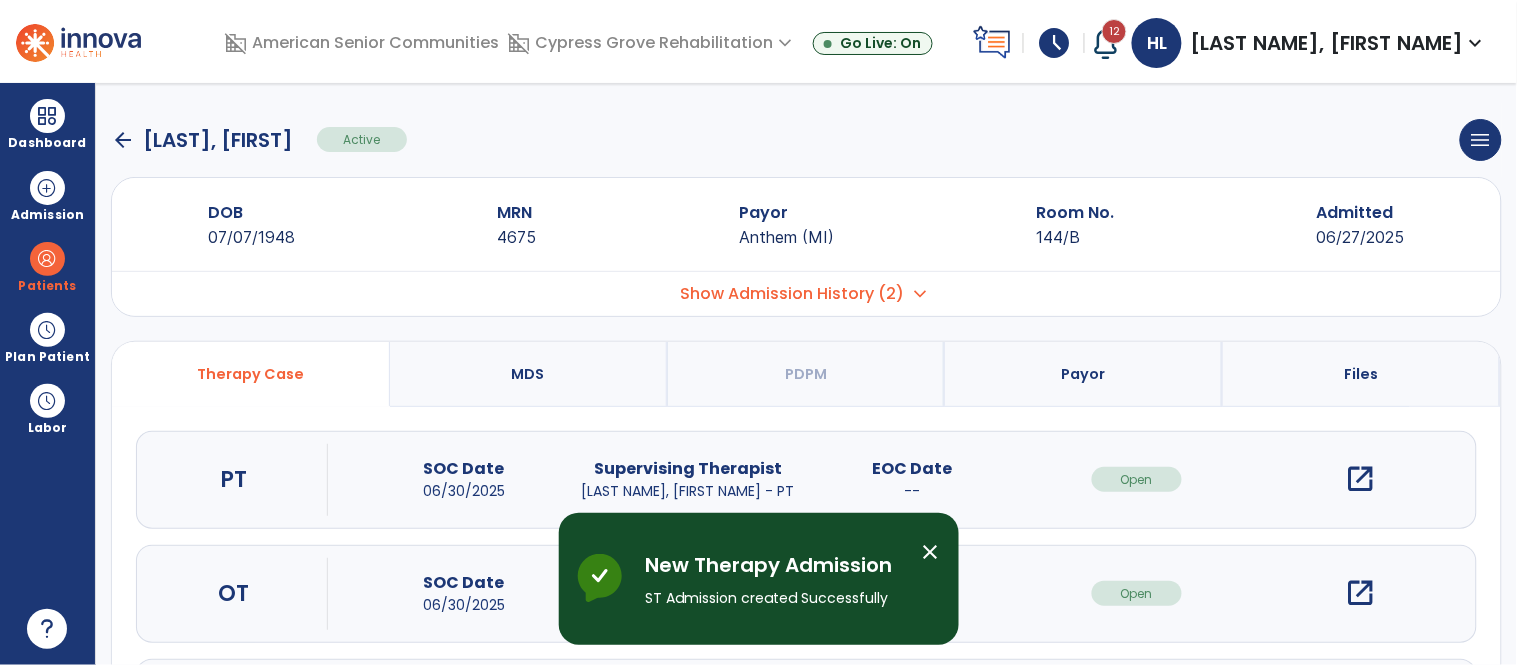 scroll, scrollTop: 141, scrollLeft: 0, axis: vertical 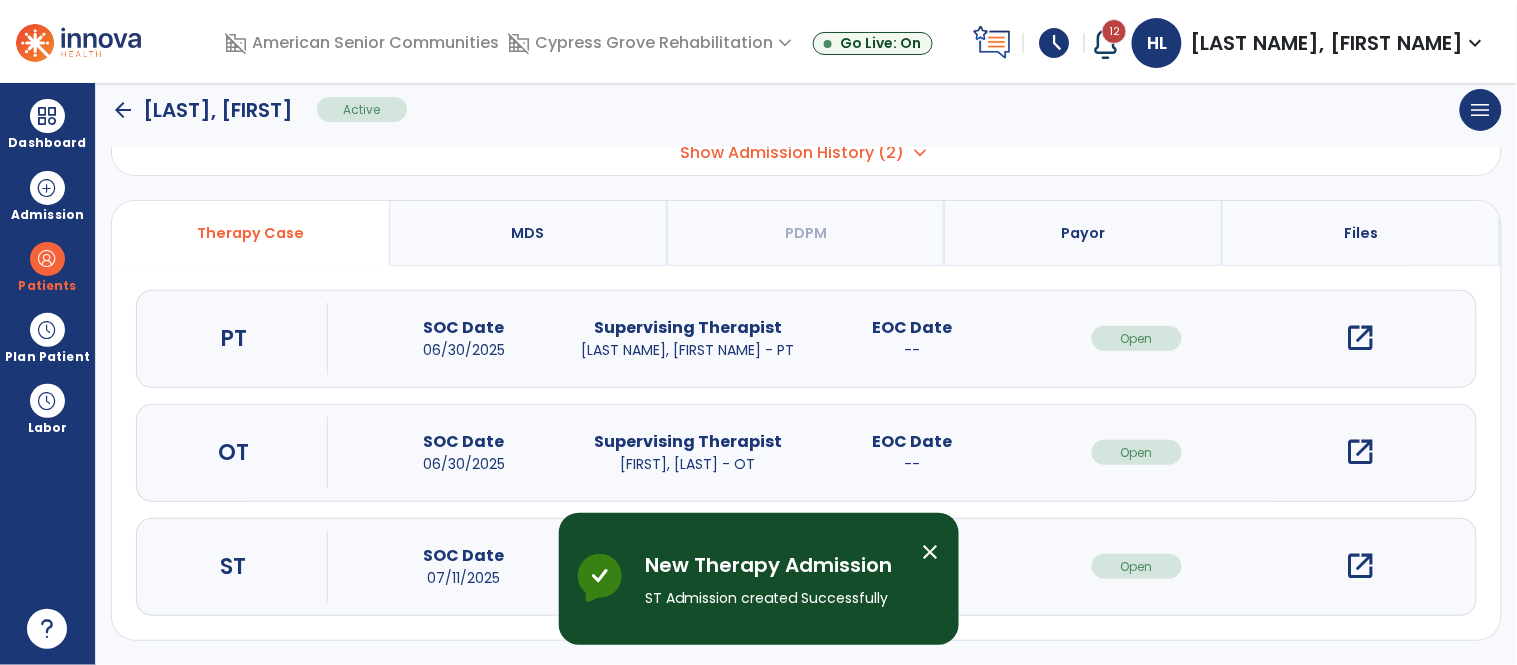 click on "open_in_new" at bounding box center (1361, 566) 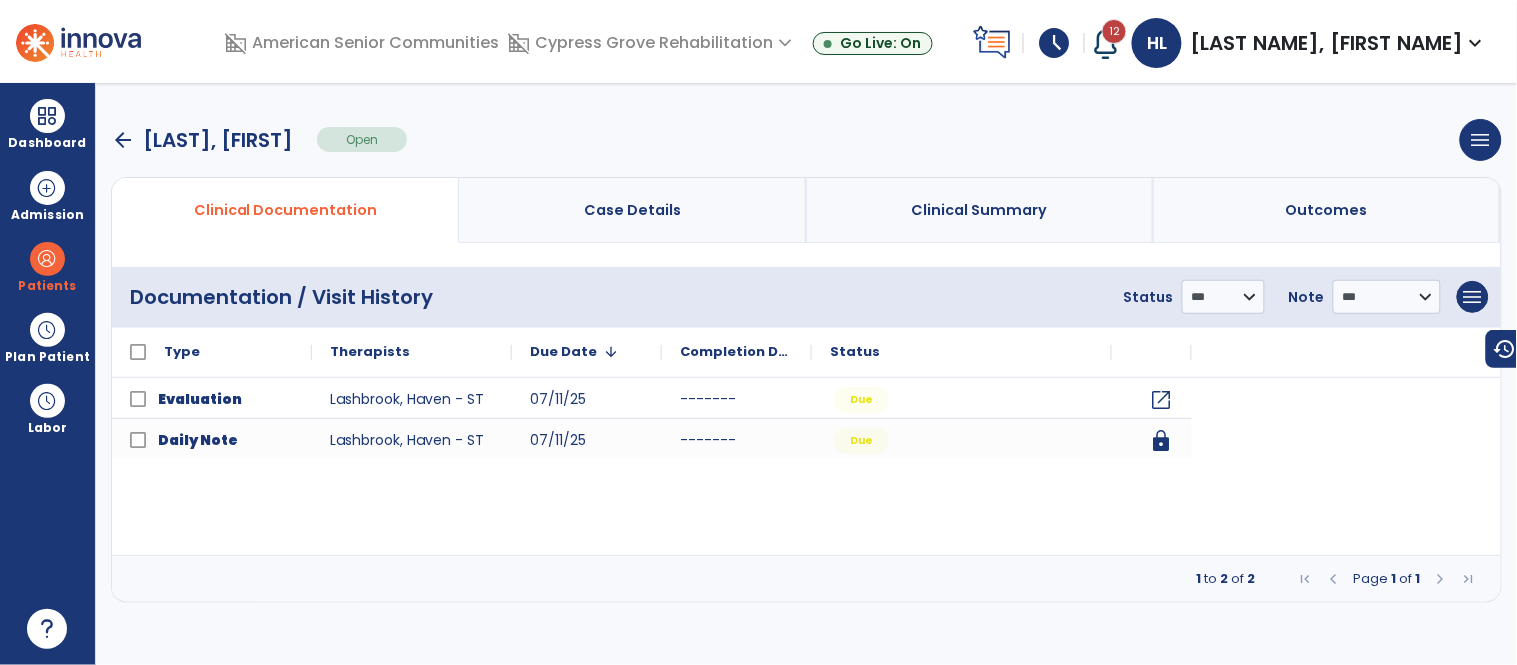 scroll, scrollTop: 0, scrollLeft: 0, axis: both 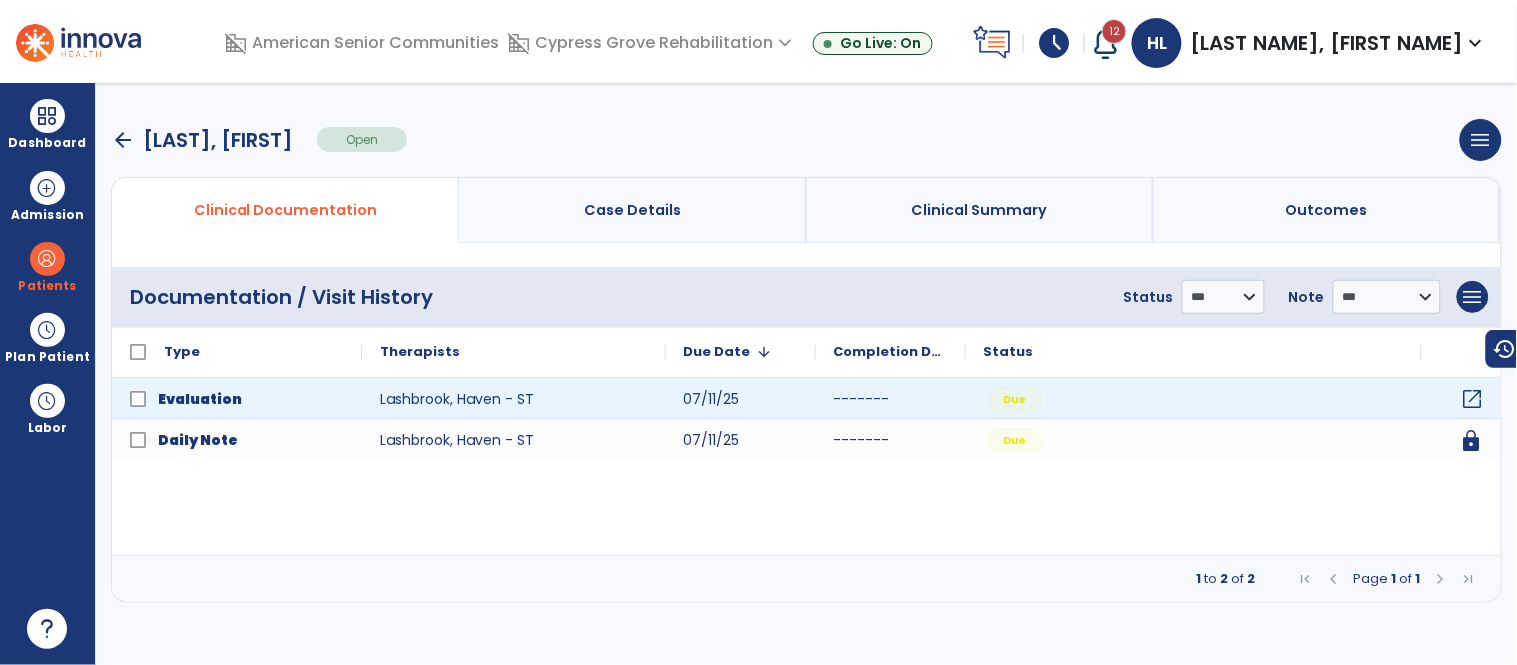 click on "open_in_new" 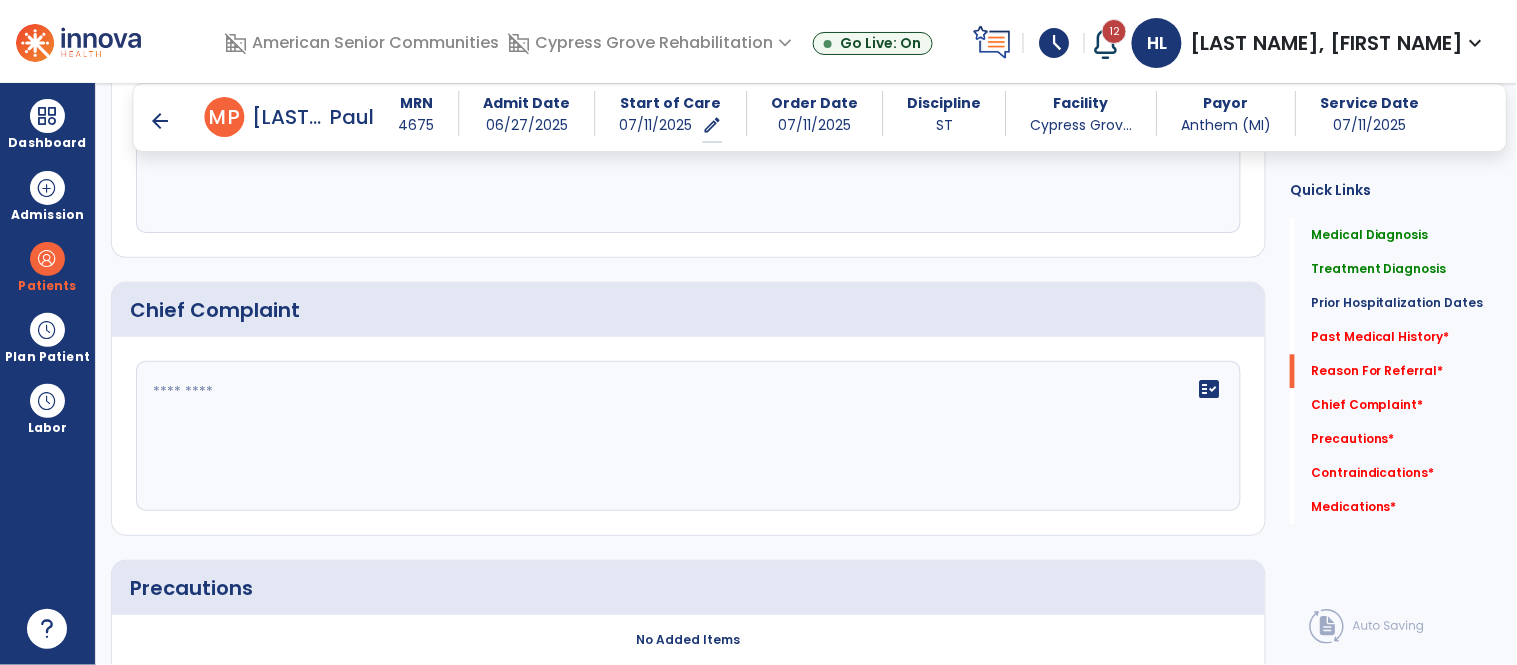 scroll, scrollTop: 1093, scrollLeft: 0, axis: vertical 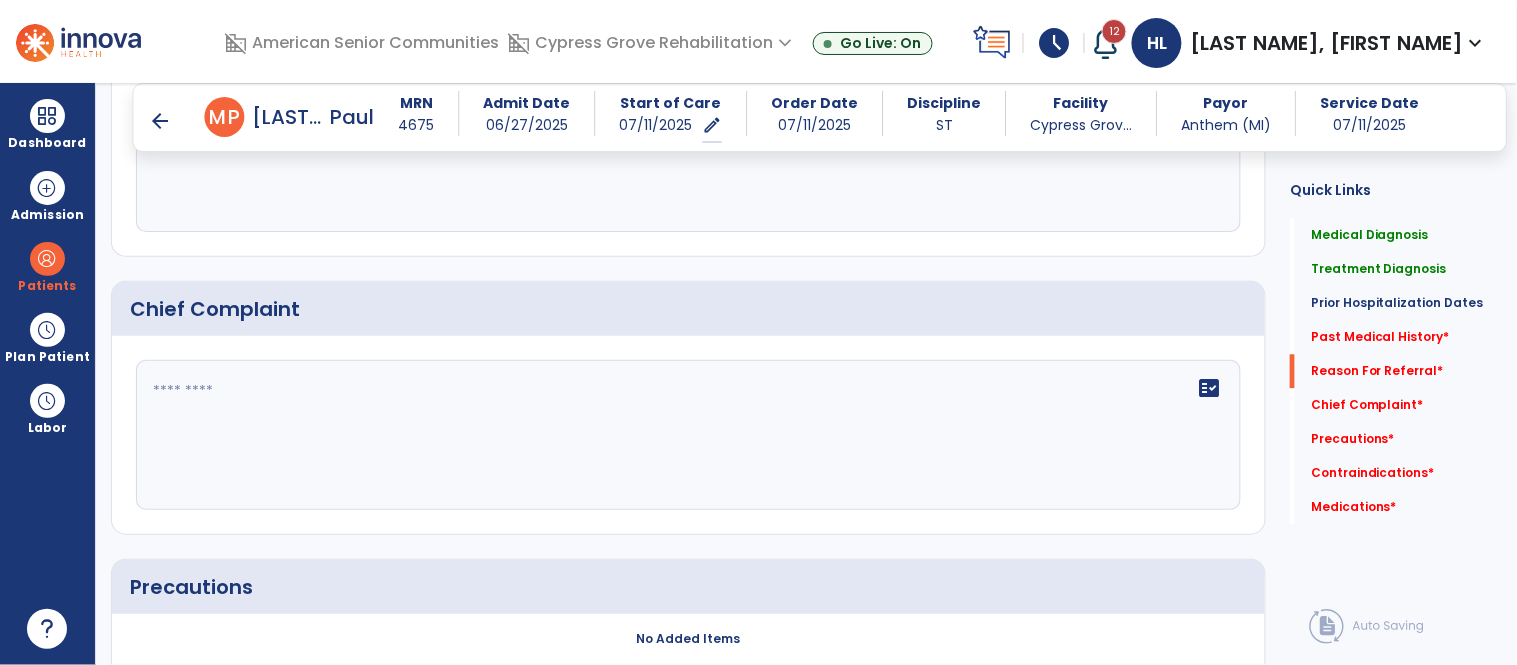 click 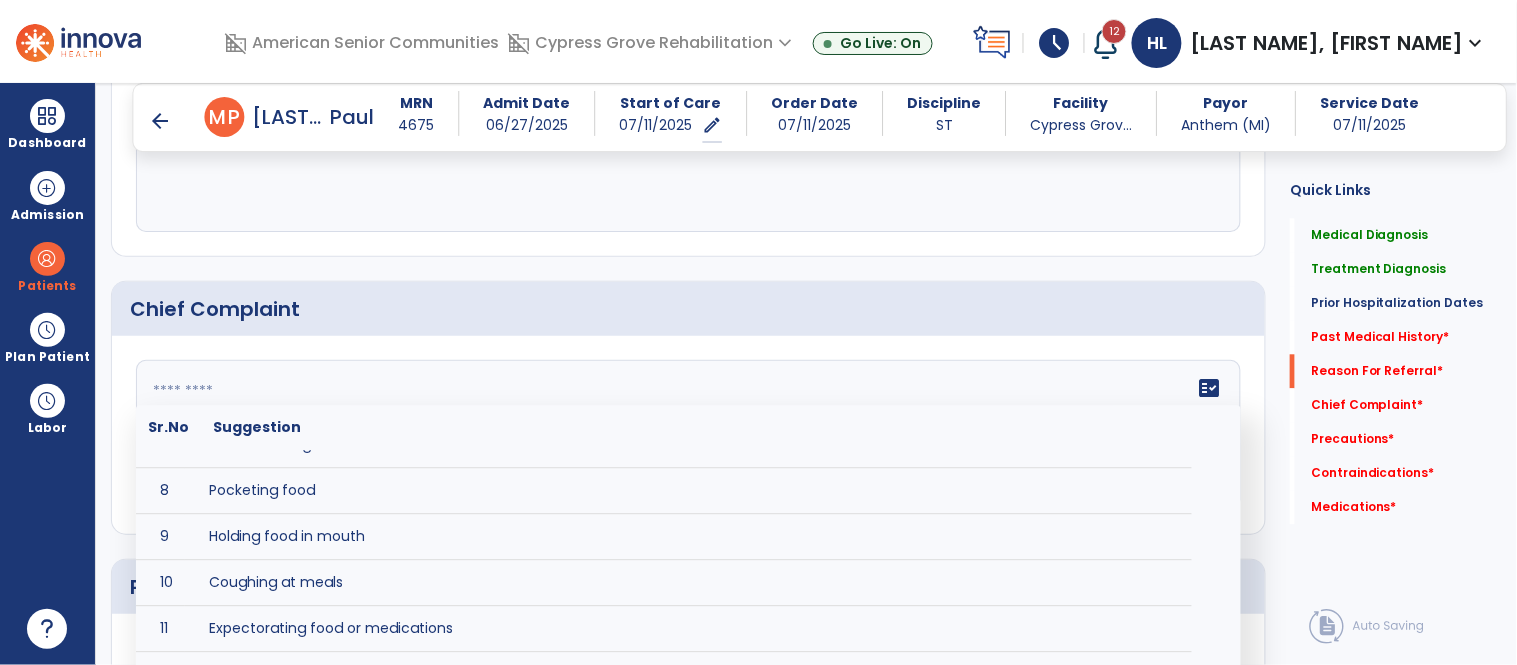 scroll, scrollTop: 0, scrollLeft: 0, axis: both 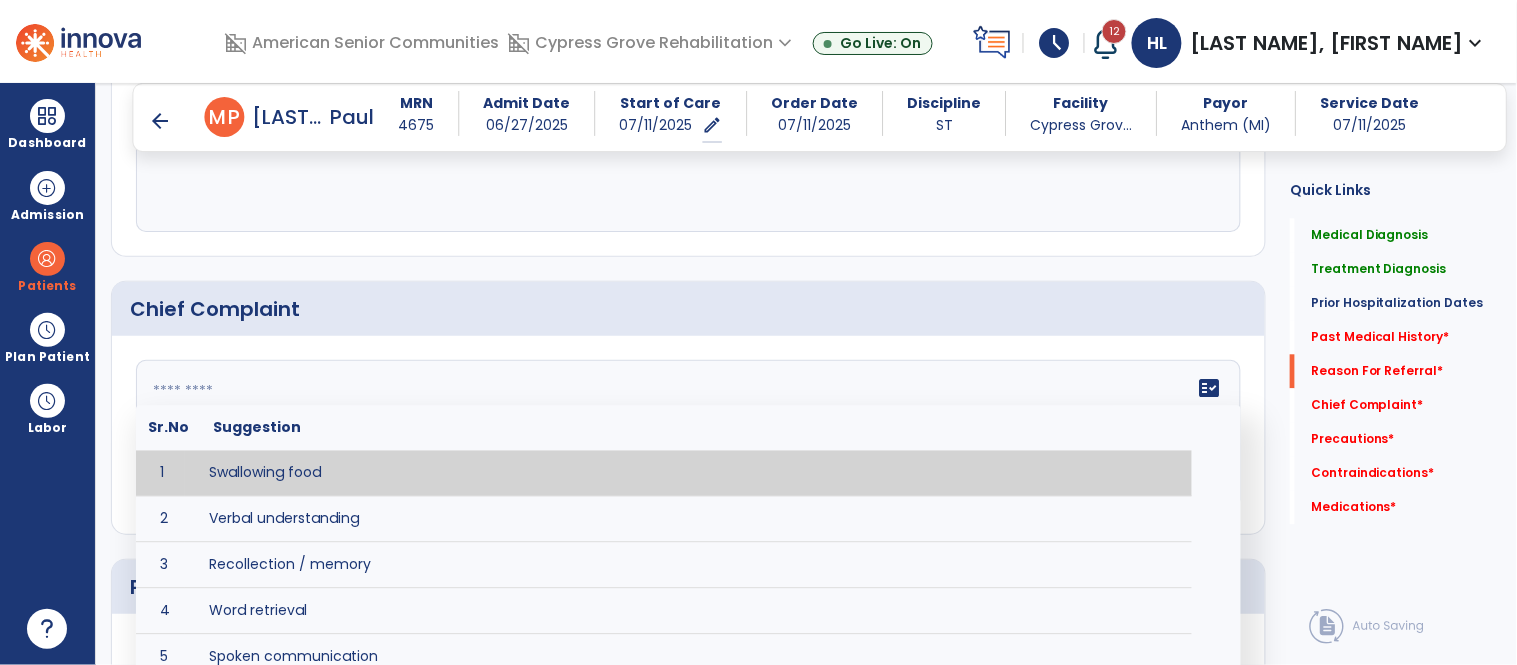 click 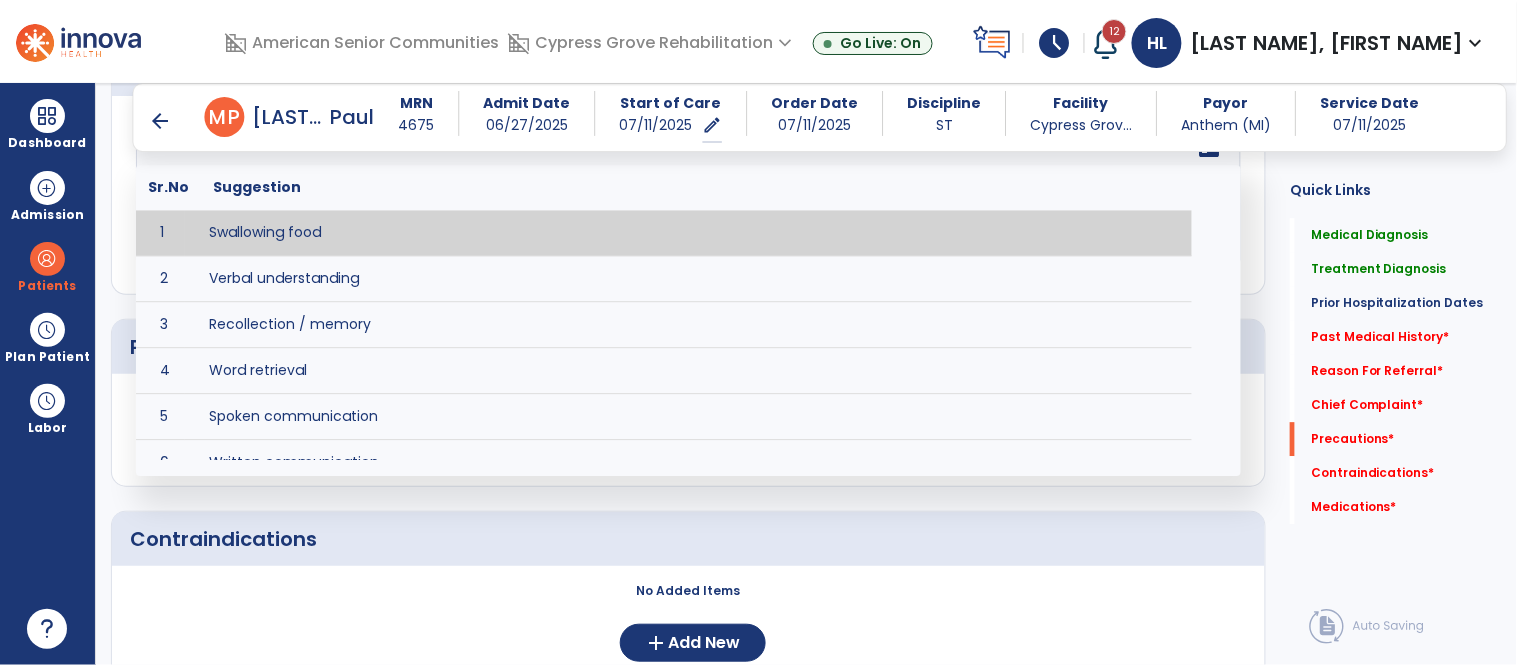 scroll, scrollTop: 1332, scrollLeft: 0, axis: vertical 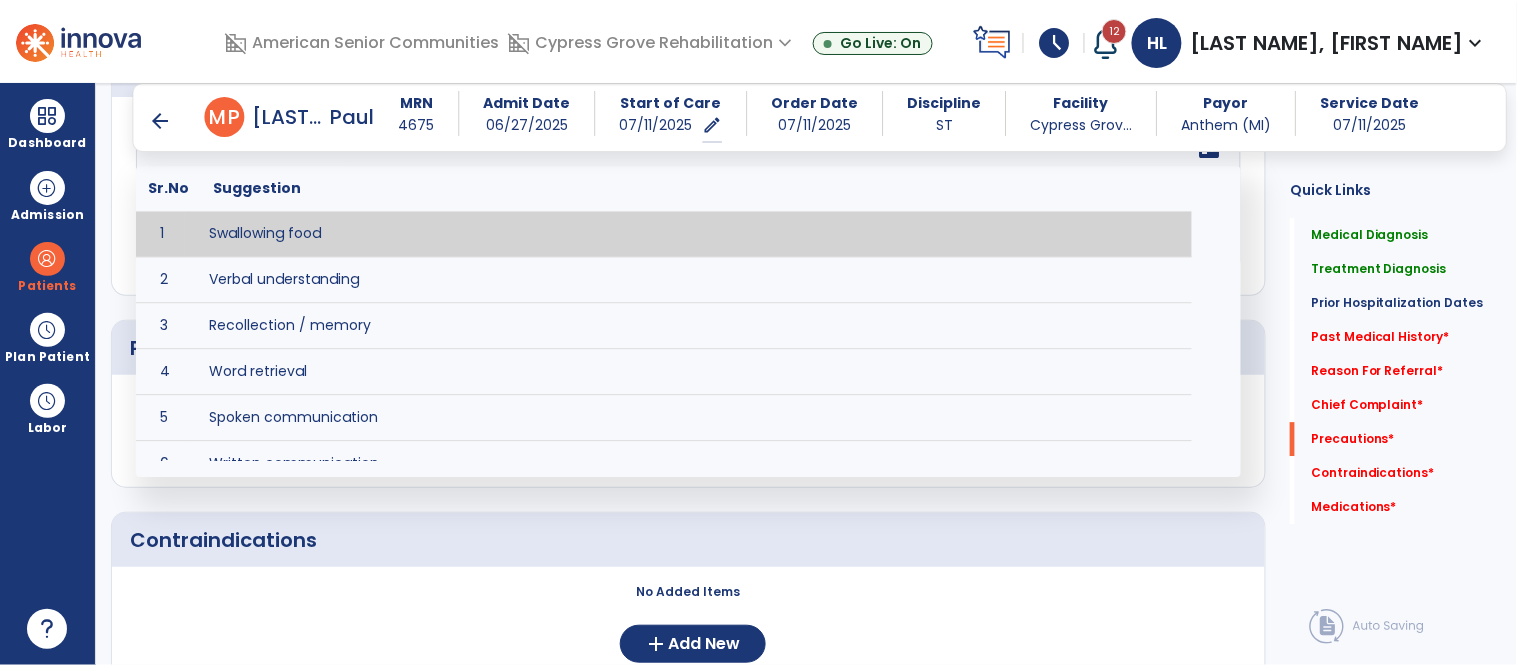 type on "**********" 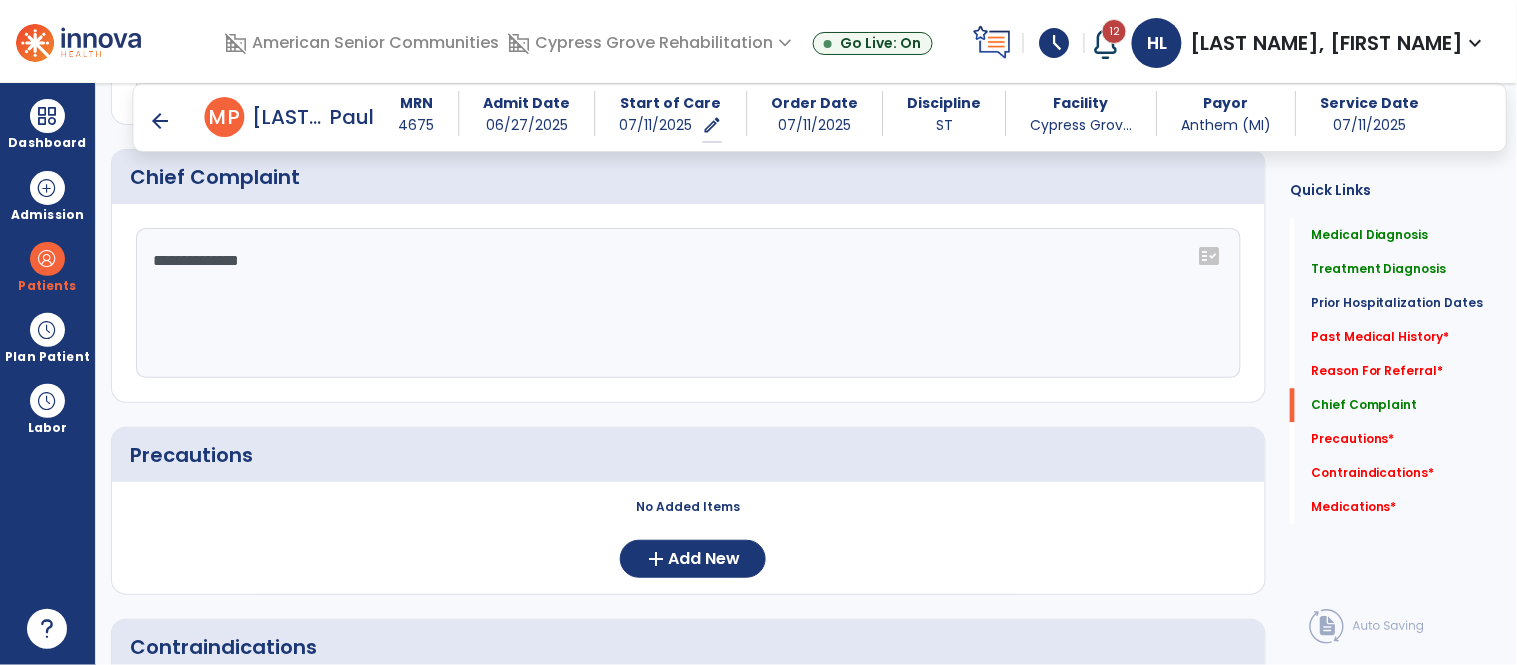 scroll, scrollTop: 1220, scrollLeft: 0, axis: vertical 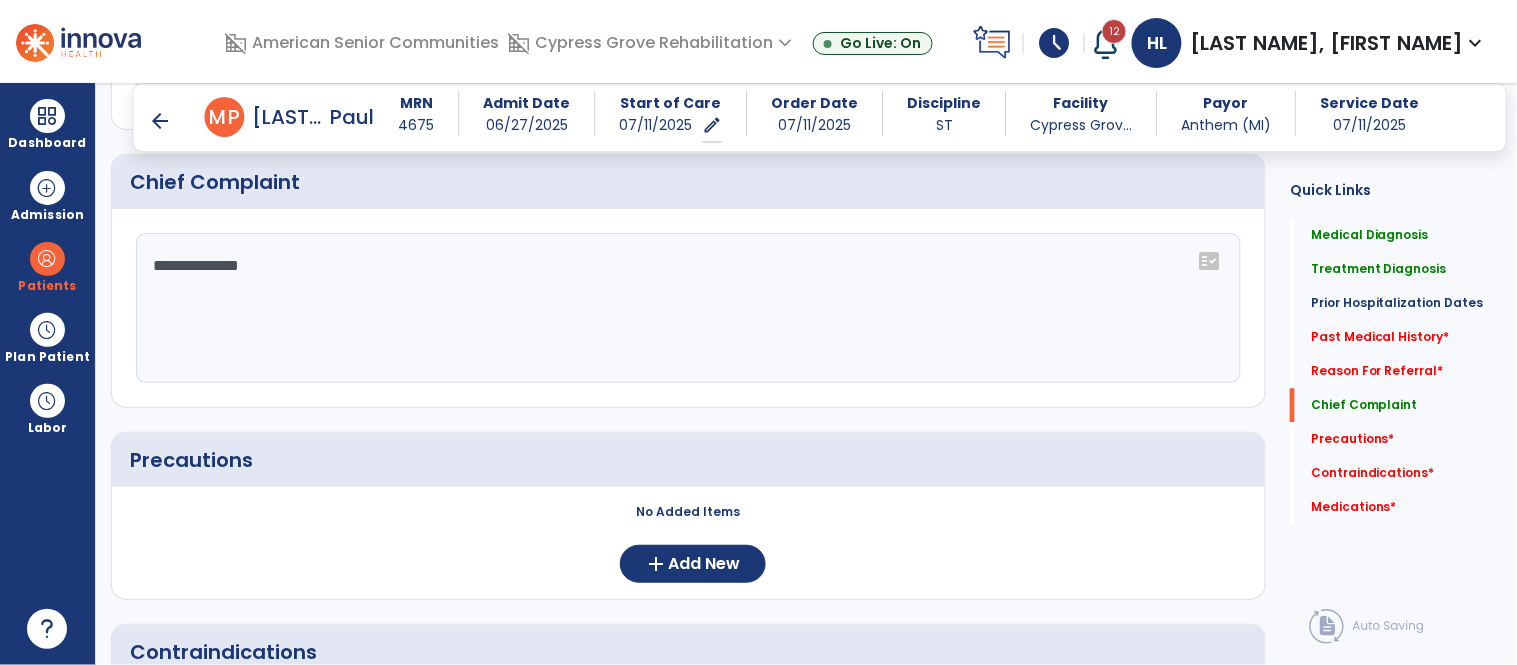 click on "**********" 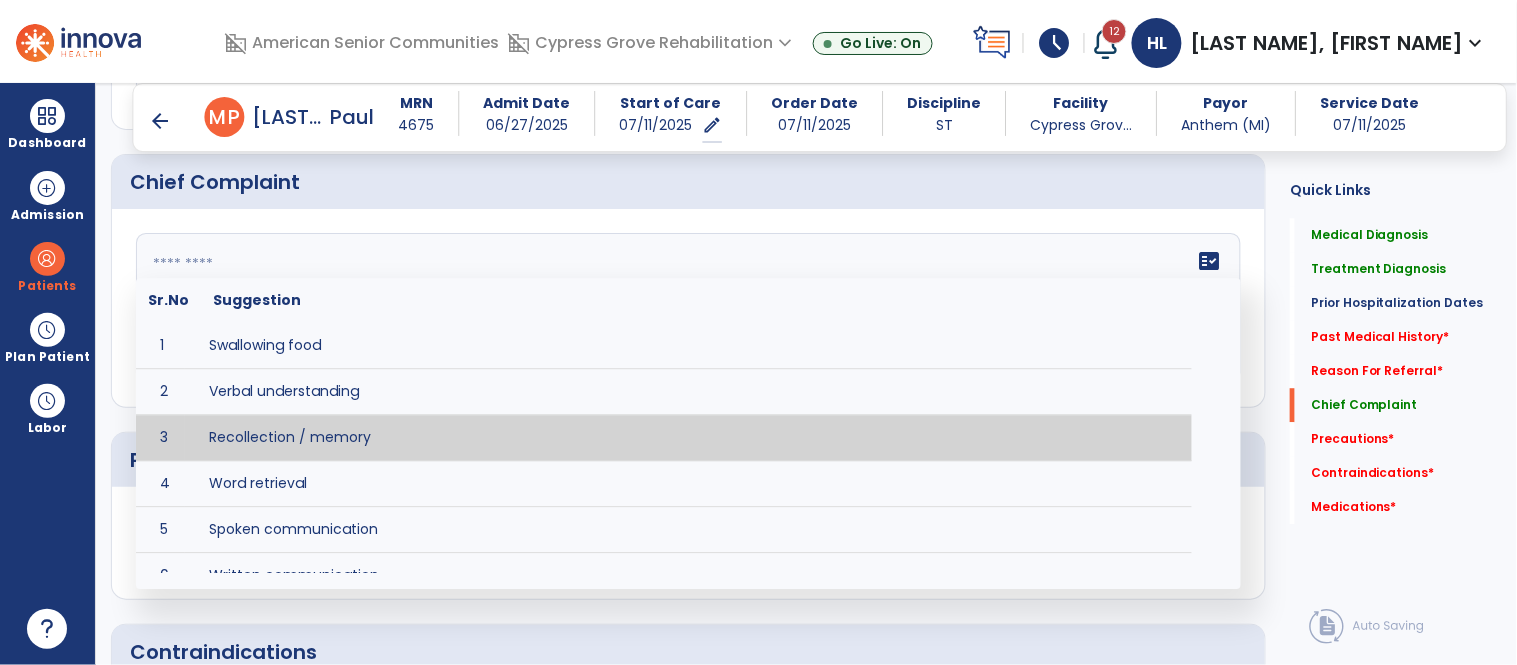 type on "**********" 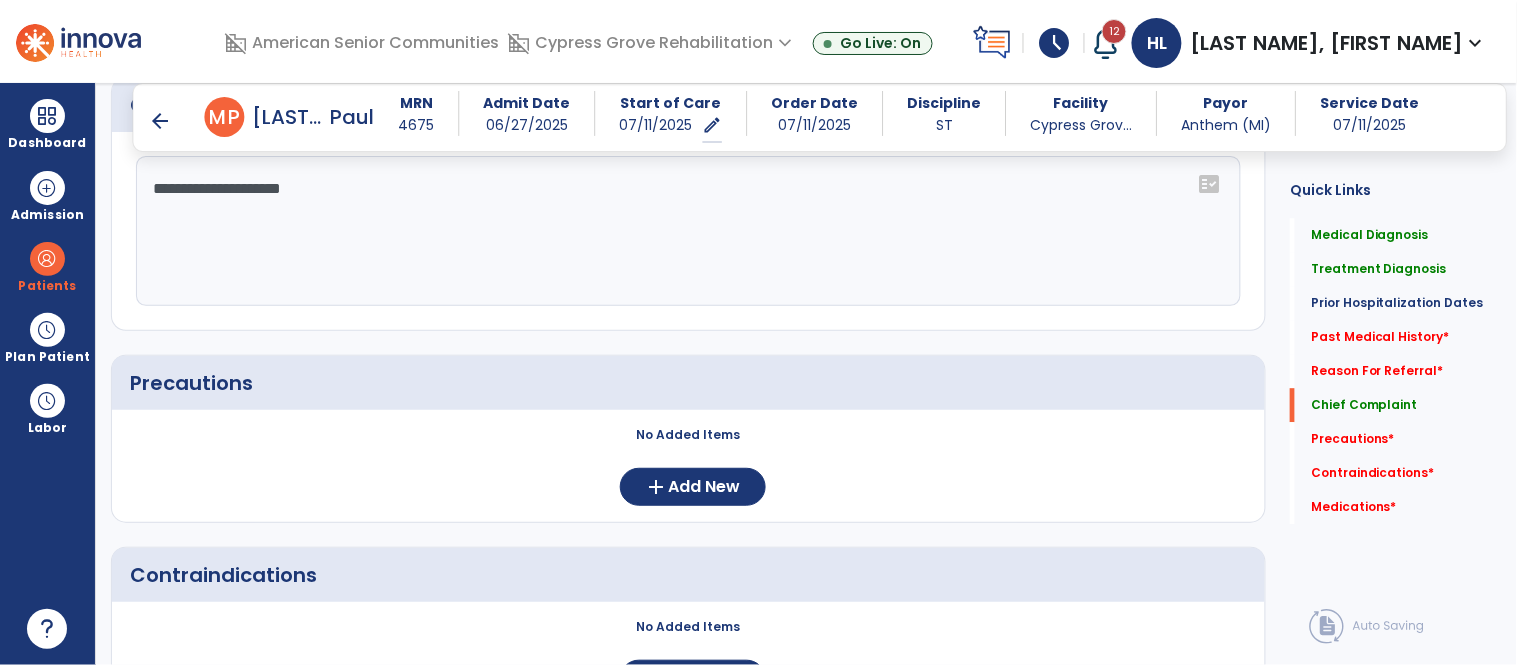 scroll, scrollTop: 1302, scrollLeft: 0, axis: vertical 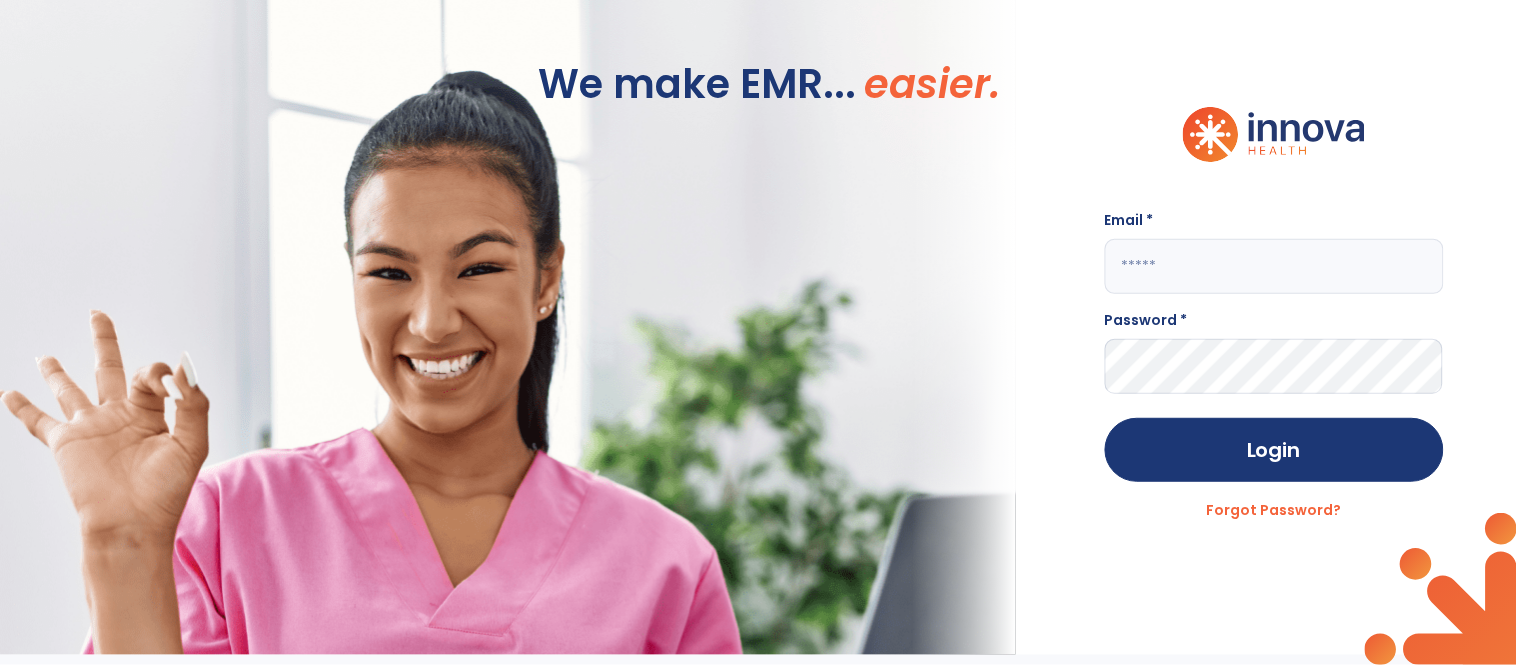 click 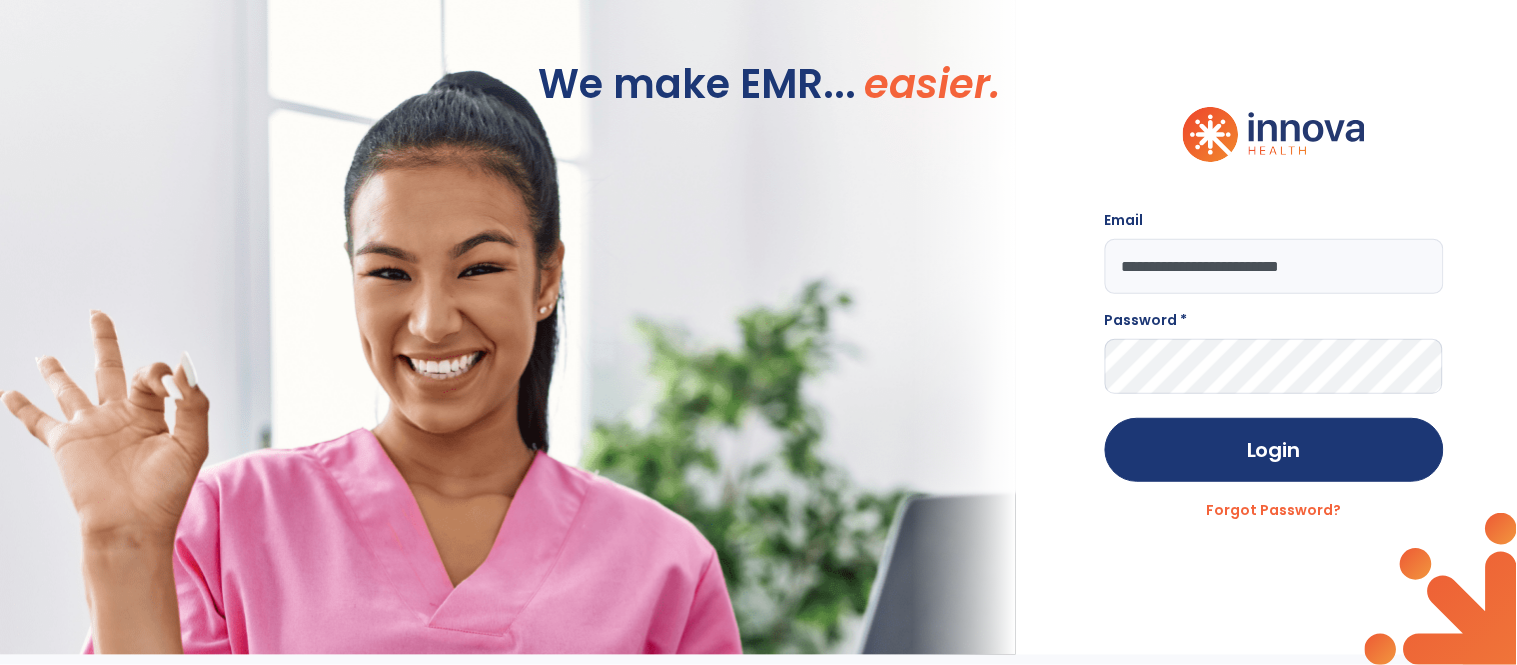 type on "**********" 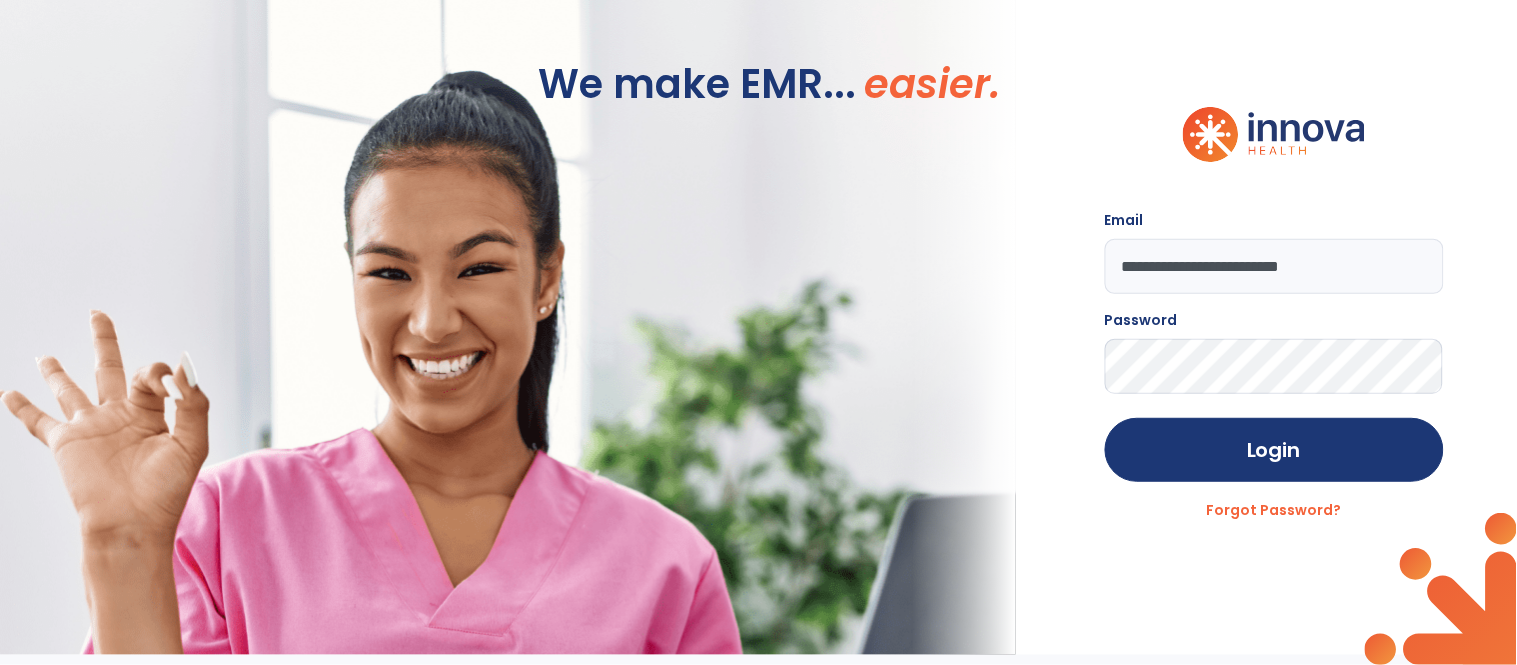 click on "Login" 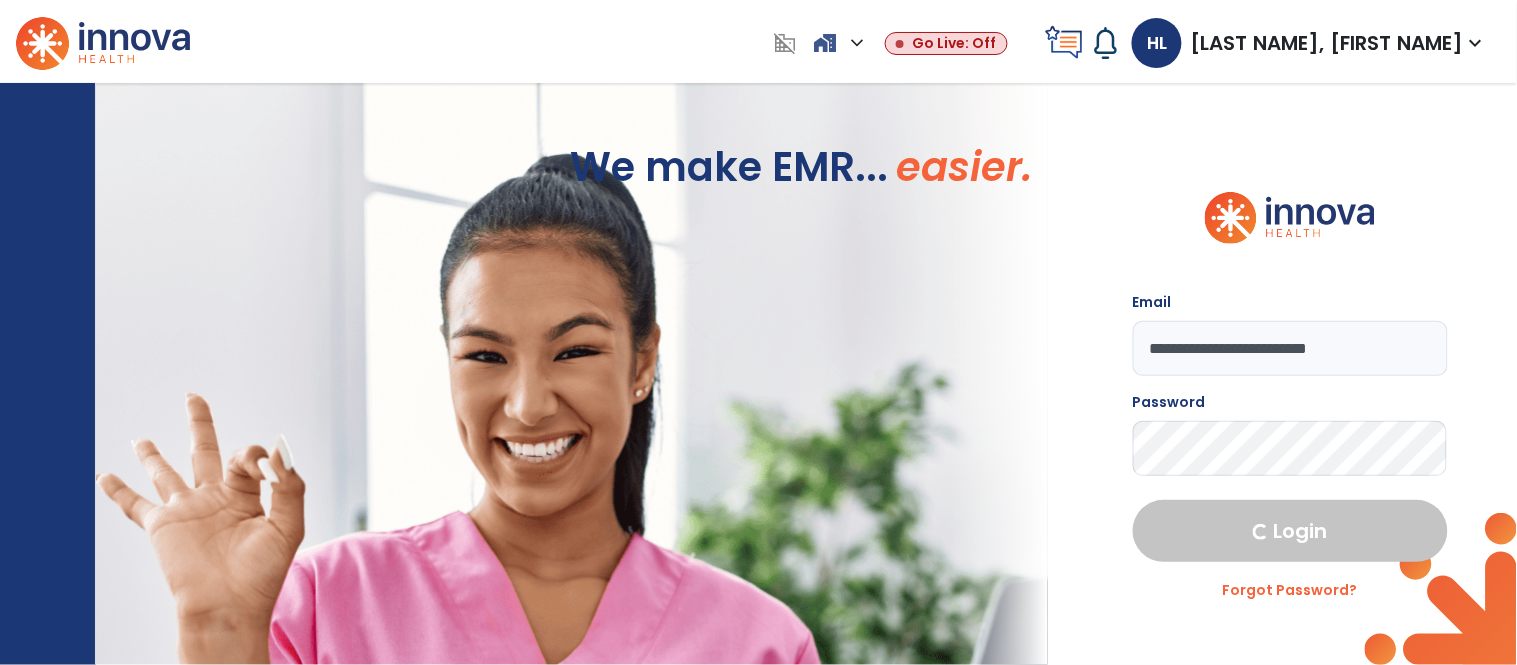 select on "****" 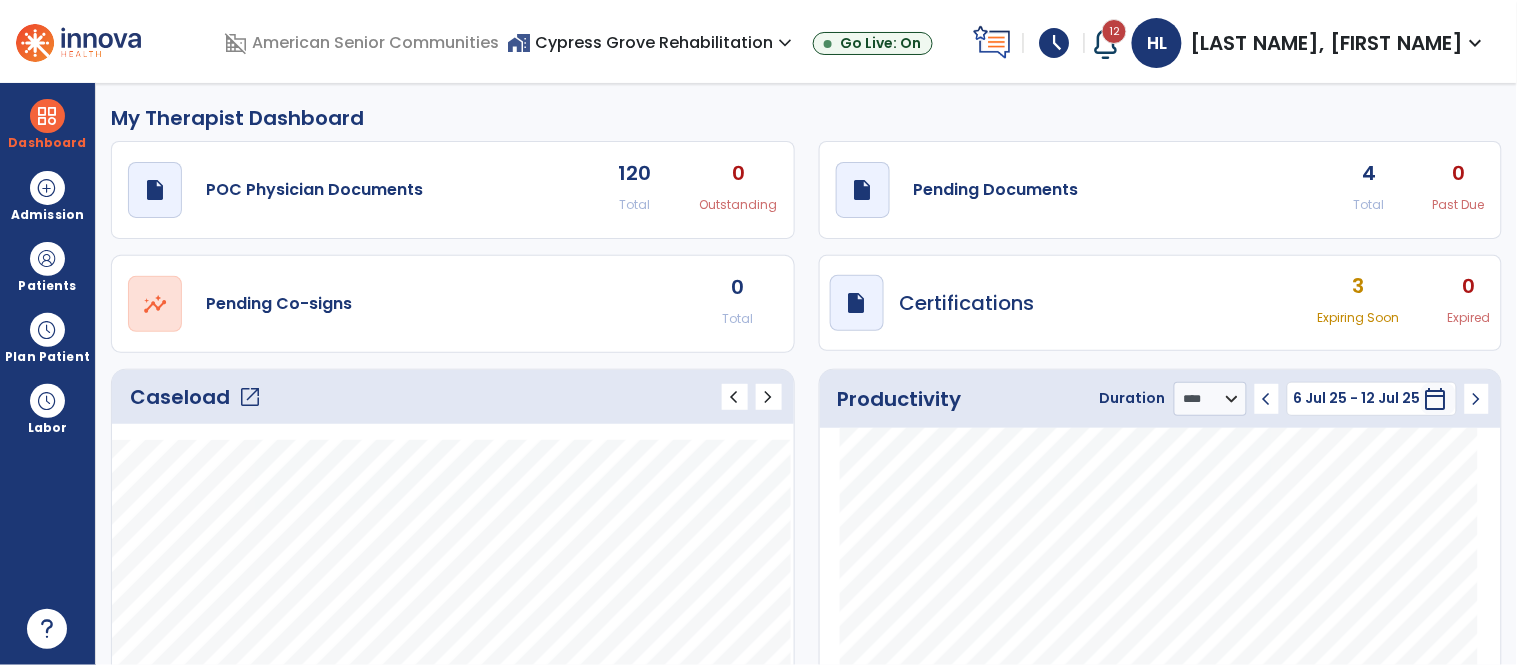 click on "open_in_new" 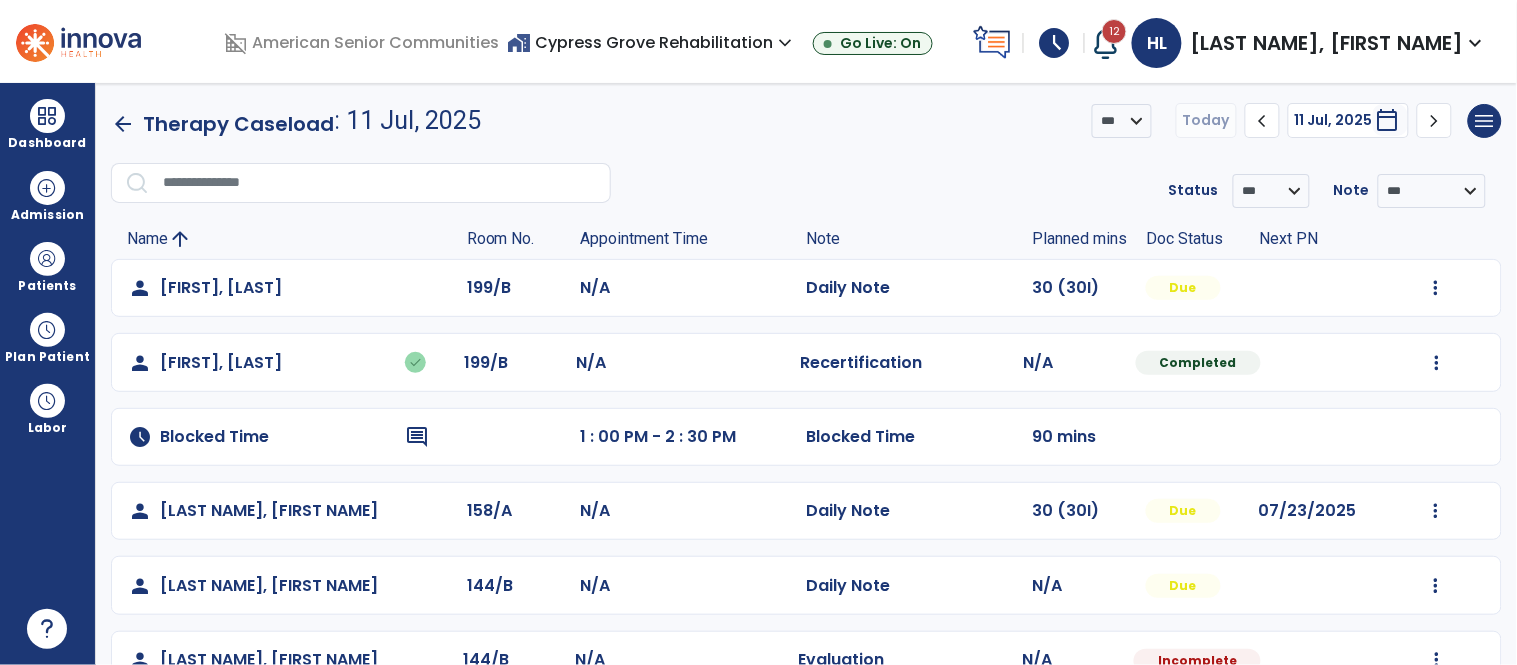 scroll, scrollTop: 47, scrollLeft: 0, axis: vertical 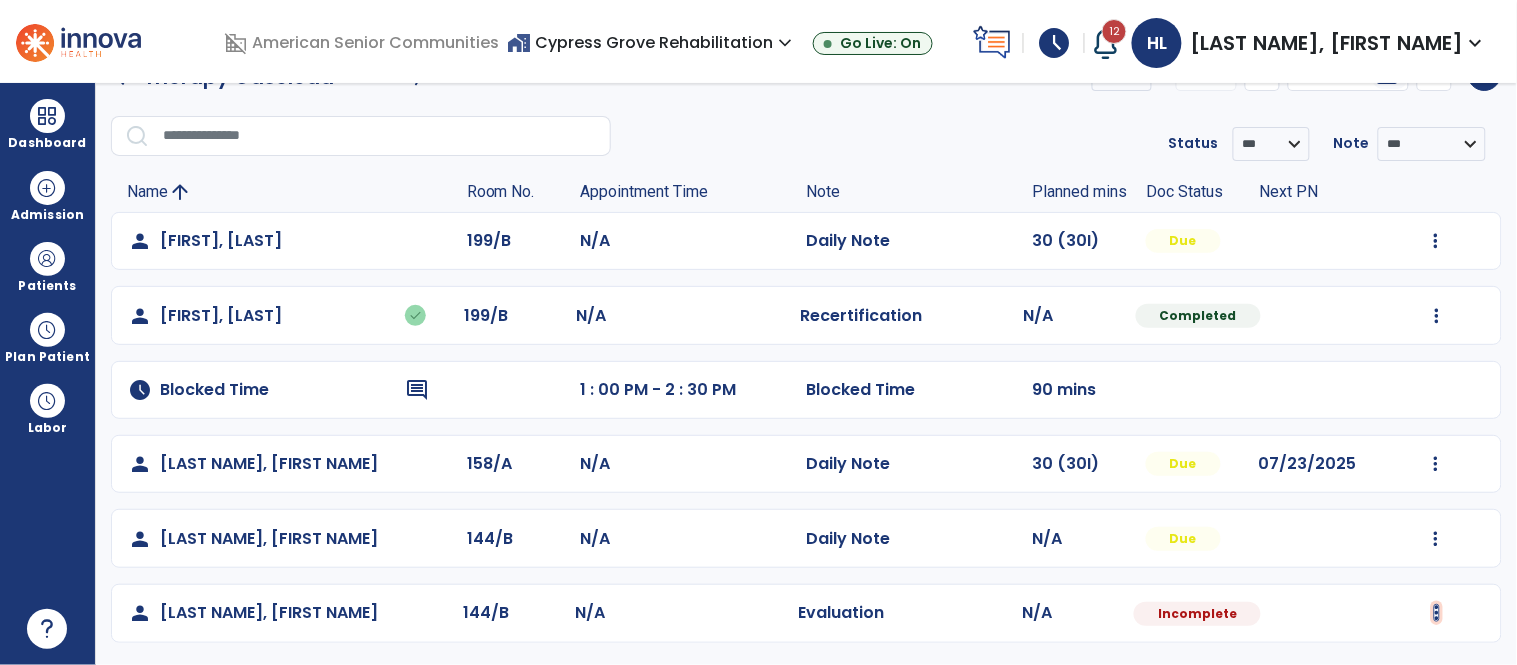 click at bounding box center [1436, 241] 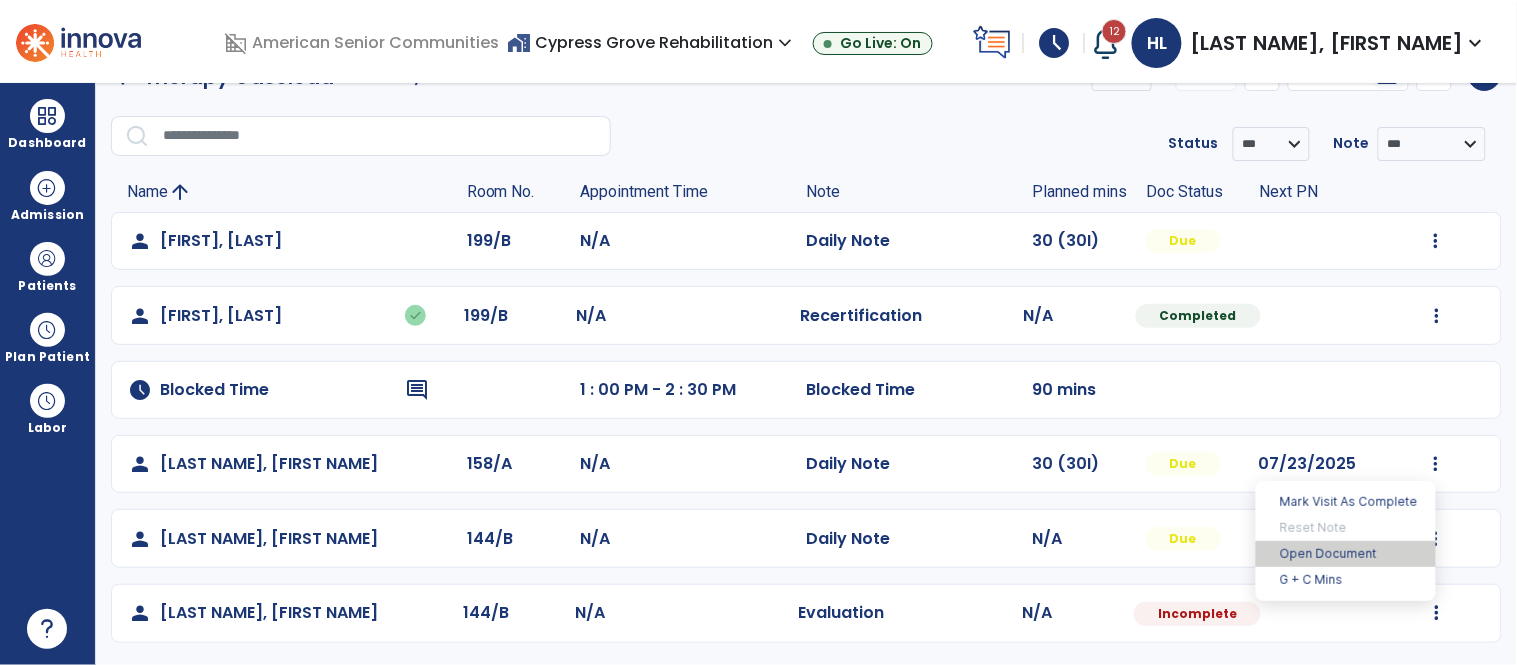 click on "Open Document" at bounding box center [1346, 554] 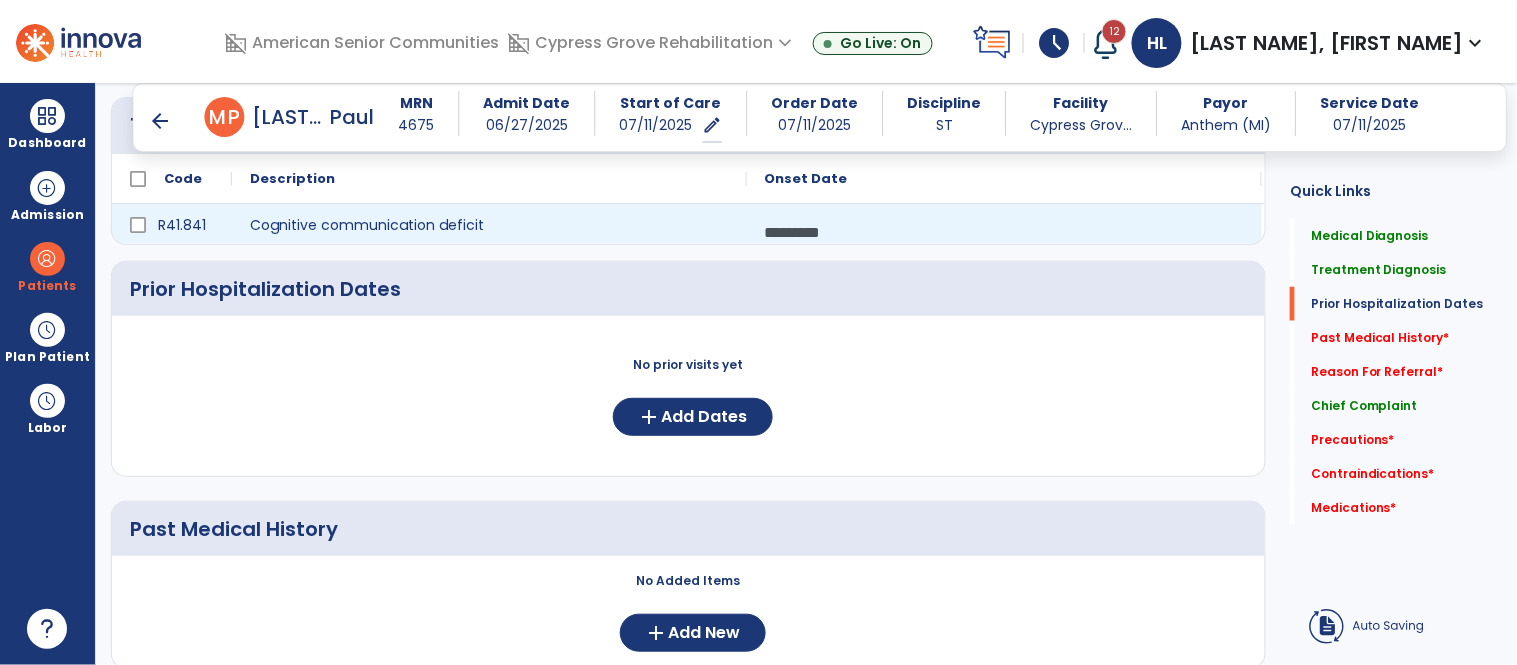 scroll, scrollTop: 413, scrollLeft: 0, axis: vertical 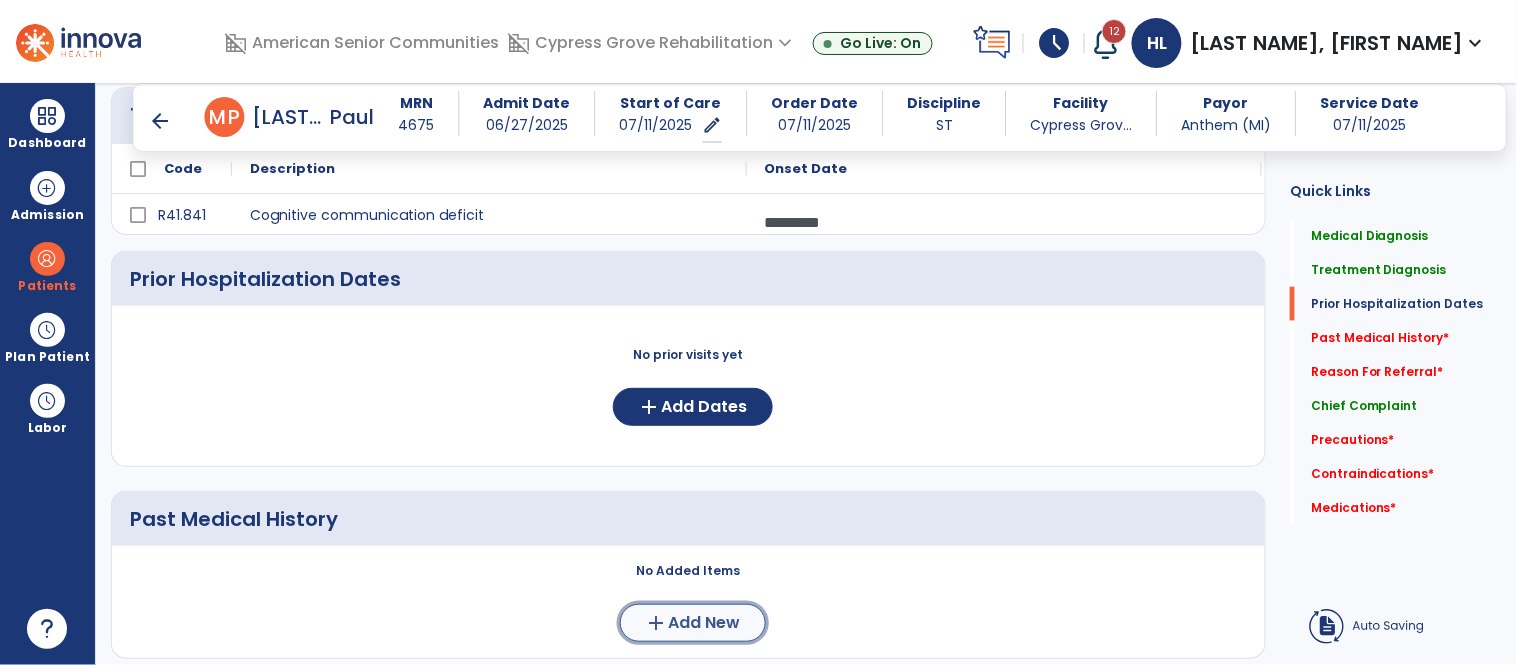 click on "add" 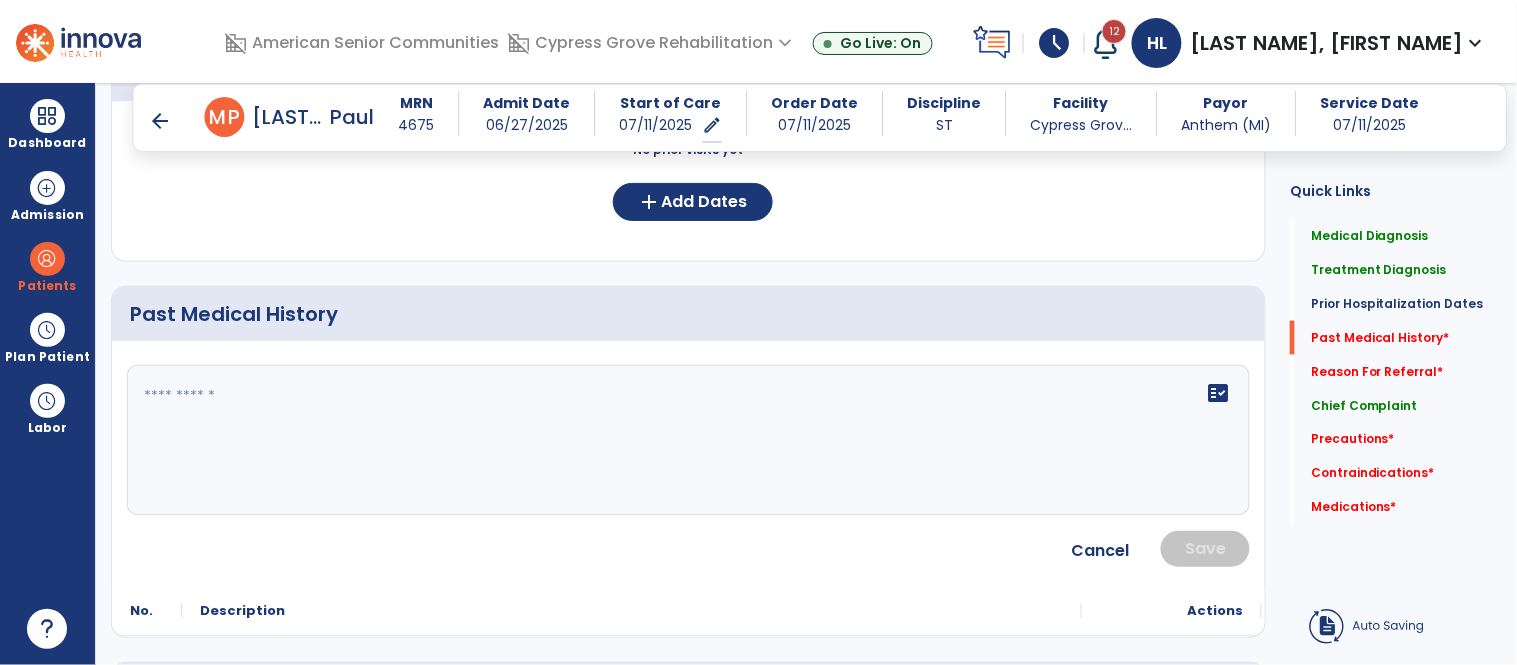 scroll, scrollTop: 631, scrollLeft: 0, axis: vertical 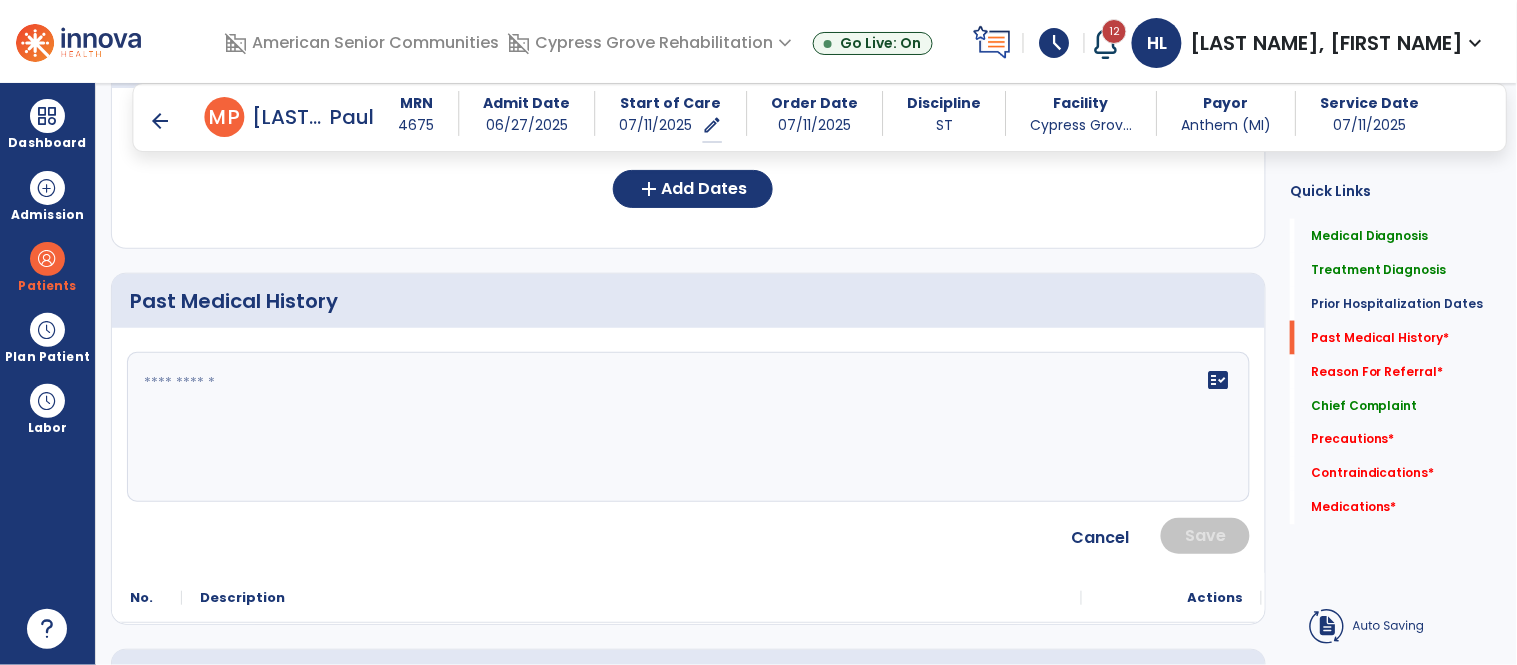 click on "fact_check" 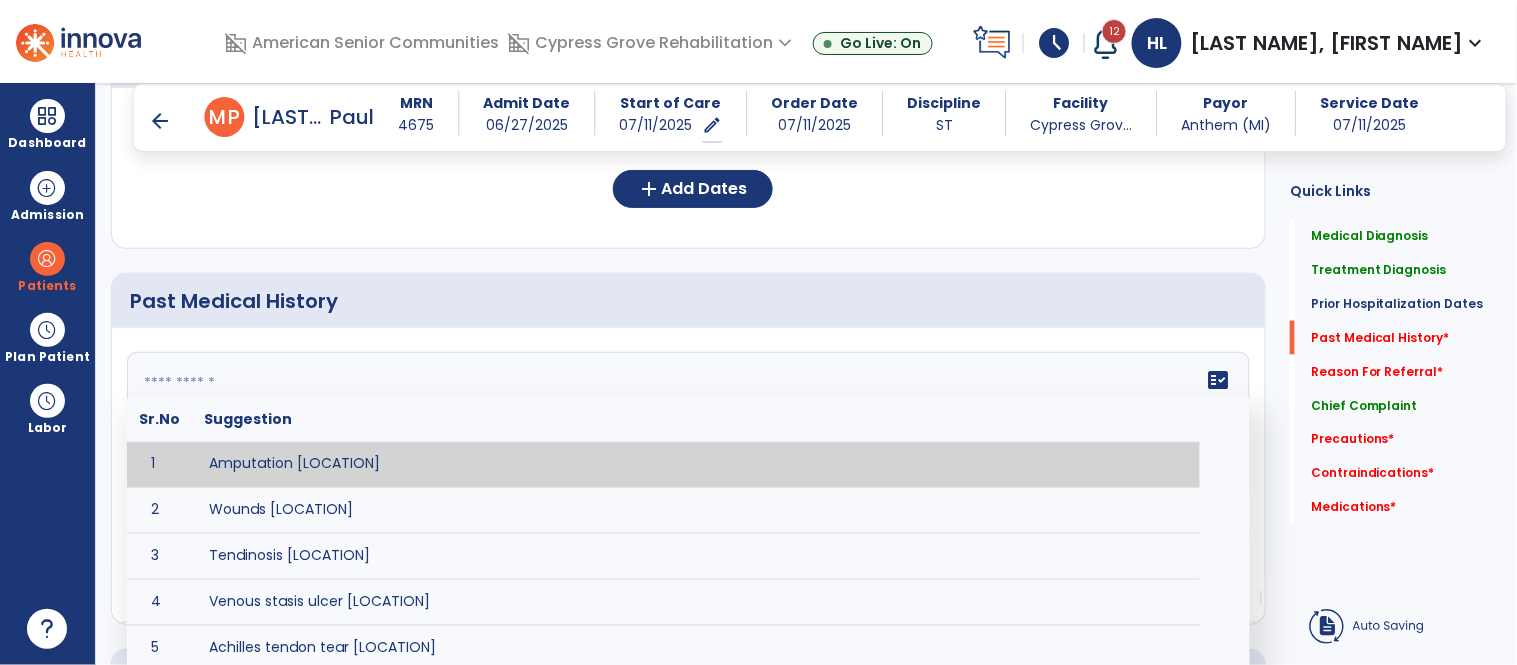 paste on "**********" 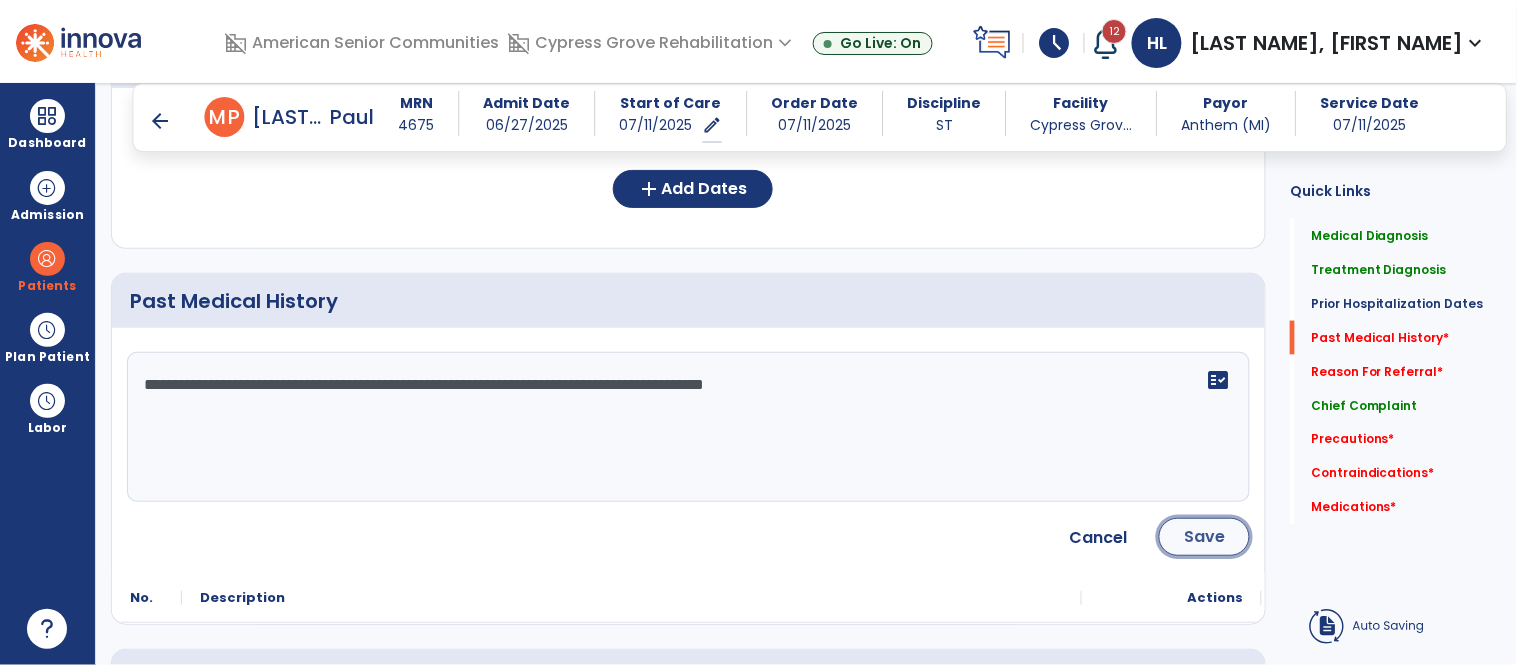 click on "Save" 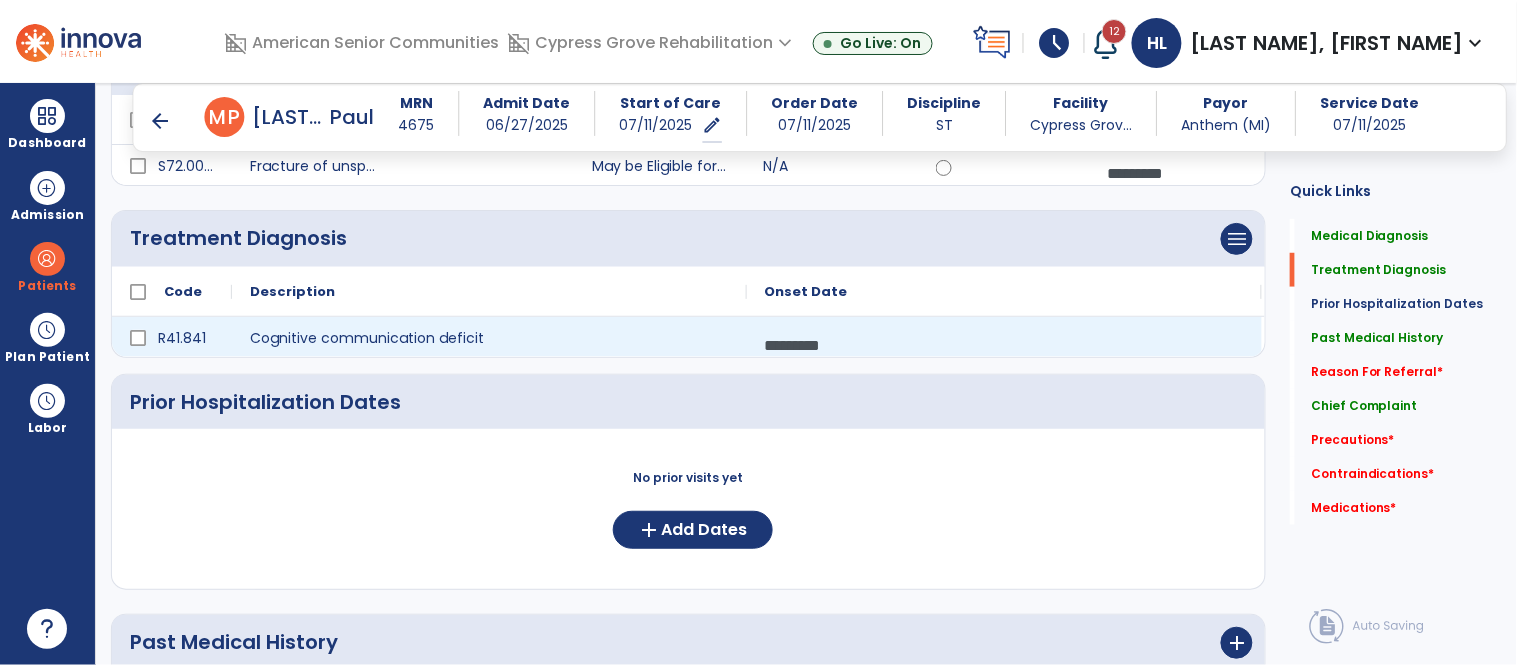 scroll, scrollTop: 295, scrollLeft: 0, axis: vertical 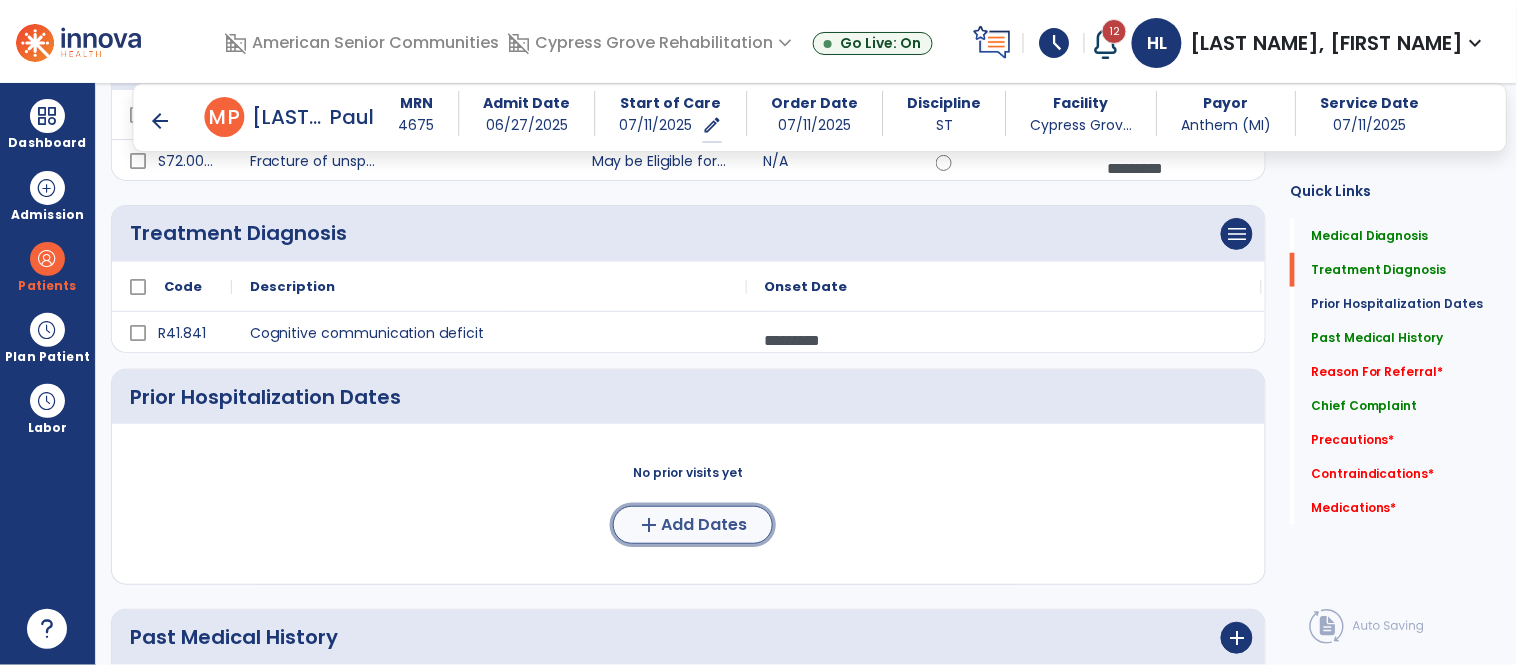 click on "Add Dates" 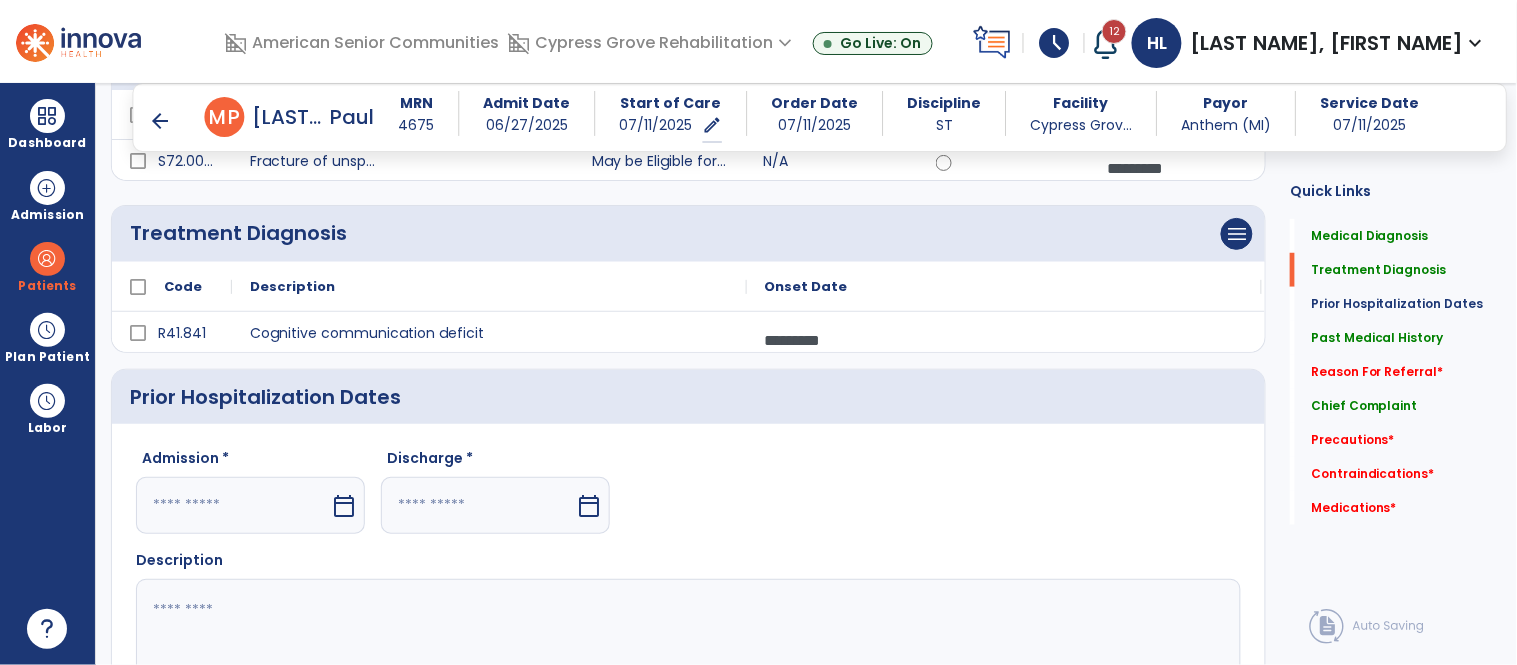 click at bounding box center [233, 505] 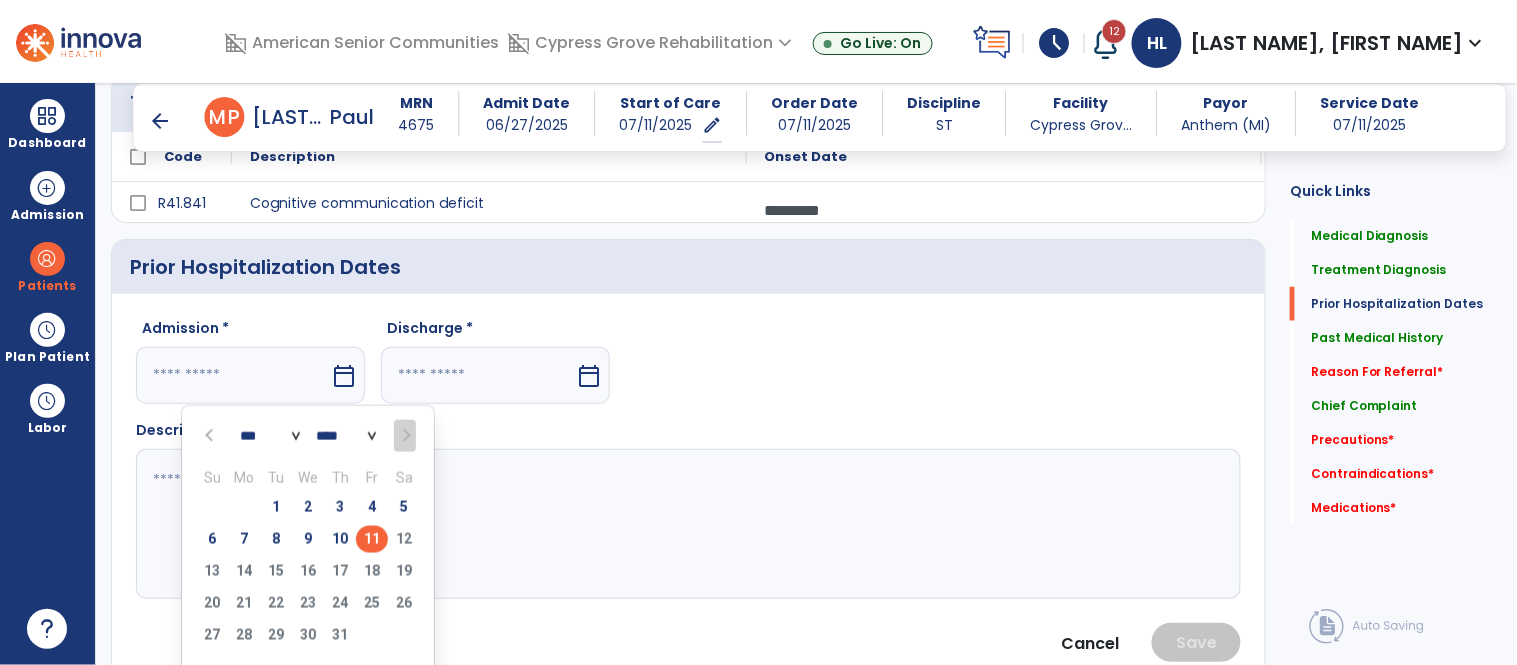 scroll, scrollTop: 440, scrollLeft: 0, axis: vertical 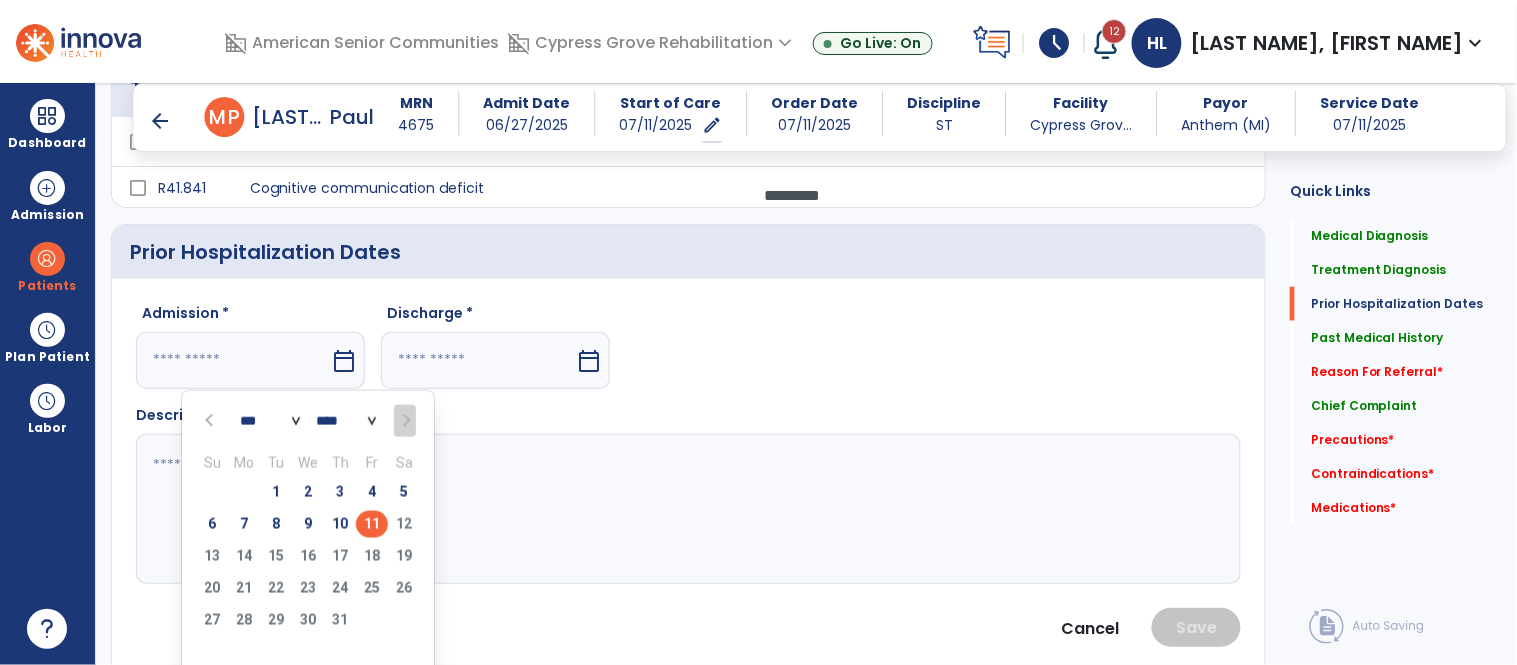 click at bounding box center (211, 421) 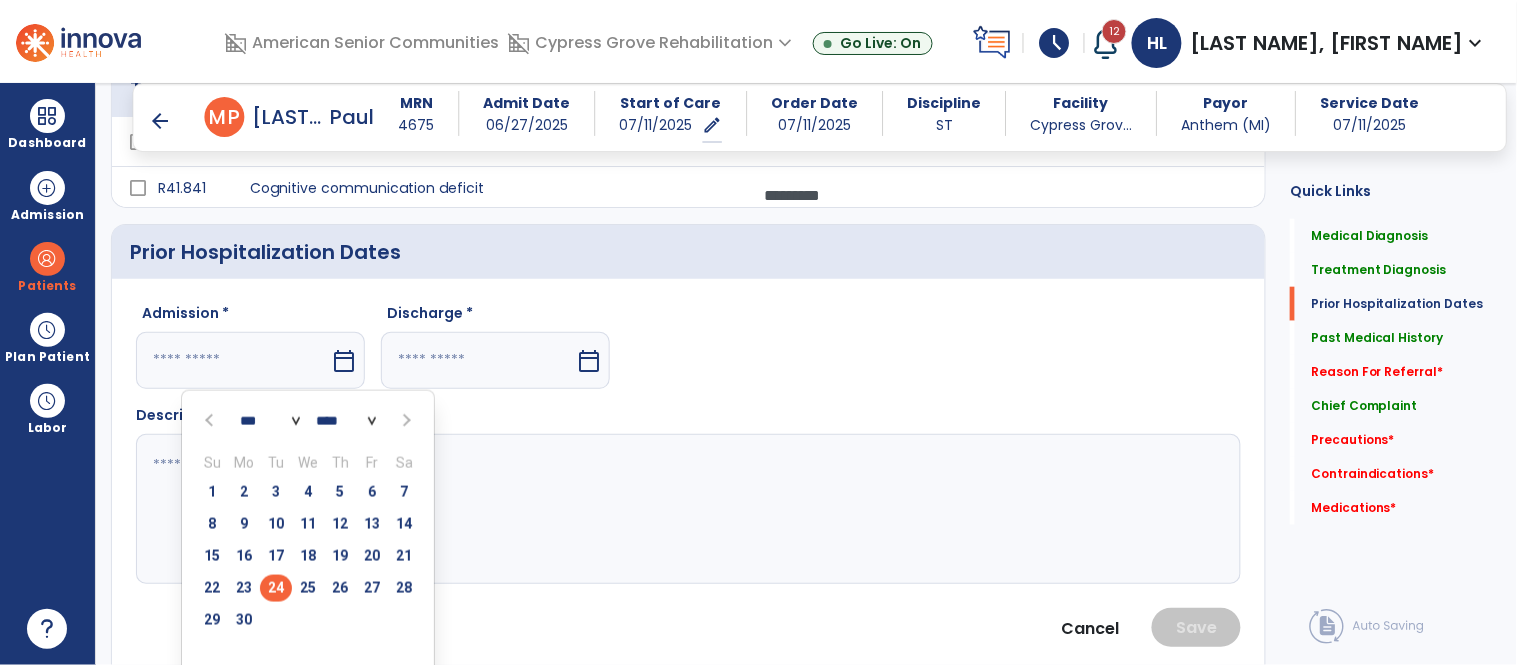 click on "24" at bounding box center [276, 588] 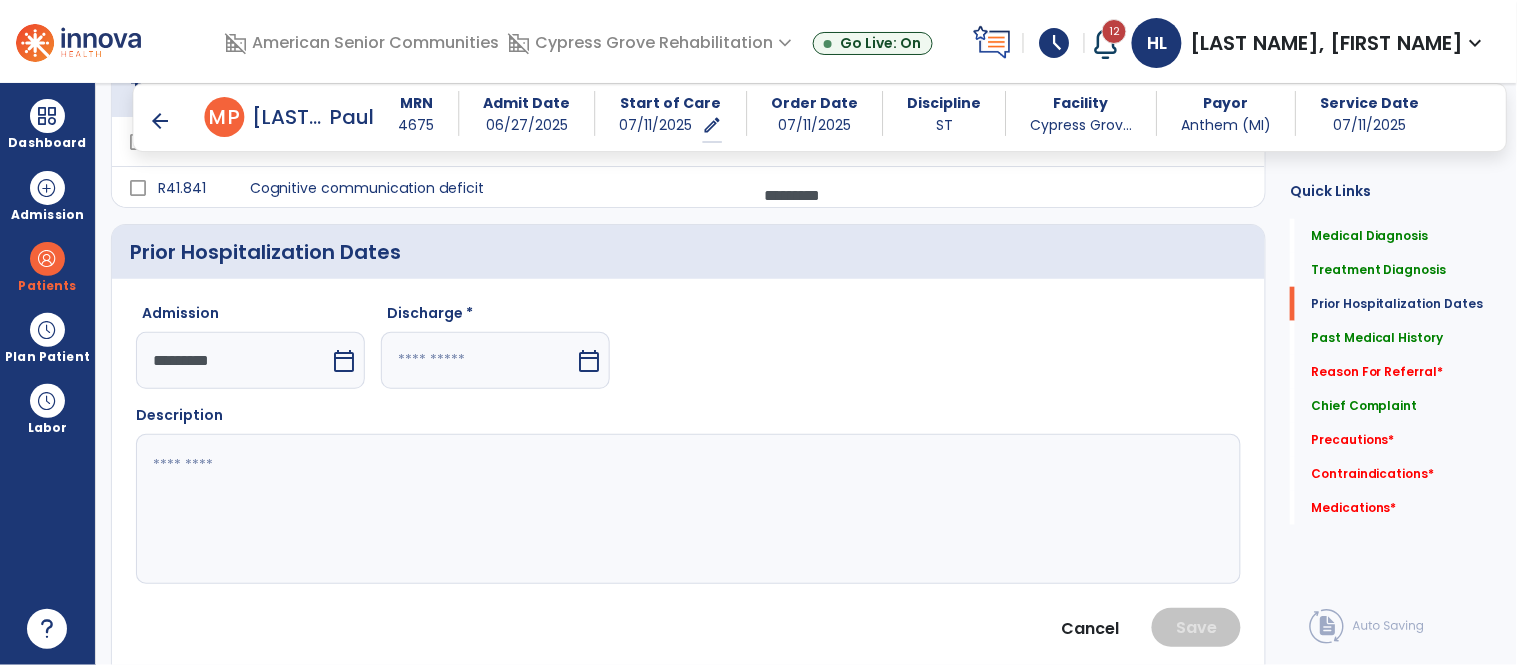 click at bounding box center (478, 360) 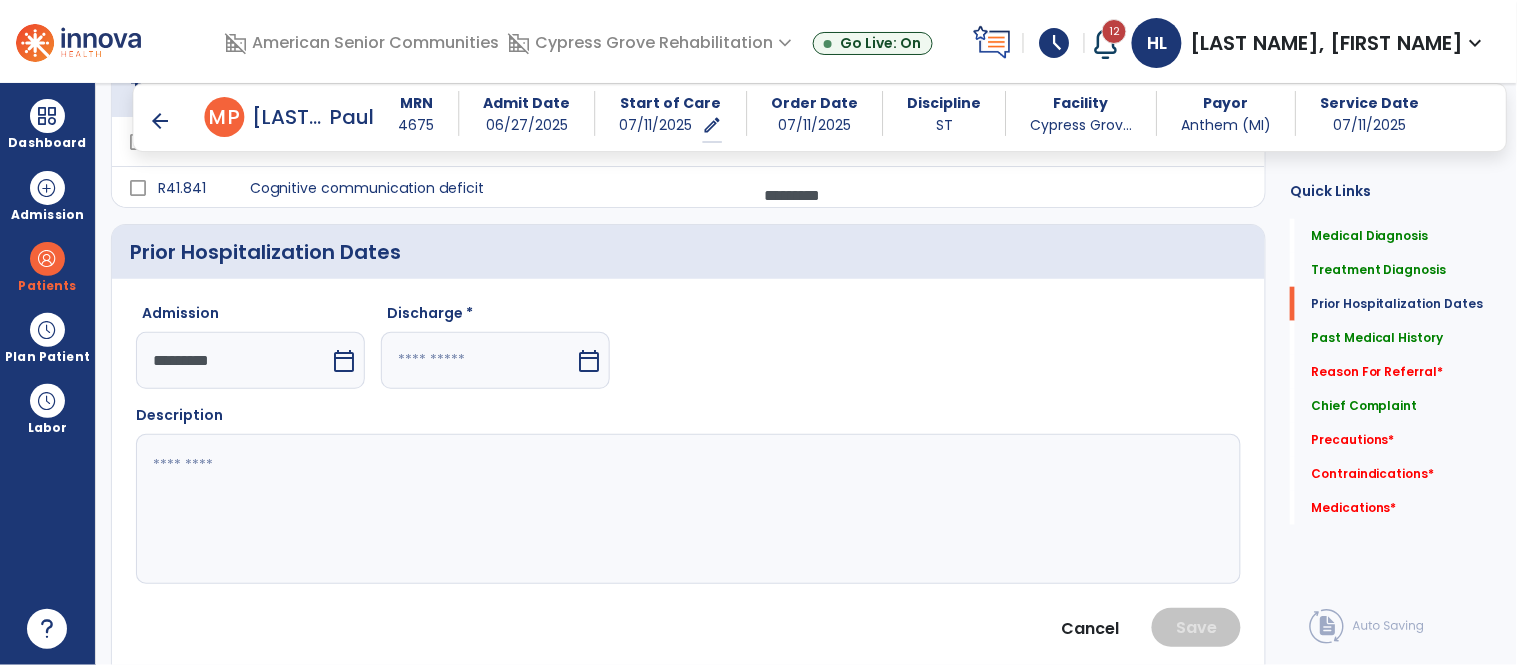 select on "*" 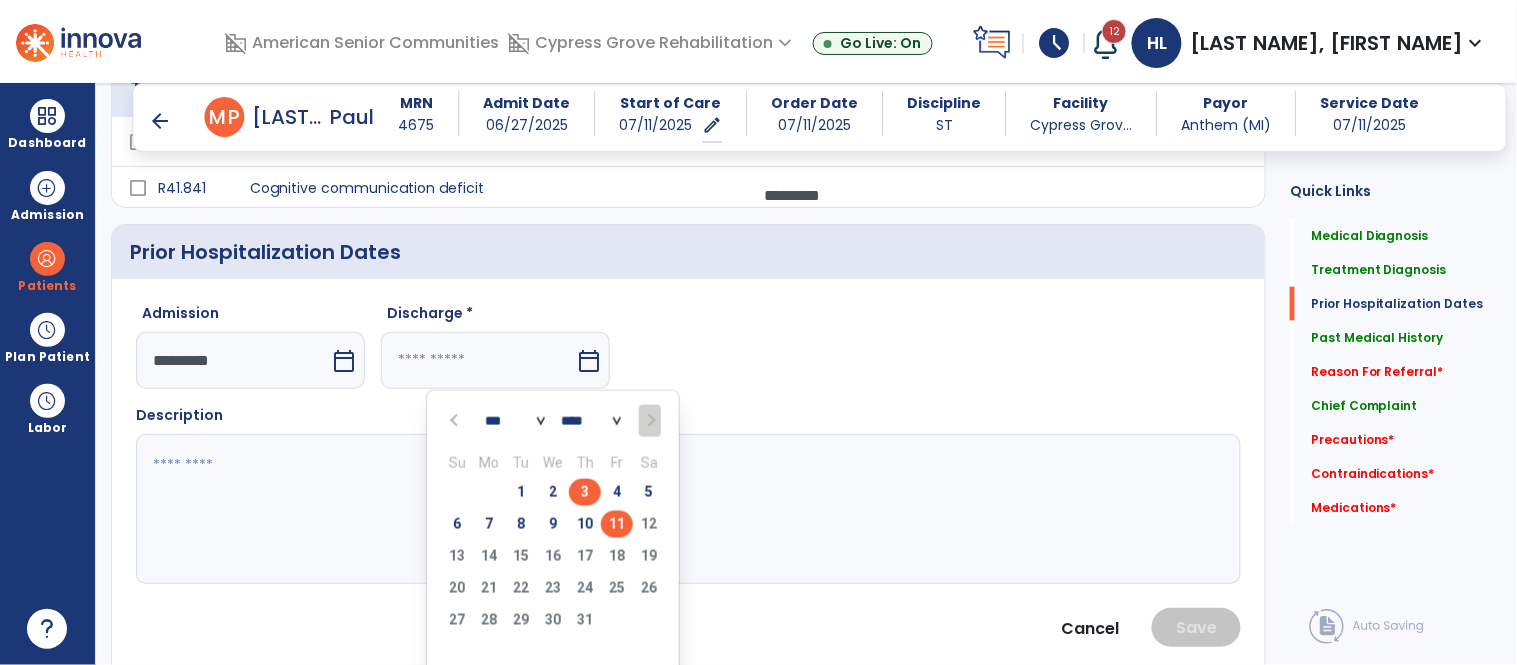 click on "3" at bounding box center (585, 492) 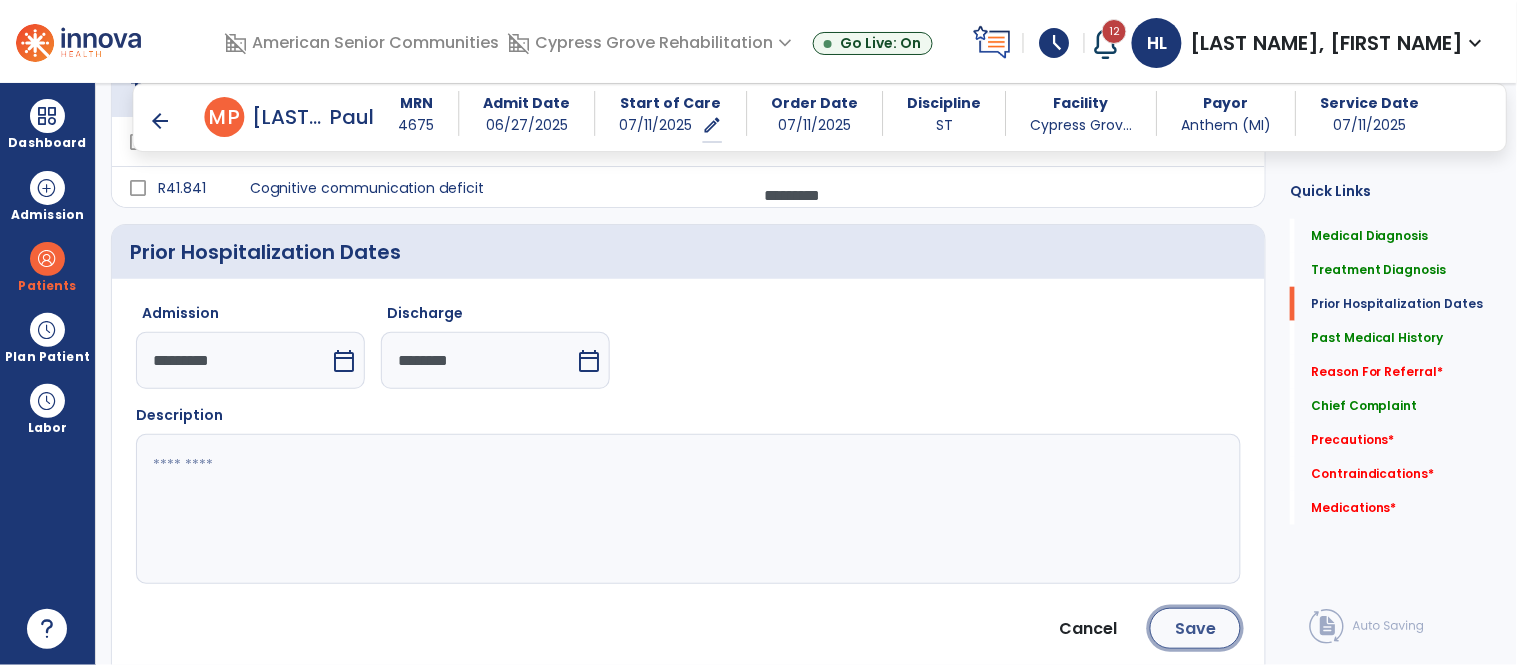 click on "Save" 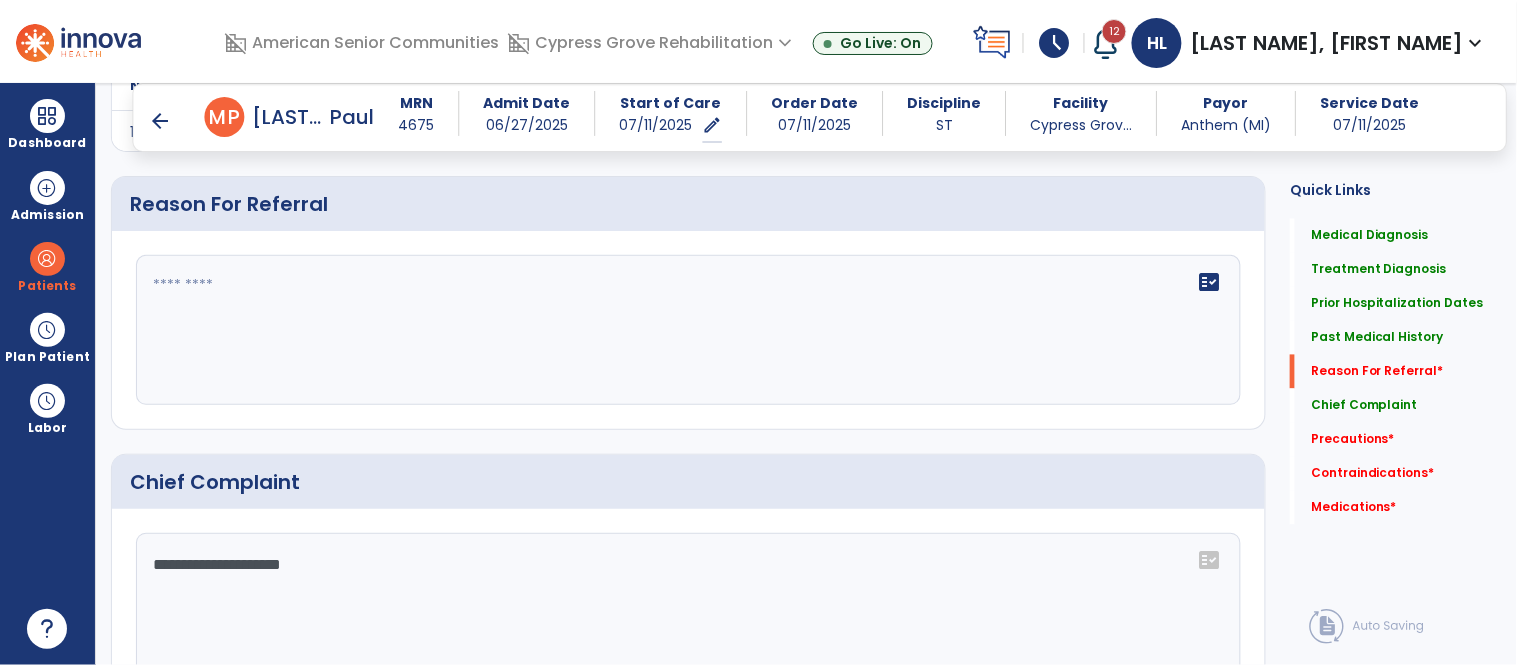 scroll, scrollTop: 901, scrollLeft: 0, axis: vertical 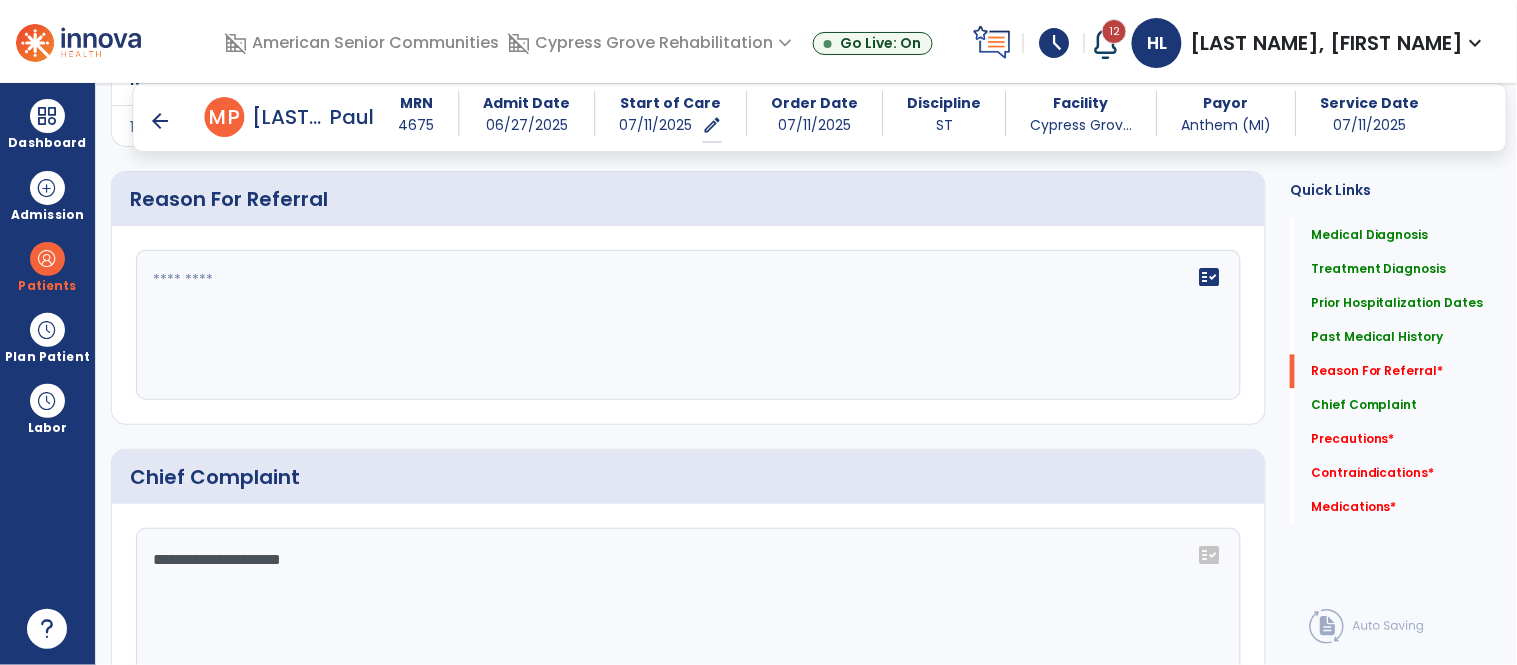 click on "fact_check" 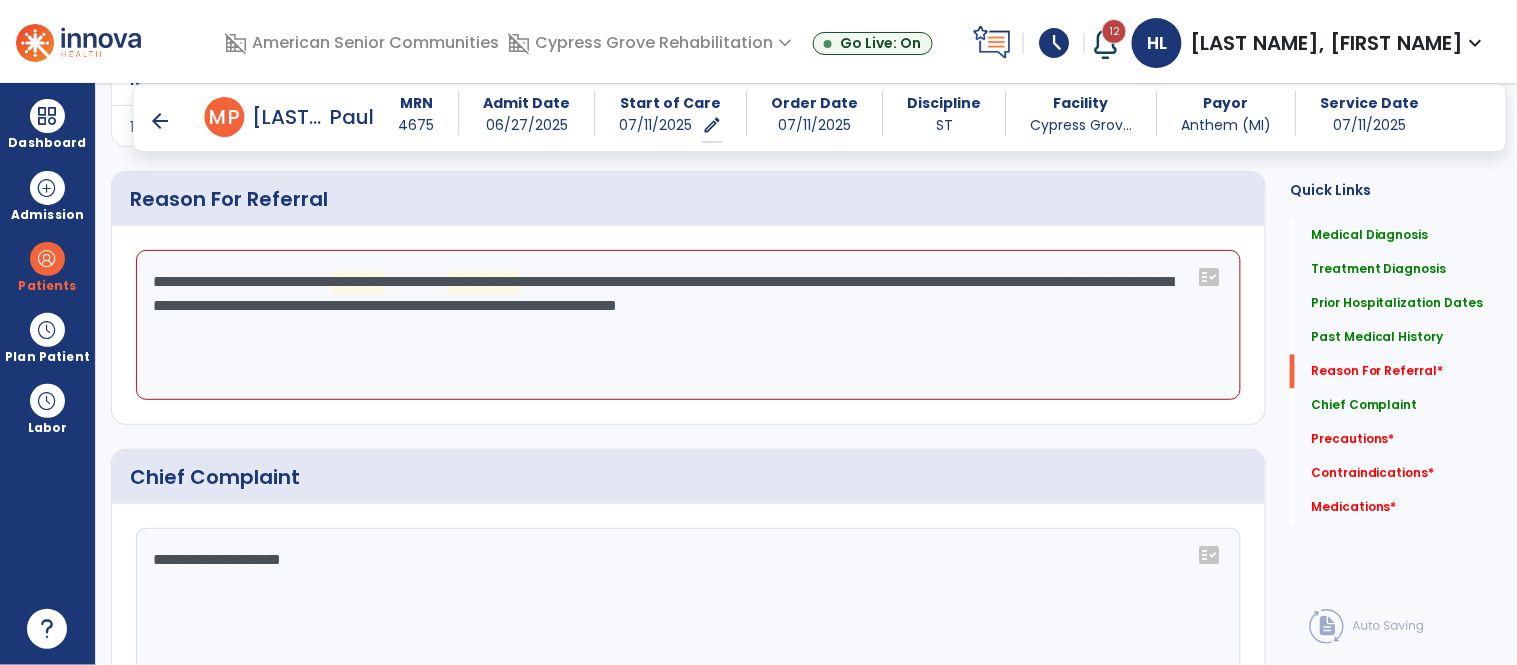 click on "**********" 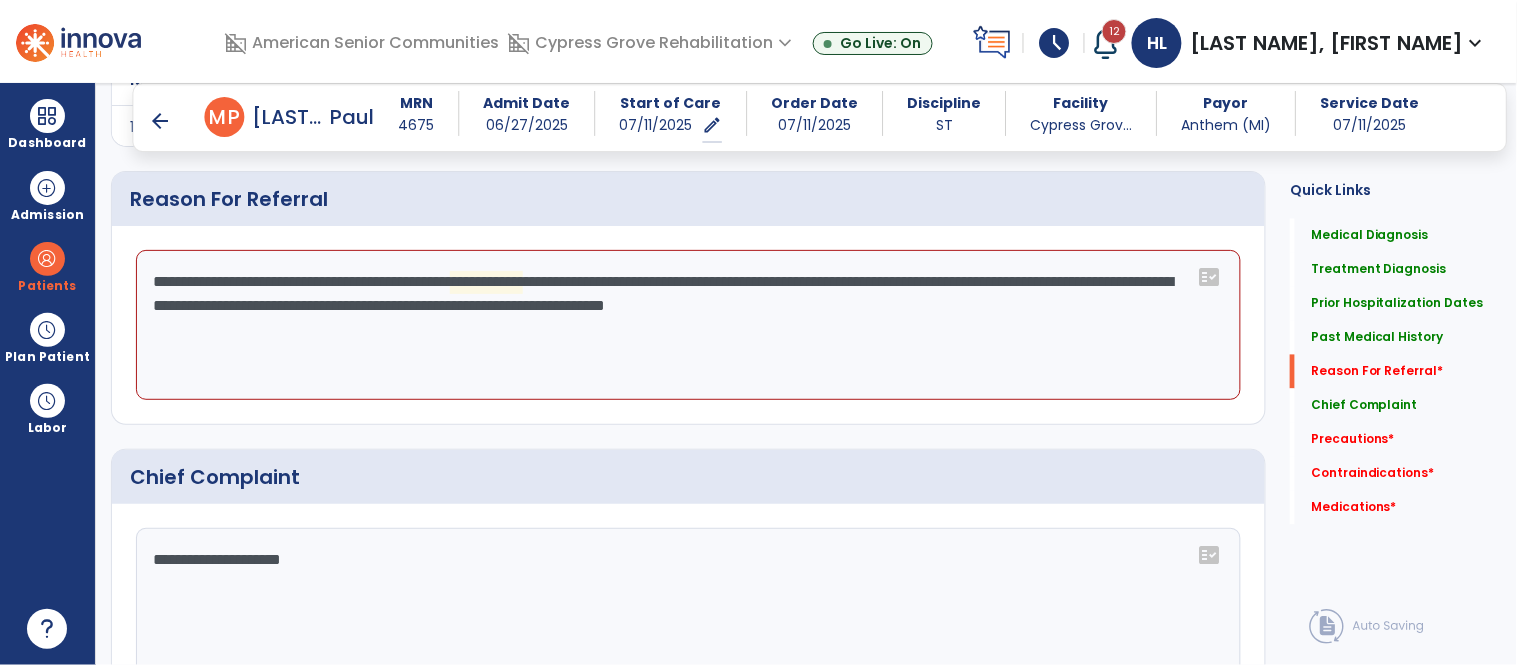 click on "**********" 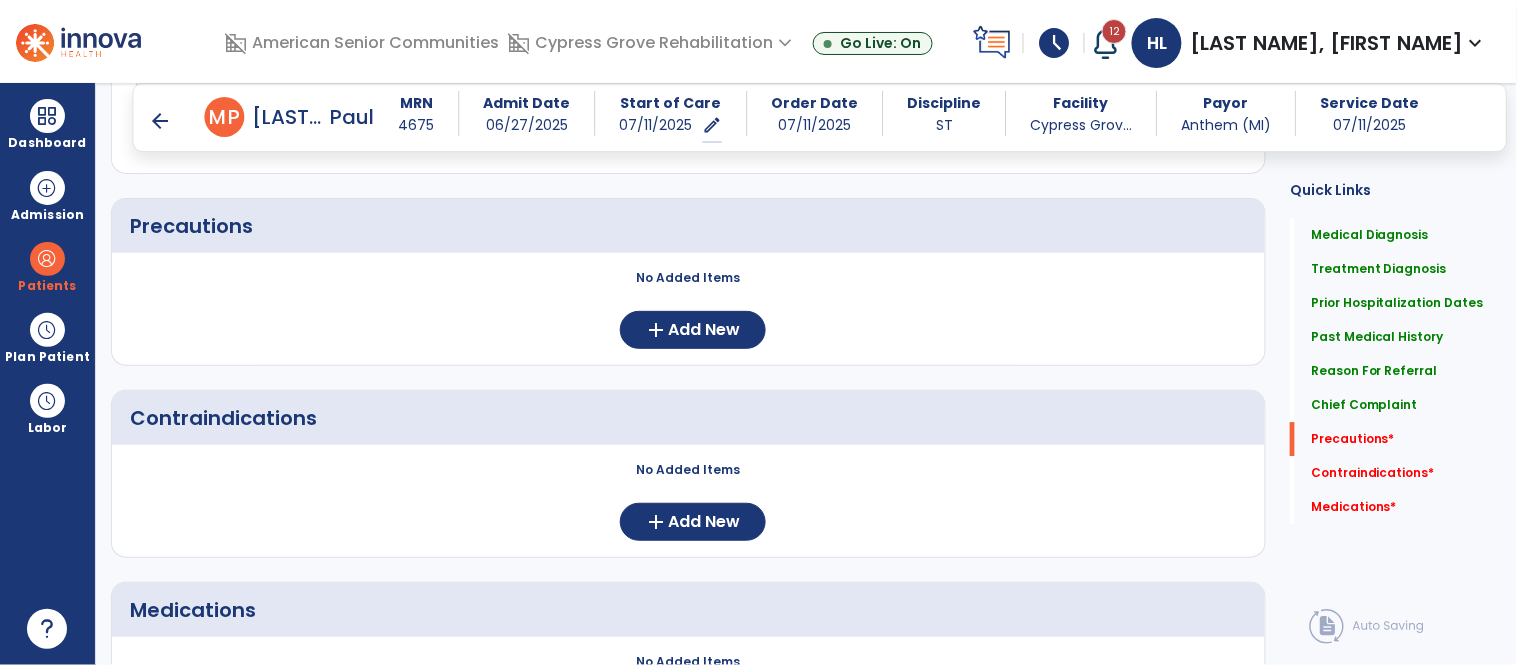 scroll, scrollTop: 1444, scrollLeft: 0, axis: vertical 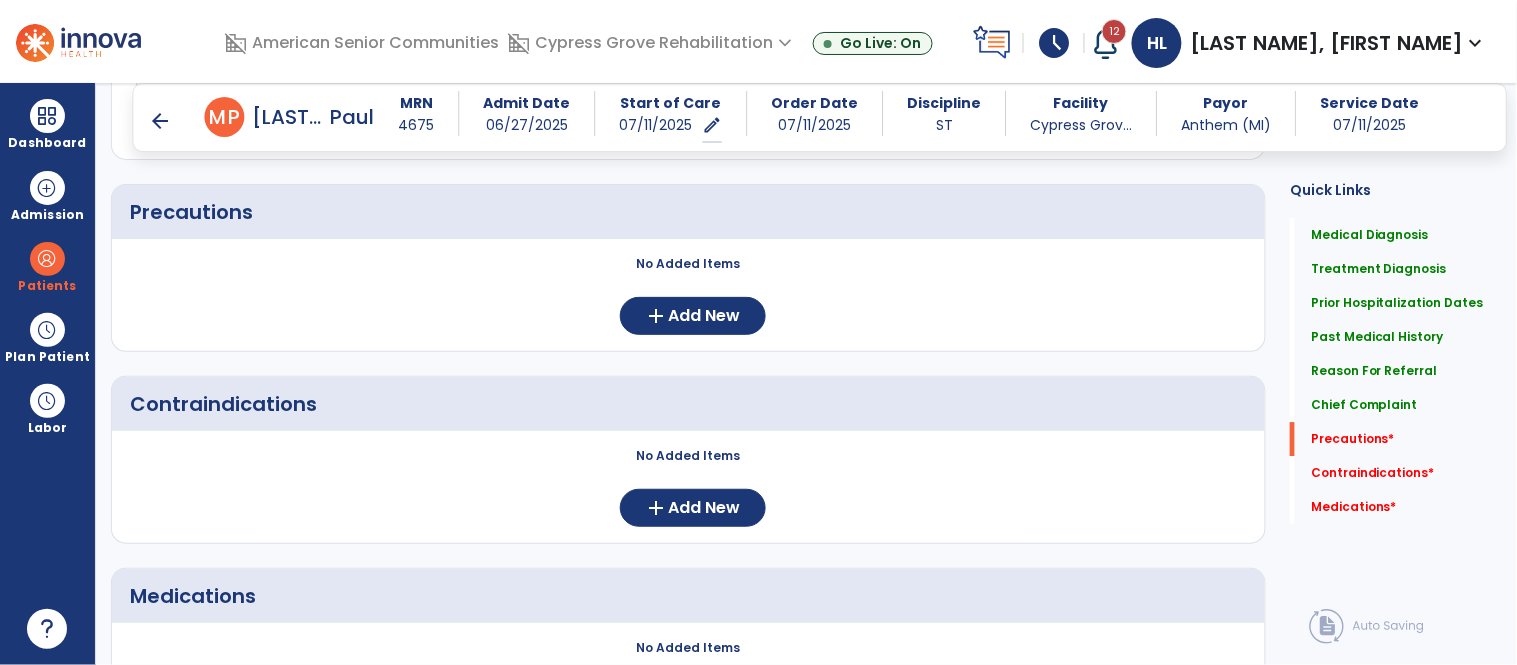 type on "**********" 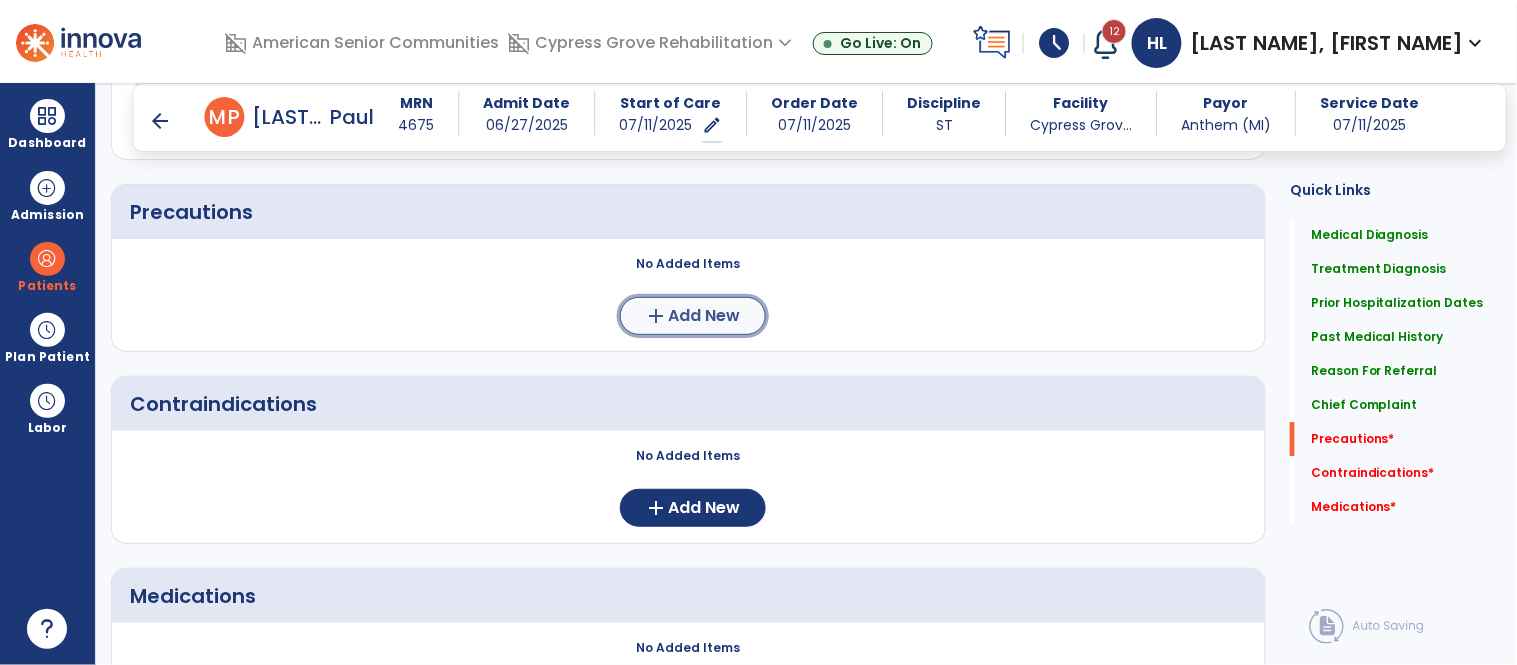 click on "add  Add New" 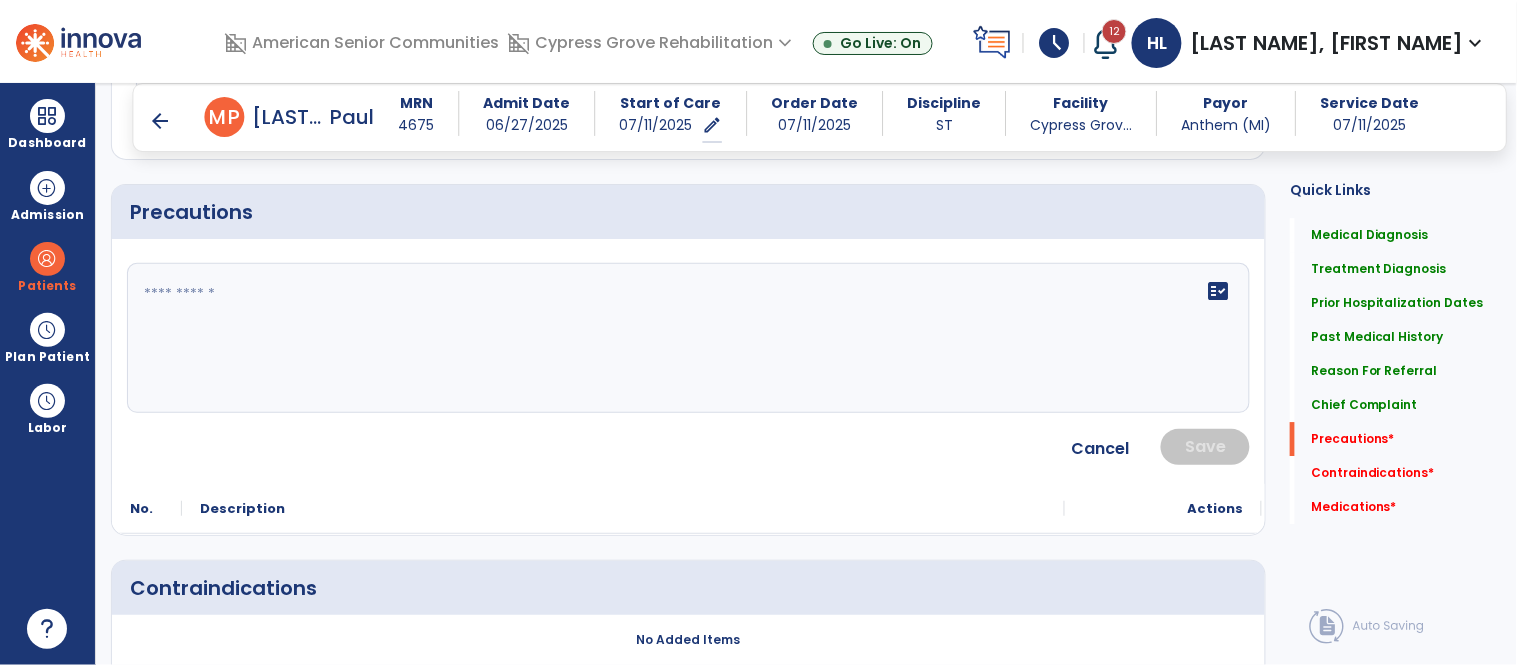 click on "fact_check" 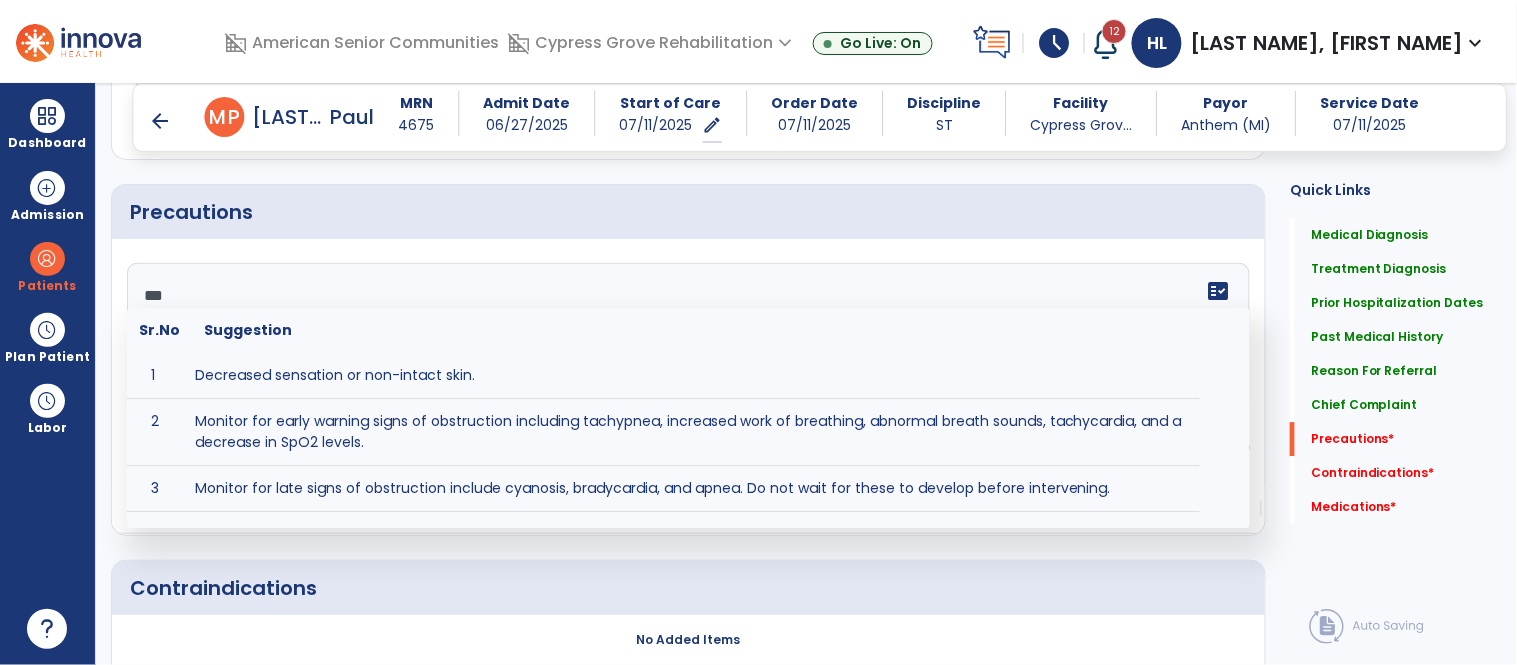 type on "****" 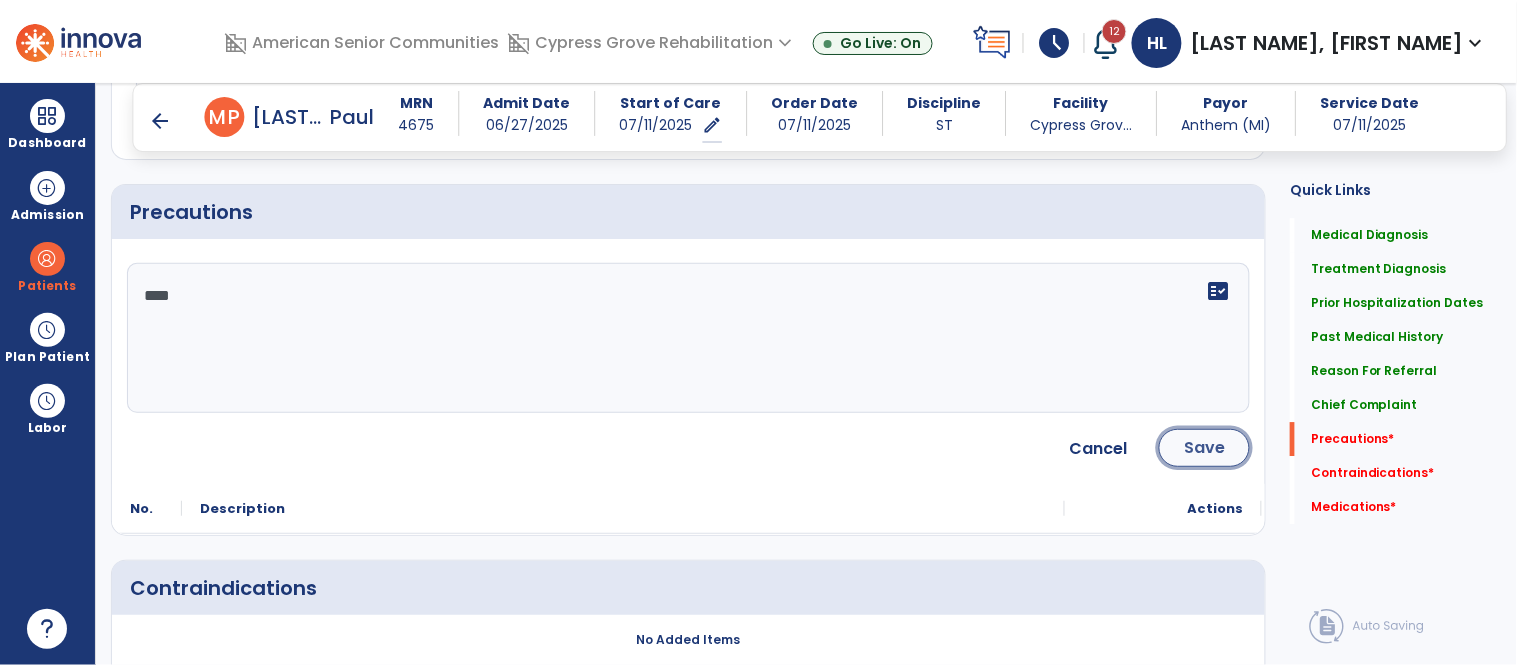 click on "Save" 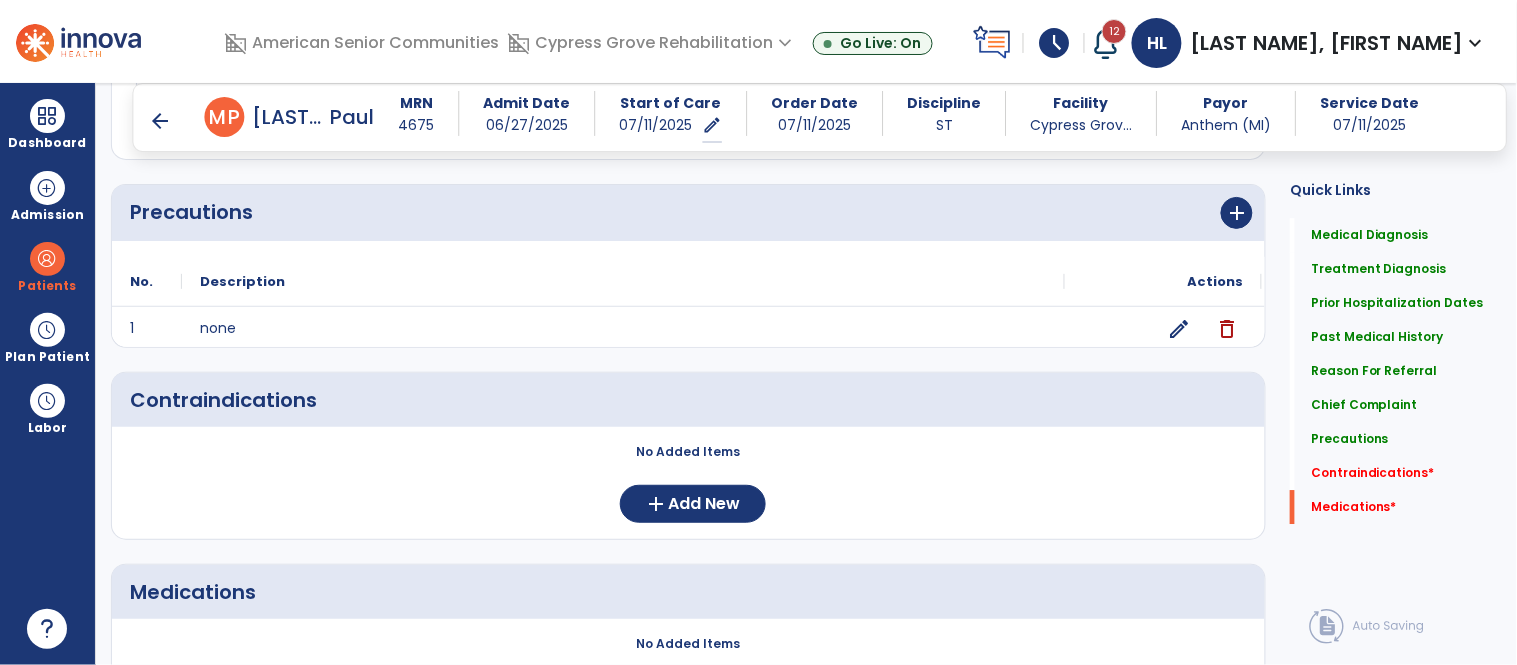 scroll, scrollTop: 1534, scrollLeft: 0, axis: vertical 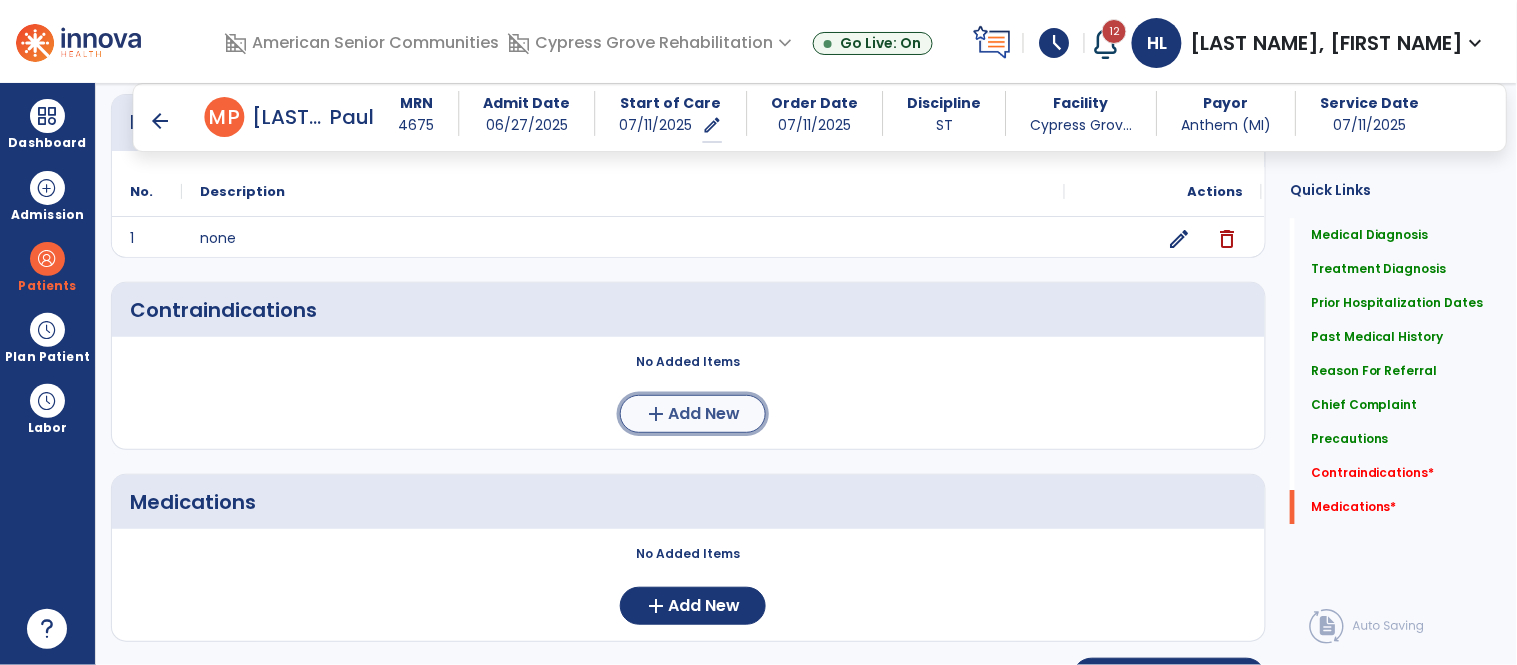 click on "Add New" 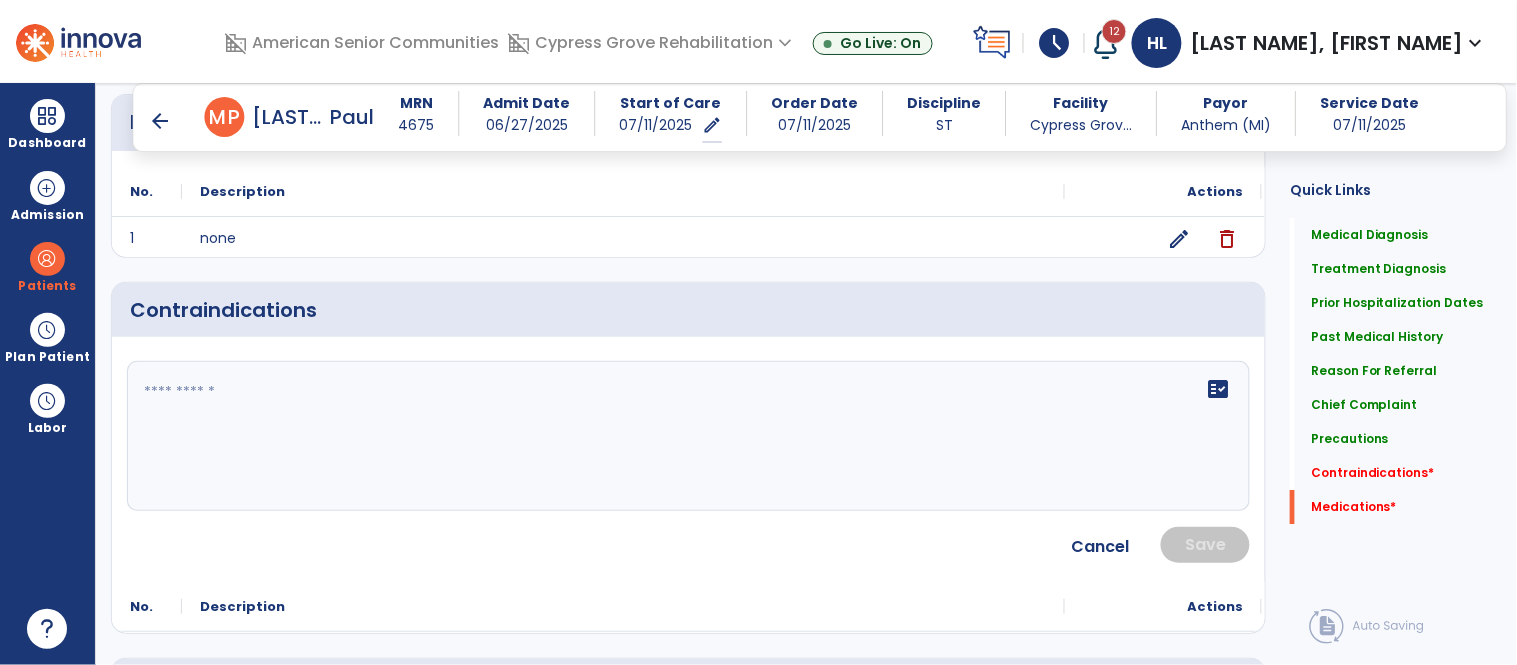 click on "fact_check" 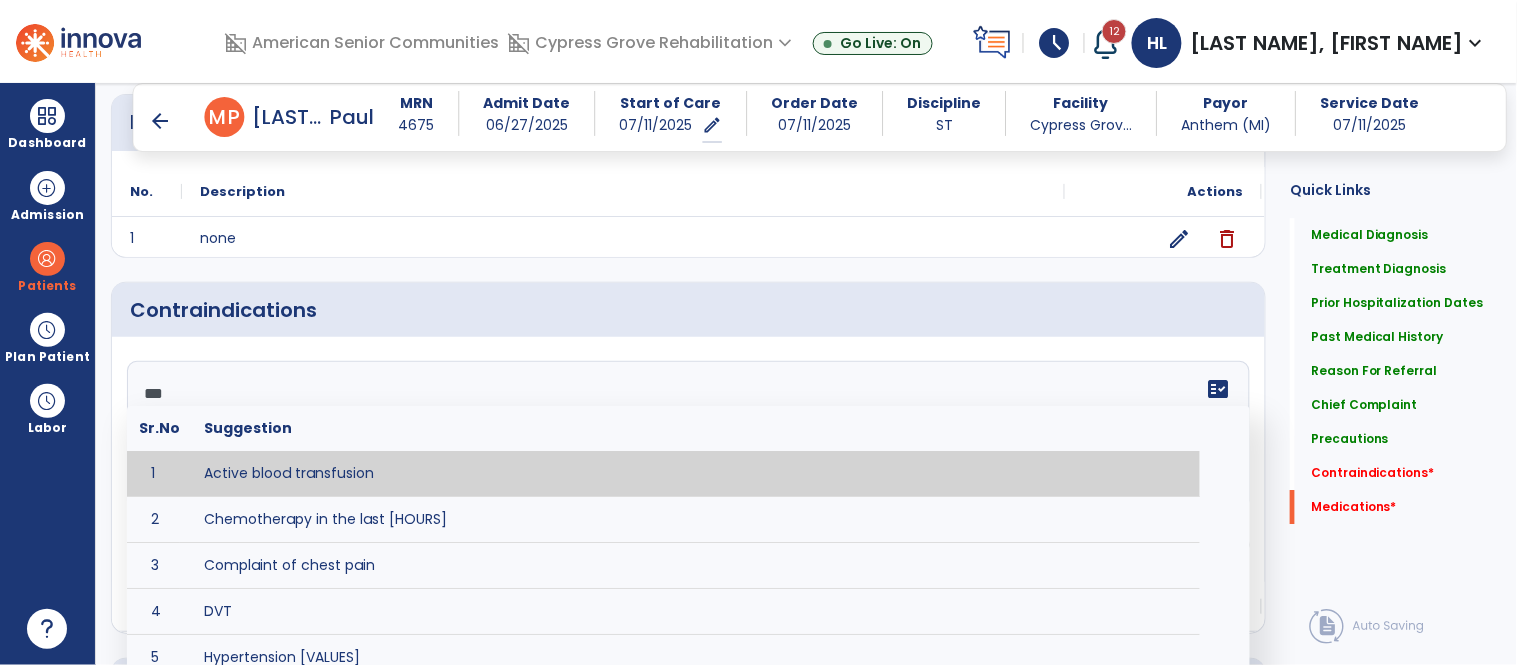 type on "****" 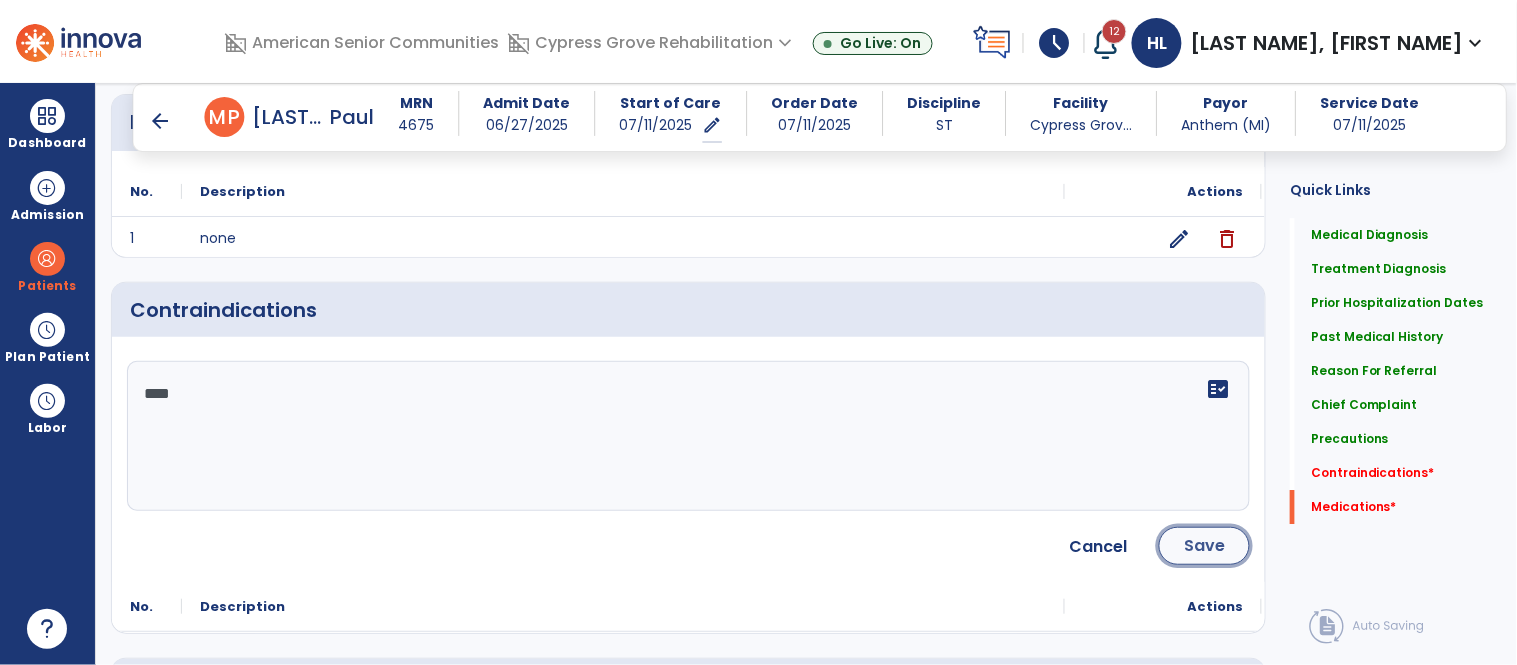 click on "Save" 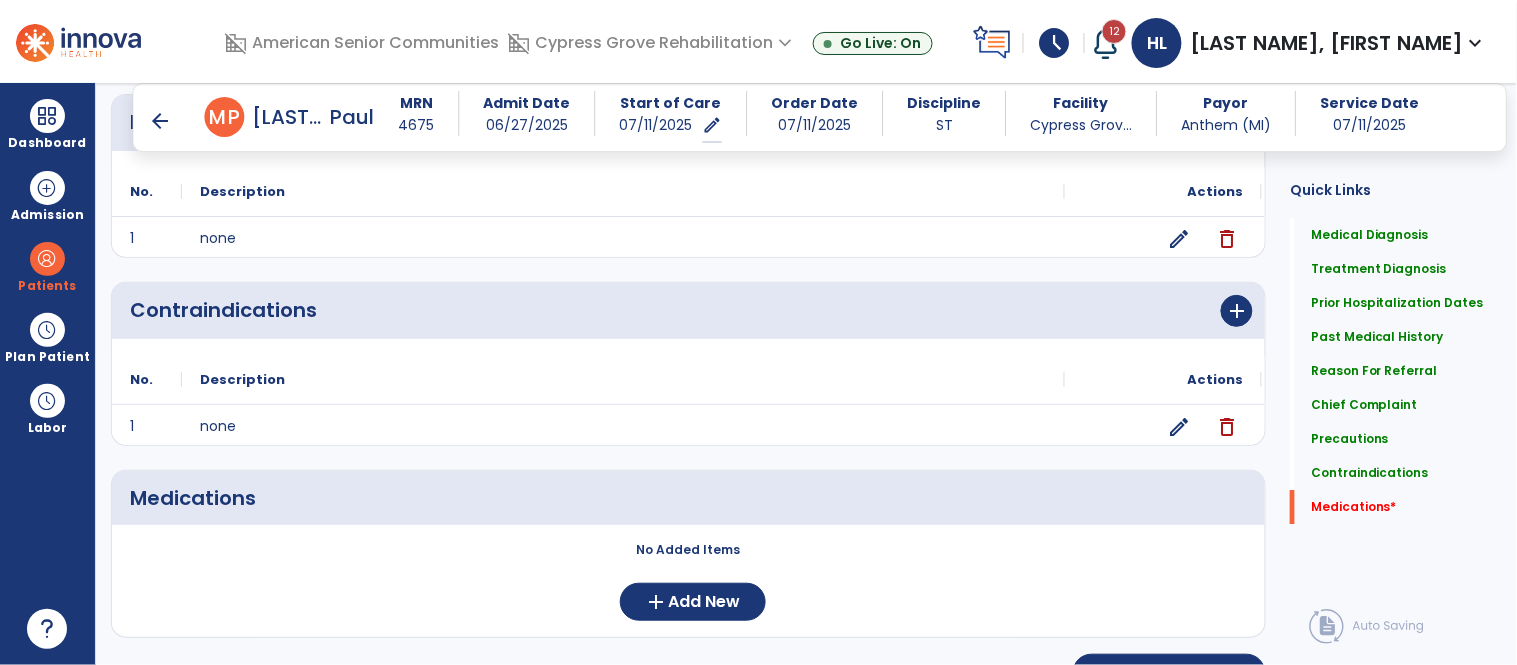 scroll, scrollTop: 1578, scrollLeft: 0, axis: vertical 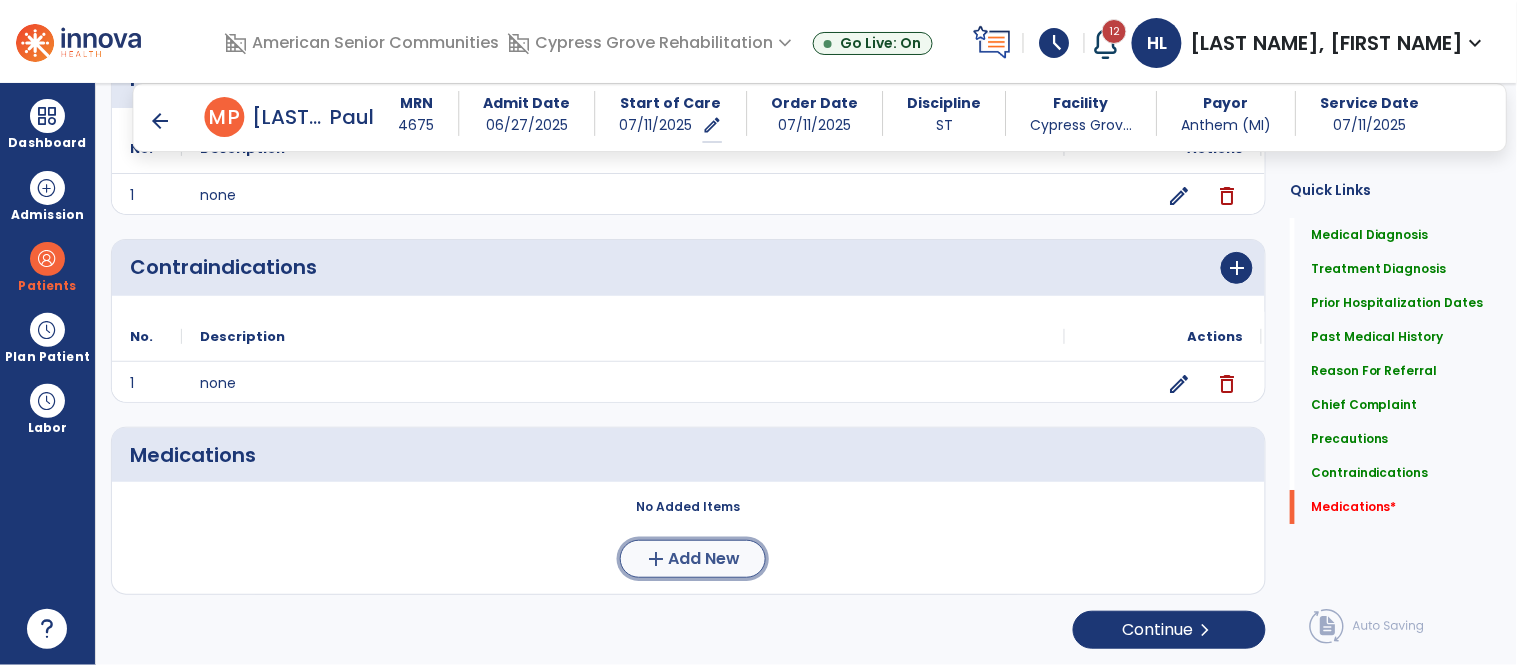 click on "Add New" 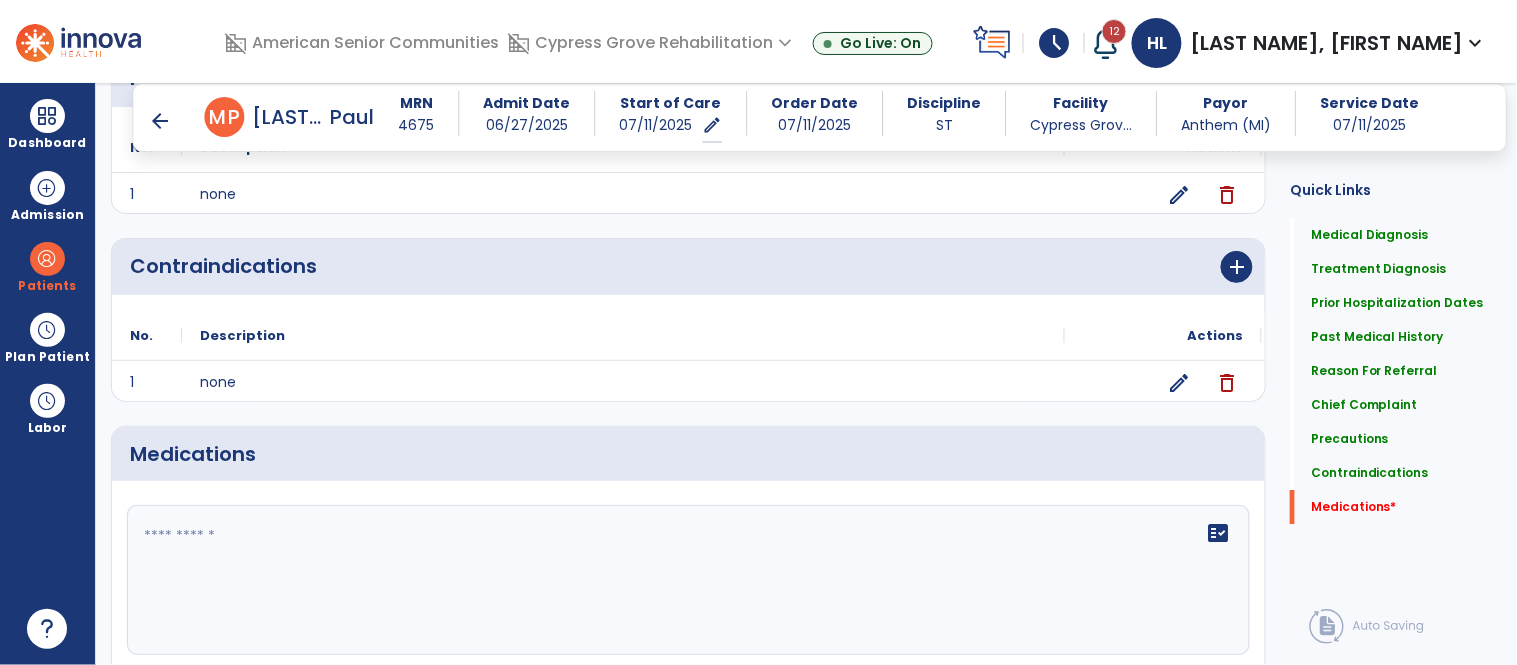 click 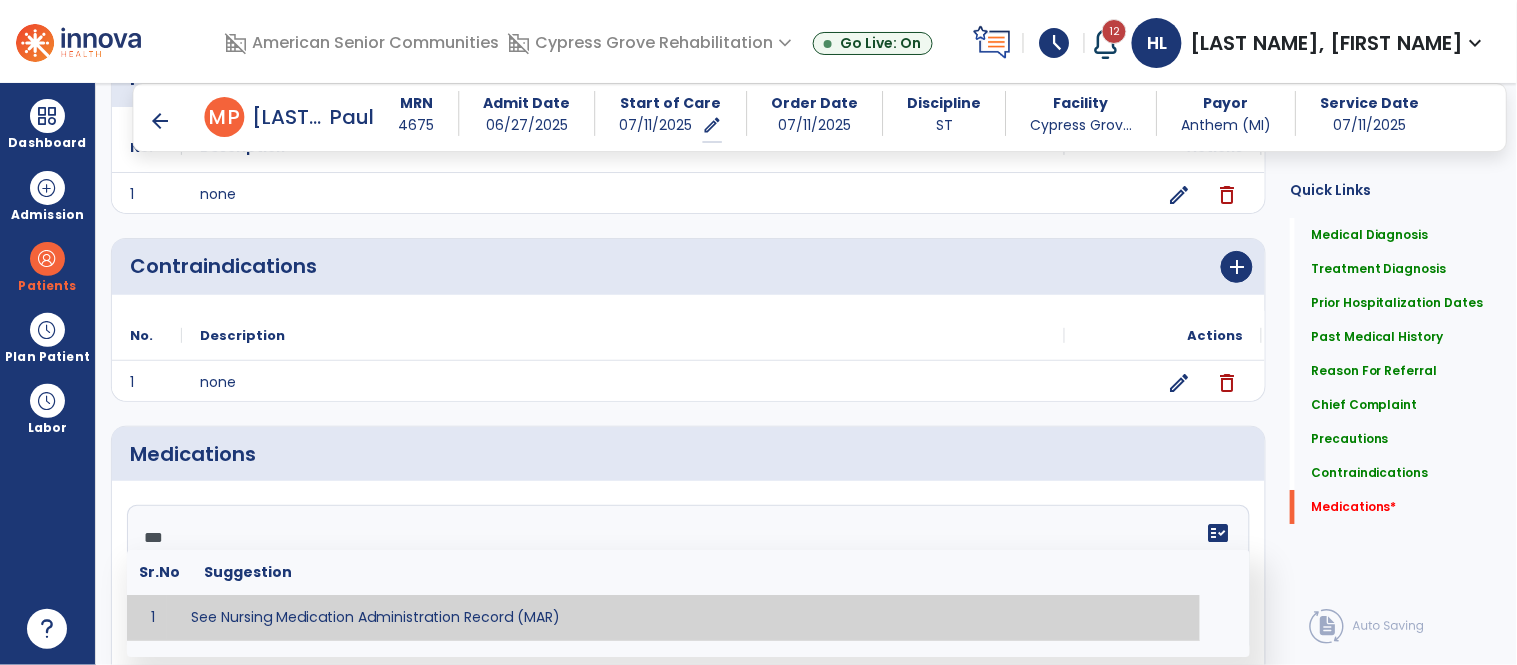 type on "**********" 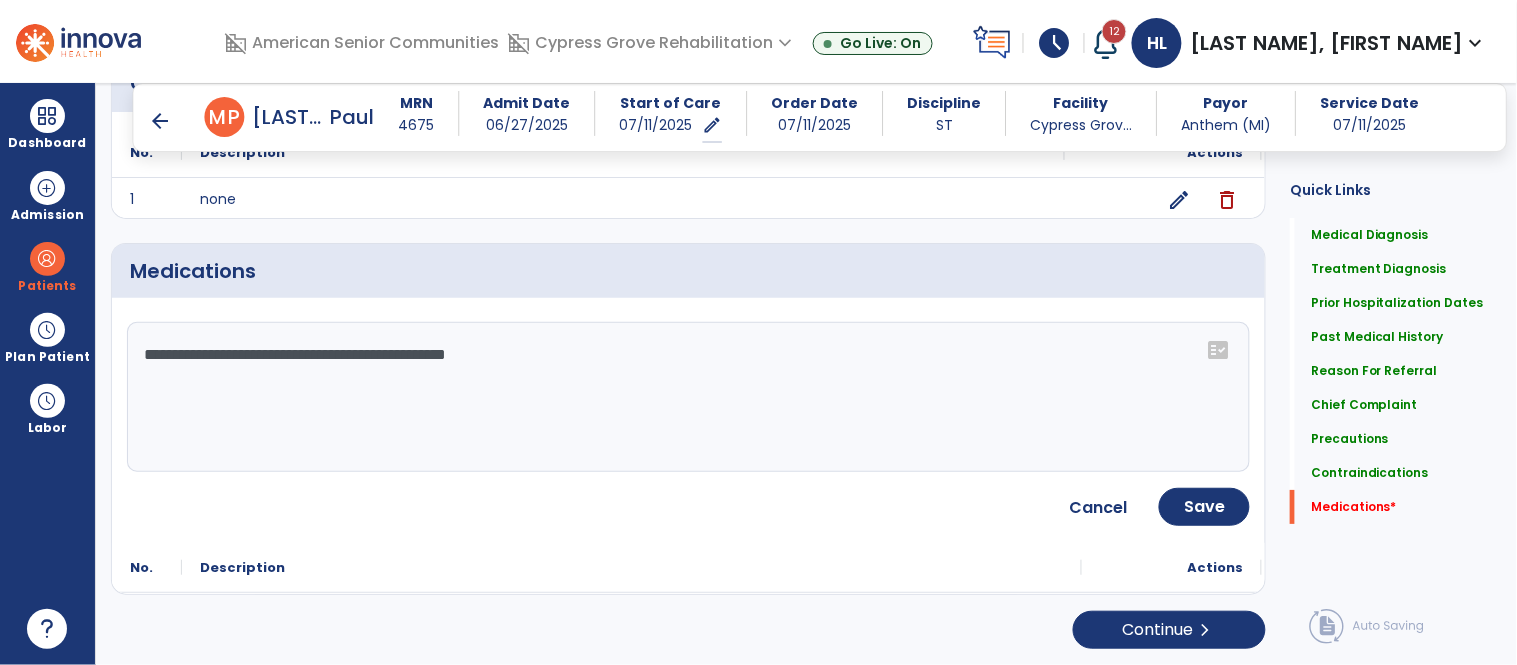 scroll, scrollTop: 1763, scrollLeft: 0, axis: vertical 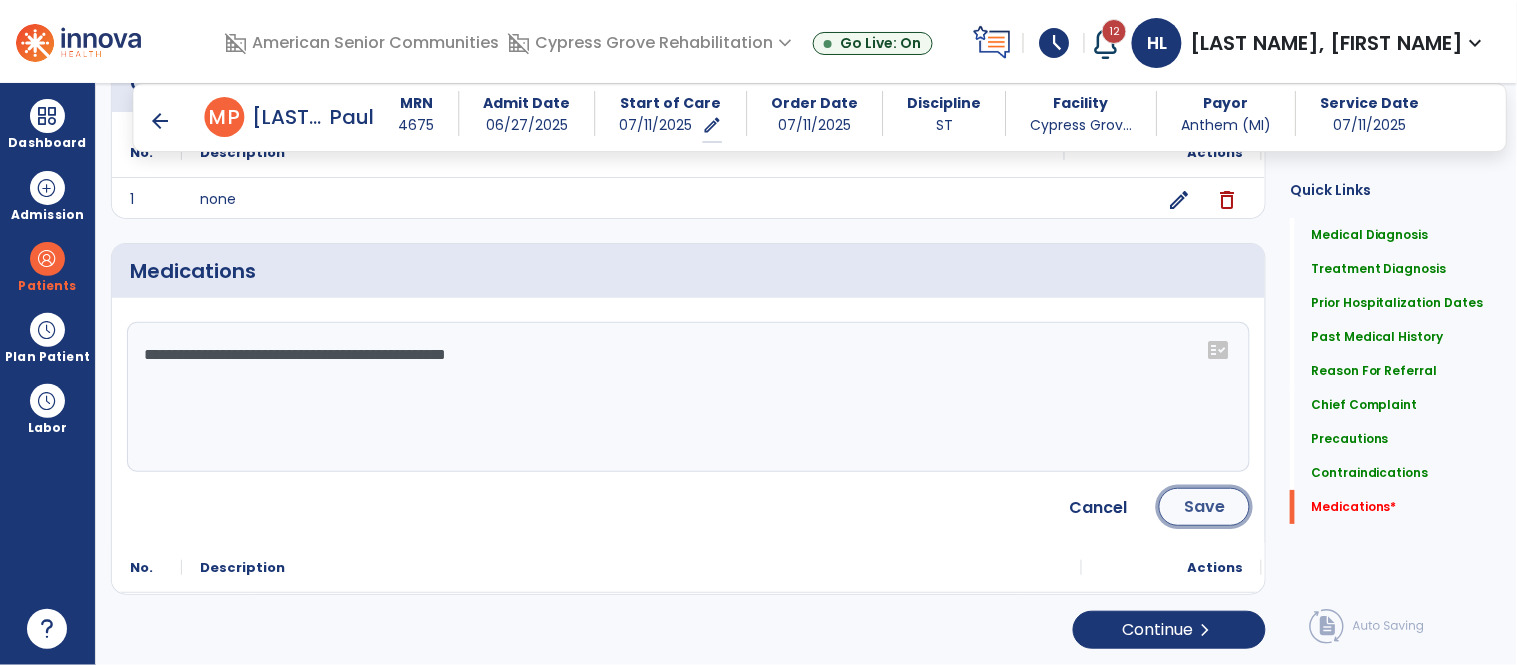 click on "Save" 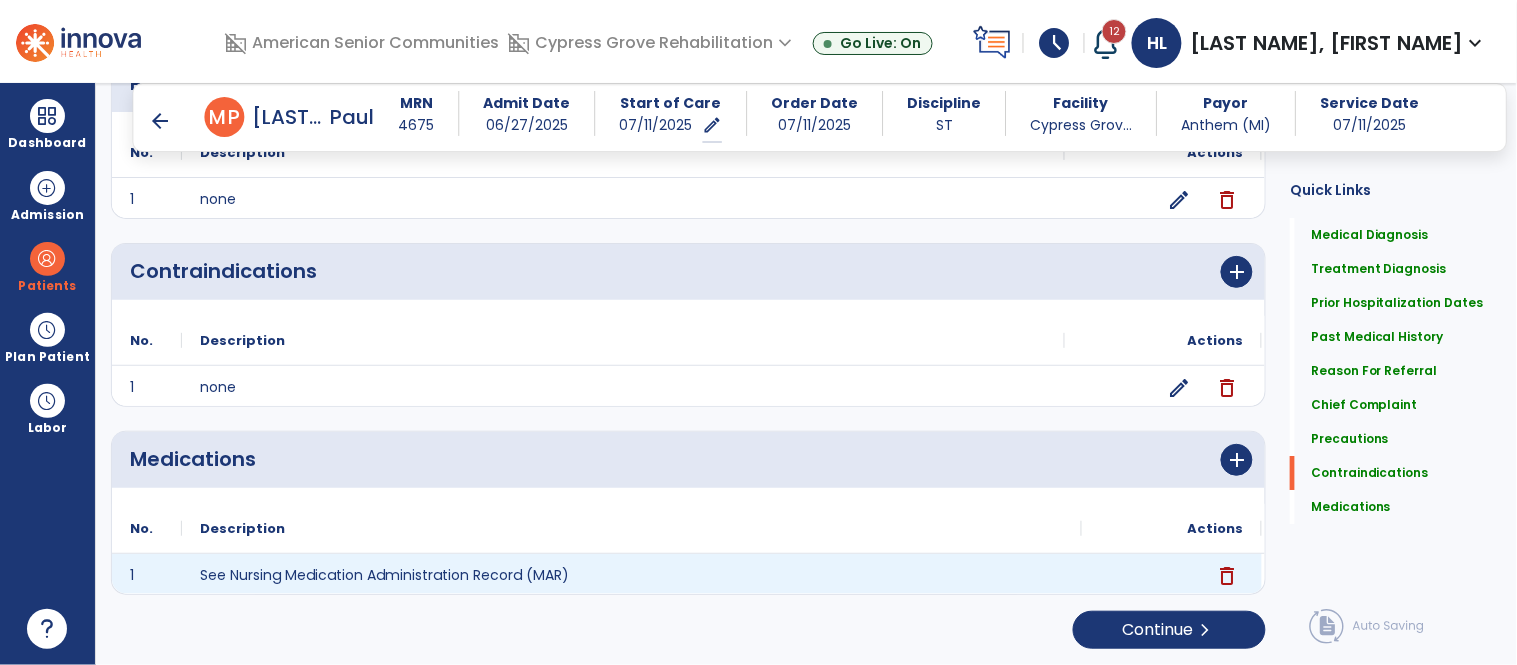 scroll, scrollTop: 1574, scrollLeft: 0, axis: vertical 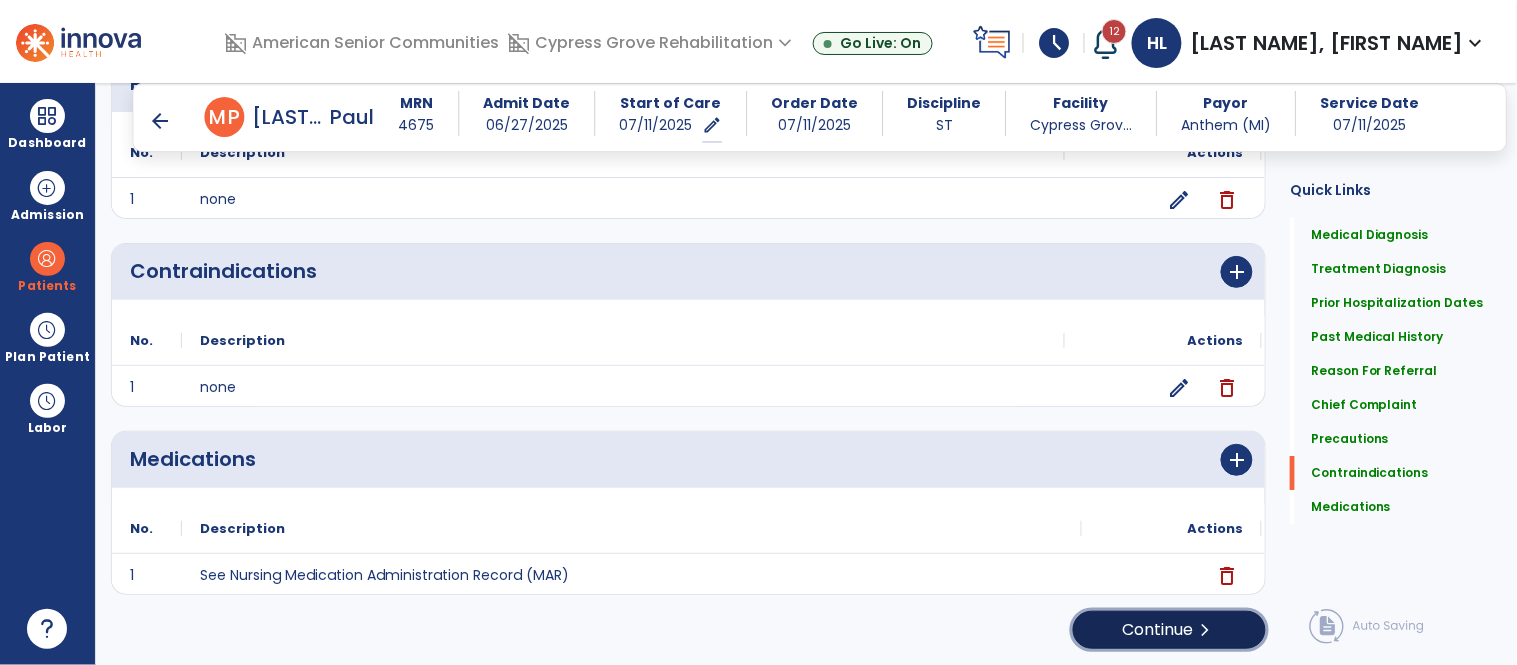 click on "Continue  chevron_right" 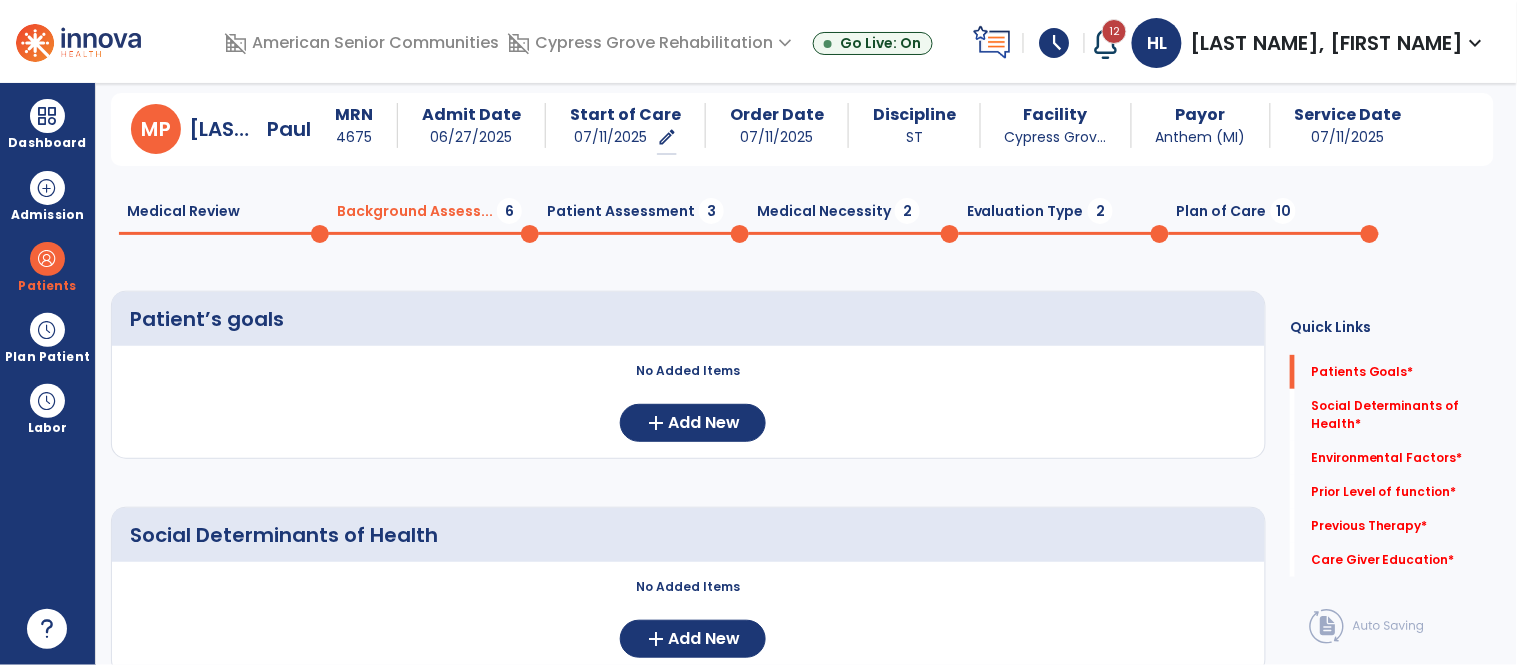 scroll, scrollTop: 71, scrollLeft: 0, axis: vertical 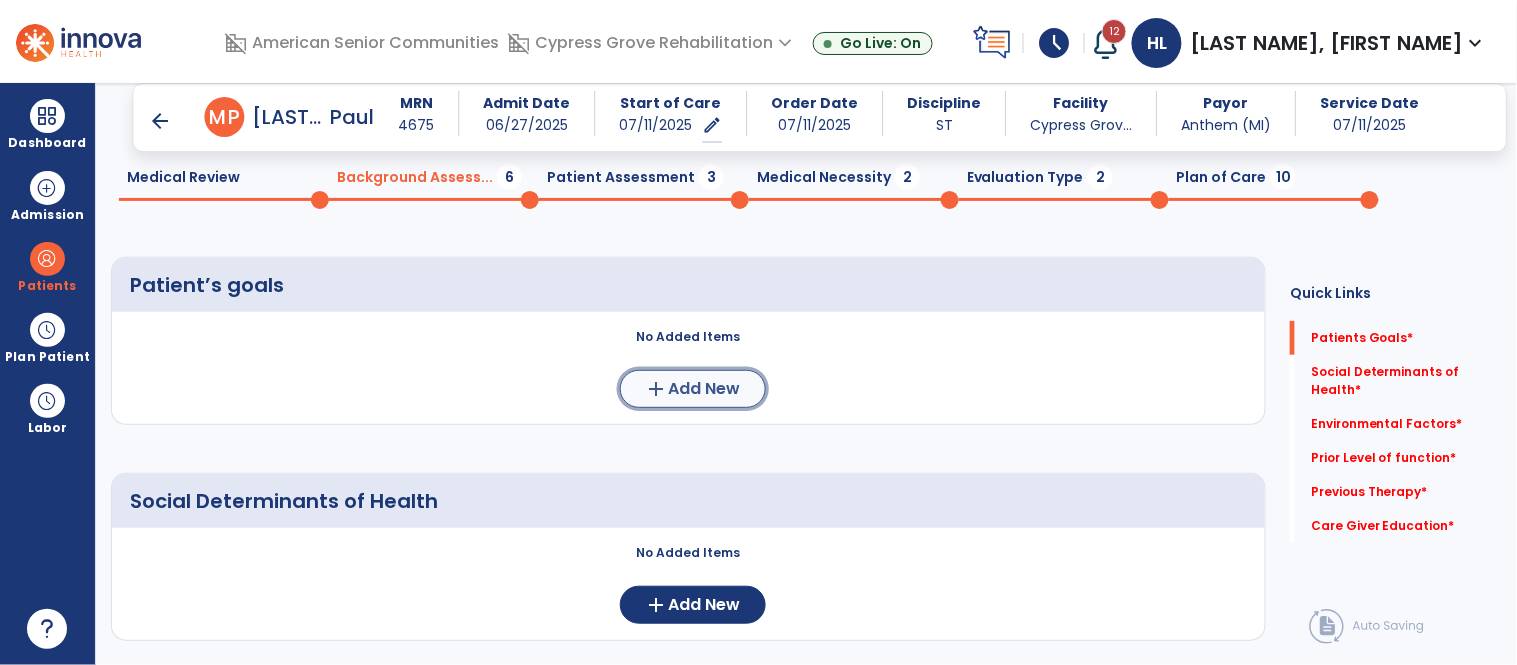 click on "add  Add New" 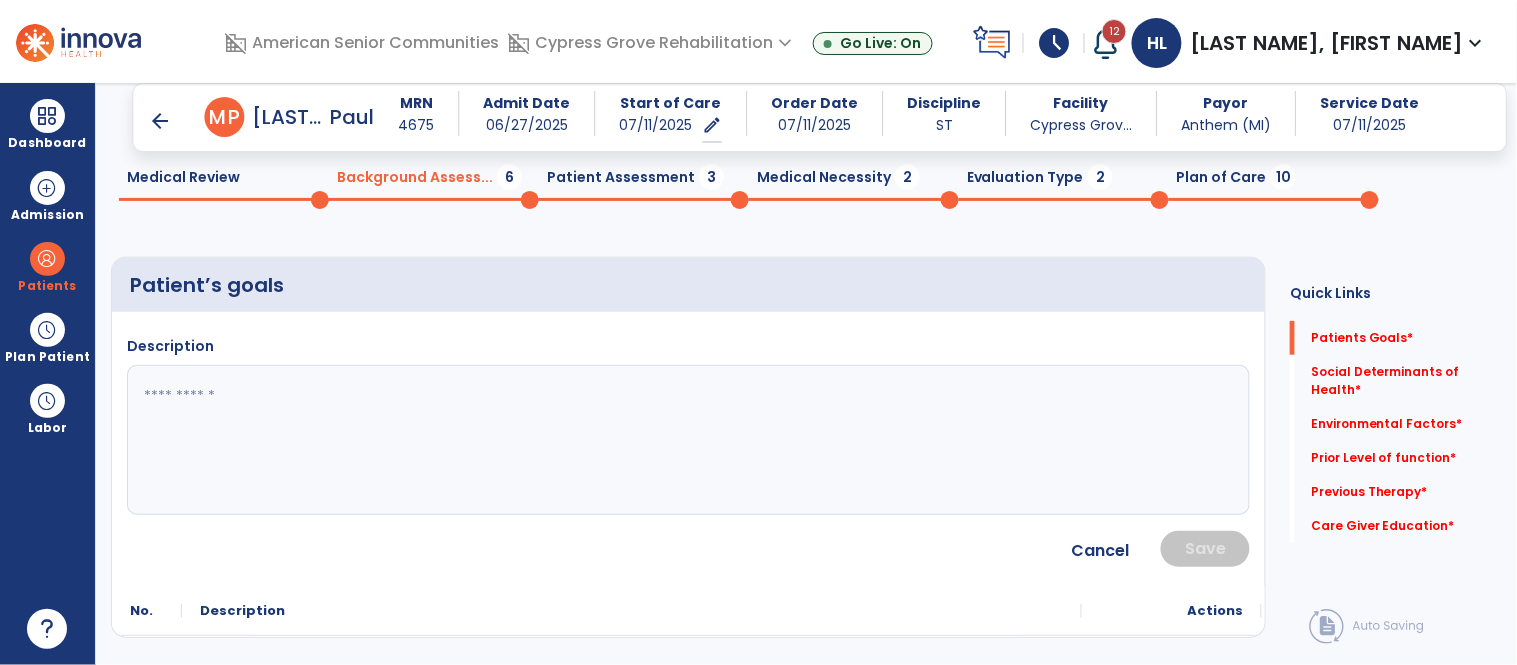 click 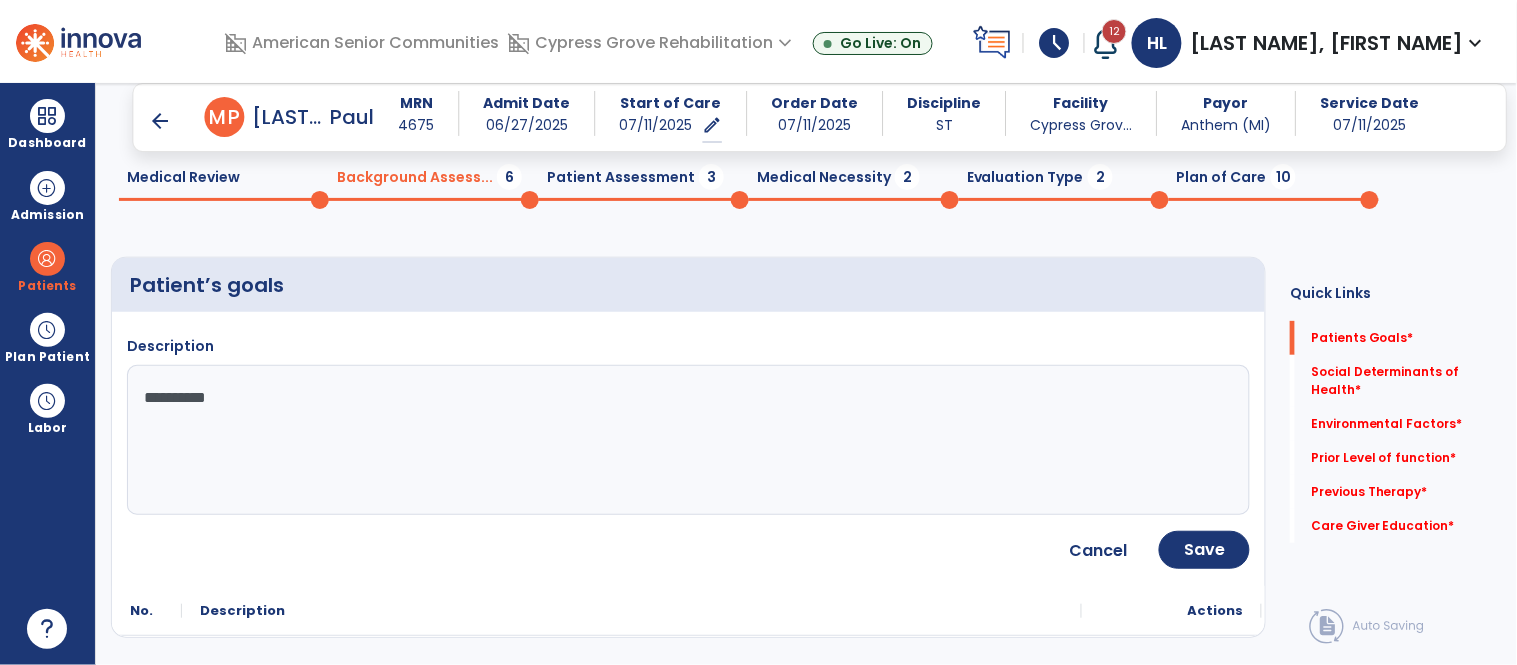 type on "**********" 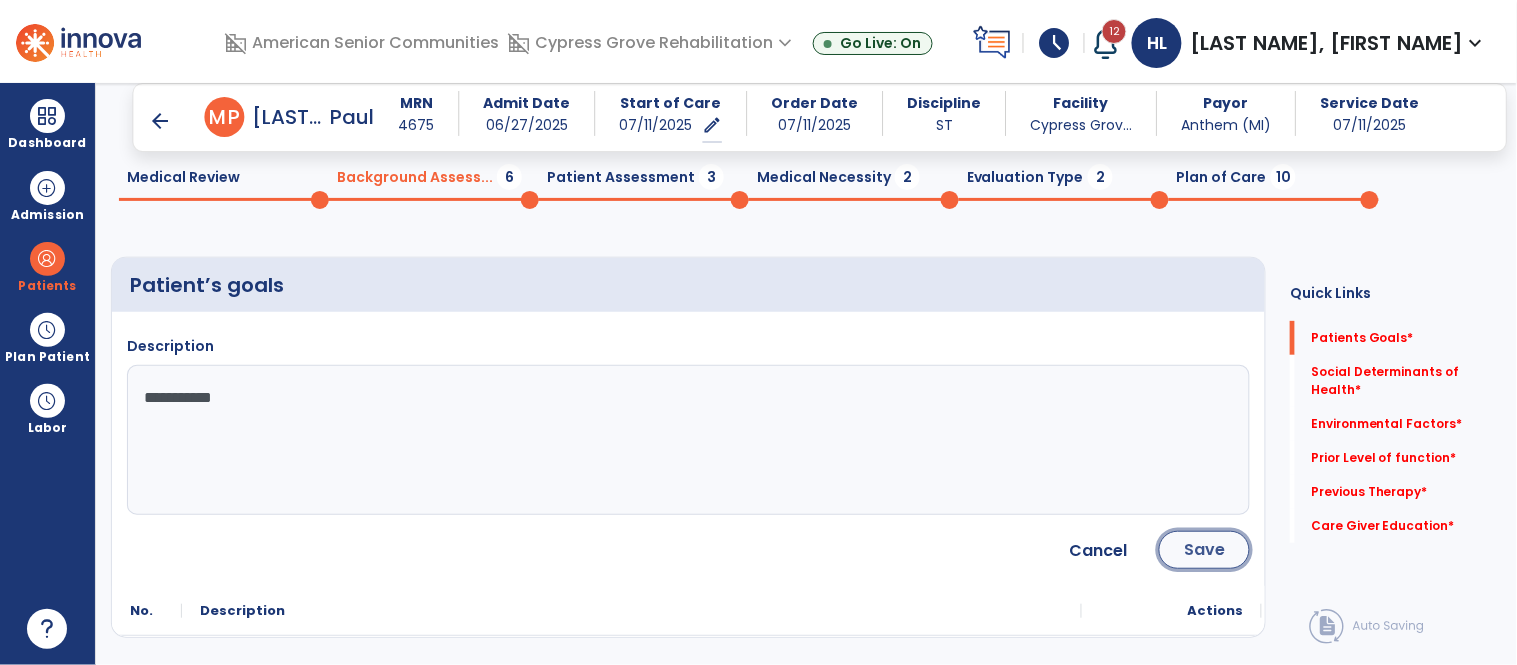 click on "Save" 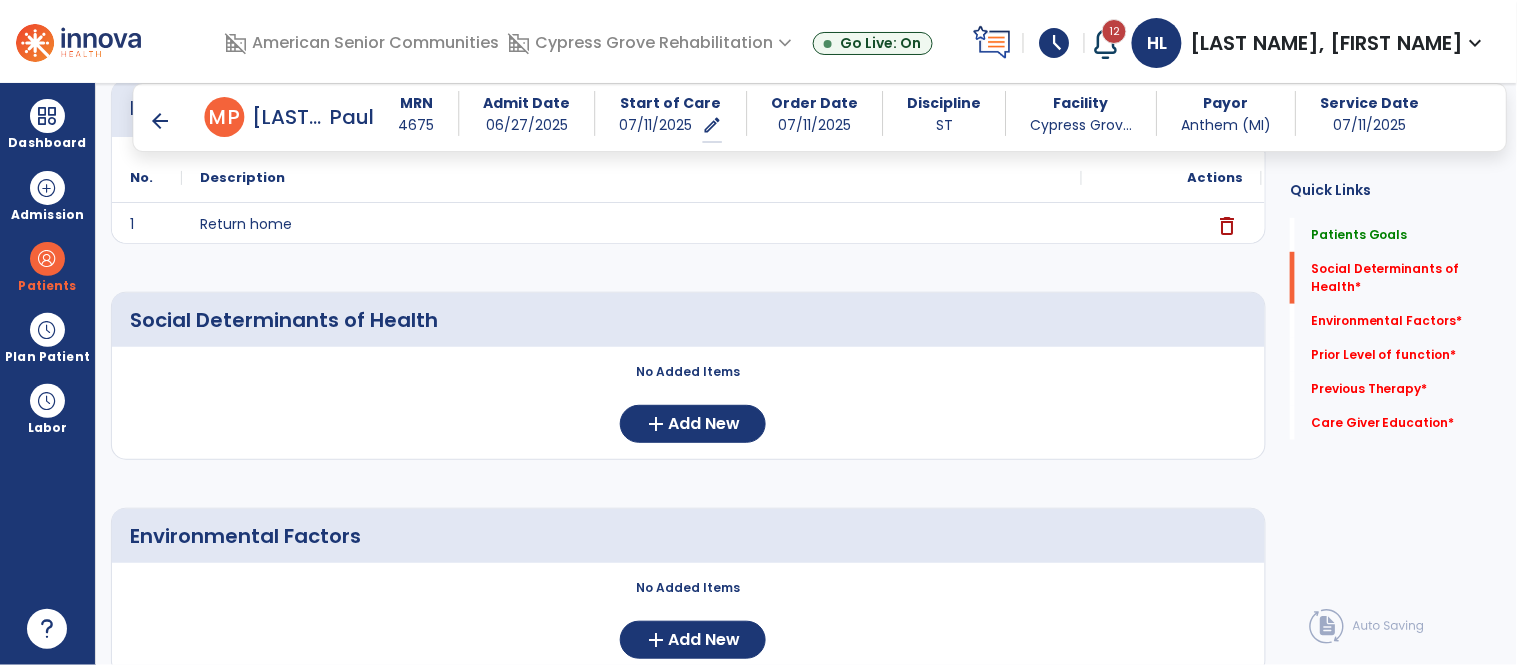 scroll, scrollTop: 322, scrollLeft: 0, axis: vertical 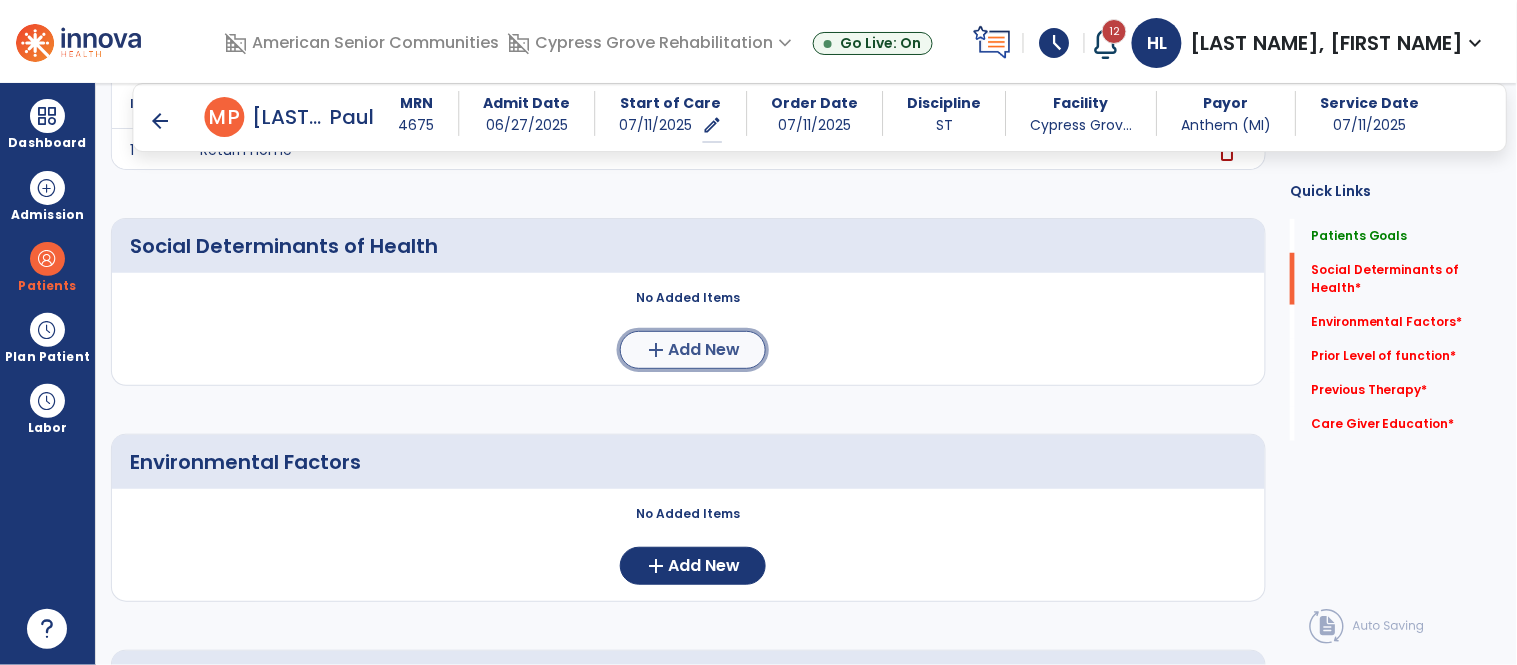 click on "Add New" 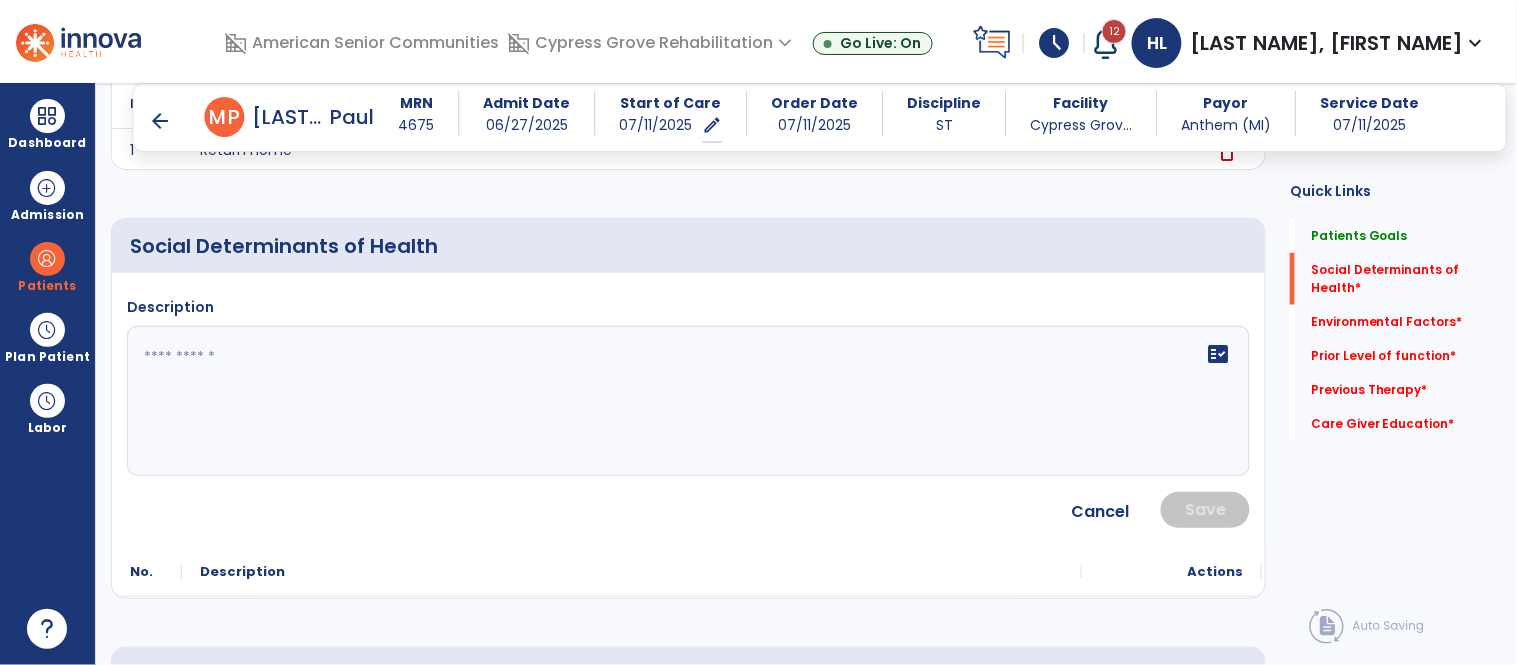 click 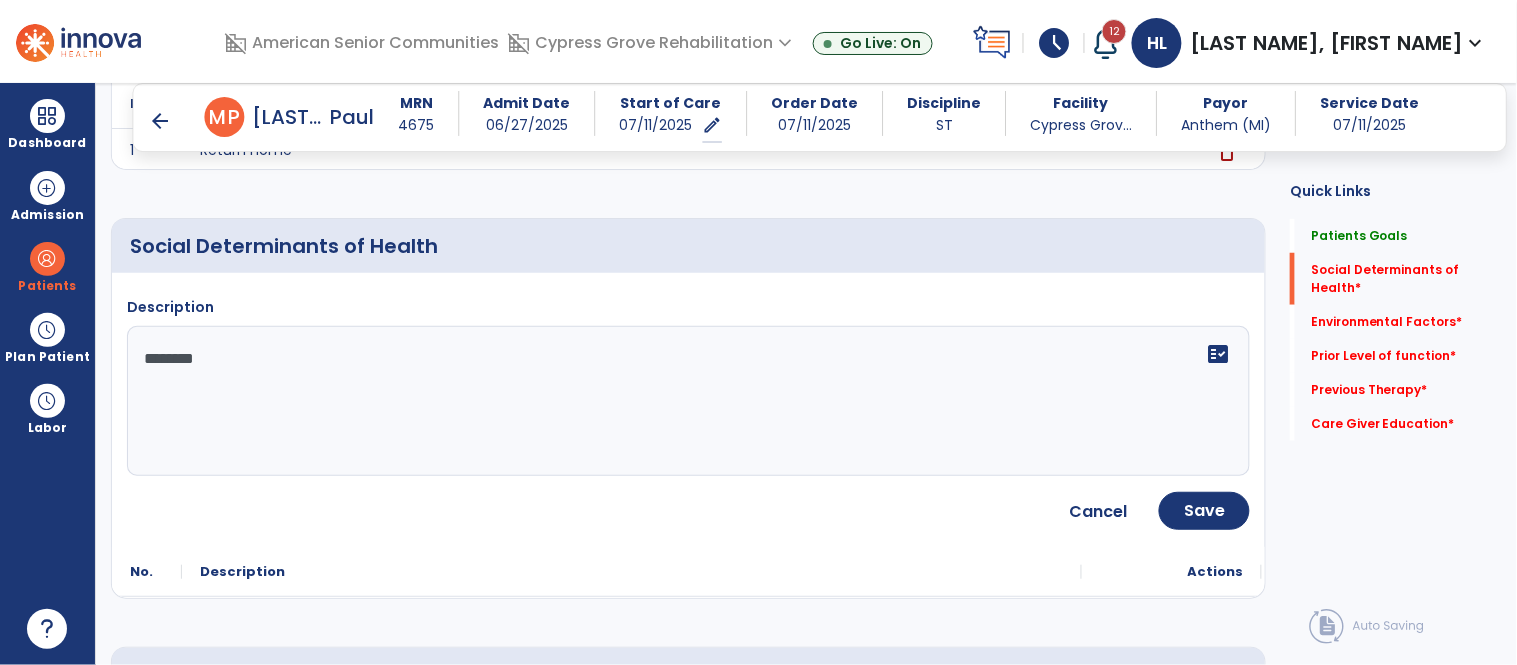 paste on "**********" 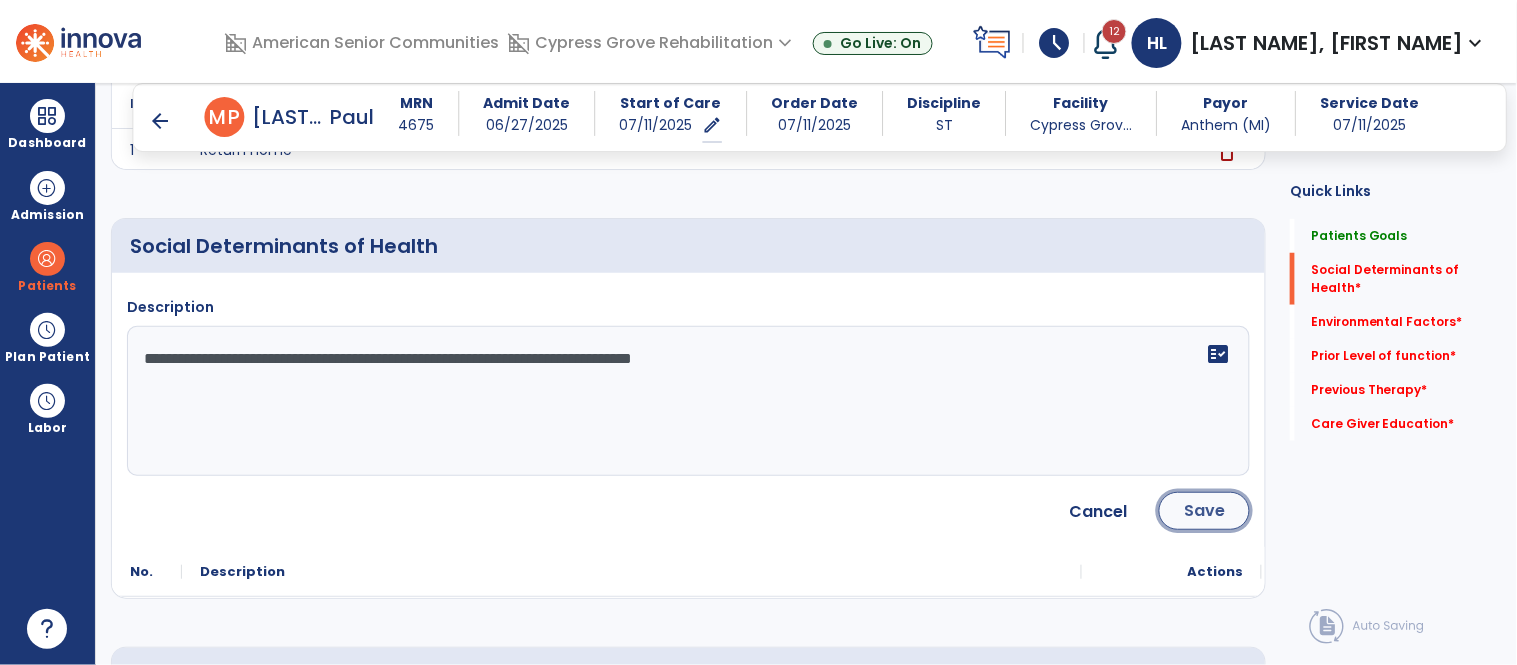 click on "Save" 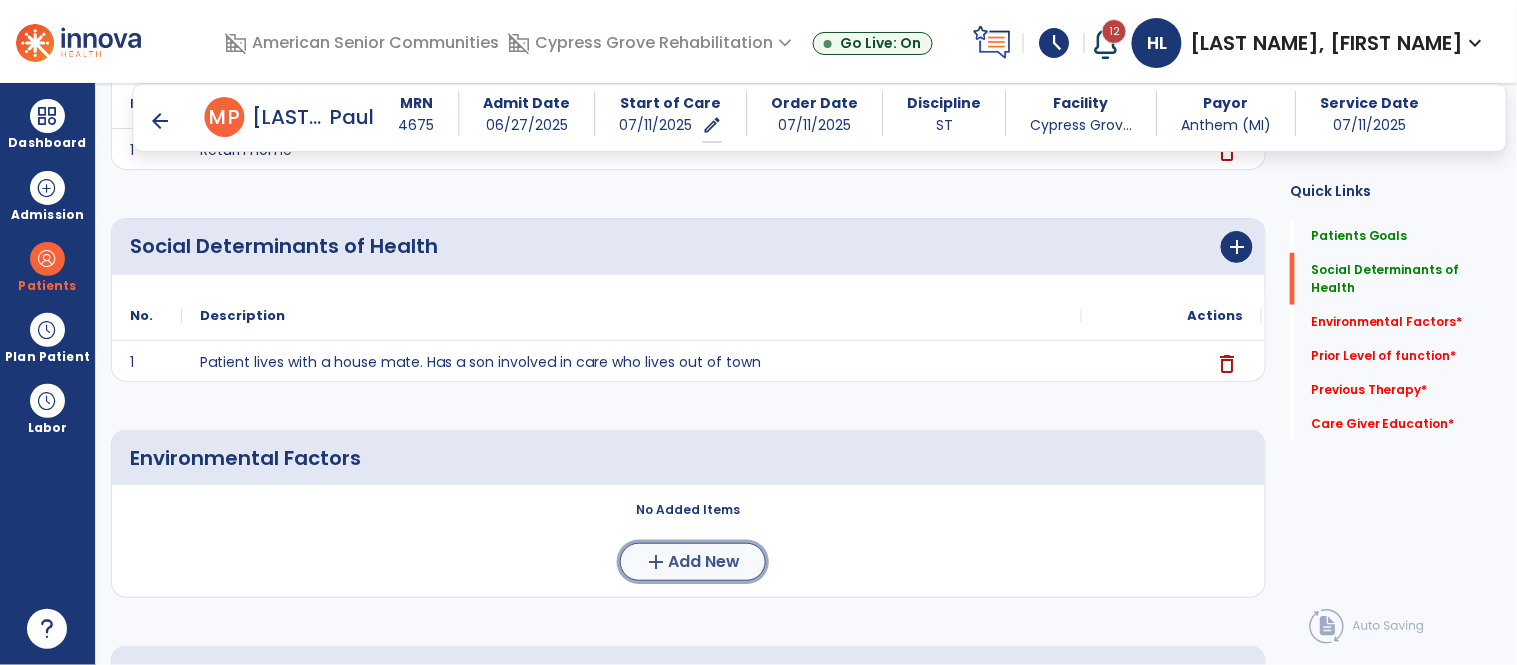 click on "Add New" 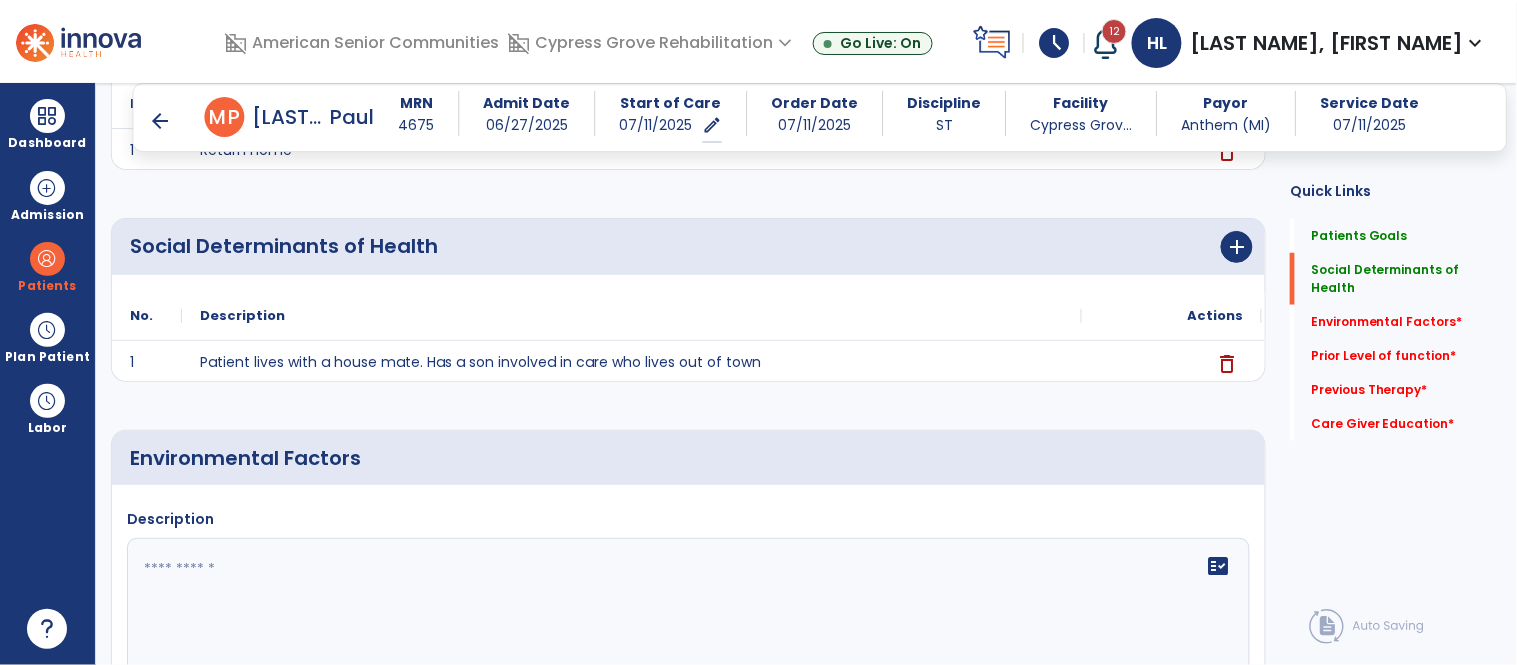 click 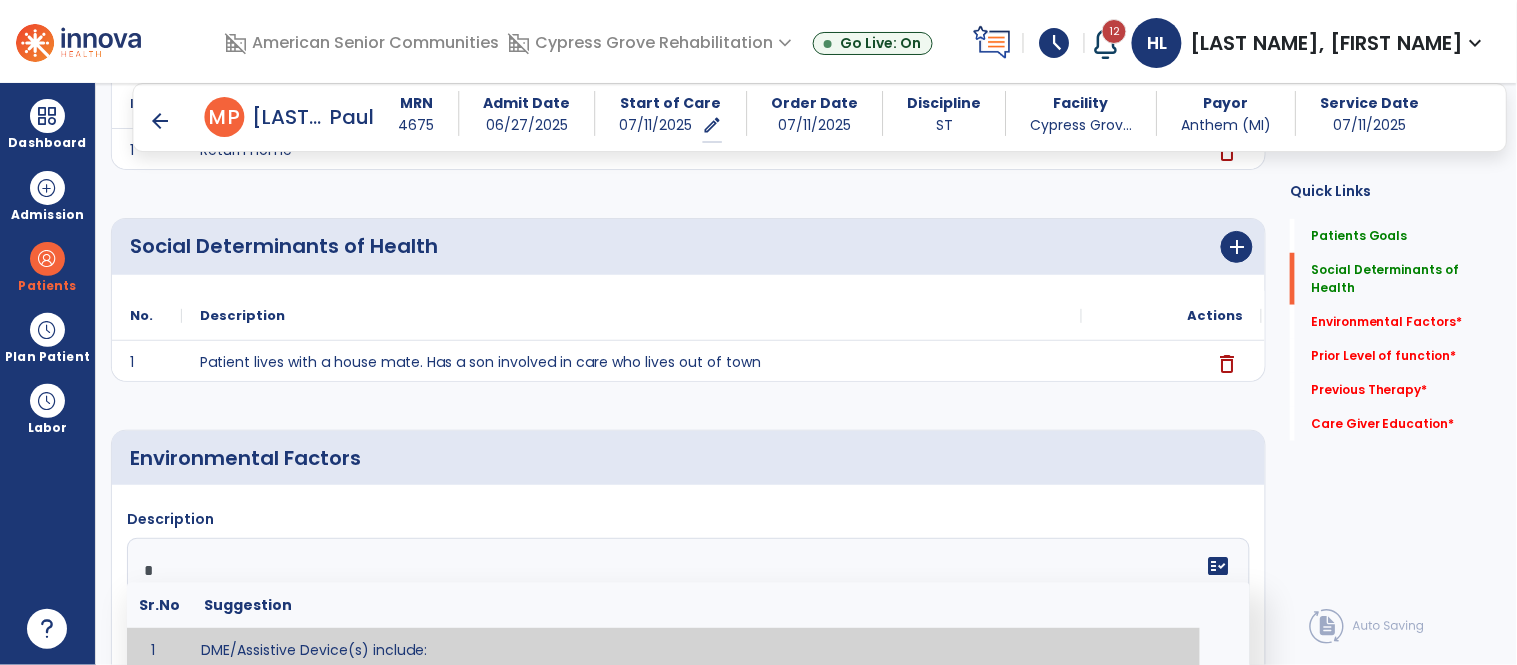 scroll, scrollTop: 331, scrollLeft: 0, axis: vertical 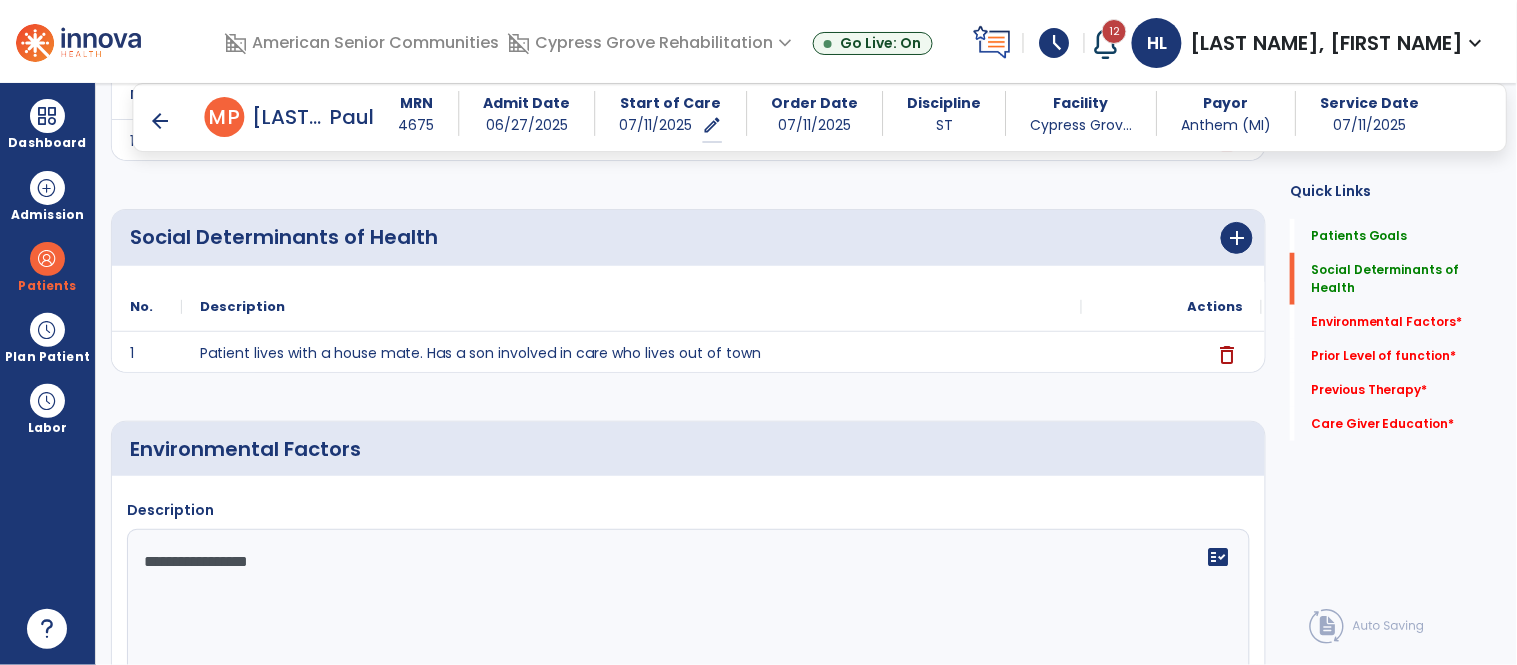paste on "**********" 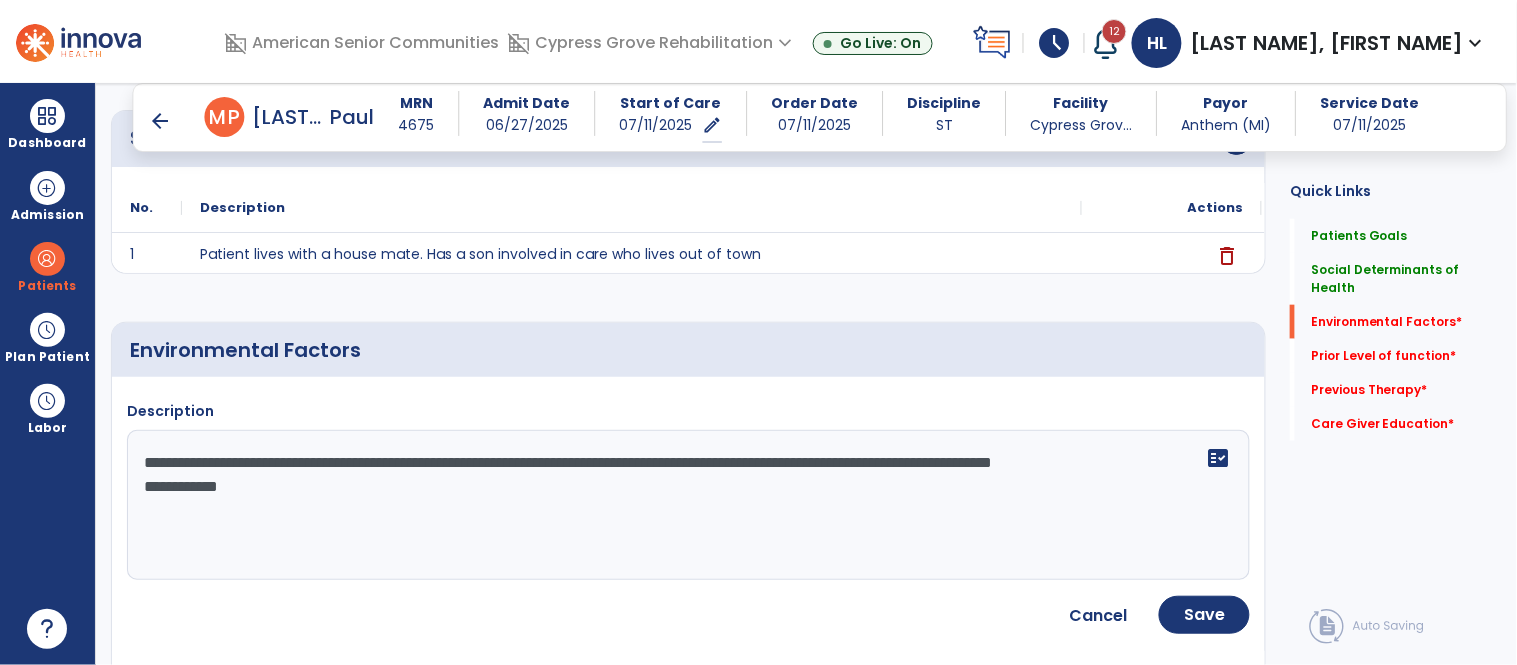 scroll, scrollTop: 438, scrollLeft: 0, axis: vertical 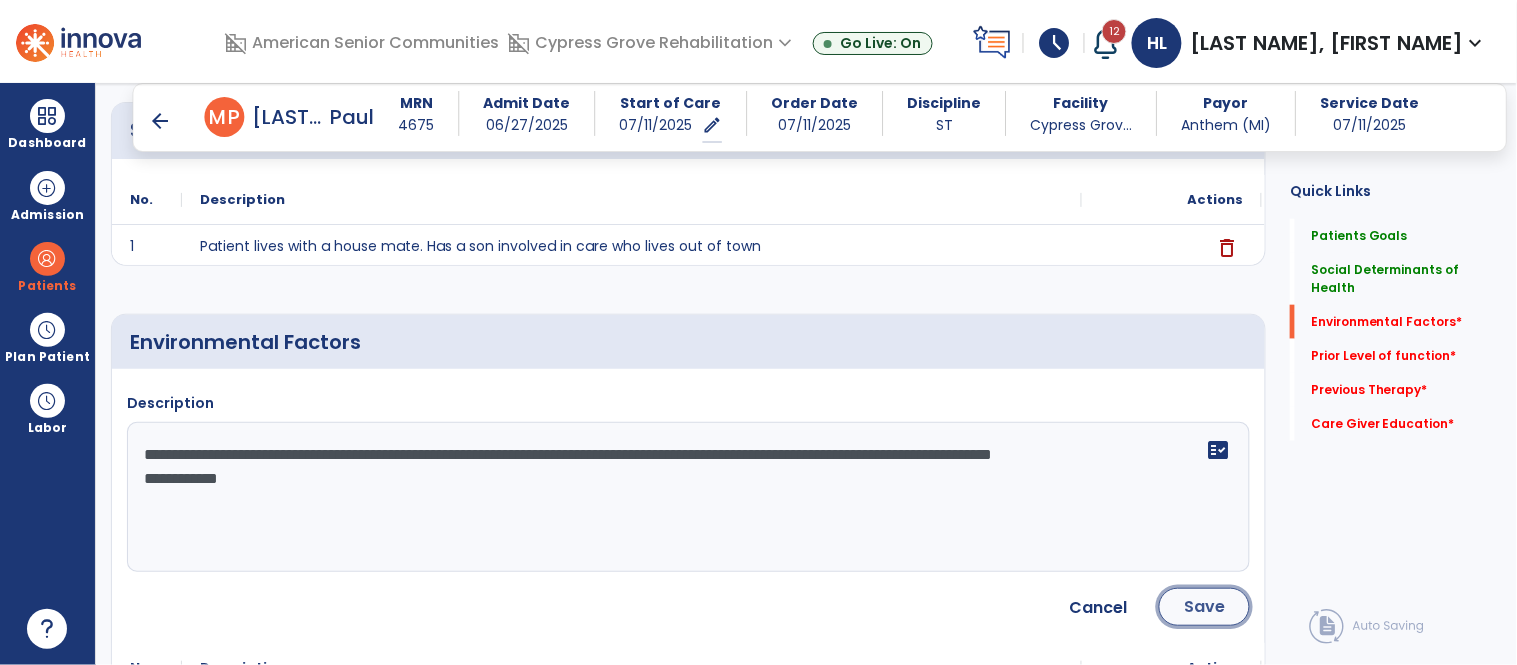 click on "Save" 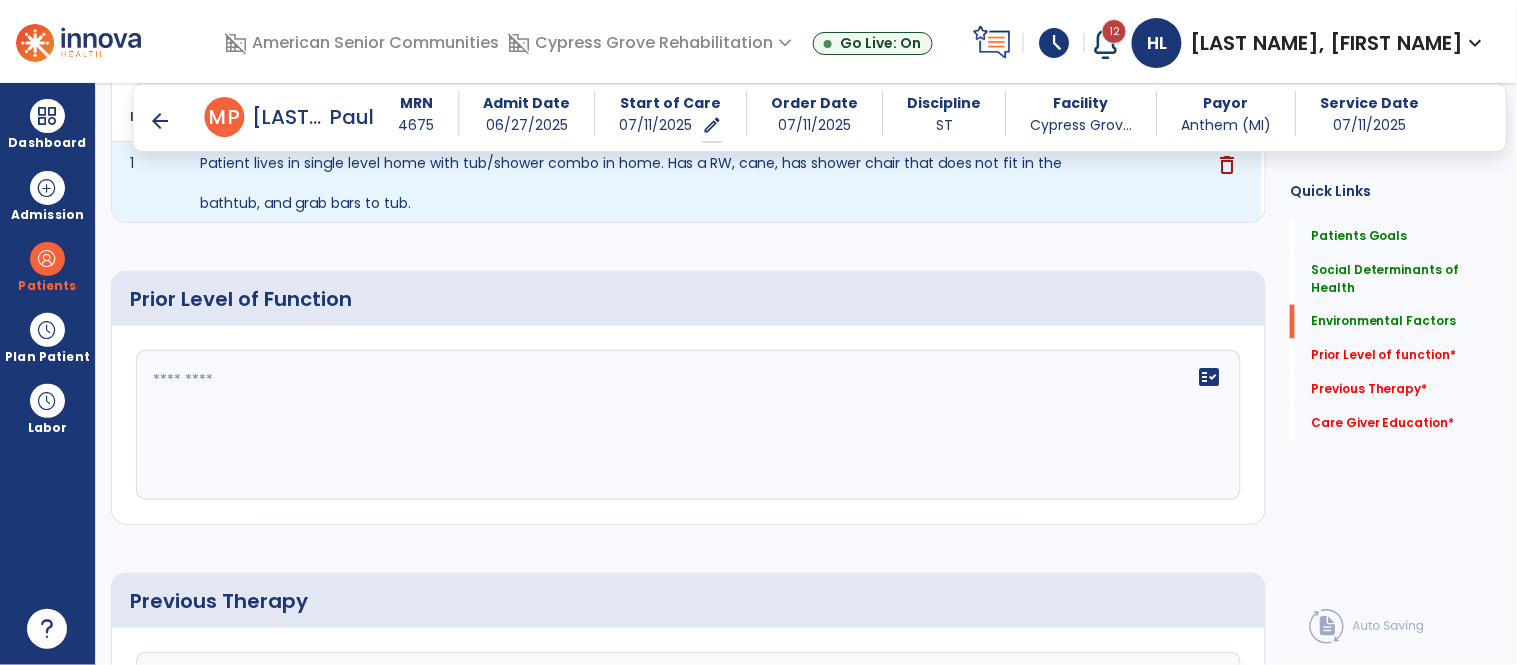 scroll, scrollTop: 737, scrollLeft: 0, axis: vertical 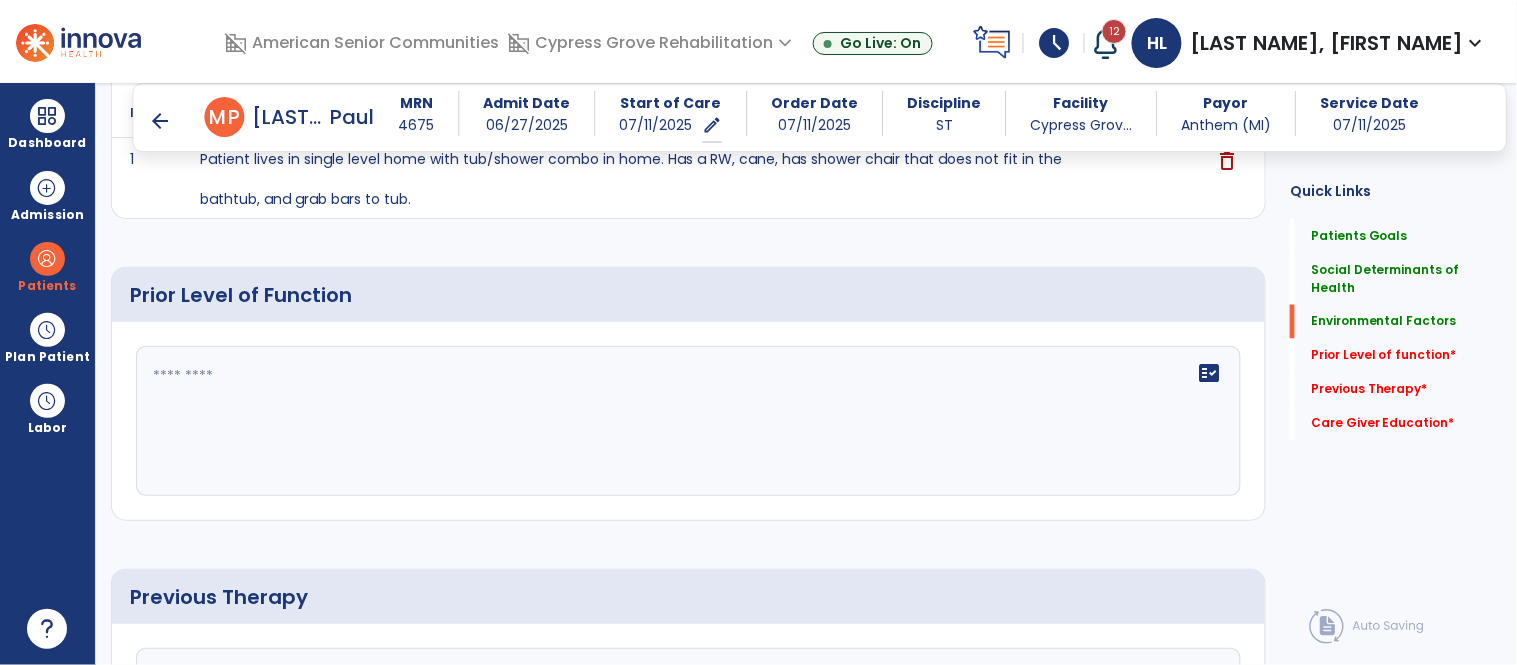 click on "fact_check" 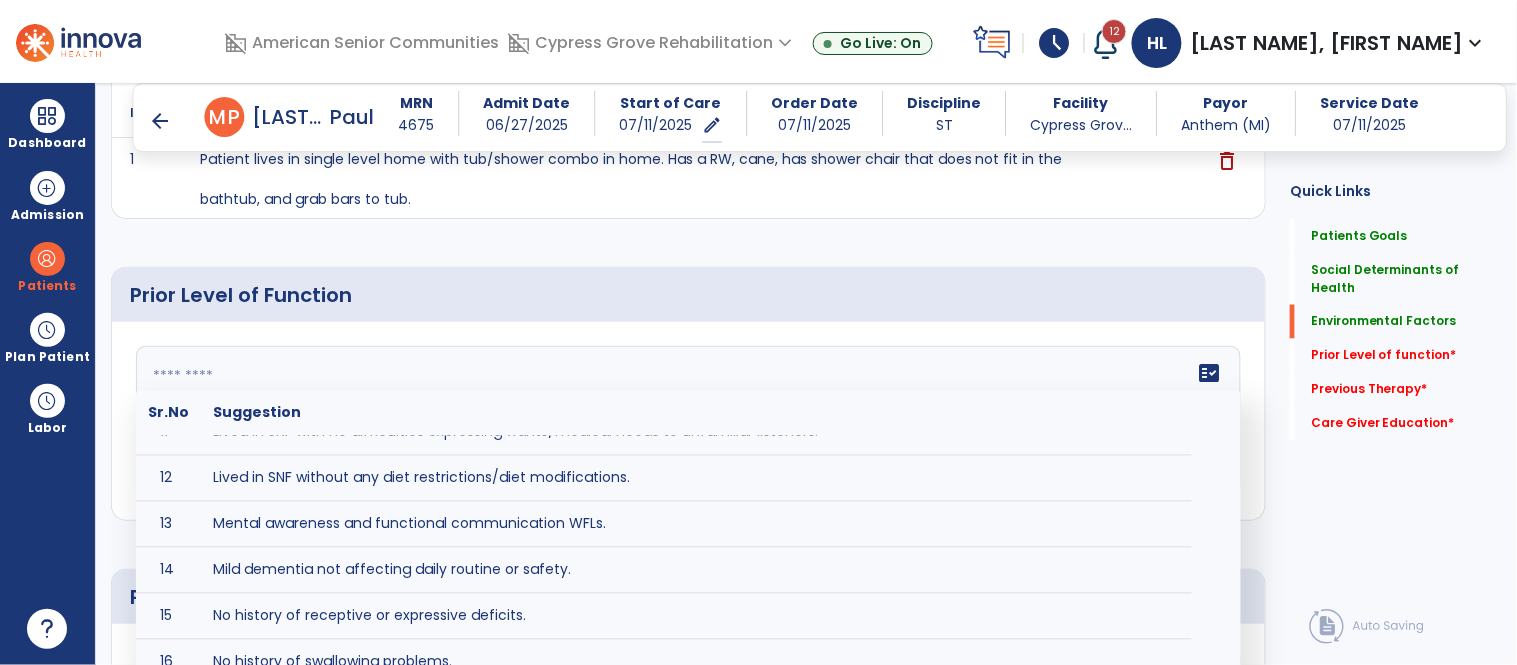 scroll, scrollTop: 496, scrollLeft: 0, axis: vertical 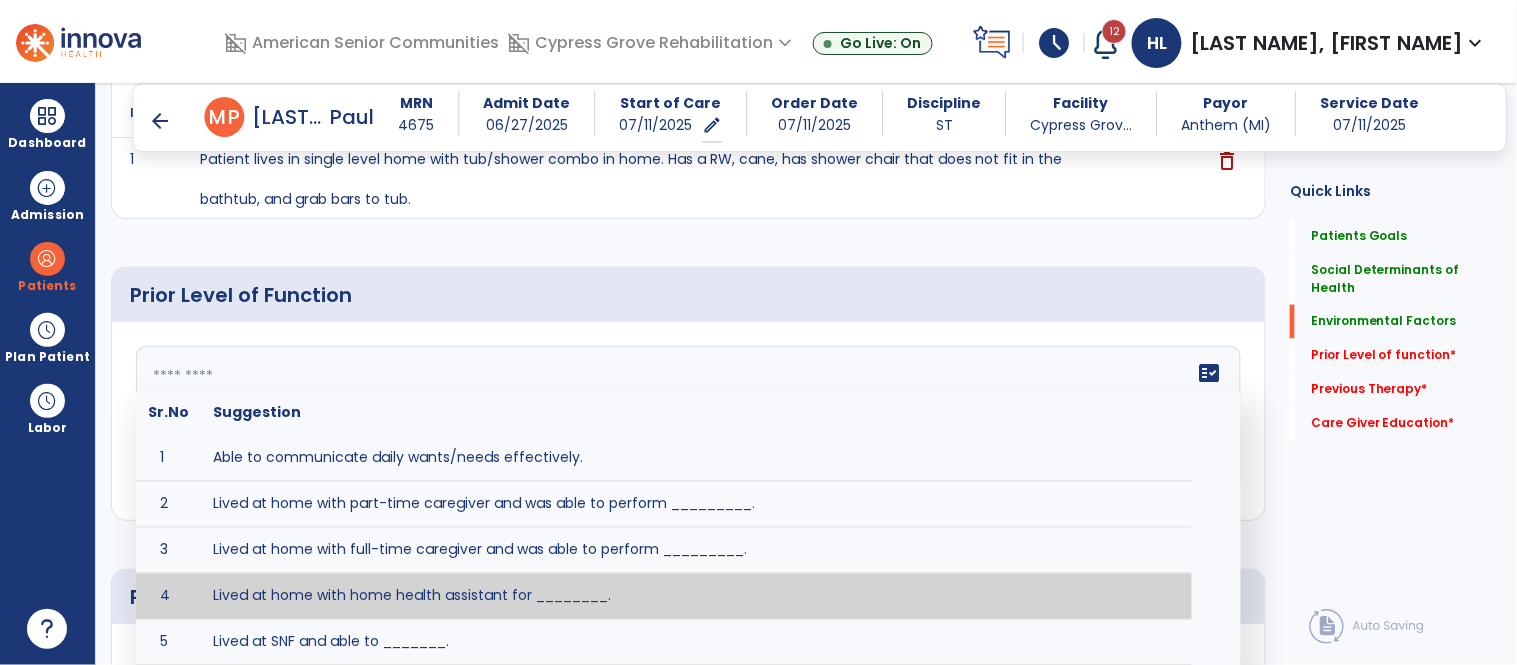 paste on "**********" 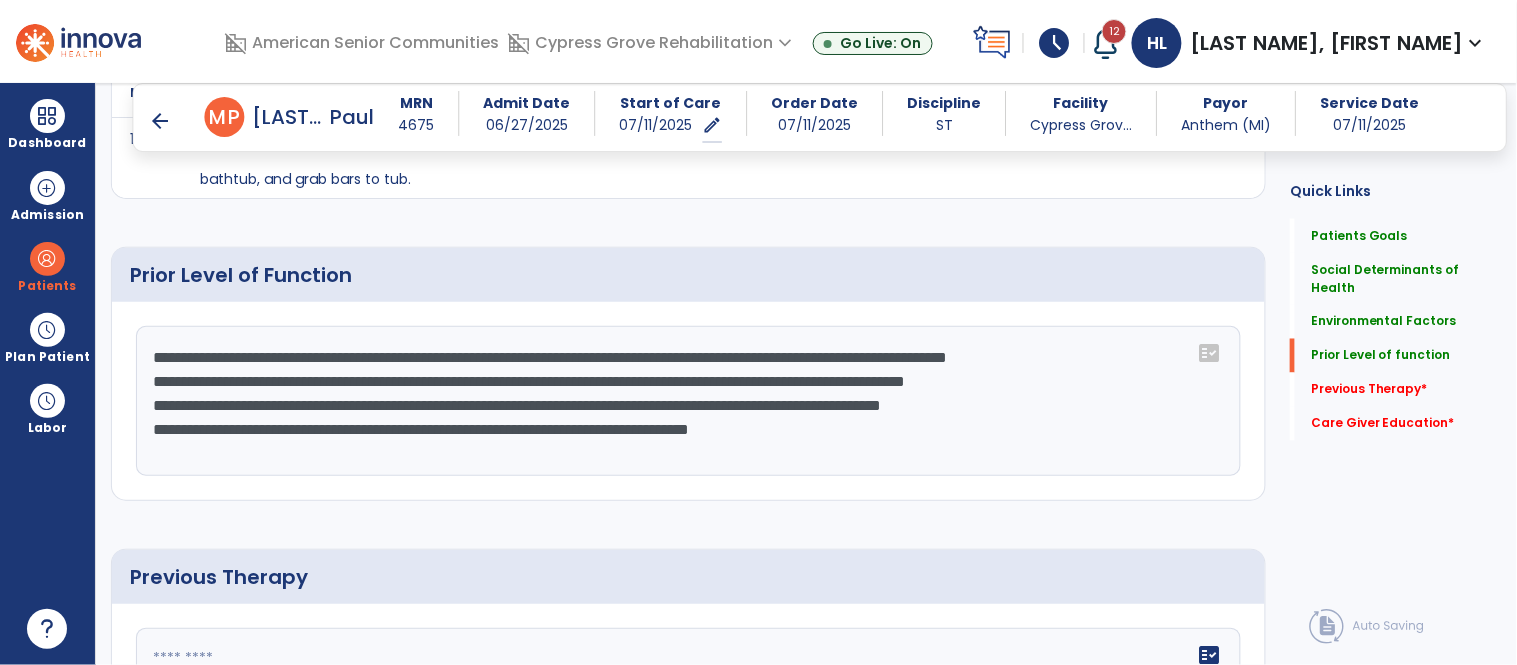 scroll, scrollTop: 758, scrollLeft: 0, axis: vertical 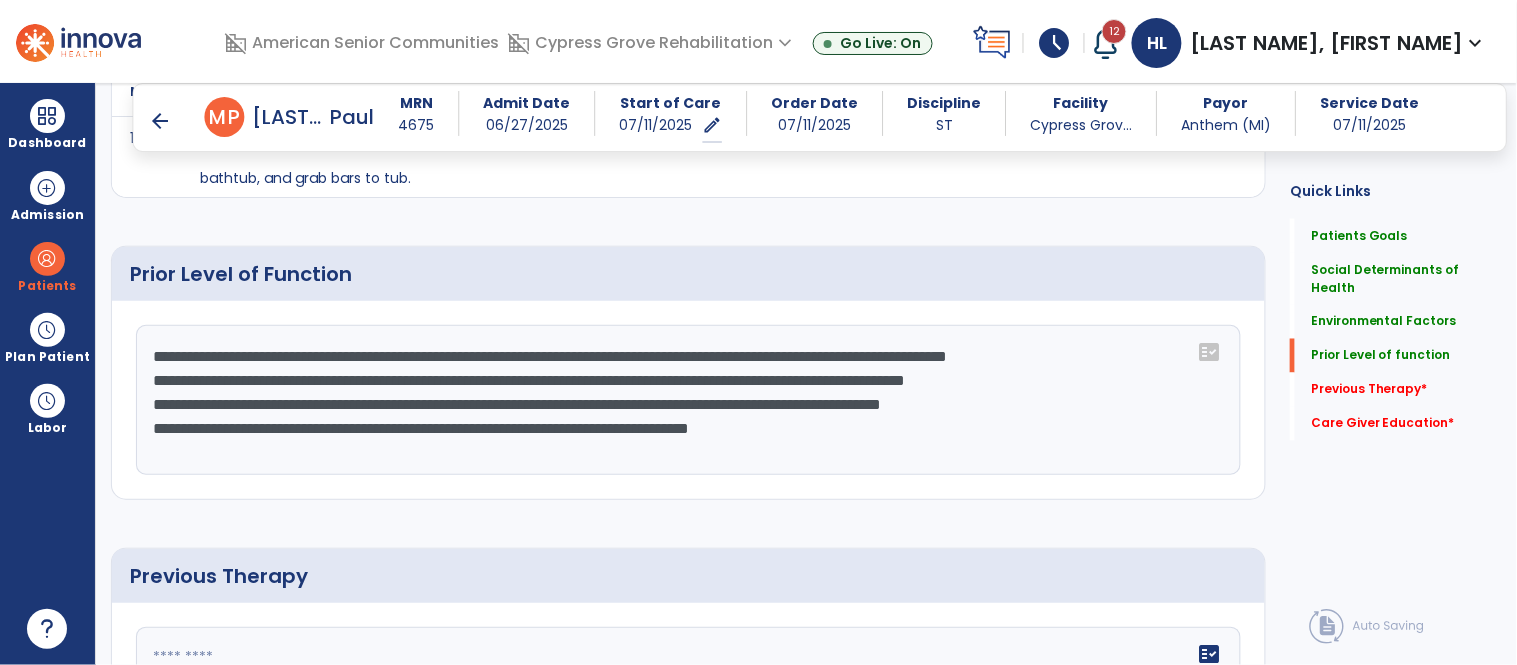 click on "**********" 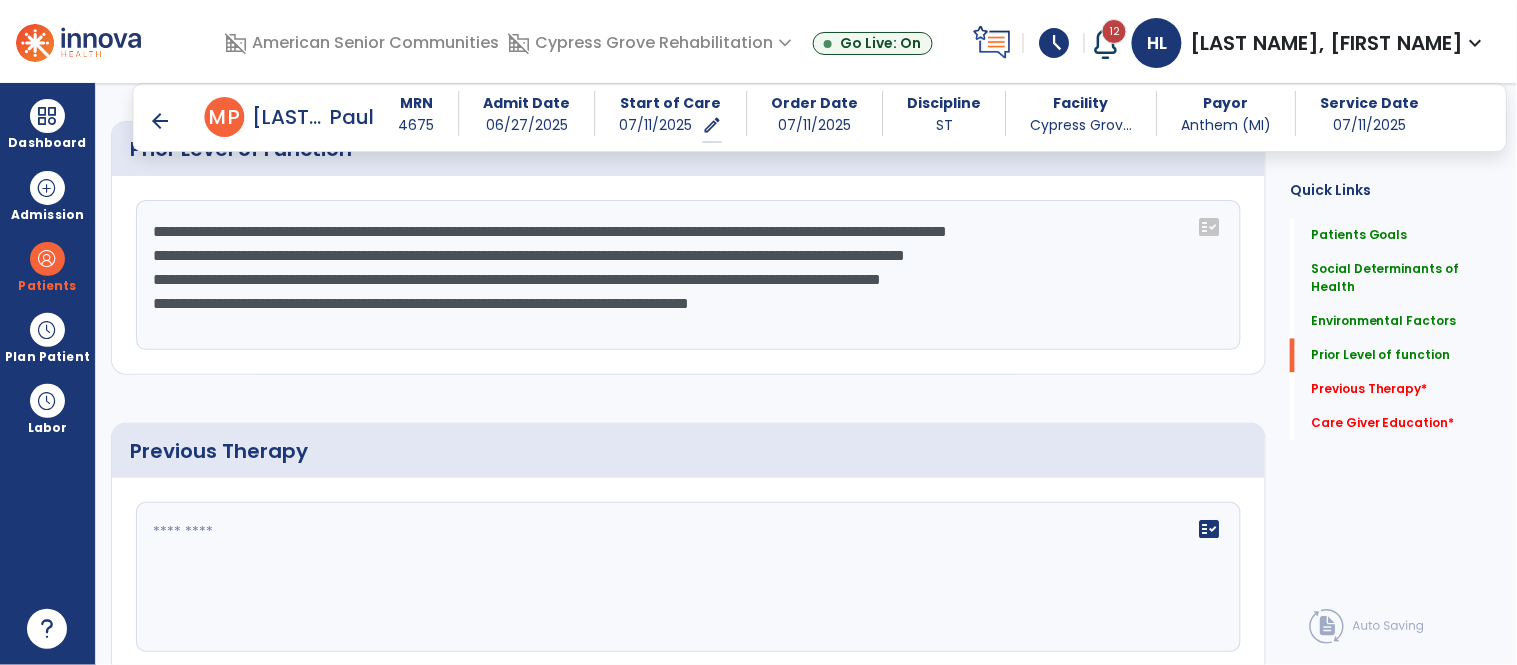scroll, scrollTop: 876, scrollLeft: 0, axis: vertical 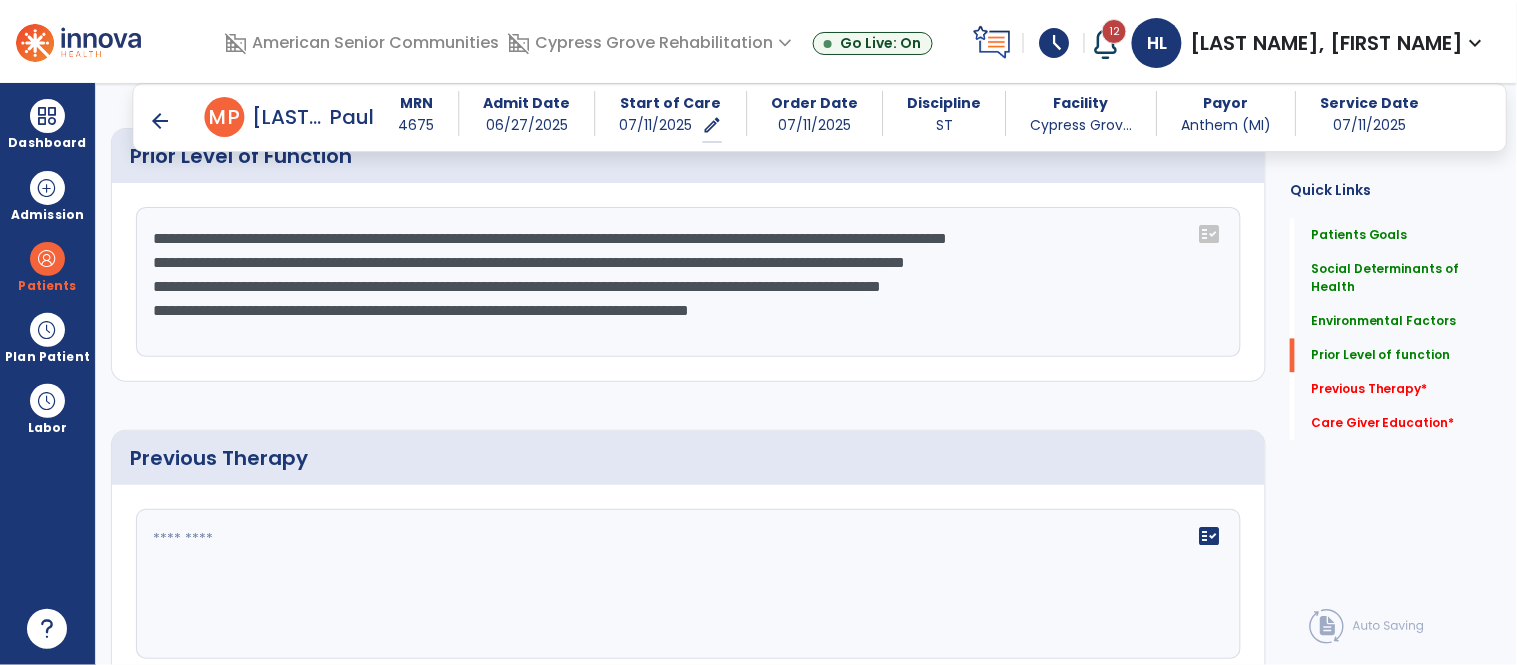 click on "**********" 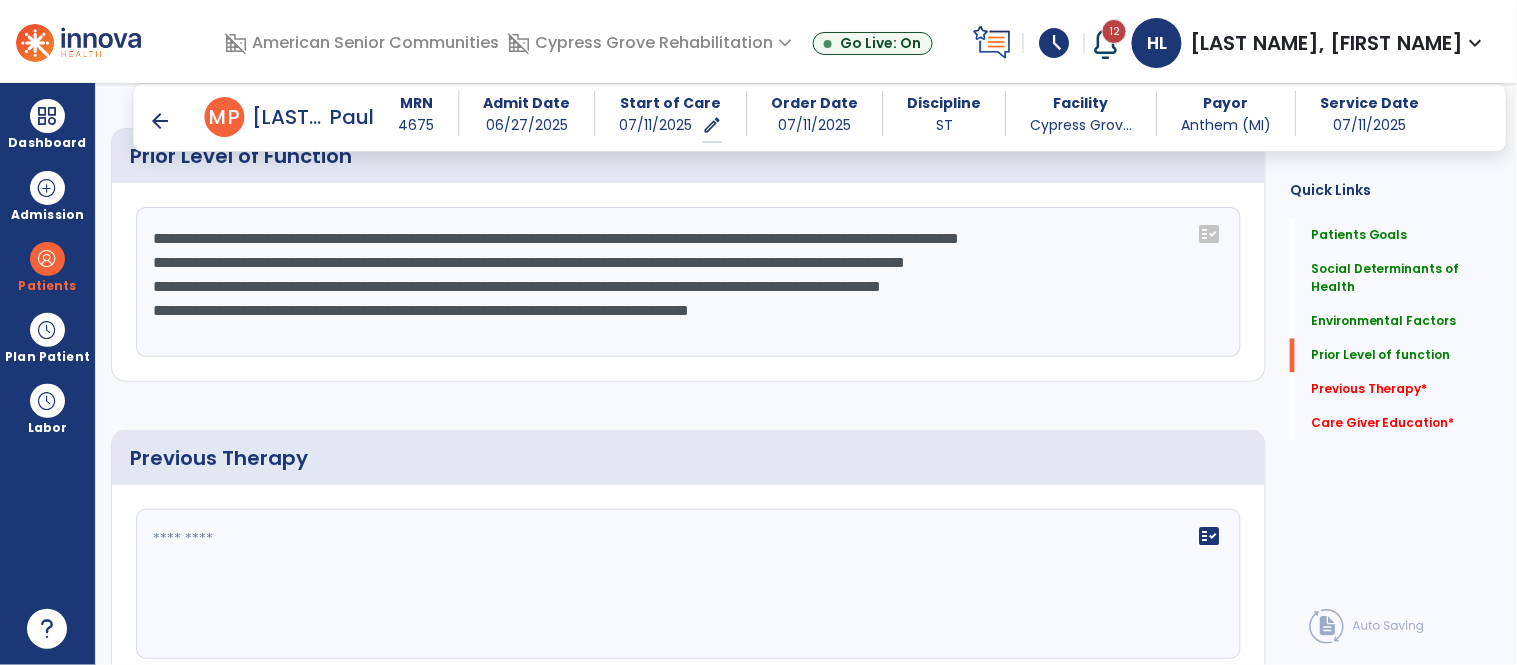 scroll, scrollTop: 876, scrollLeft: 0, axis: vertical 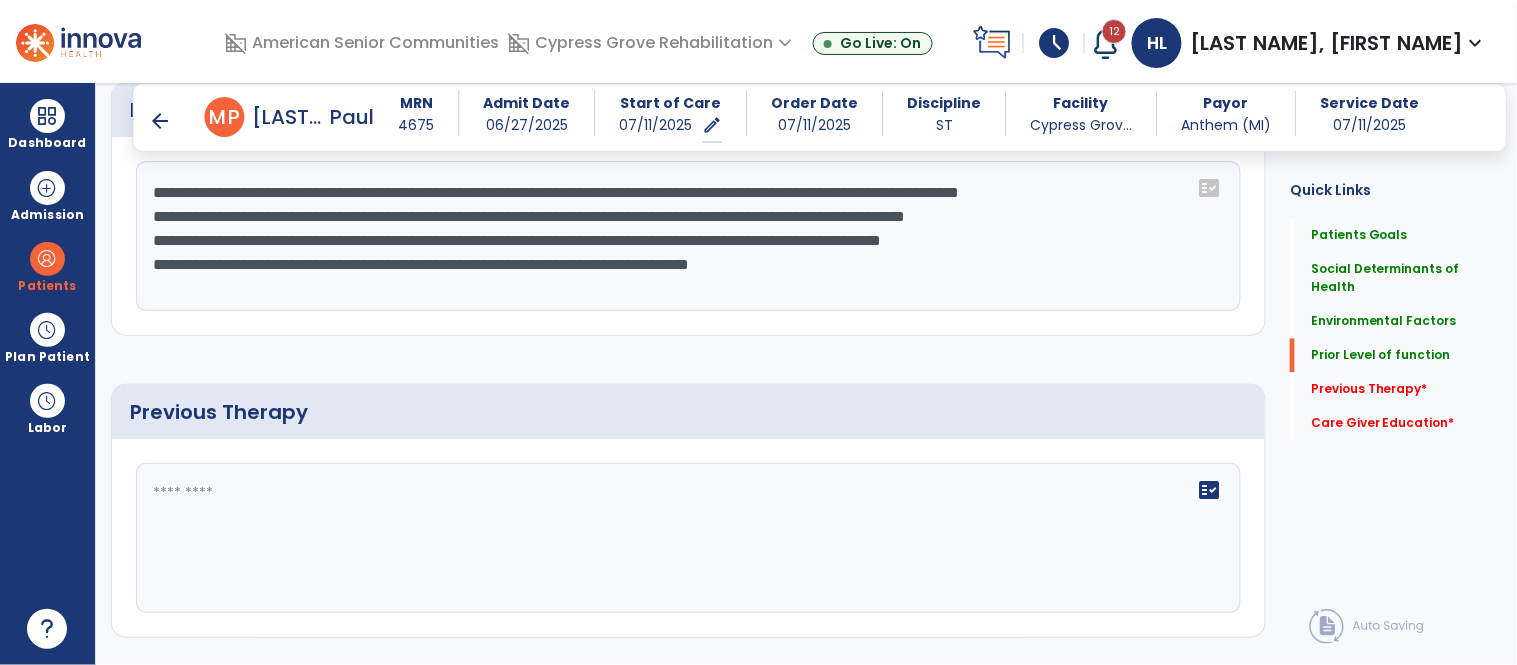 type on "**********" 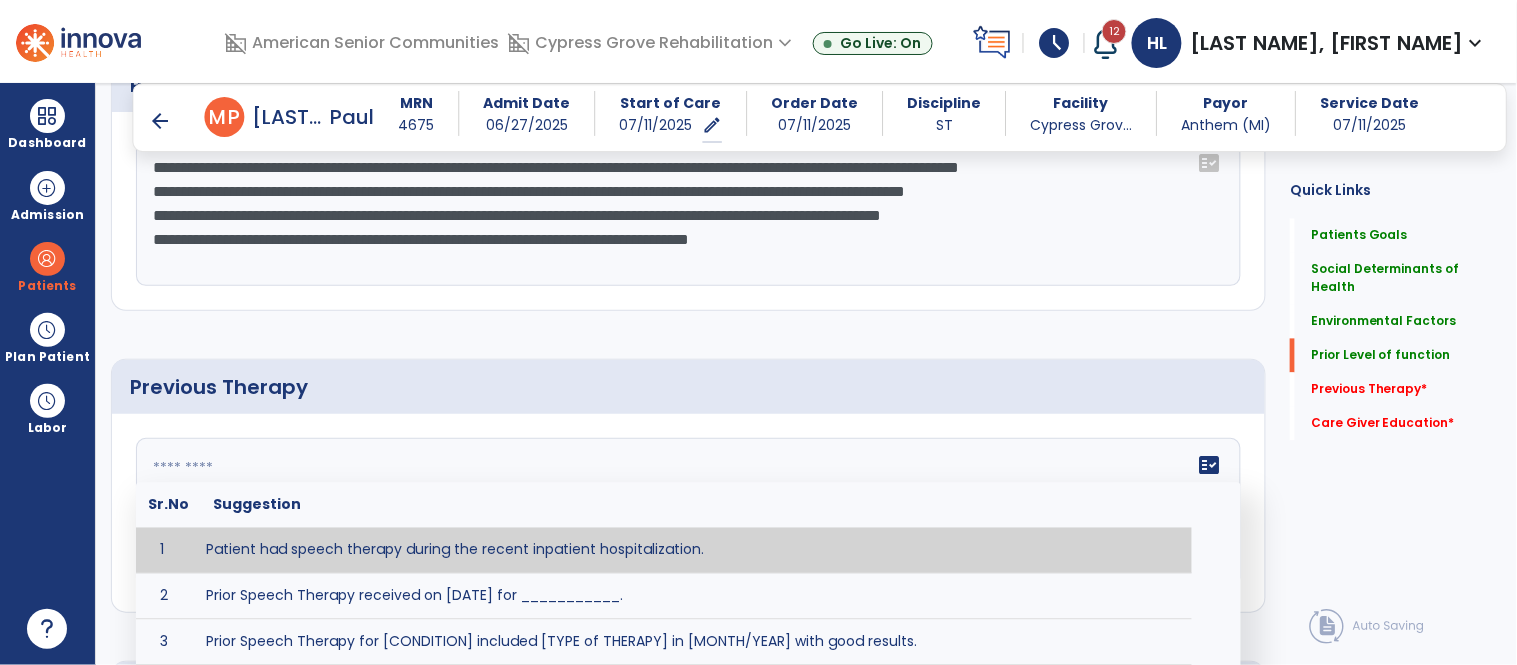 scroll, scrollTop: 958, scrollLeft: 0, axis: vertical 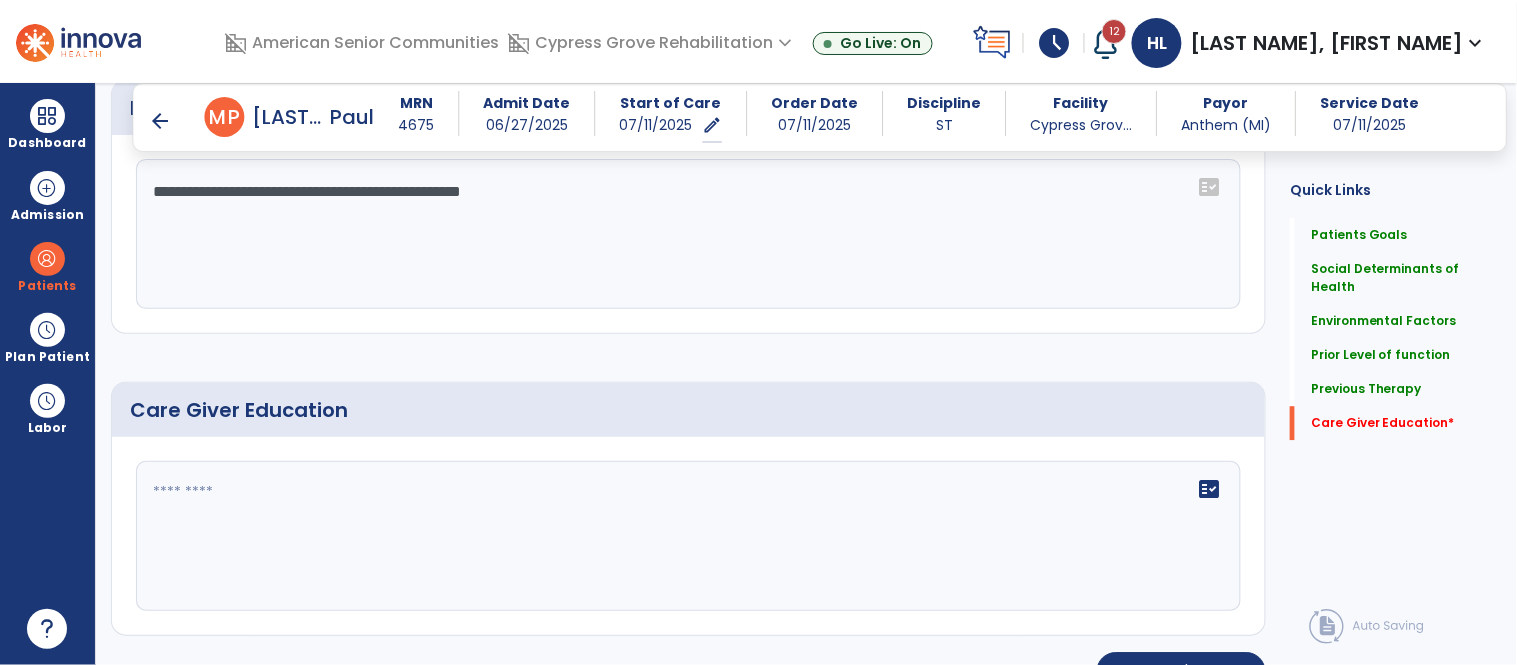 type on "**********" 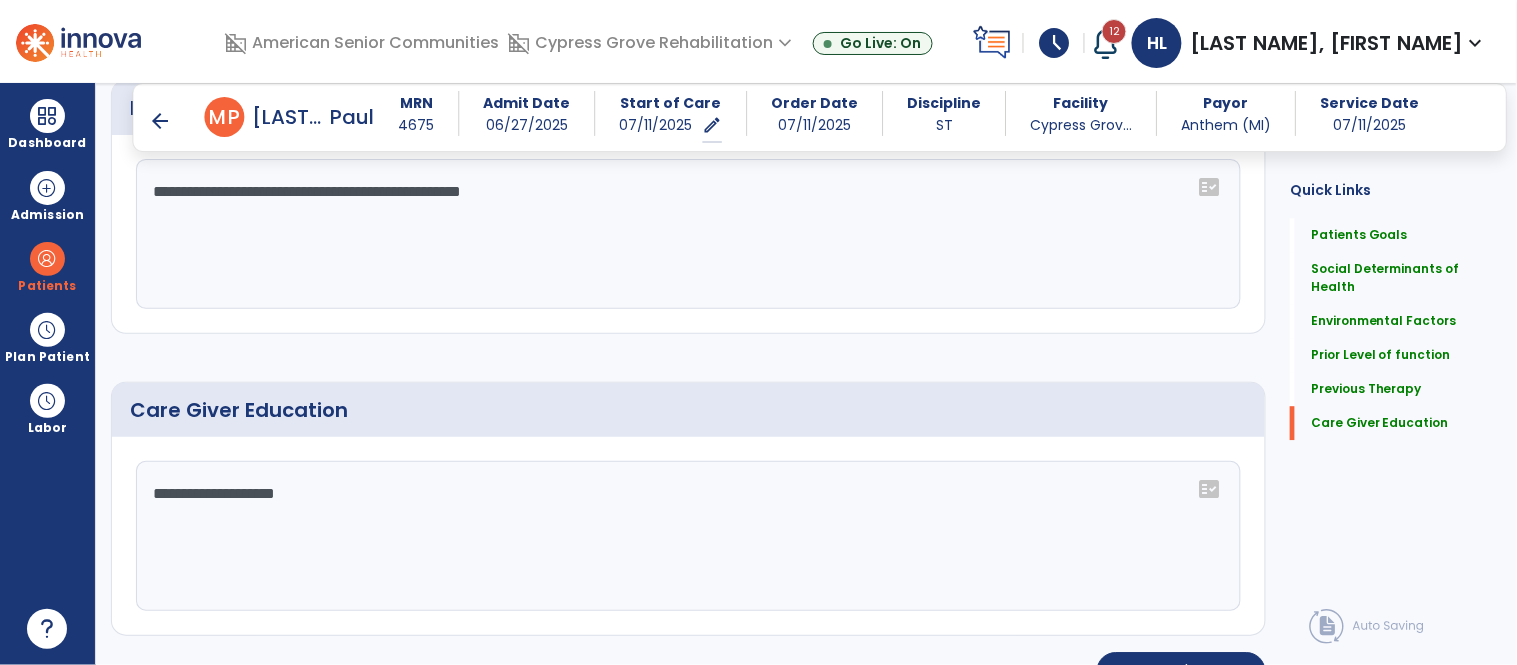 scroll, scrollTop: 1266, scrollLeft: 0, axis: vertical 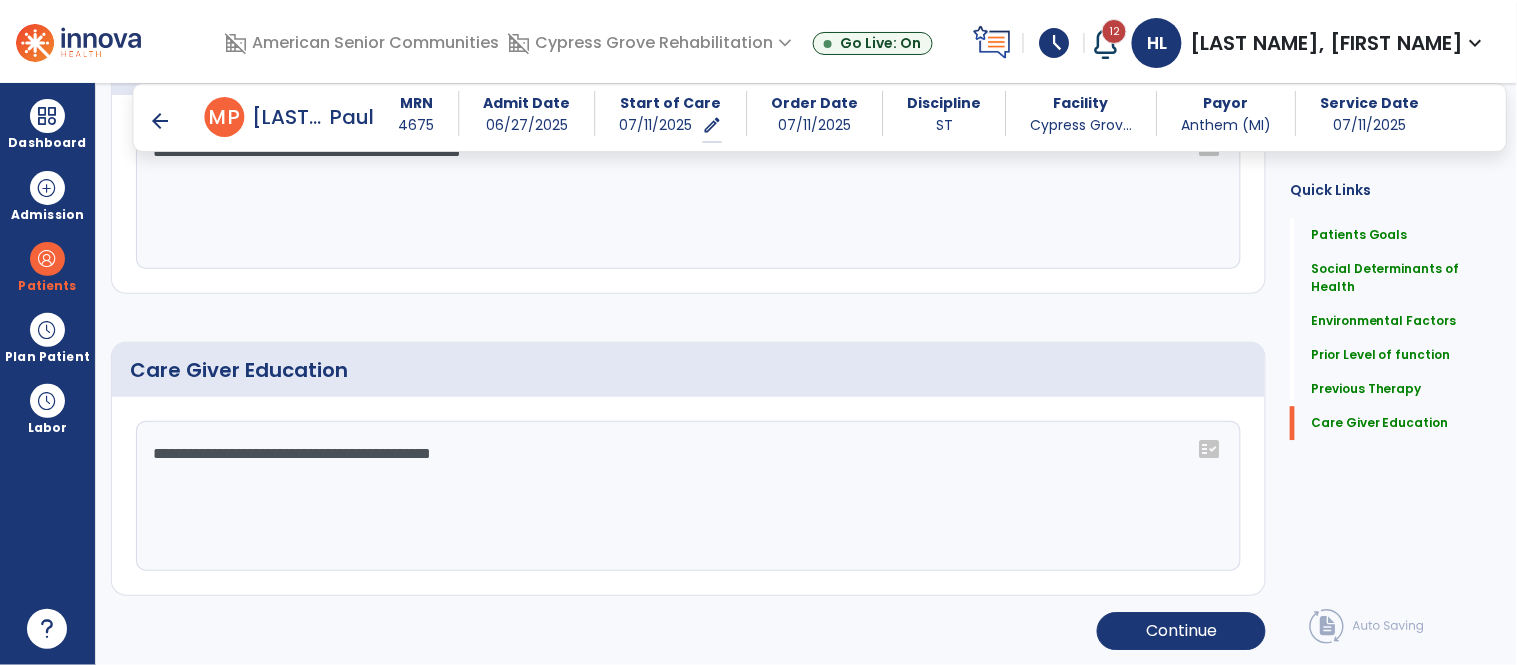 type on "**********" 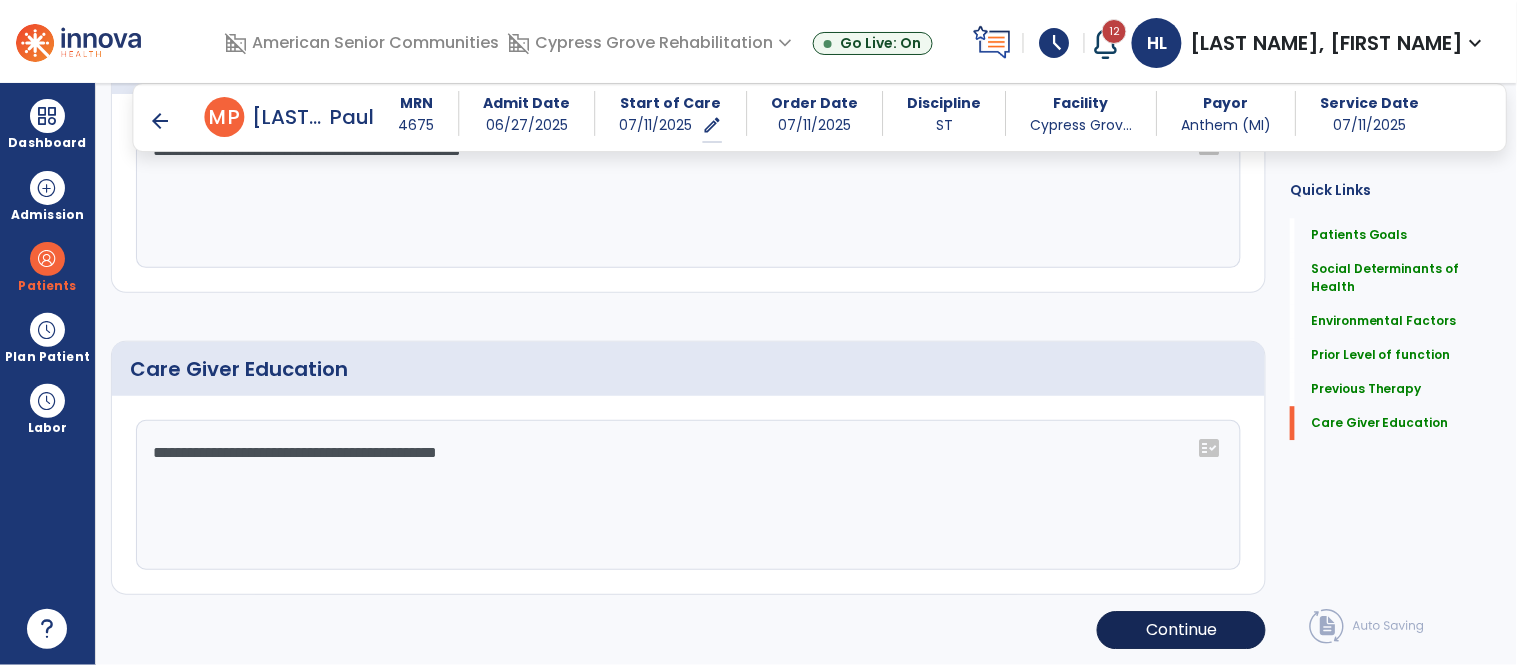 scroll, scrollTop: 1266, scrollLeft: 0, axis: vertical 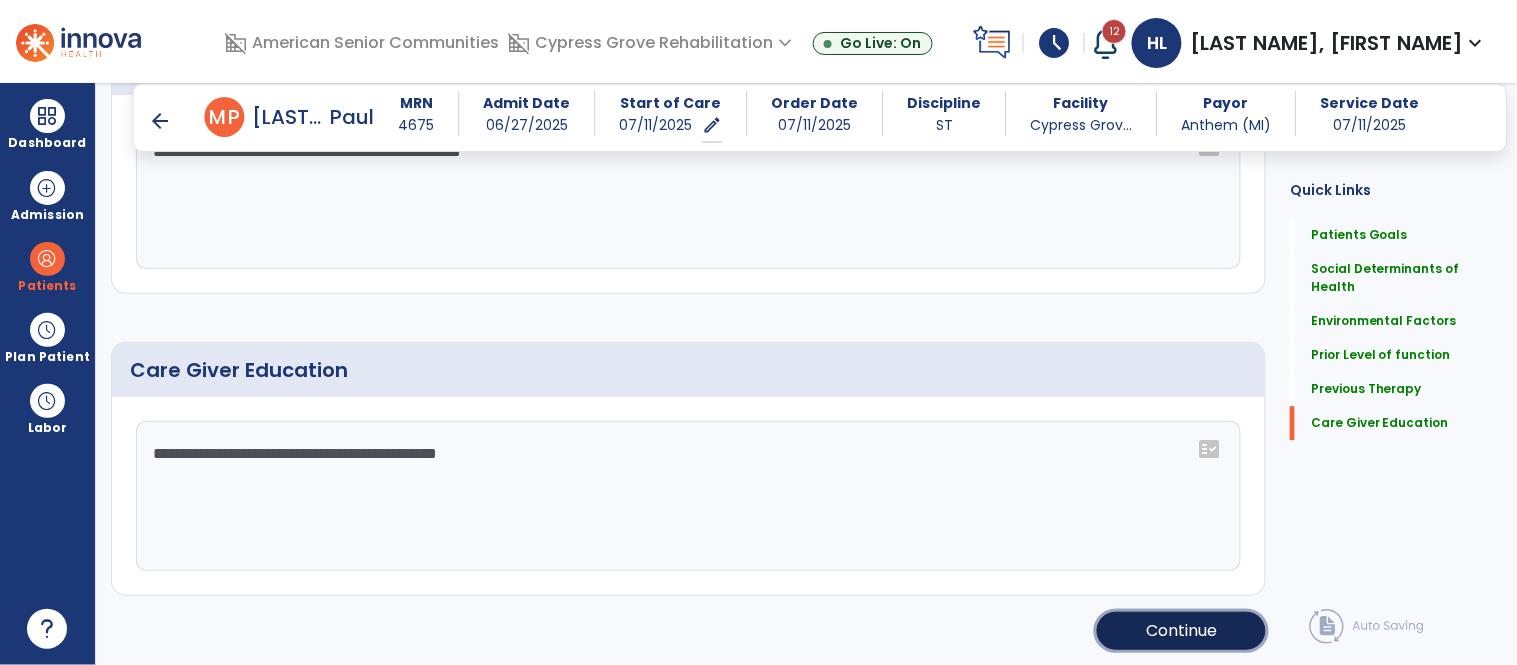 click on "Continue" 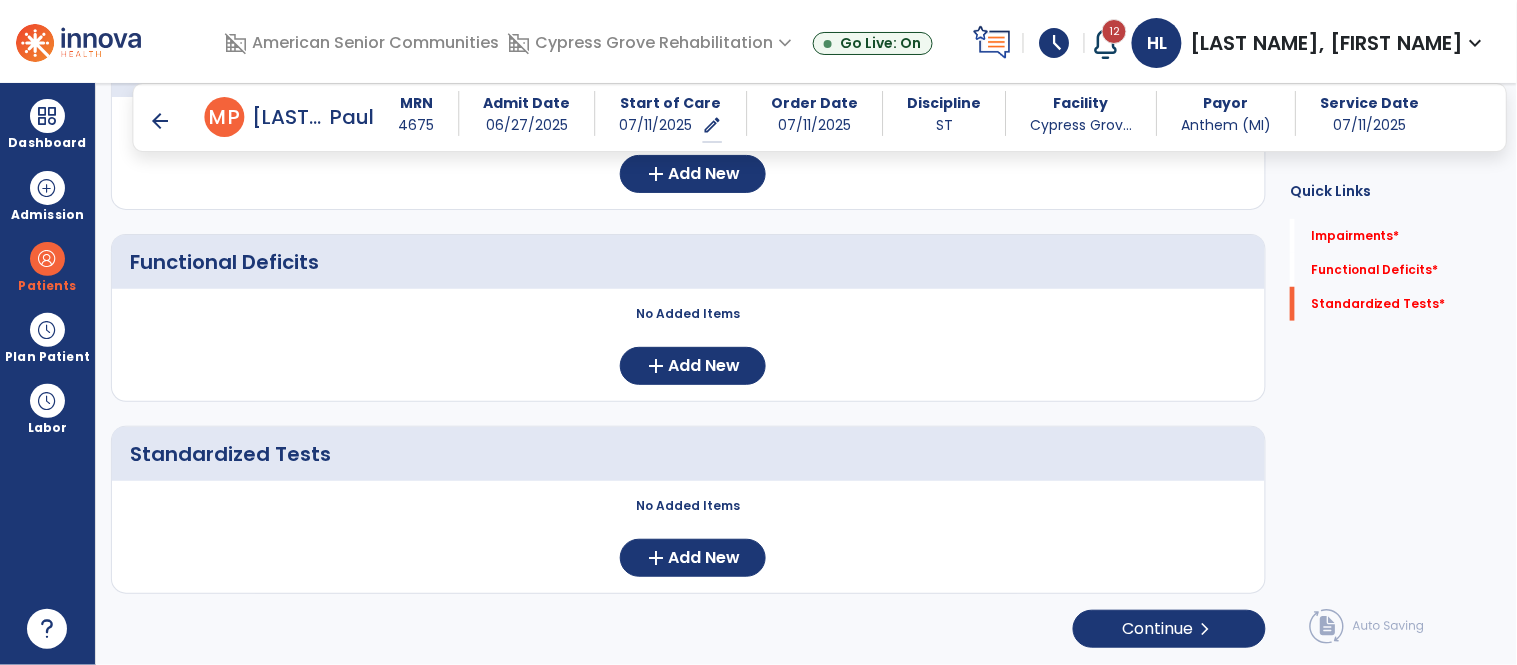 scroll, scrollTop: 0, scrollLeft: 0, axis: both 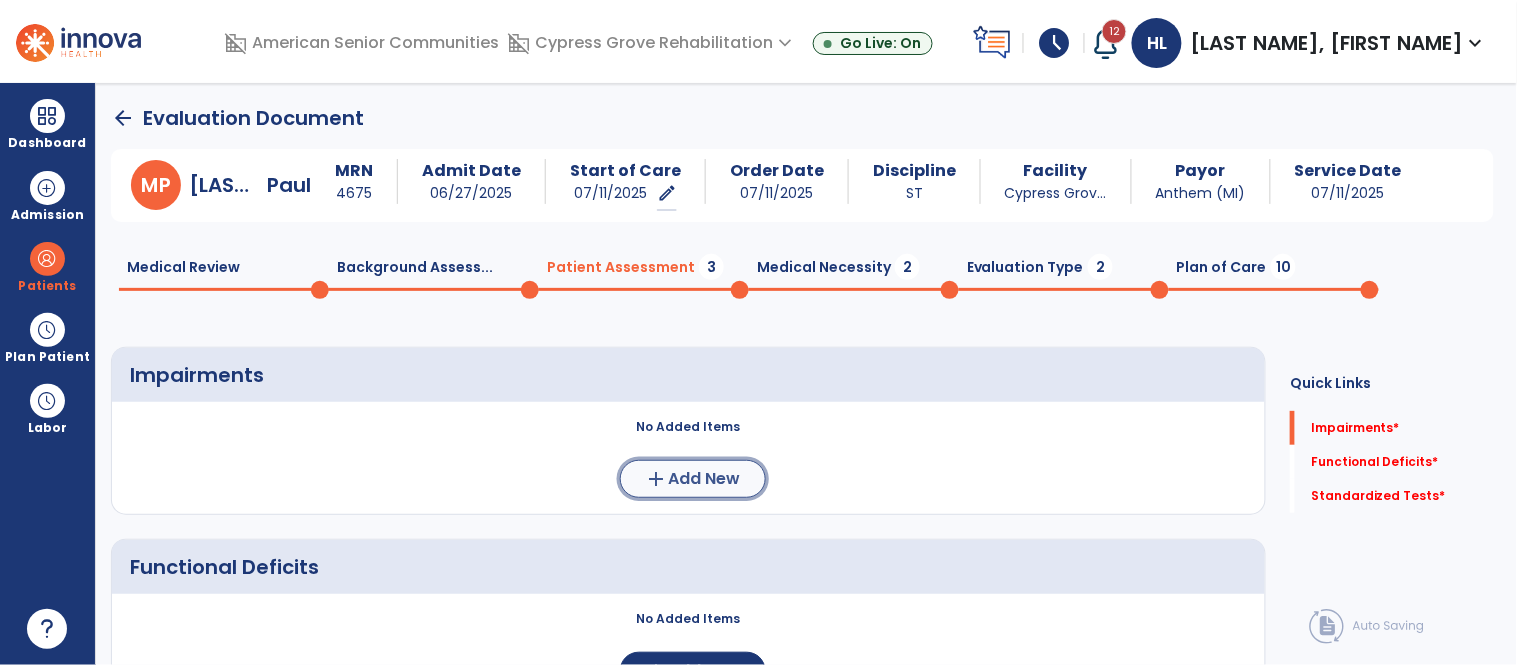 click on "Add New" 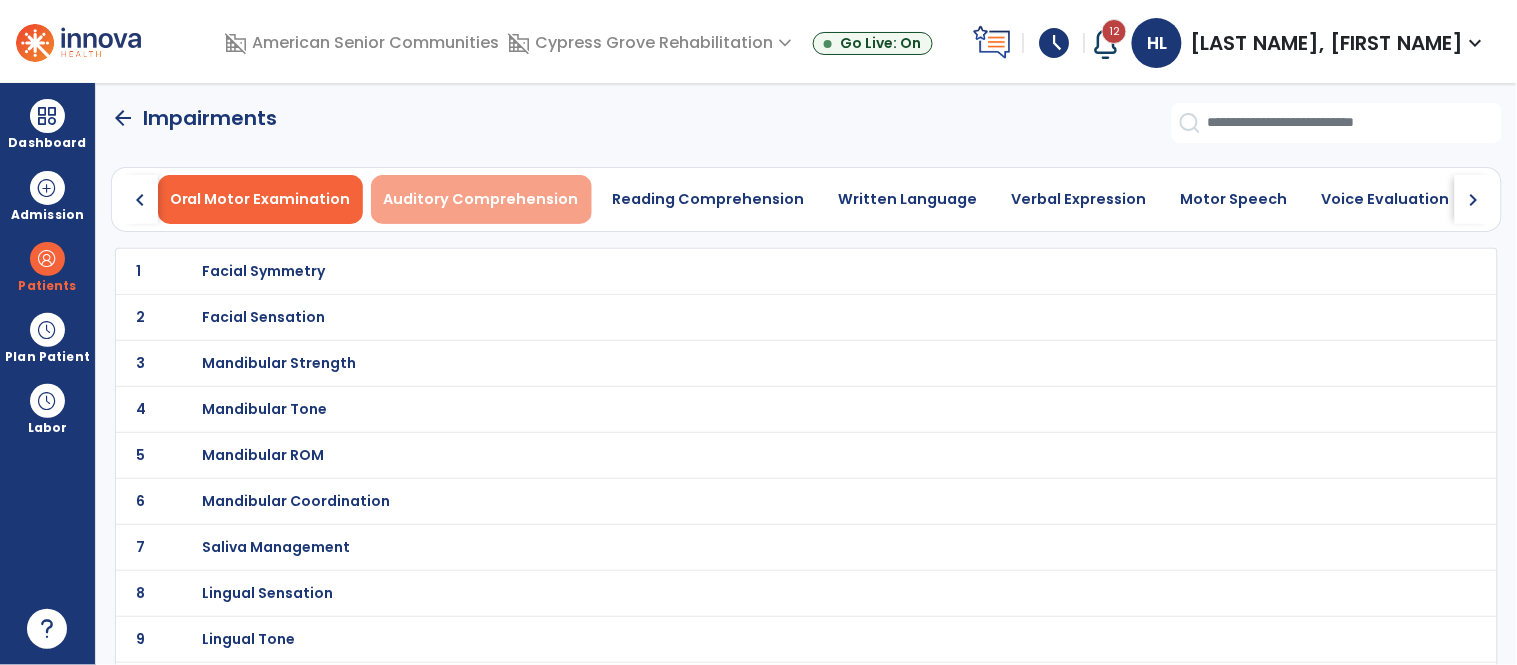 click on "Auditory Comprehension" at bounding box center [481, 199] 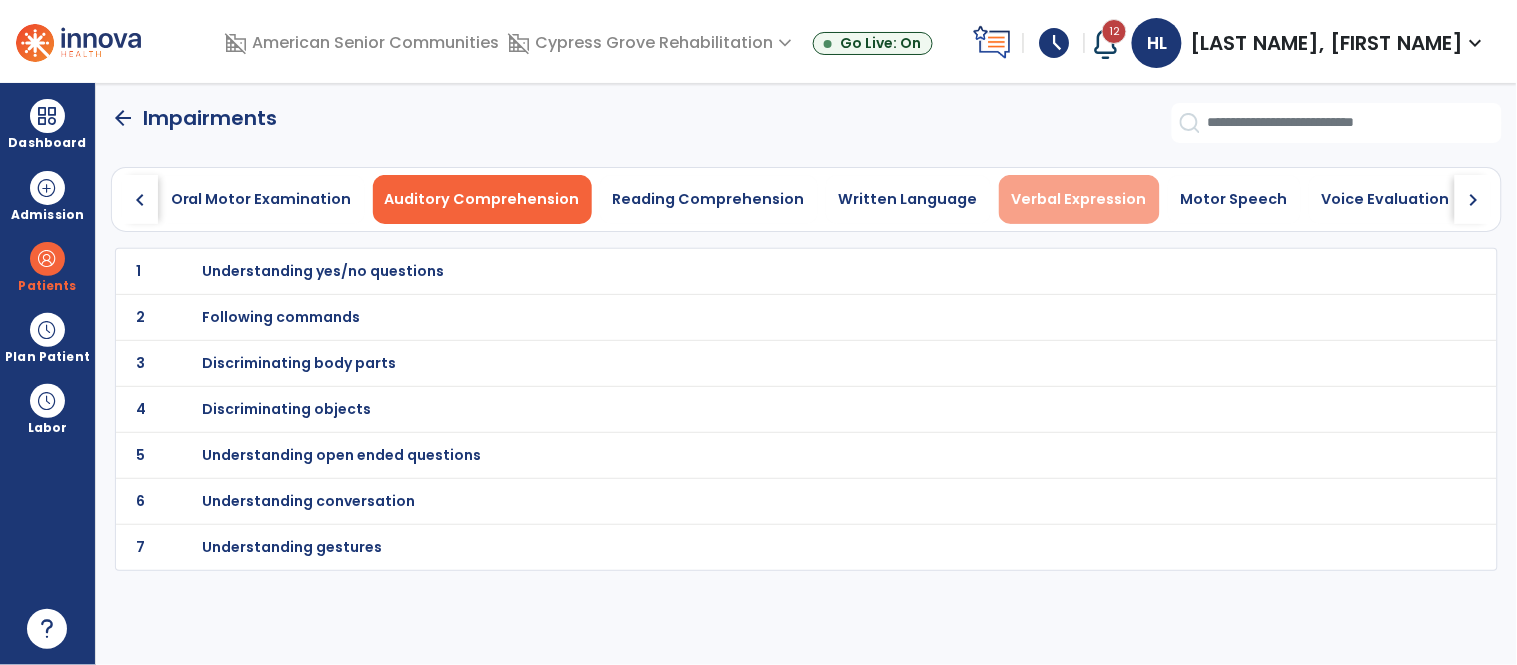 click on "Verbal Expression" at bounding box center [1079, 199] 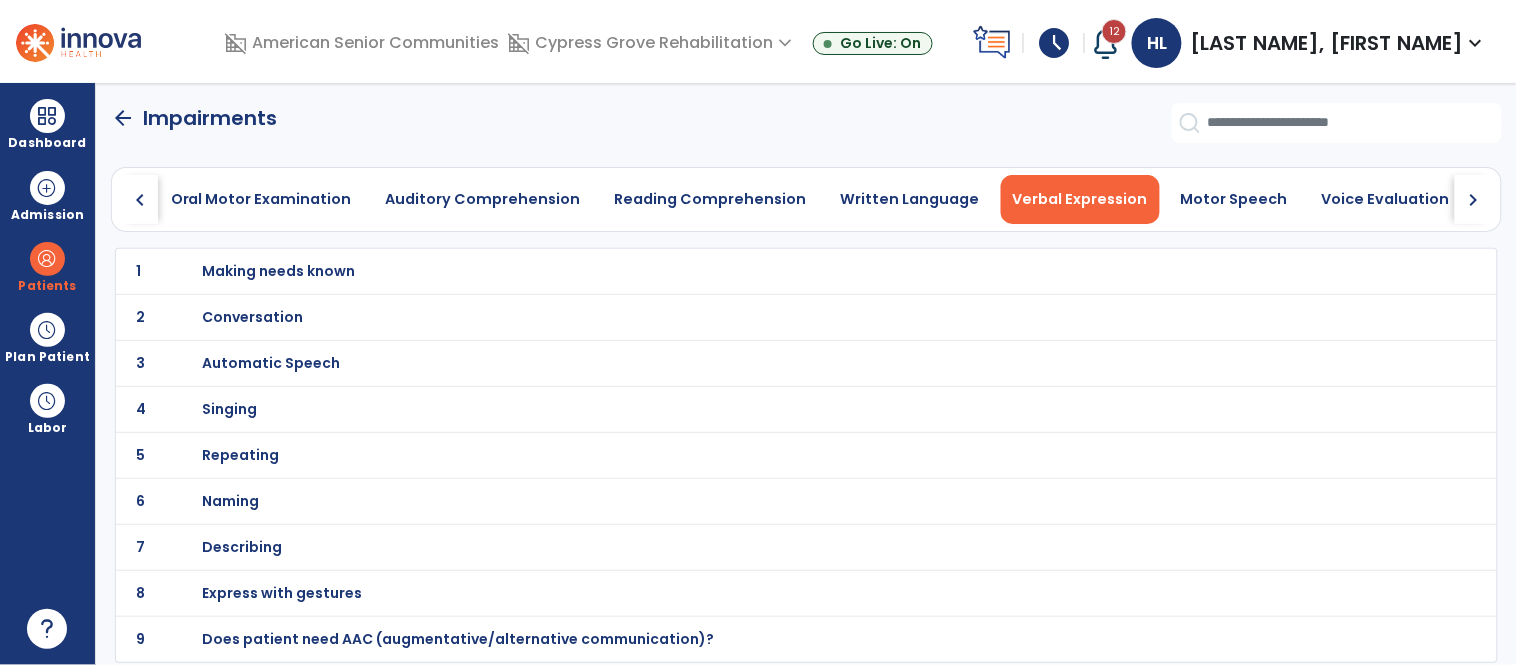 click on "Naming" at bounding box center (762, 271) 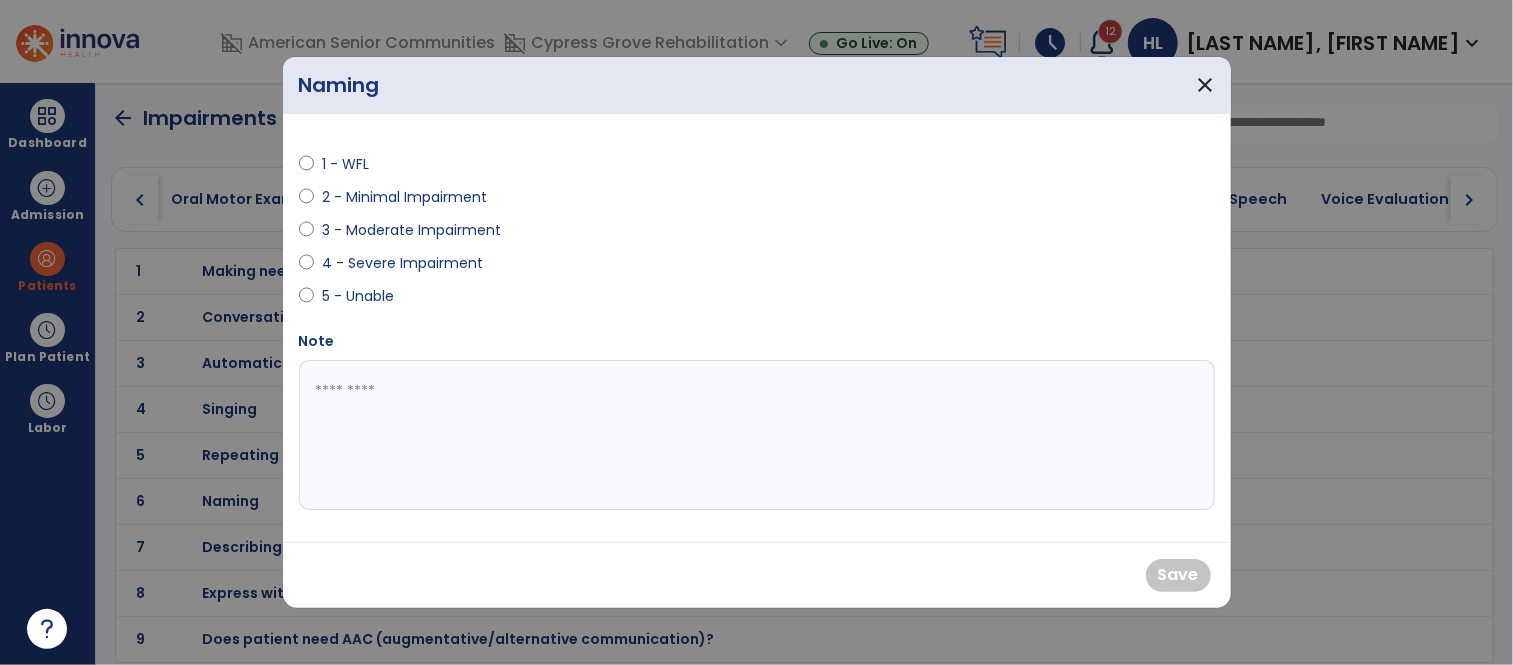 click on "2 - Minimal Impairment" at bounding box center (404, 197) 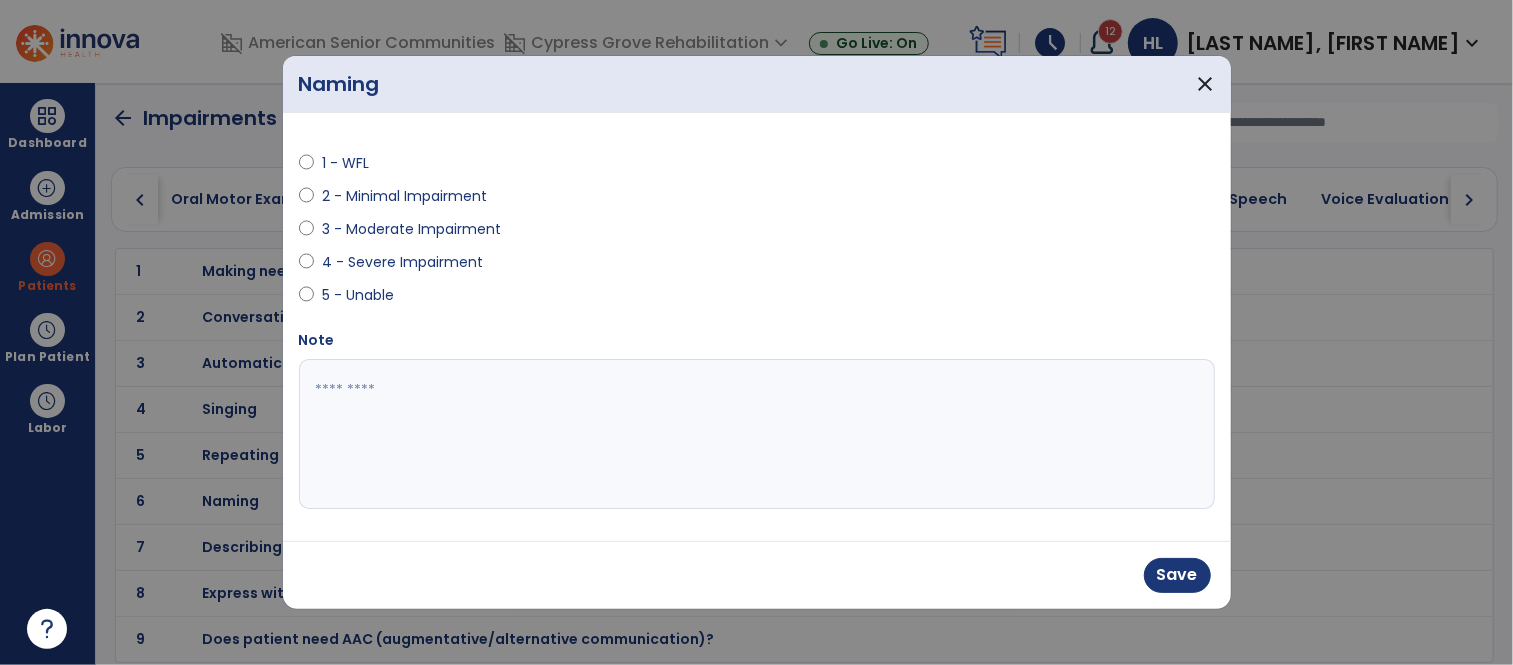 click on "3 - Moderate Impairment" at bounding box center [411, 229] 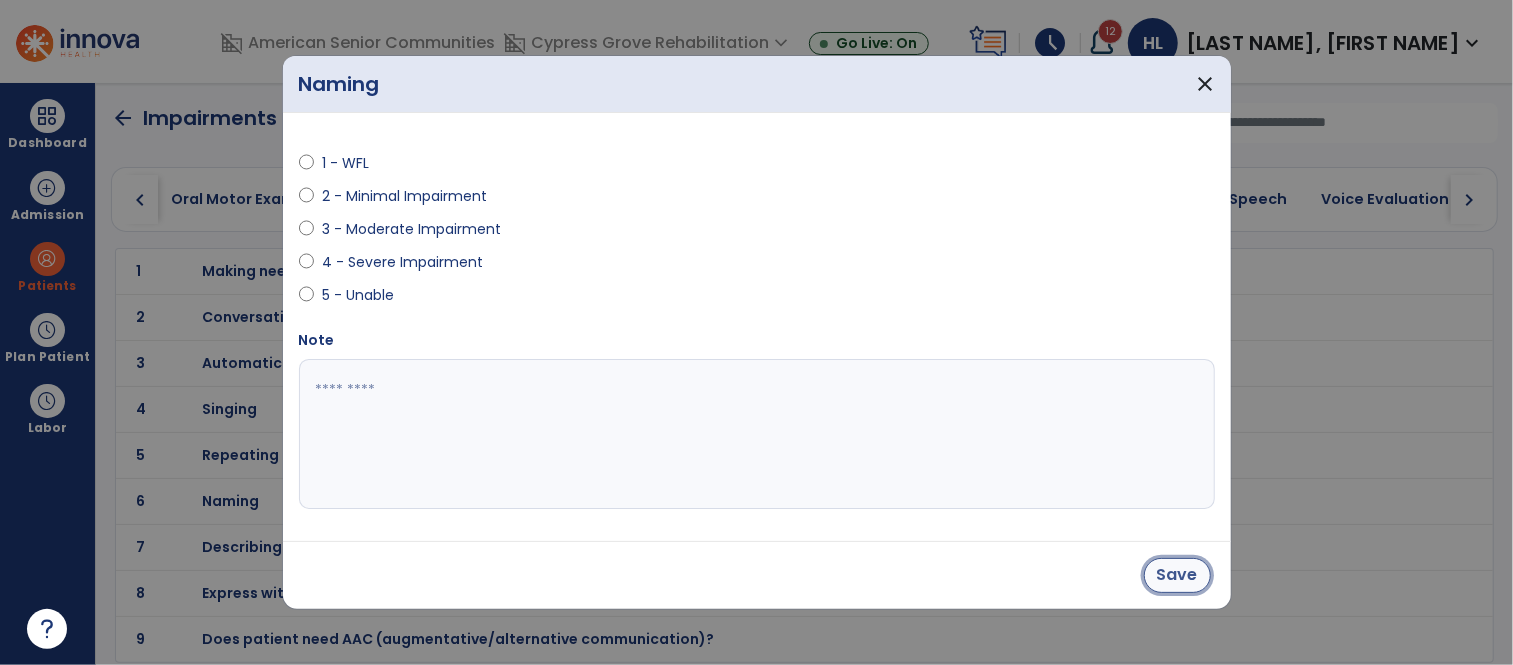 click on "Save" at bounding box center [1177, 575] 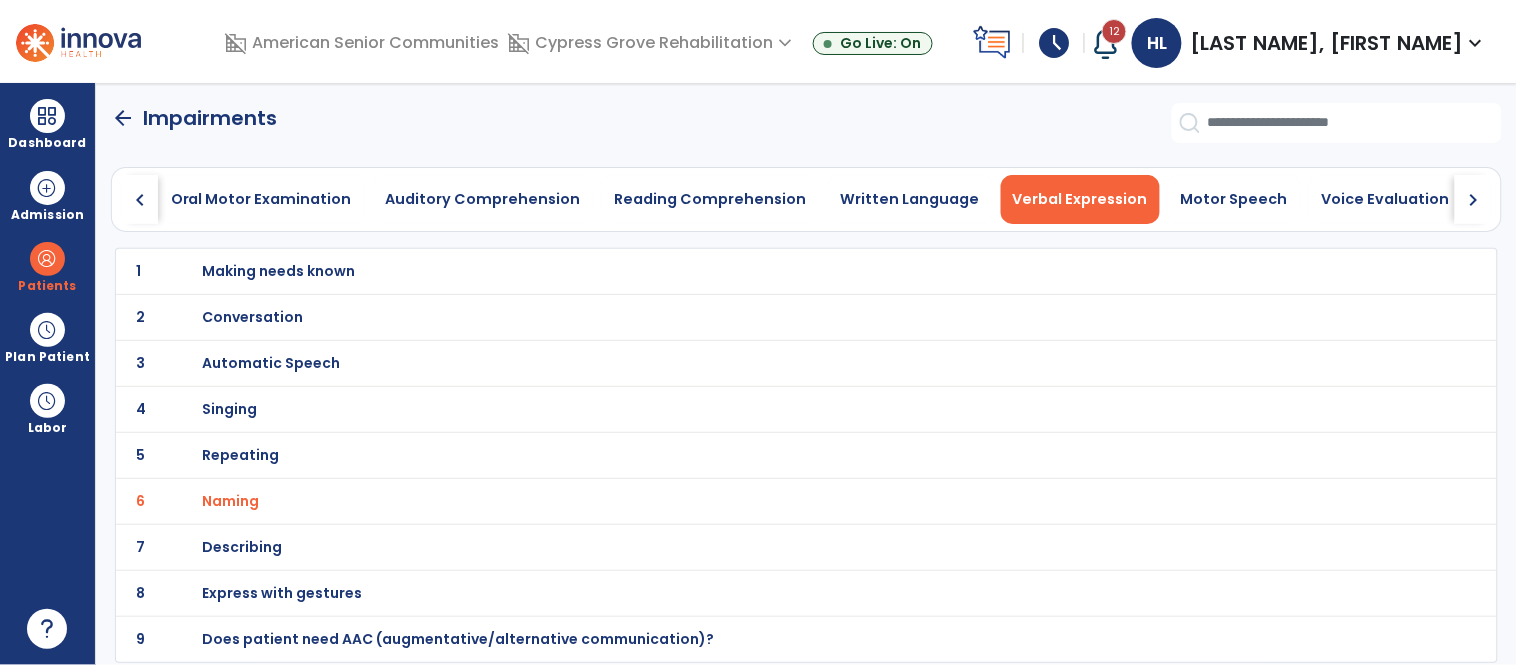 click on "Describing" at bounding box center [762, 271] 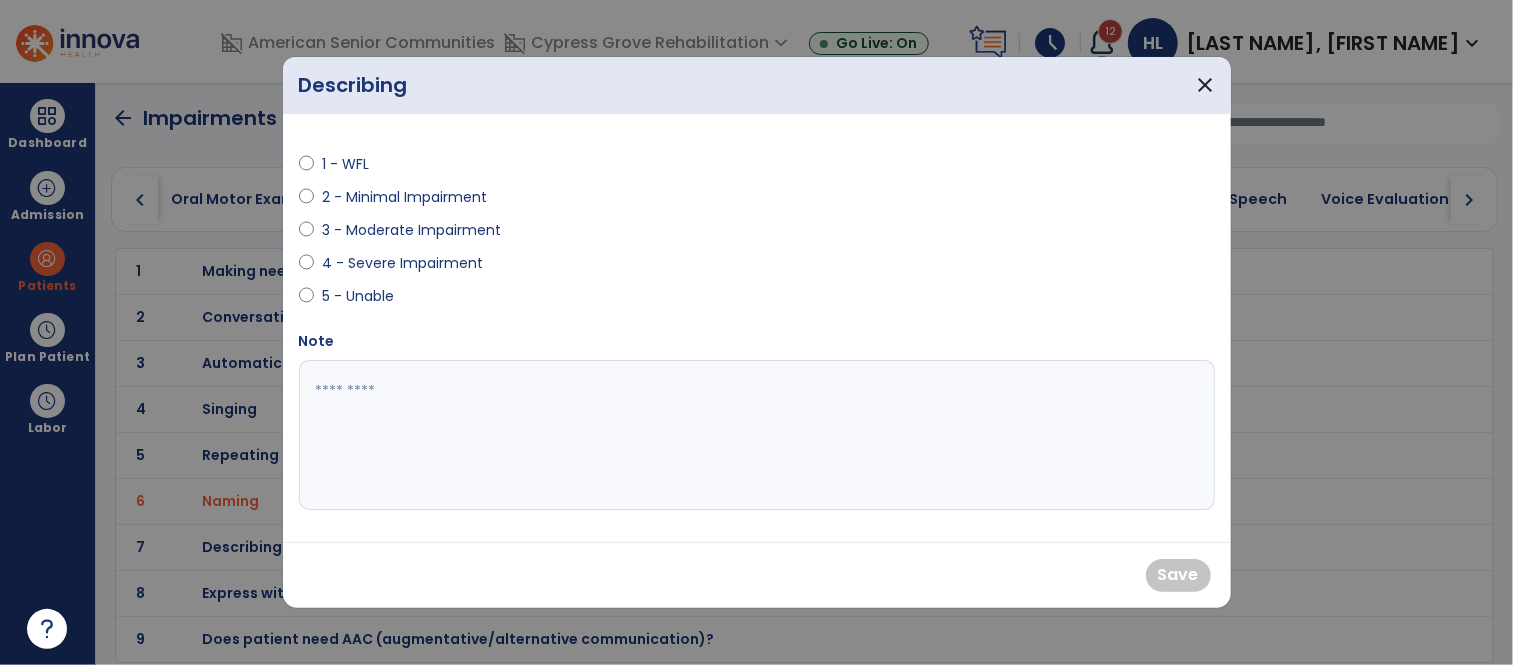 click on "1 - WFL 2 - Minimal Impairment 3 - Moderate Impairment 4 - Severe Impairment 5 - Unable" at bounding box center [522, 222] 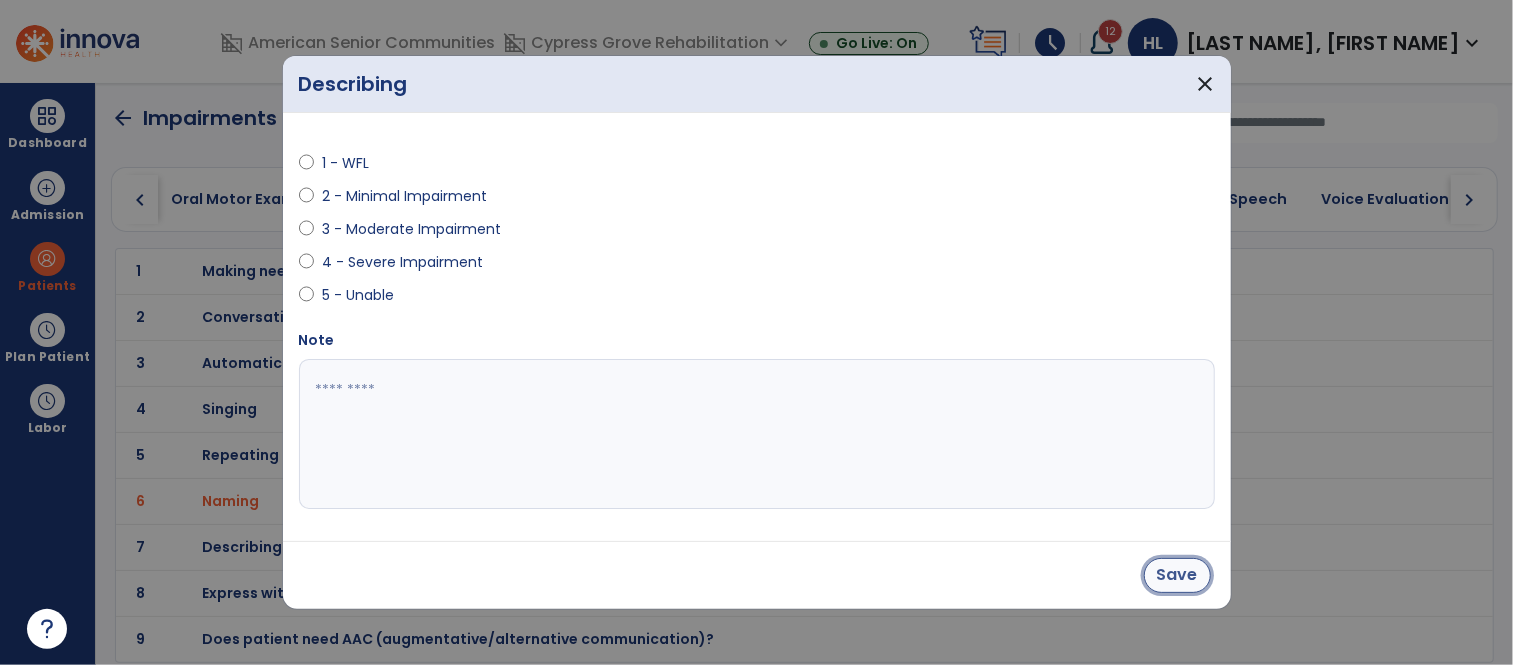 click on "Save" at bounding box center [1177, 575] 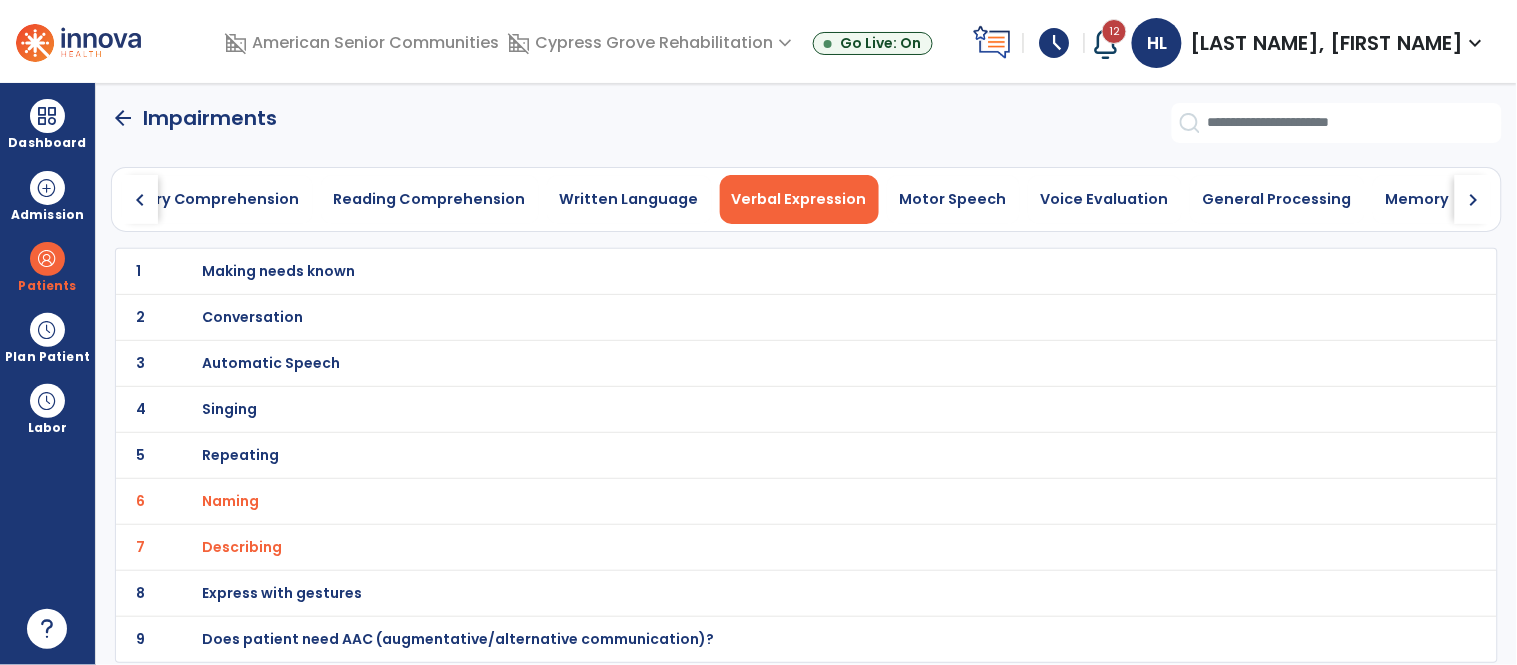 scroll, scrollTop: 0, scrollLeft: 293, axis: horizontal 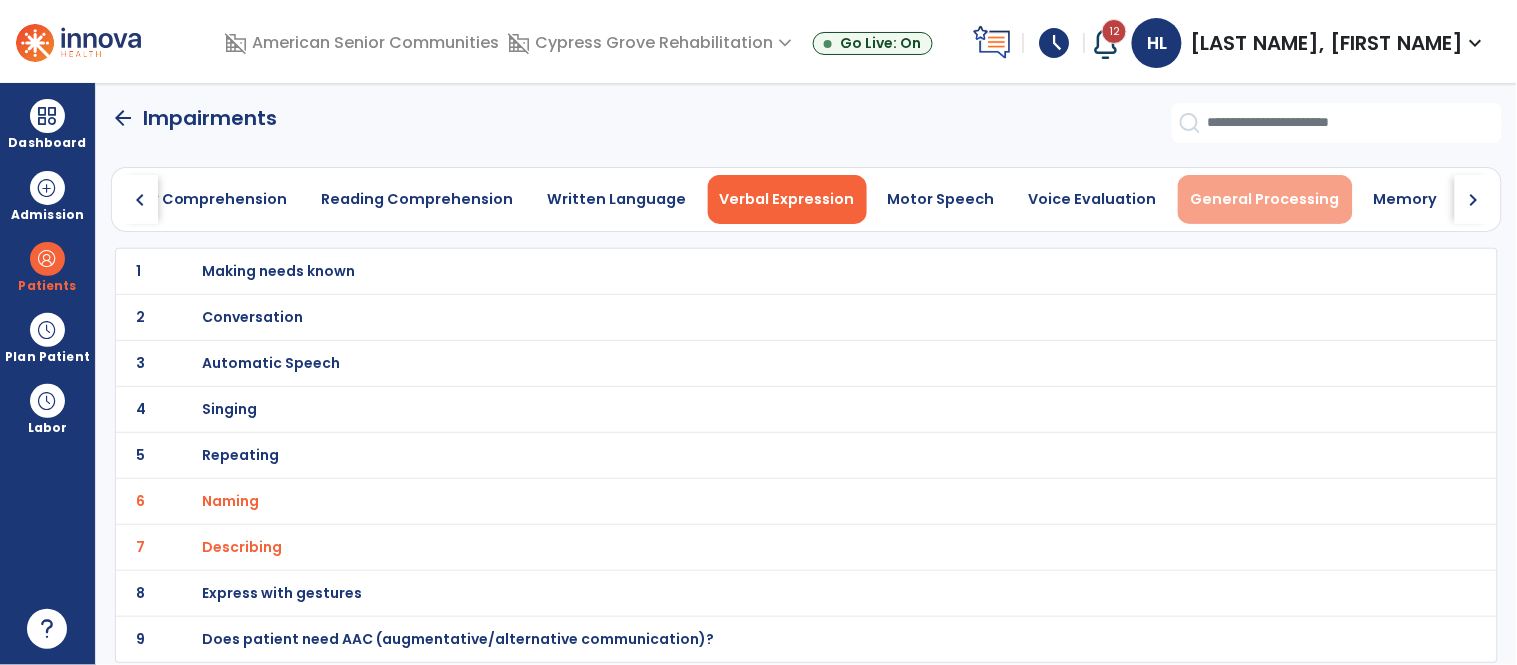 click on "General Processing" at bounding box center [1265, 199] 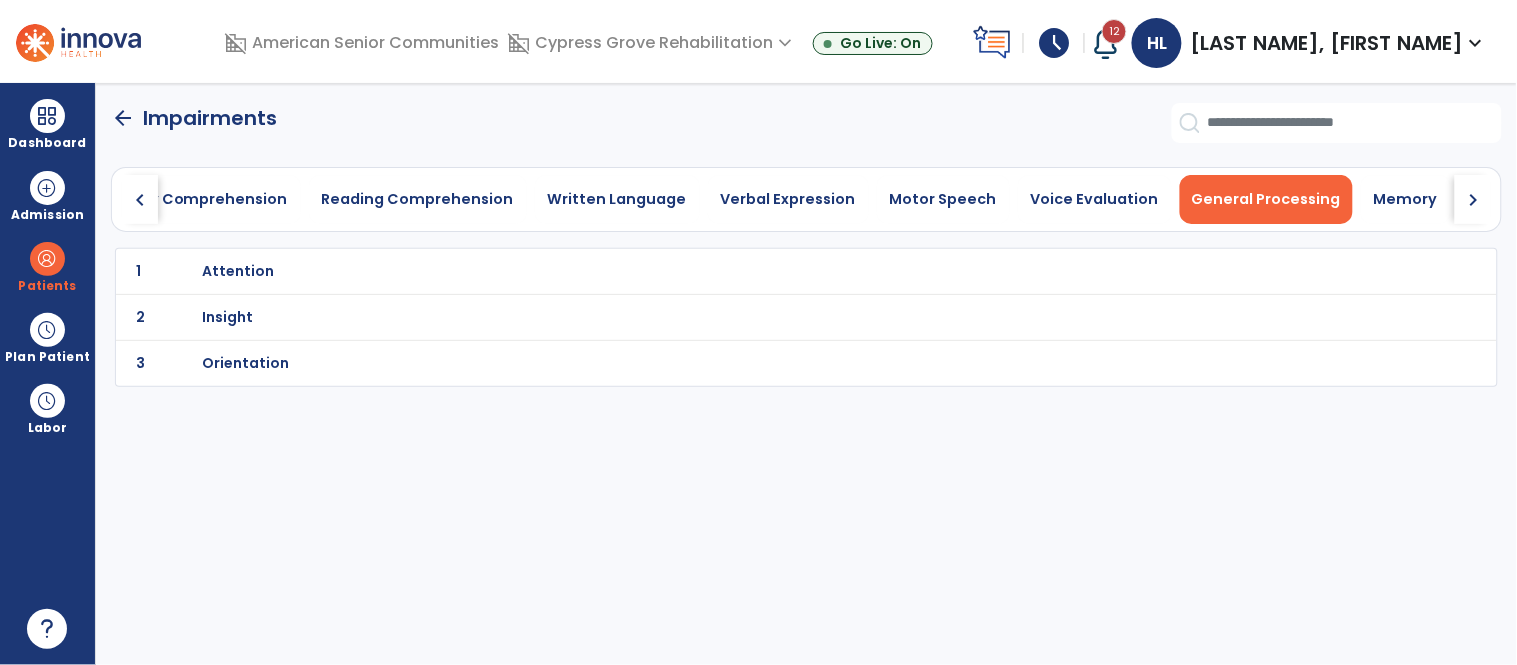 click on "1 Attention" 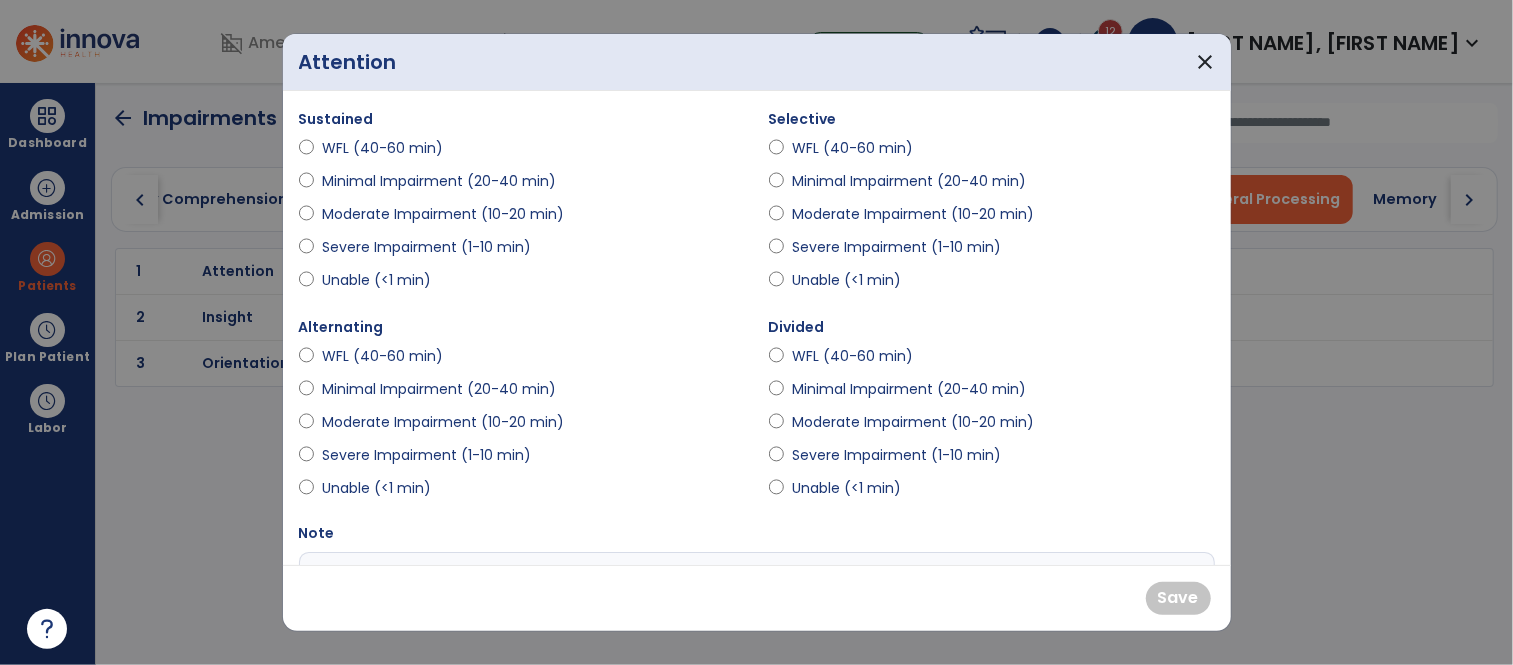 click on "Unable (<1 min)" at bounding box center (376, 280) 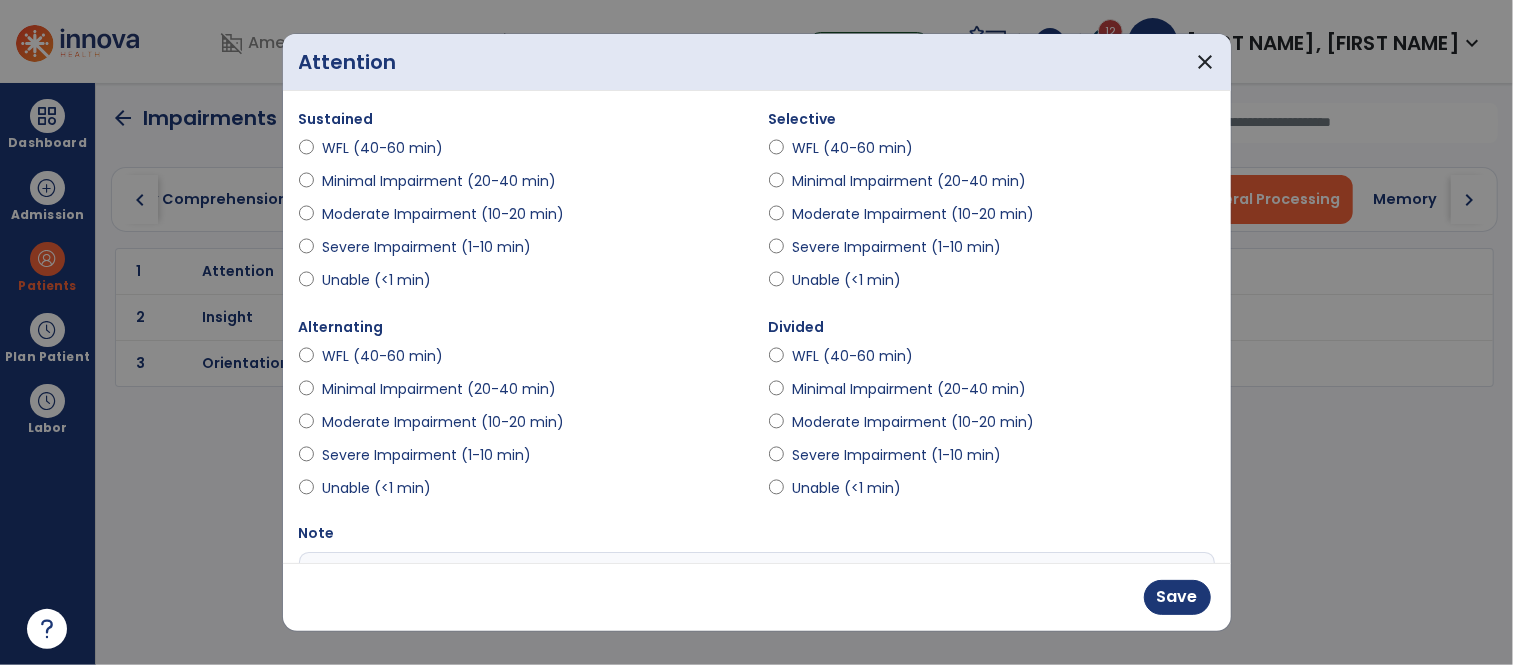 click on "Unable (<1 min)" at bounding box center [376, 488] 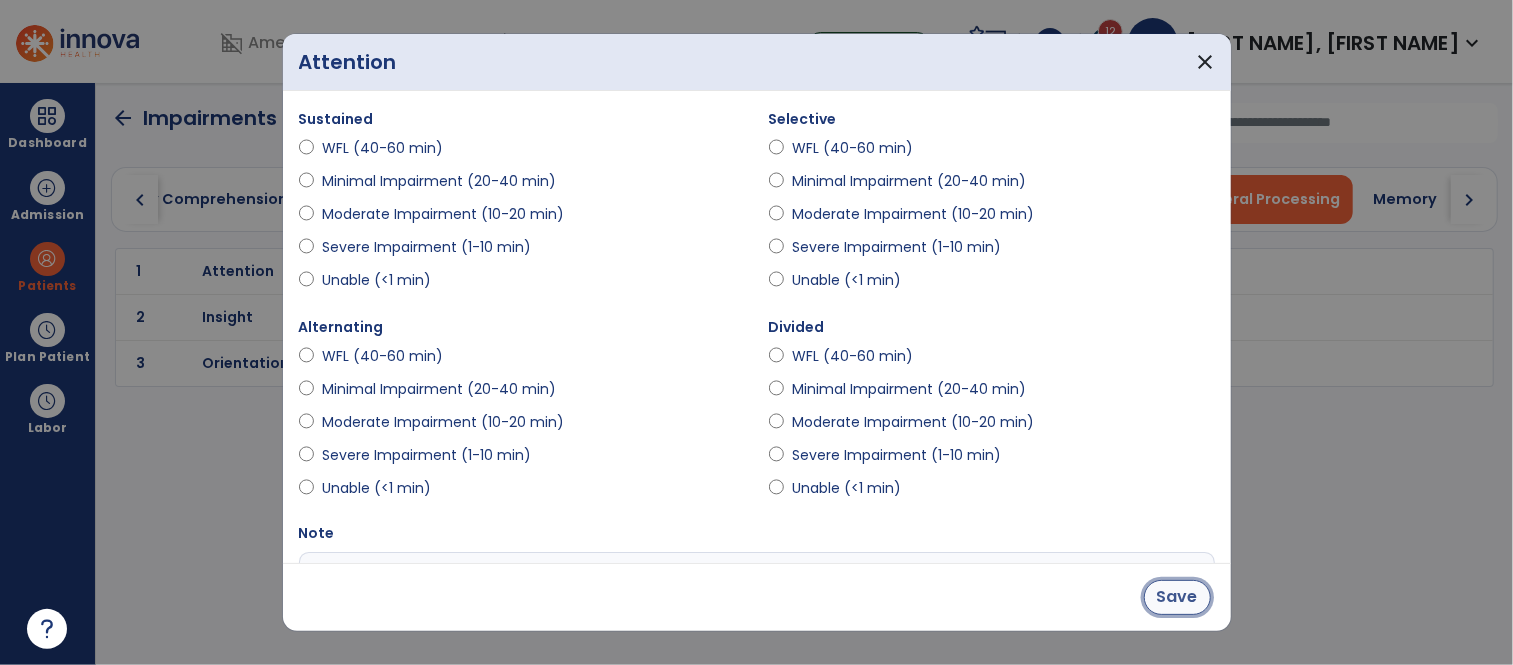 click on "Save" at bounding box center (1177, 597) 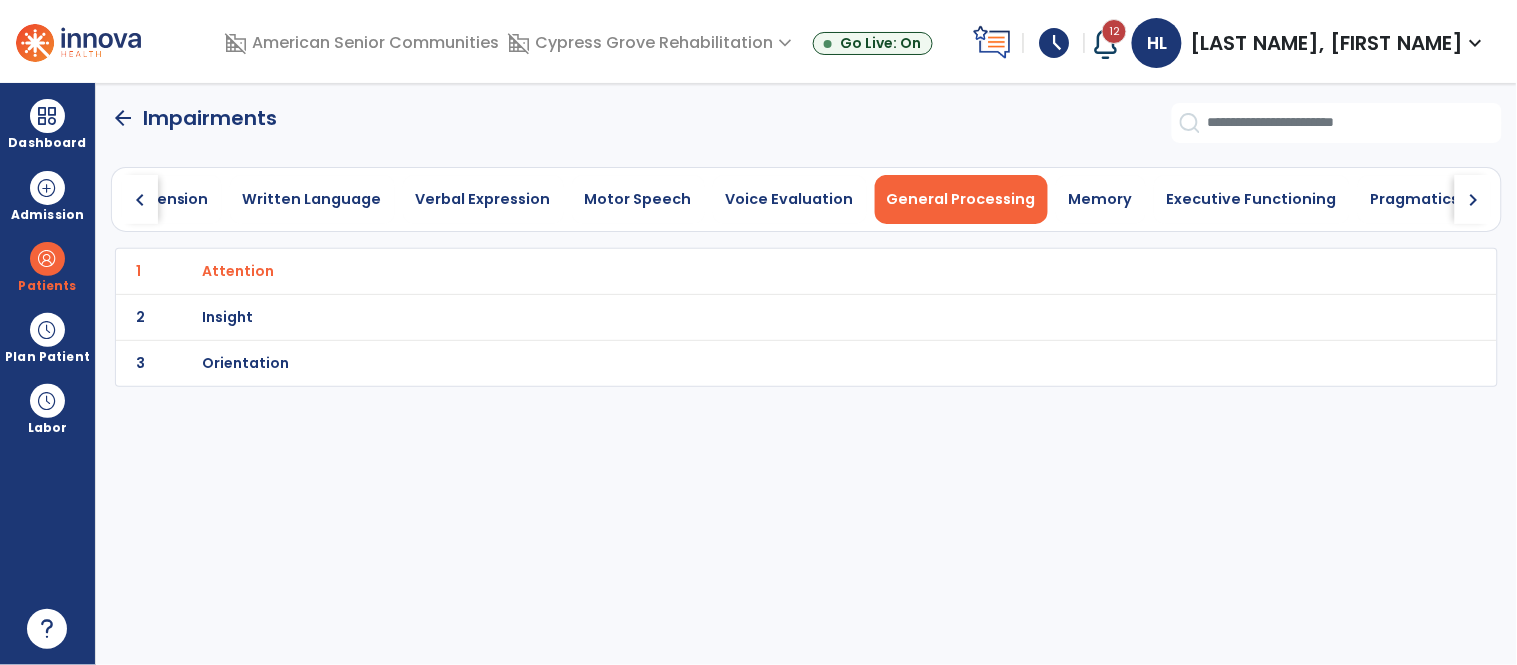 scroll, scrollTop: 0, scrollLeft: 600, axis: horizontal 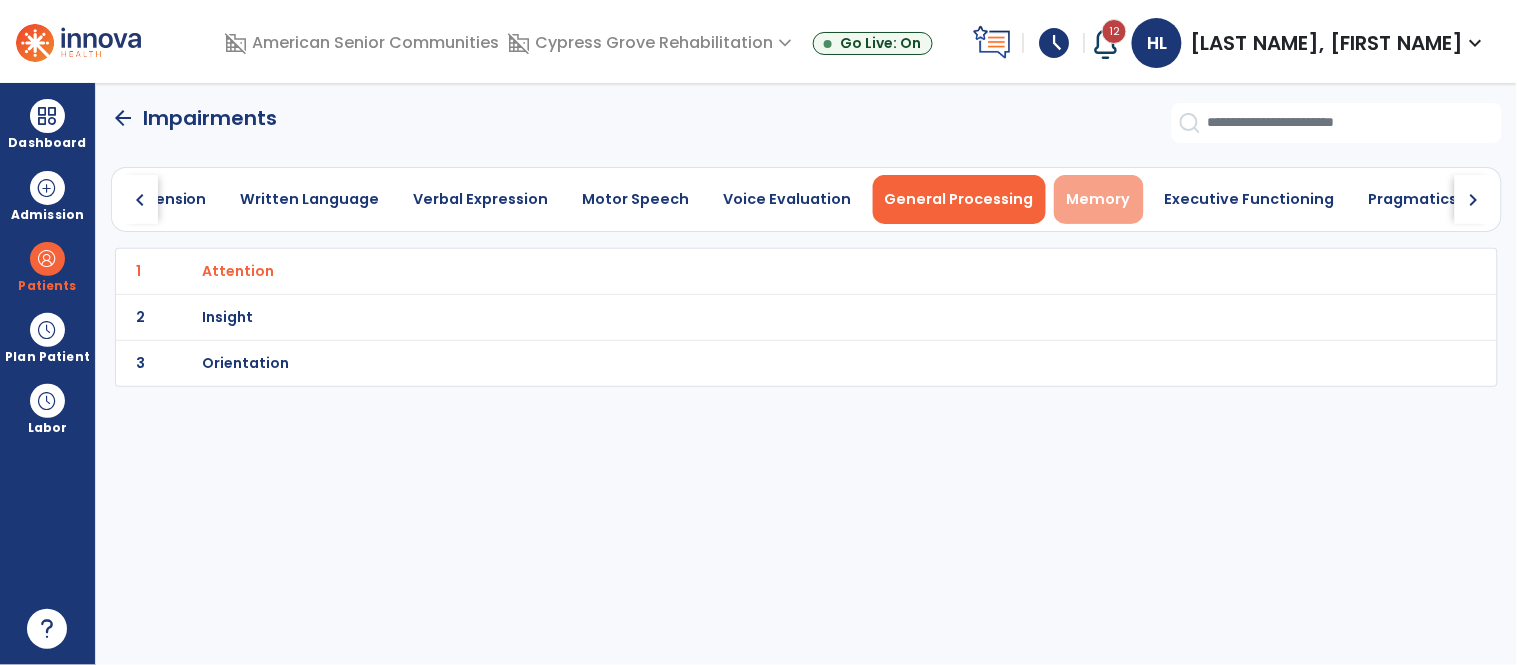 click on "Memory" at bounding box center [1099, 199] 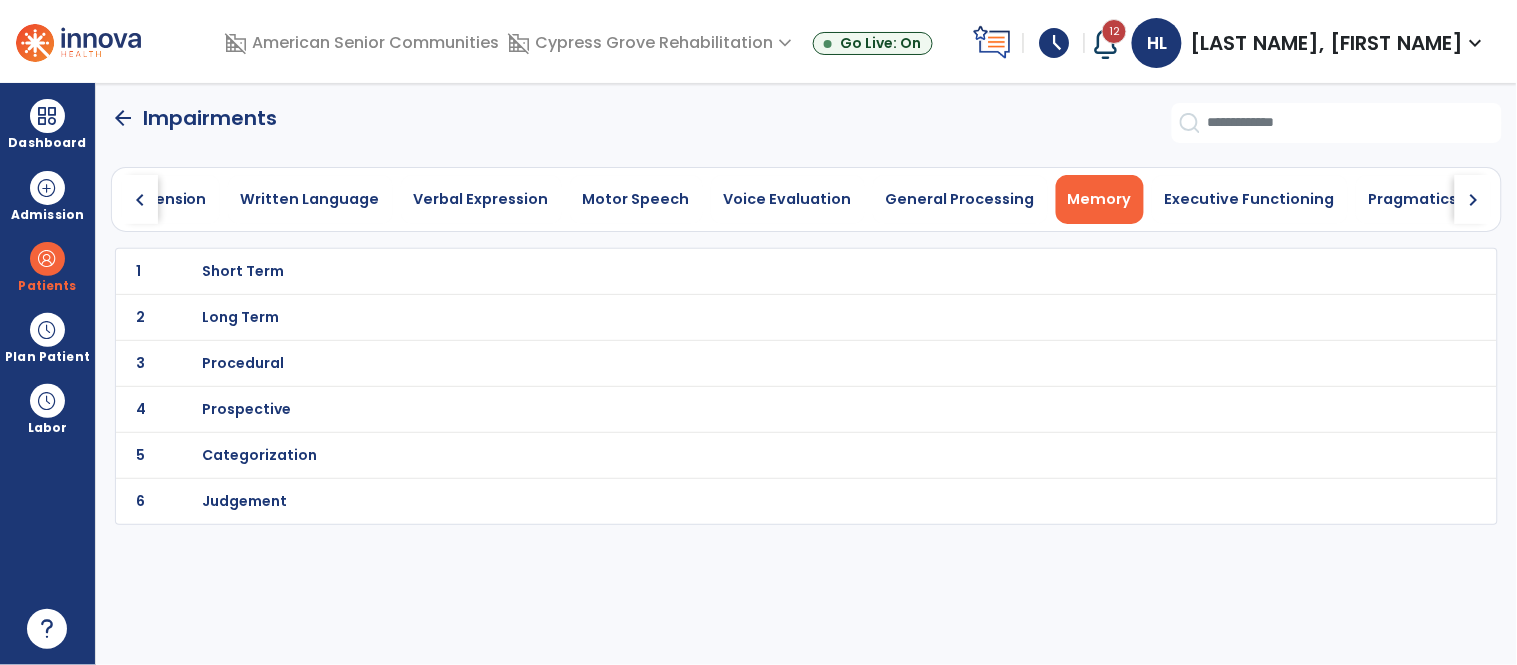 click on "1 Short Term" 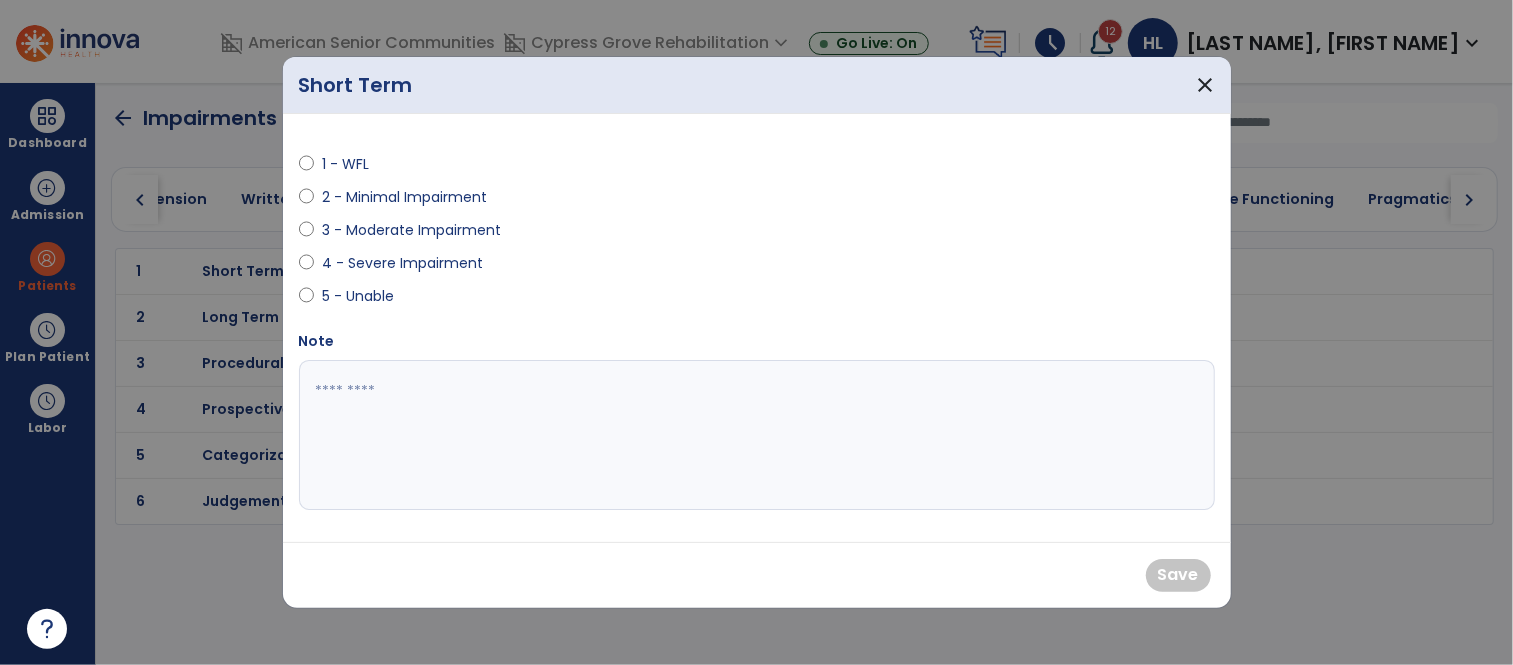 click on "3 - Moderate Impairment" at bounding box center [411, 230] 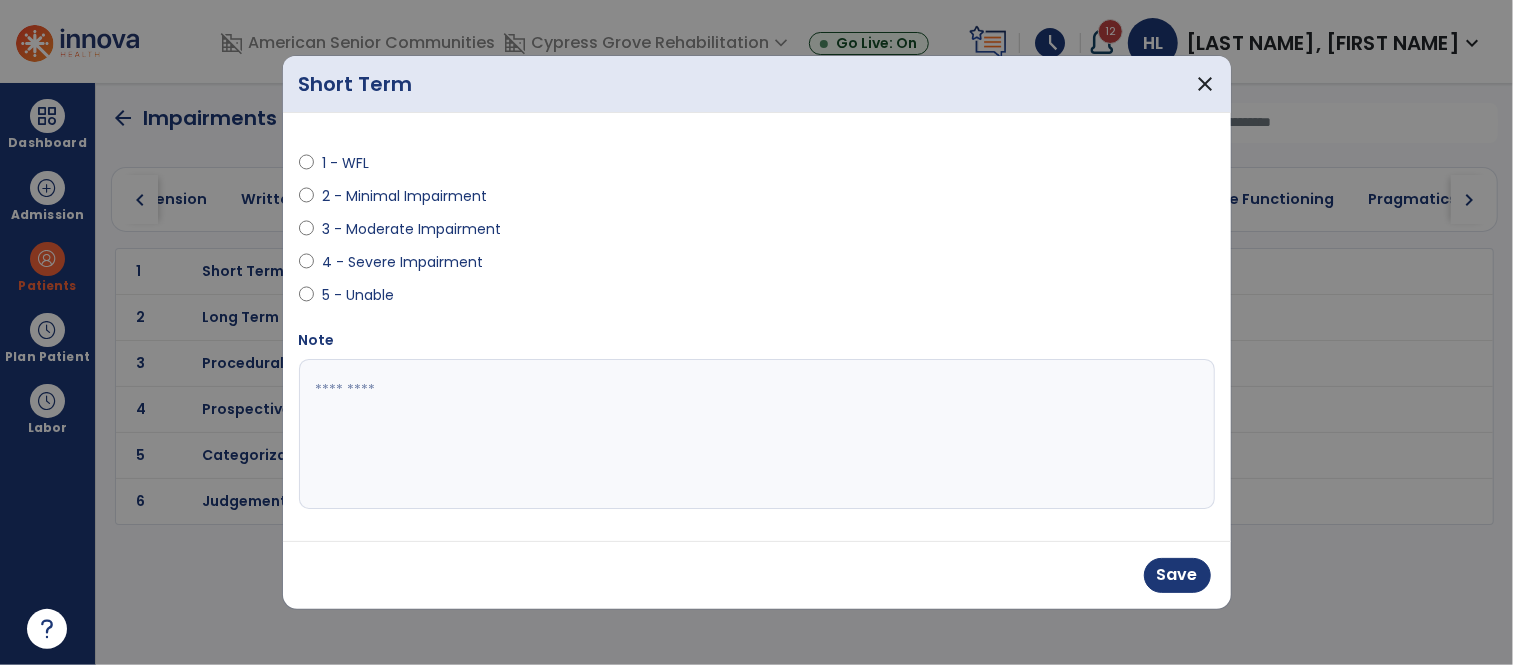 click on "4 - Severe Impairment" at bounding box center [402, 262] 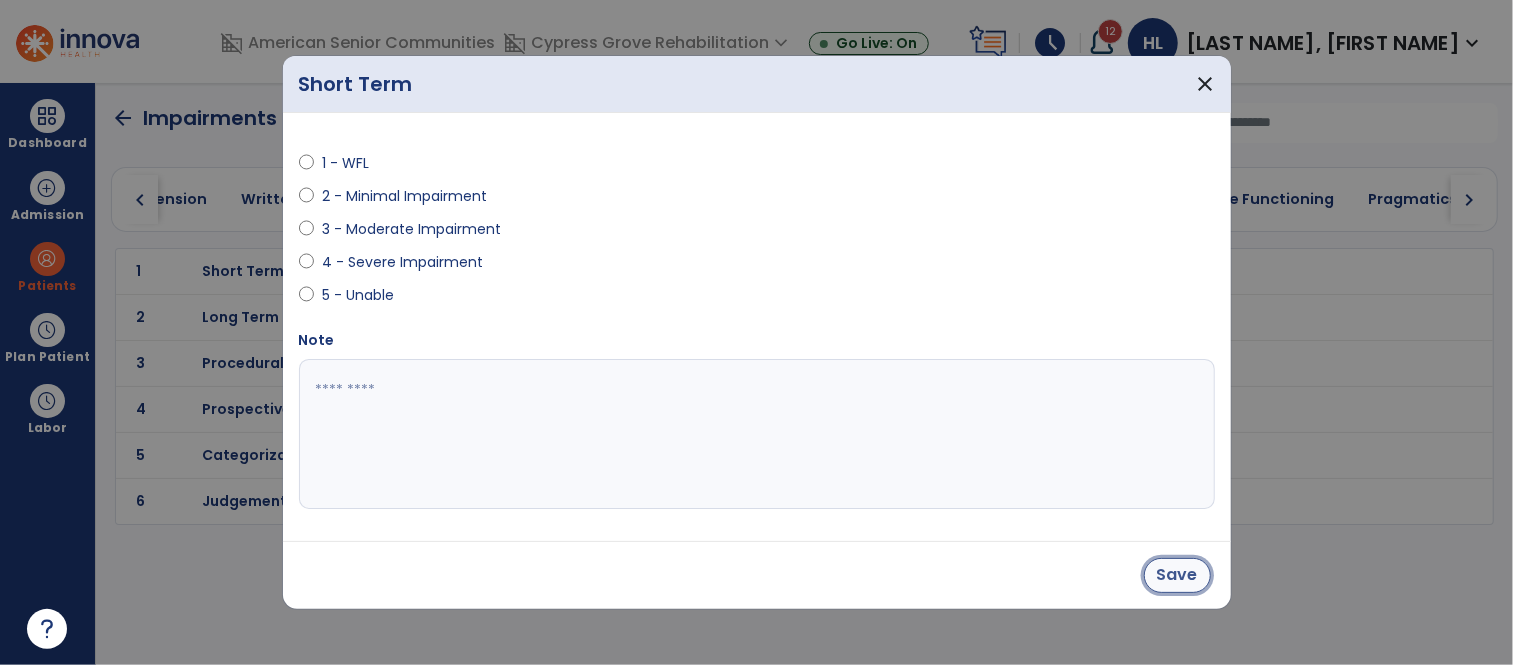 click on "Save" at bounding box center [1177, 575] 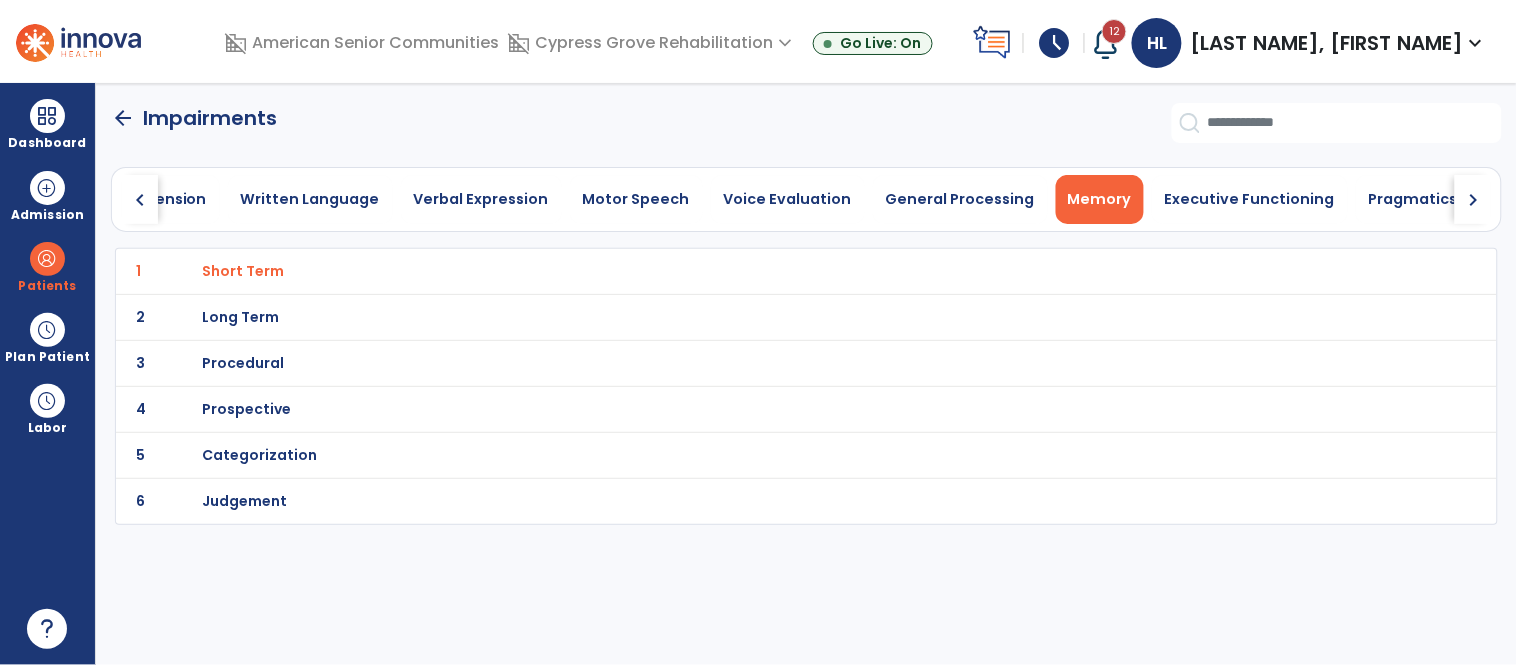click on "Procedural" at bounding box center [762, 271] 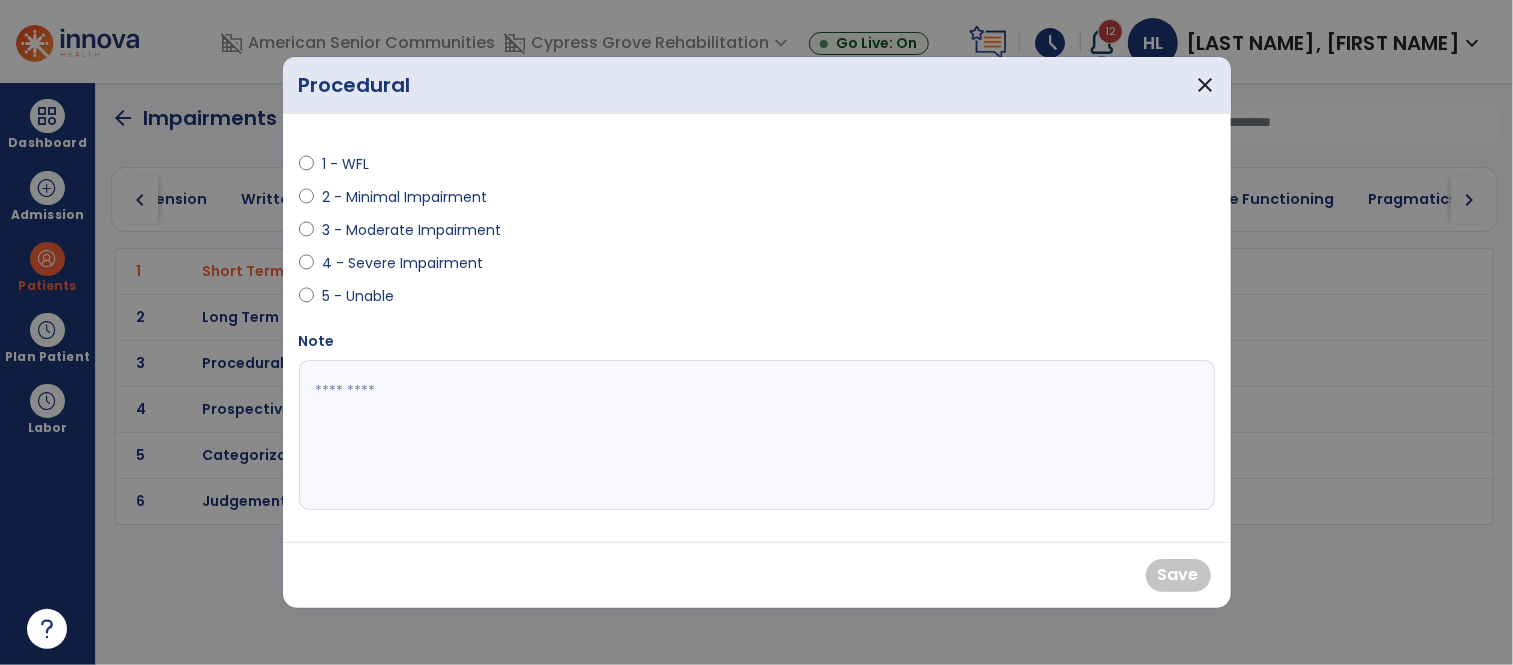 click on "3 - Moderate Impairment" at bounding box center (411, 230) 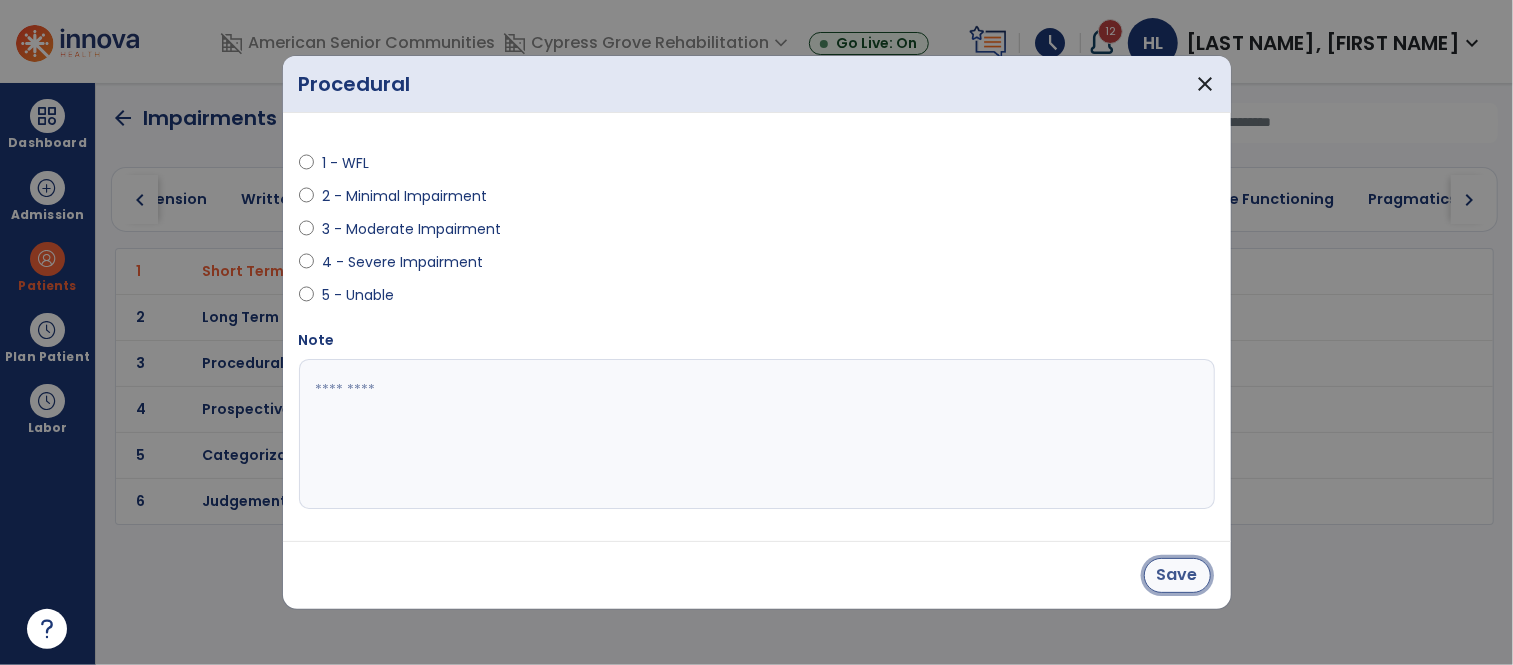 click on "Save" at bounding box center (1177, 575) 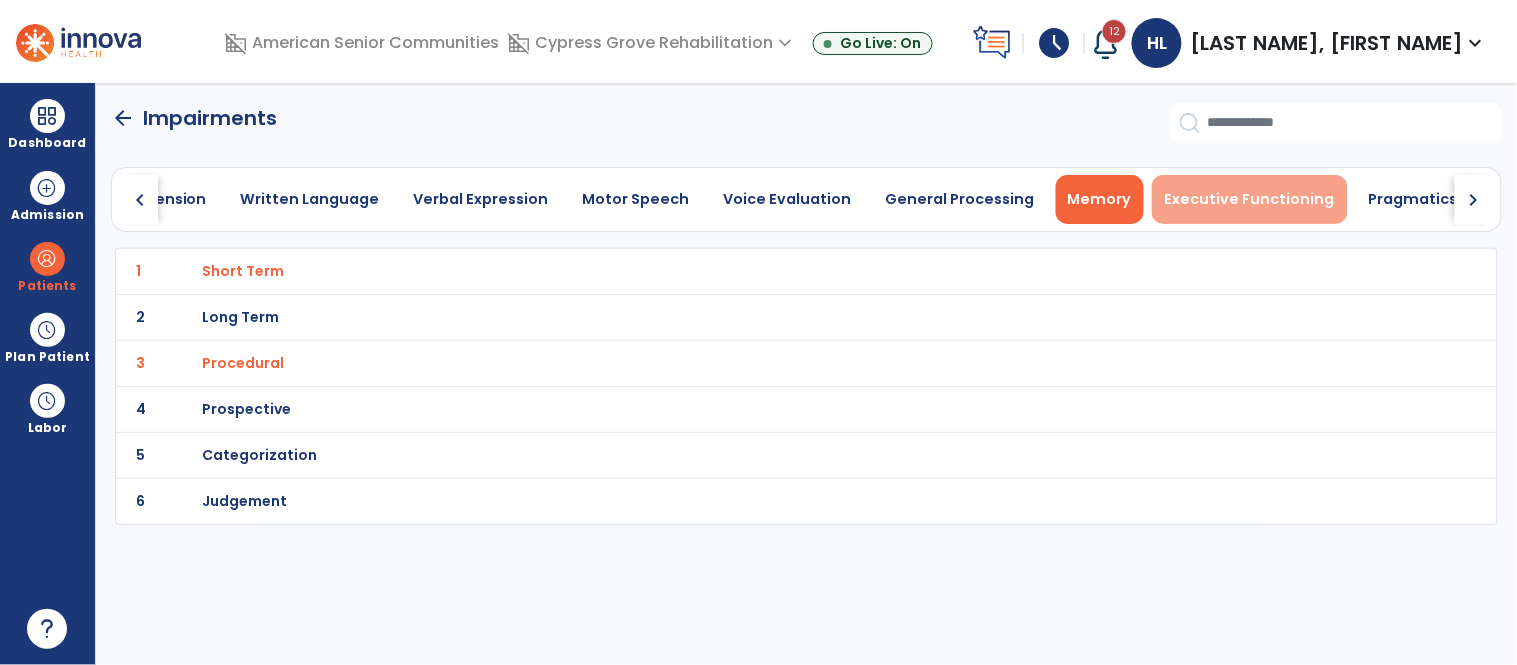 click on "Executive Functioning" at bounding box center [1250, 199] 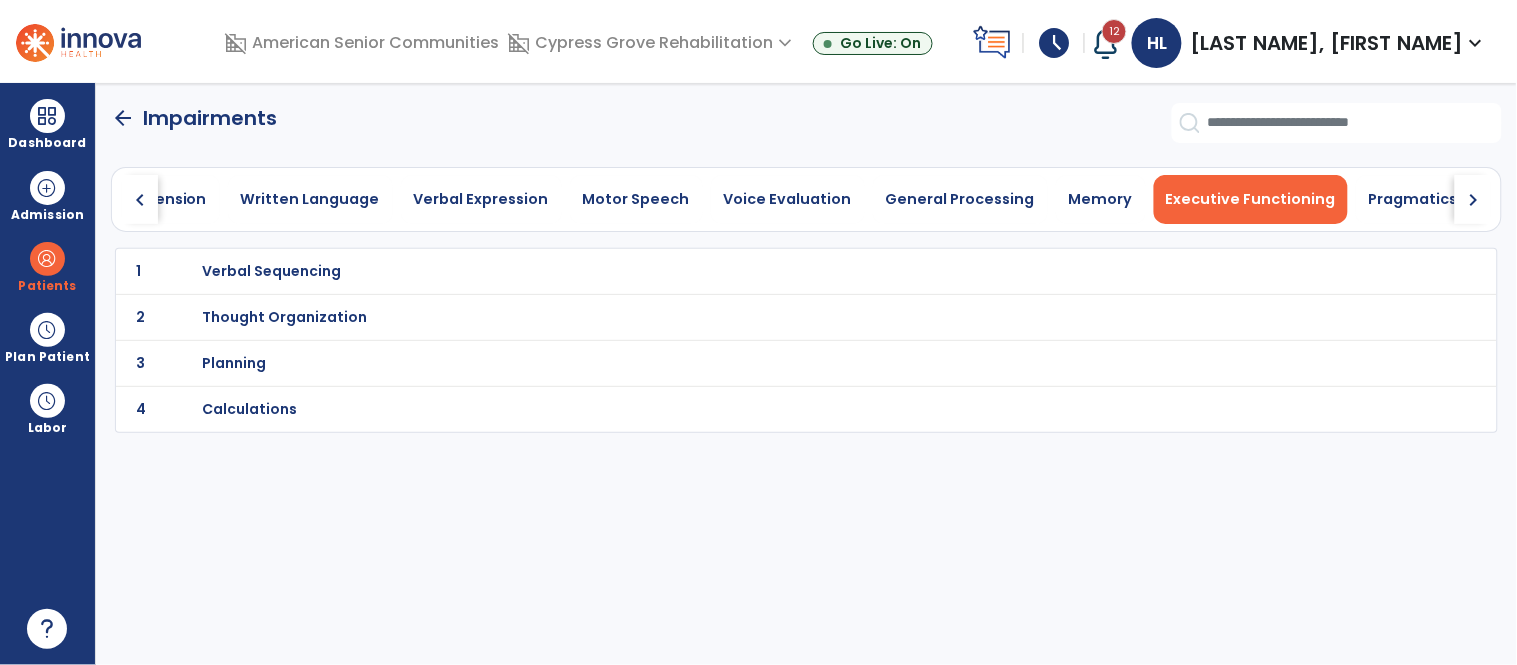 click on "Verbal Sequencing" at bounding box center [762, 271] 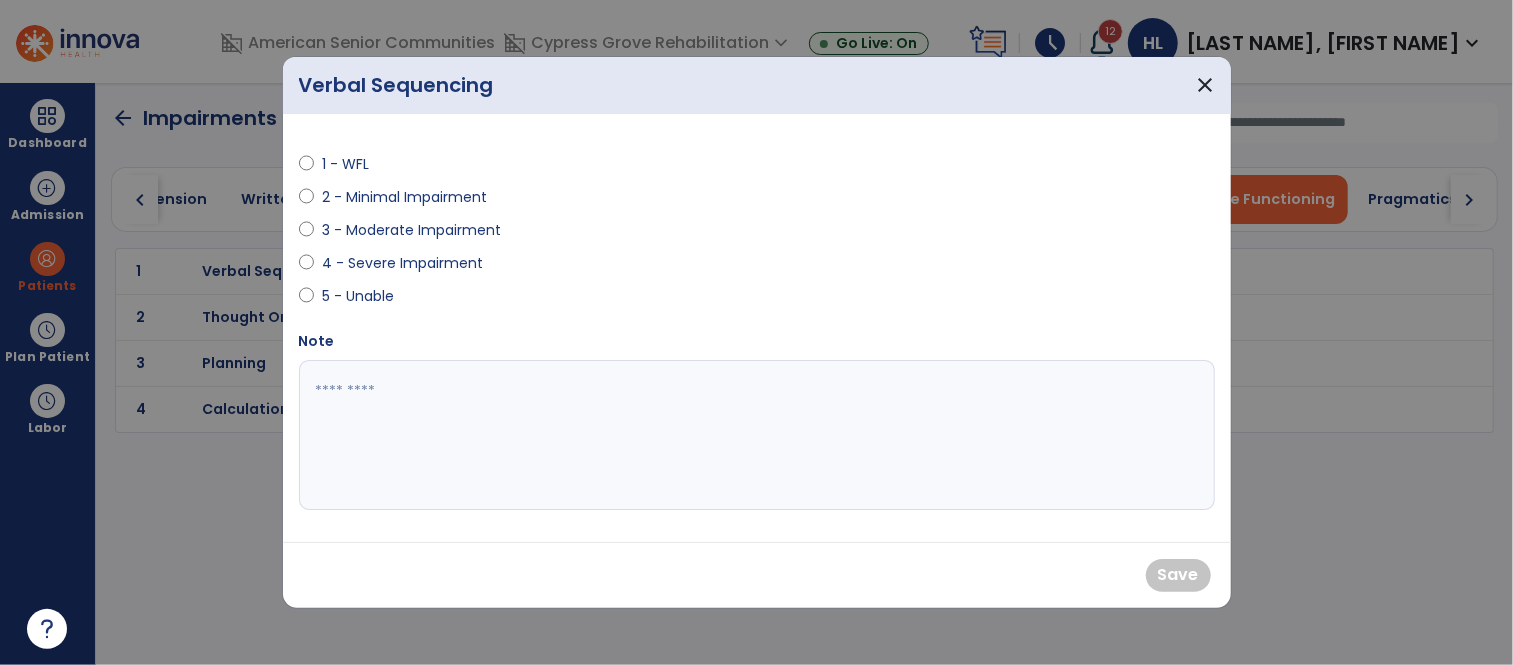 click on "3 - Moderate Impairment" at bounding box center [411, 230] 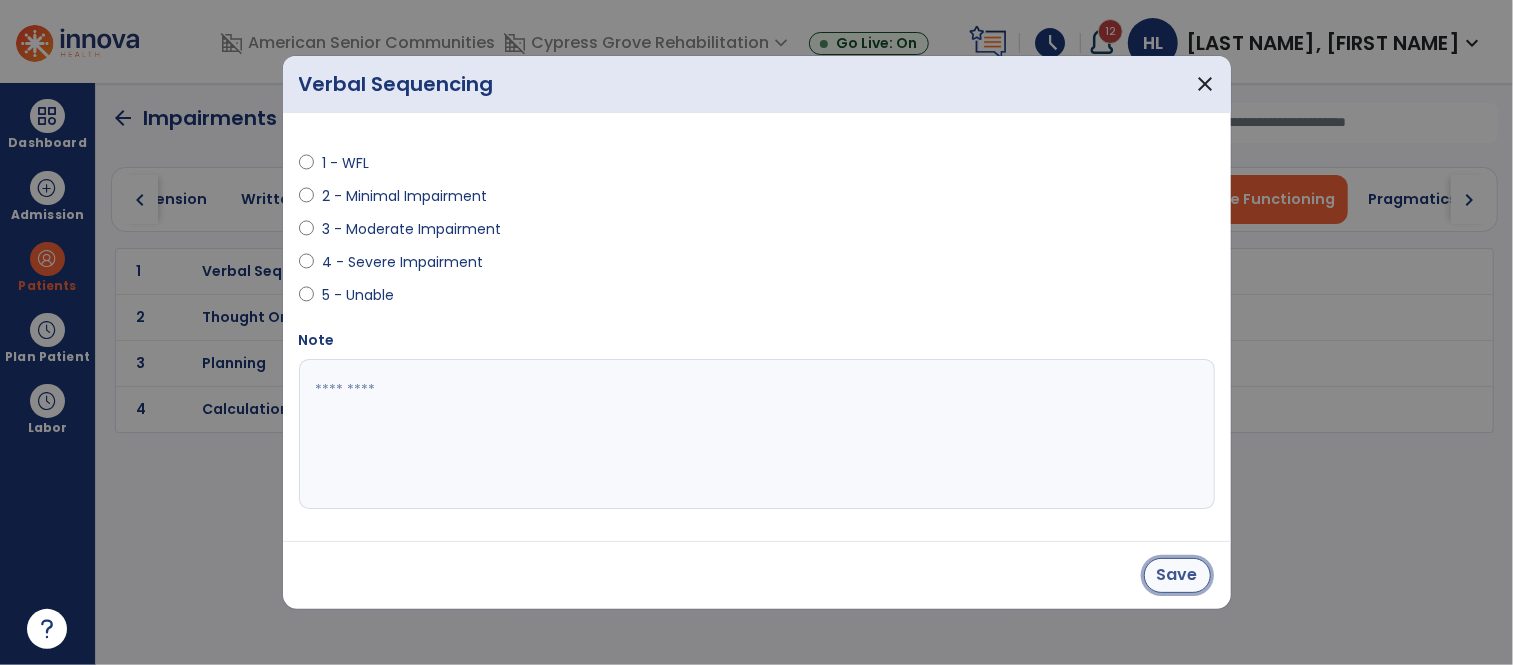 click on "Save" at bounding box center (1177, 575) 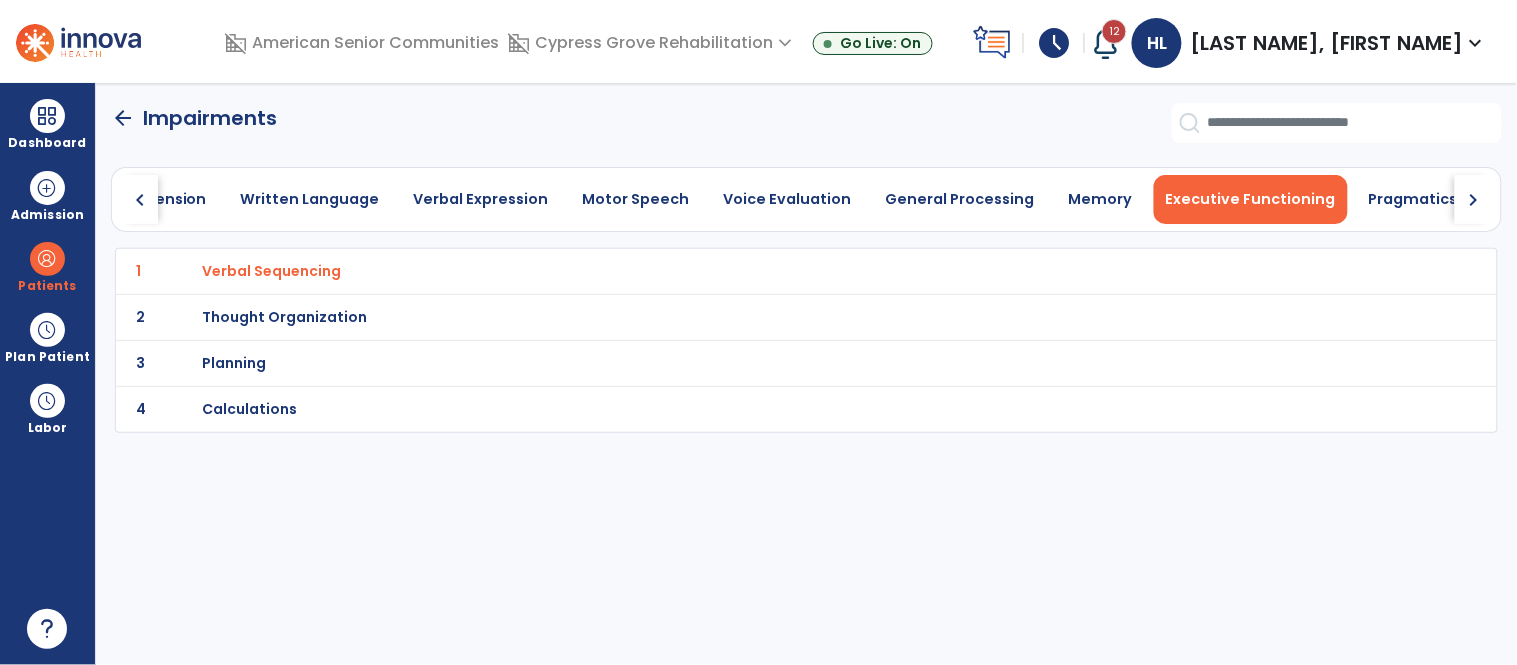 click on "Thought Organization" at bounding box center (762, 271) 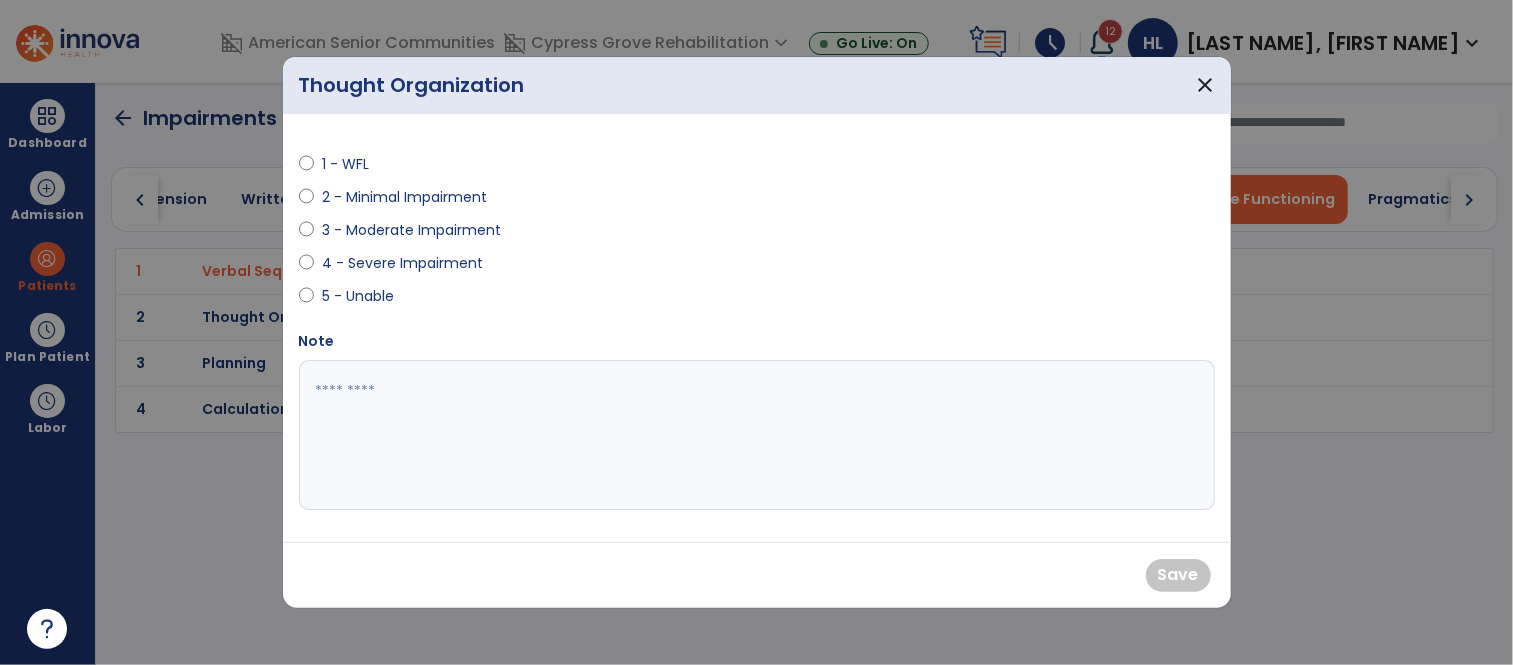 click on "3 - Moderate Impairment" at bounding box center (411, 230) 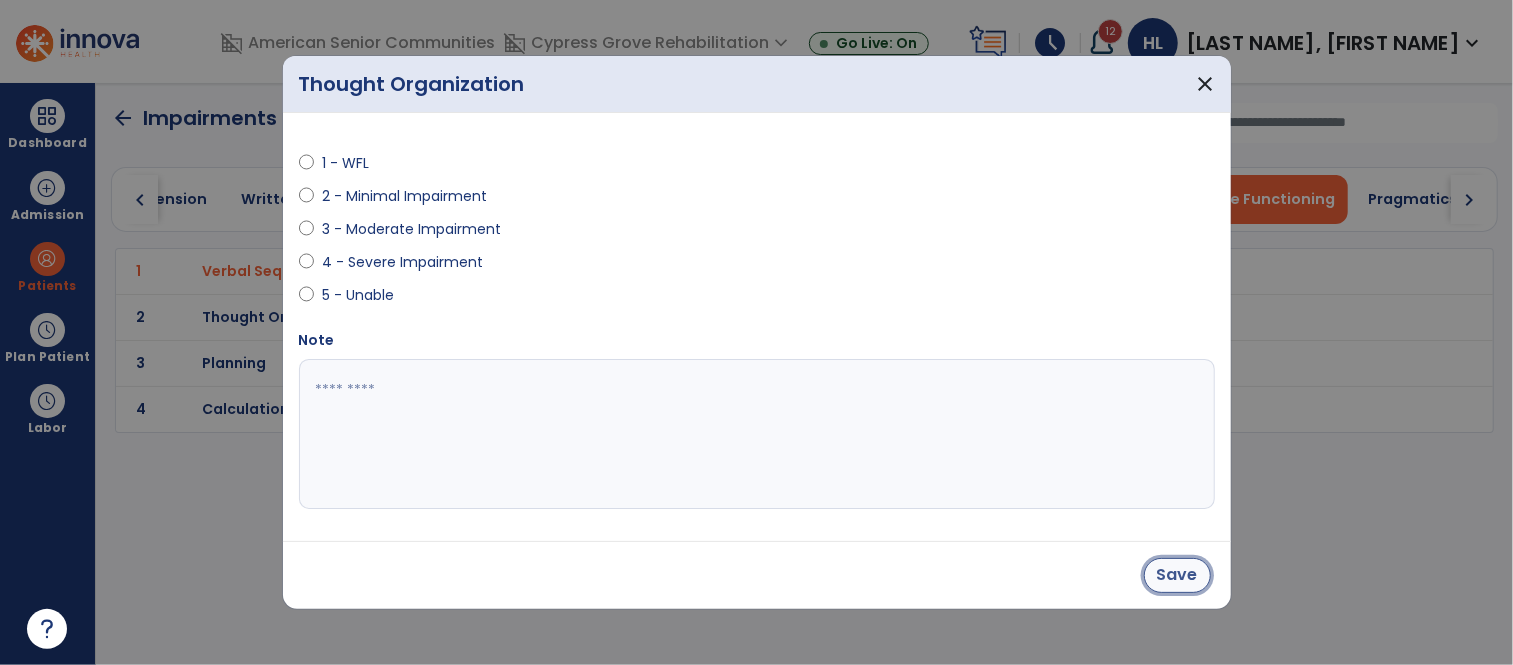 click on "Save" at bounding box center (1177, 575) 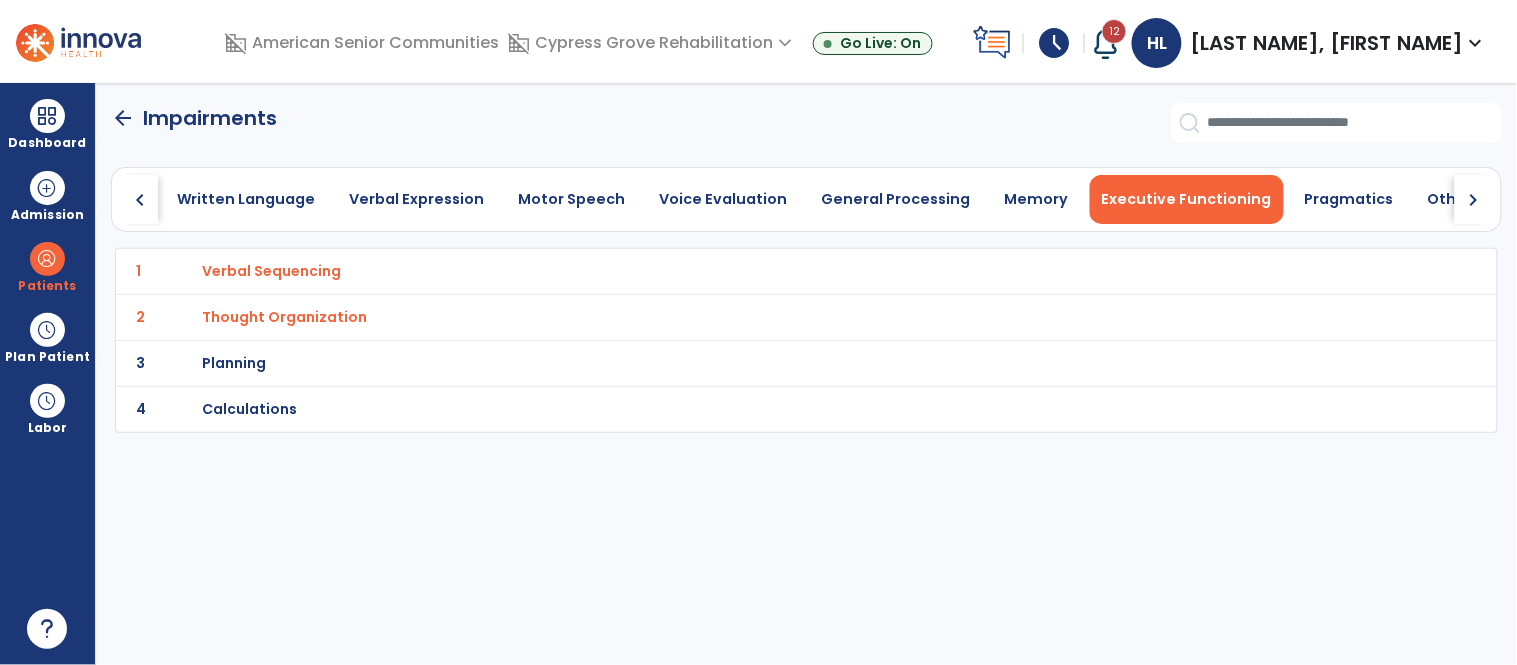 scroll, scrollTop: 0, scrollLeft: 842, axis: horizontal 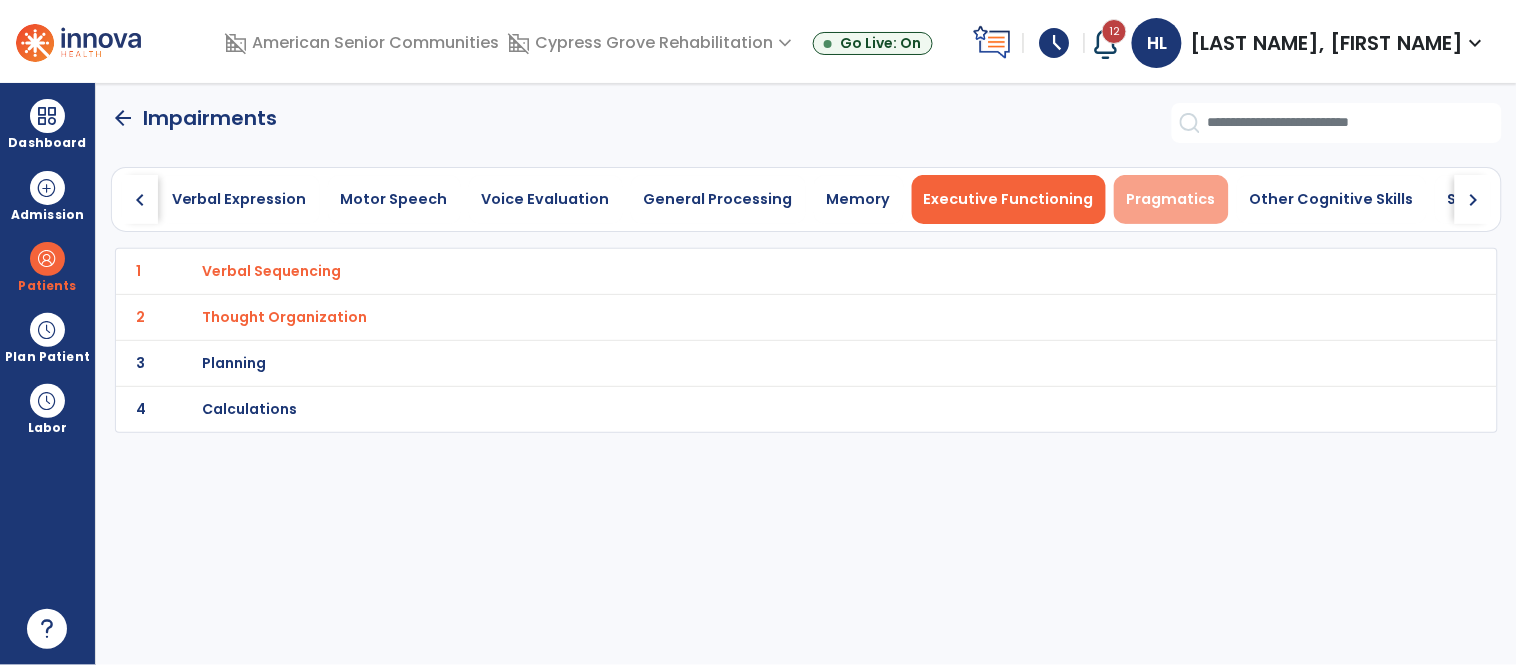 click on "Pragmatics" at bounding box center (1171, 199) 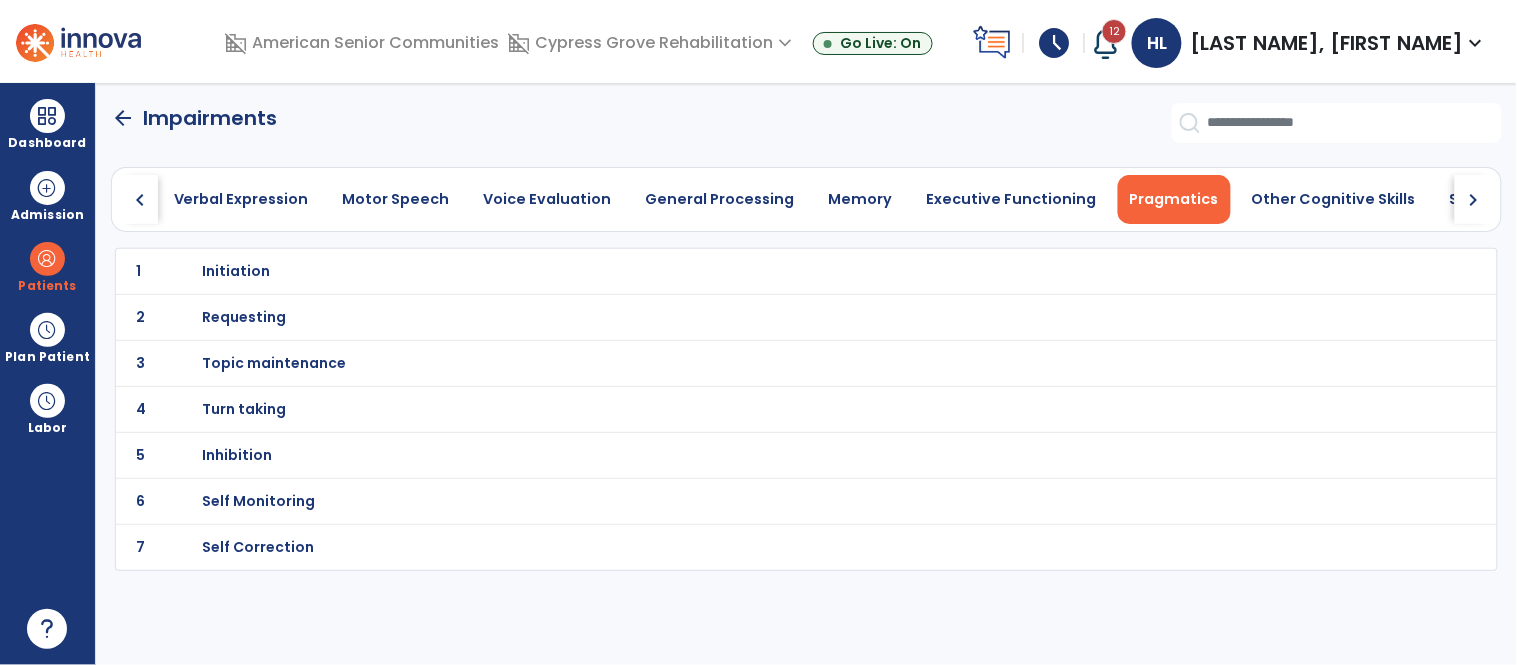 click on "Initiation" at bounding box center [762, 271] 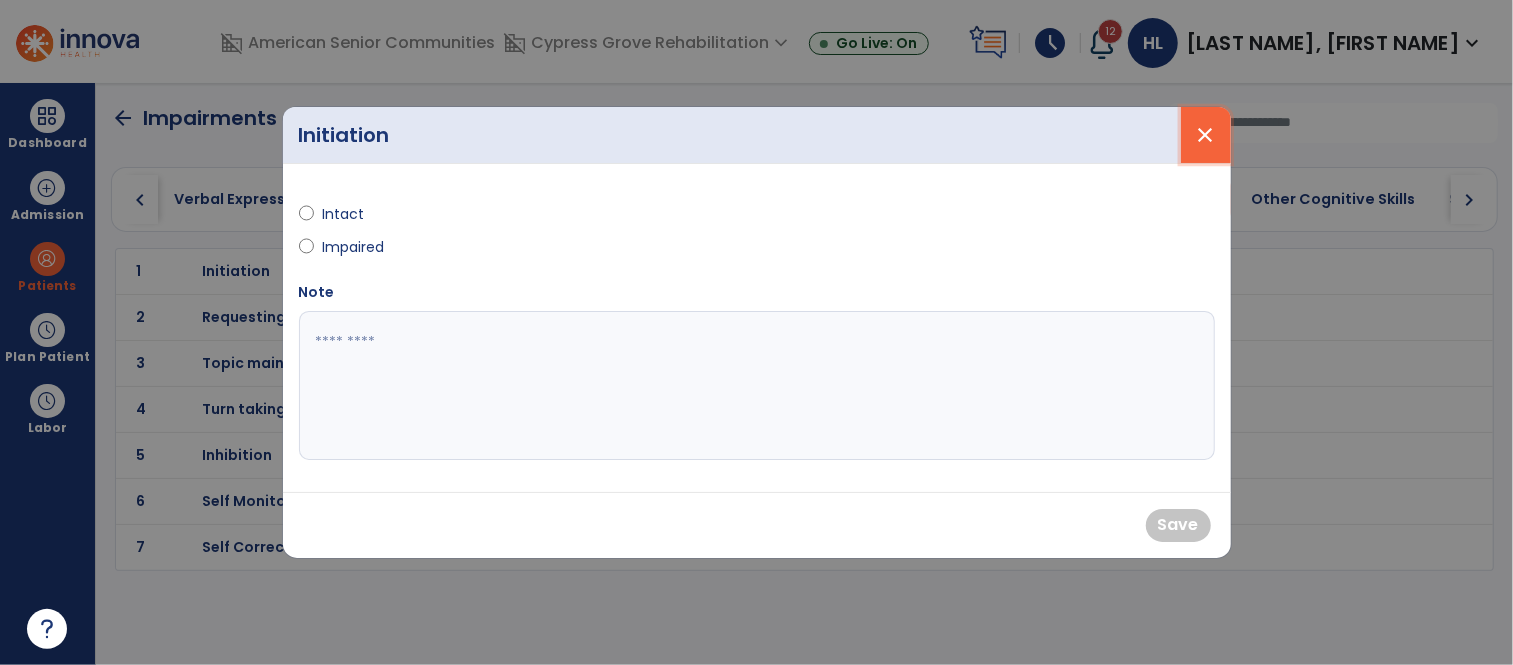 click on "close" at bounding box center (1206, 135) 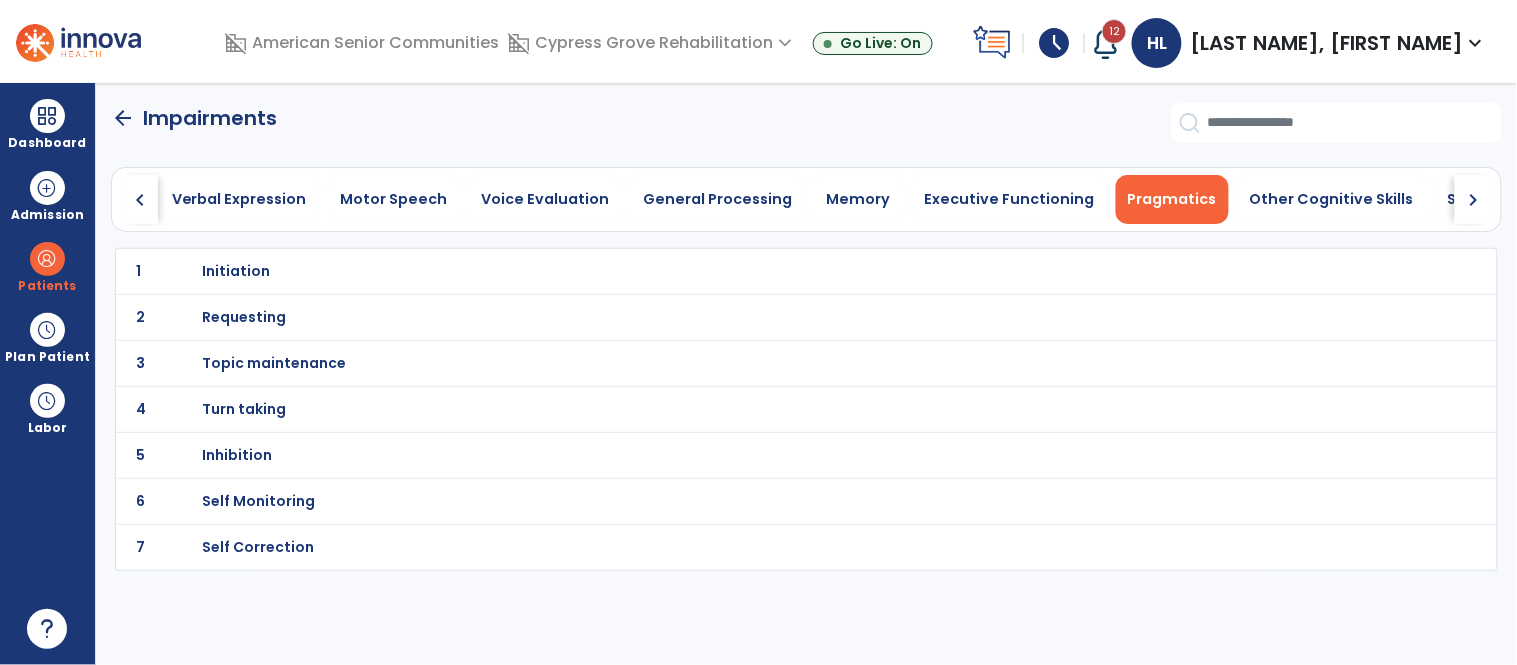 scroll, scrollTop: 0, scrollLeft: 840, axis: horizontal 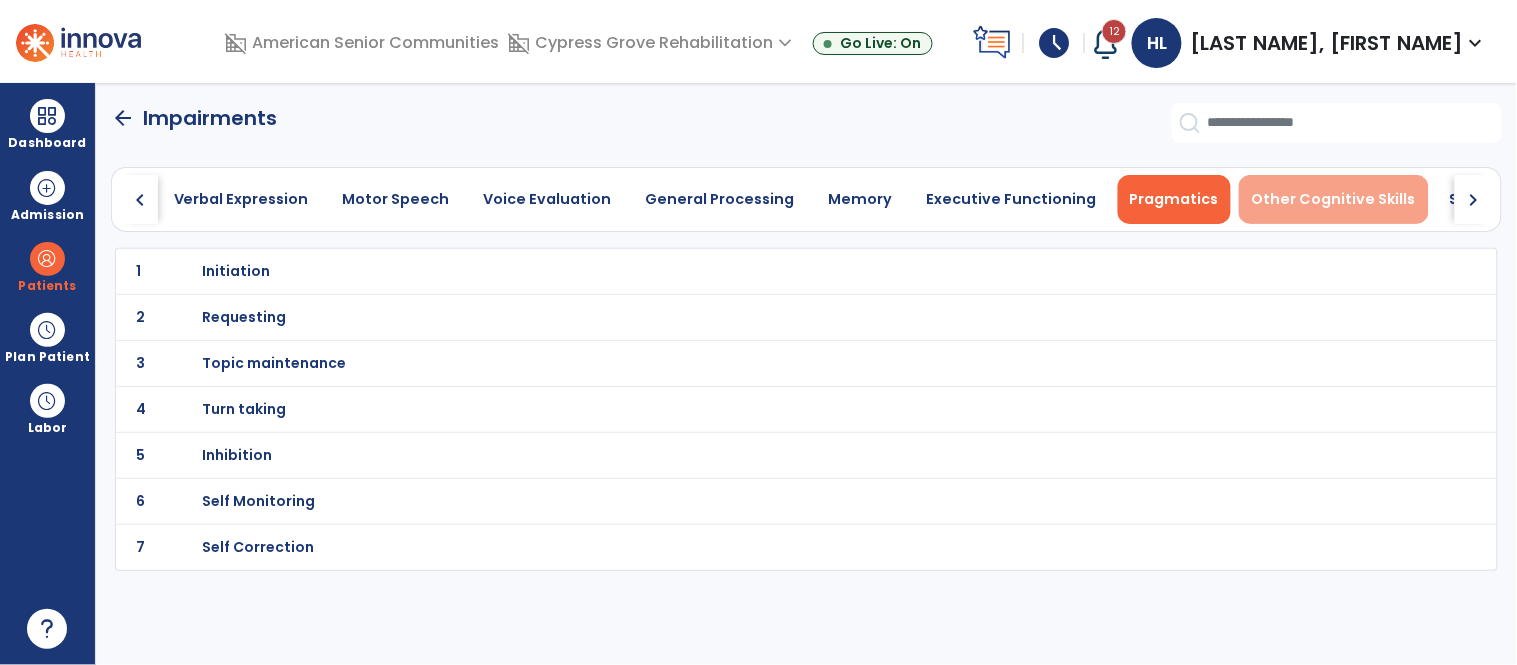 click on "Other Cognitive Skills" at bounding box center (1334, 199) 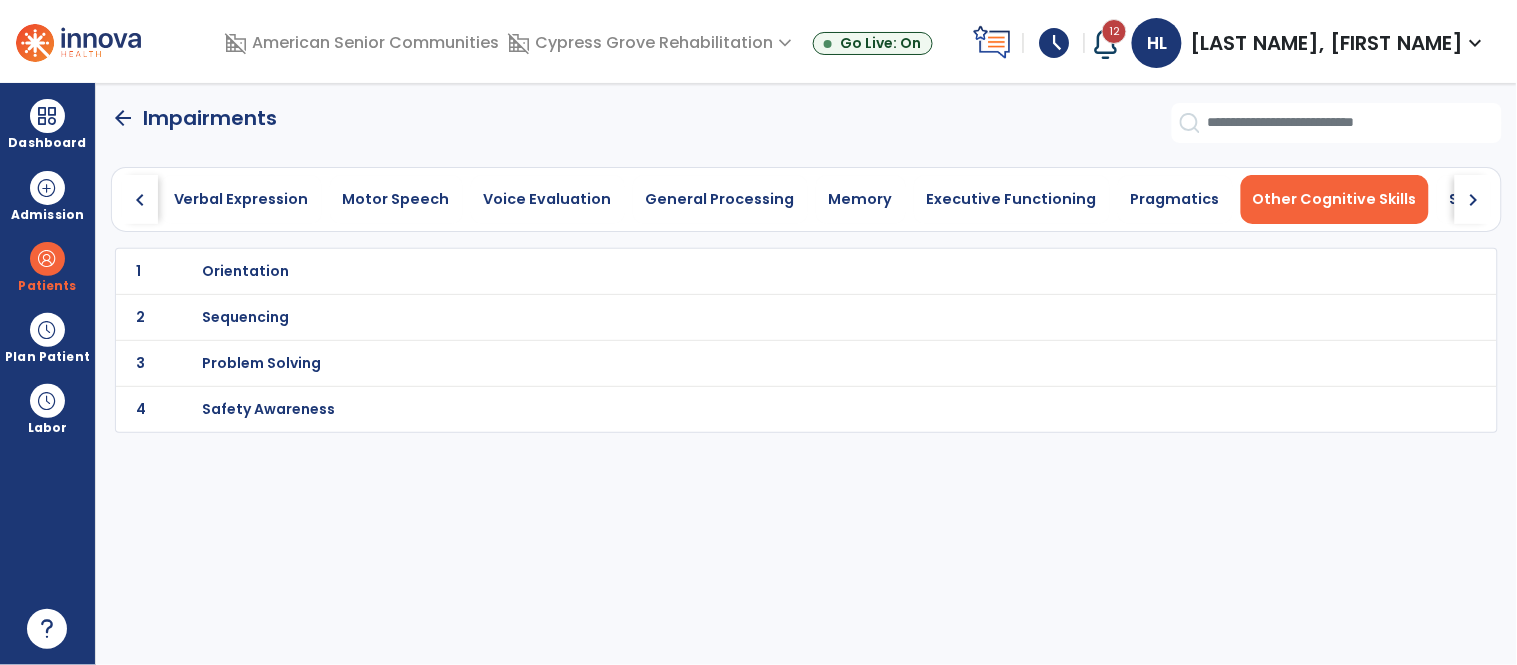 click on "2 Sequencing" 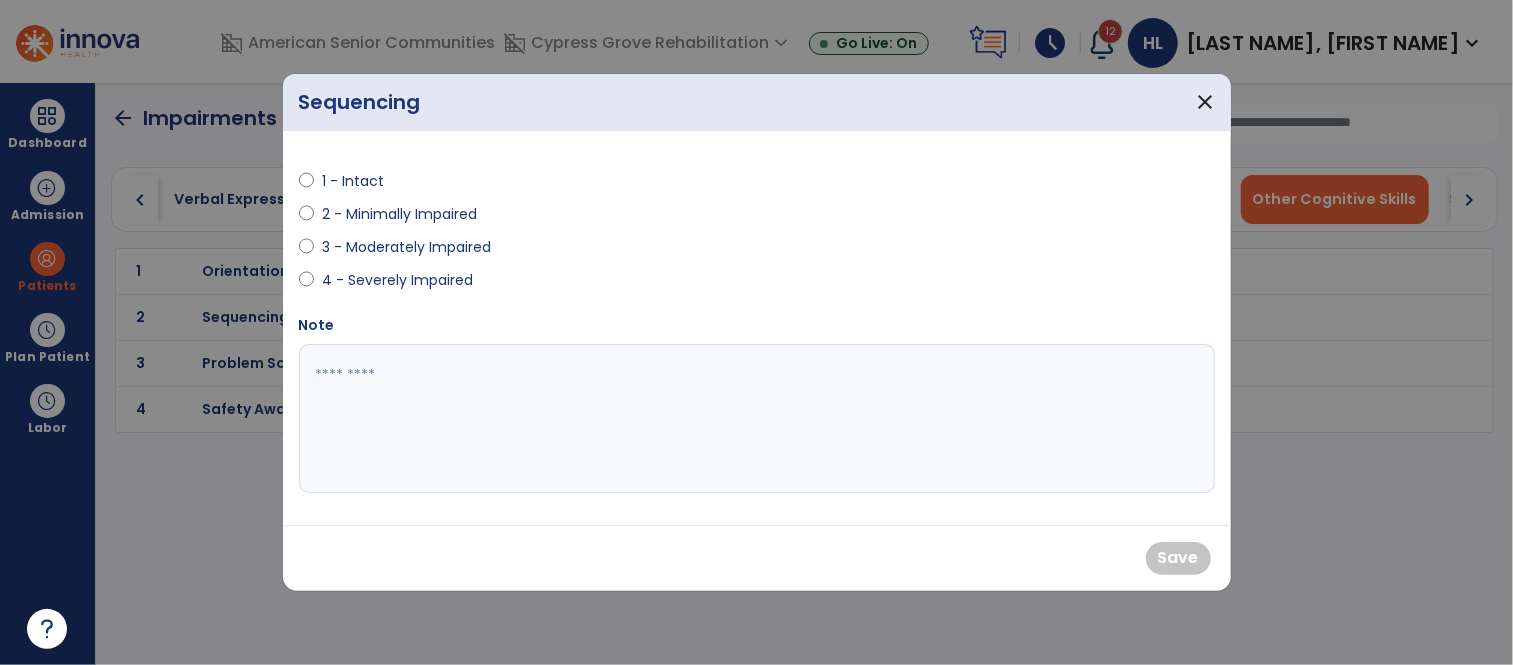 click on "3 - Moderately Impaired" at bounding box center [406, 247] 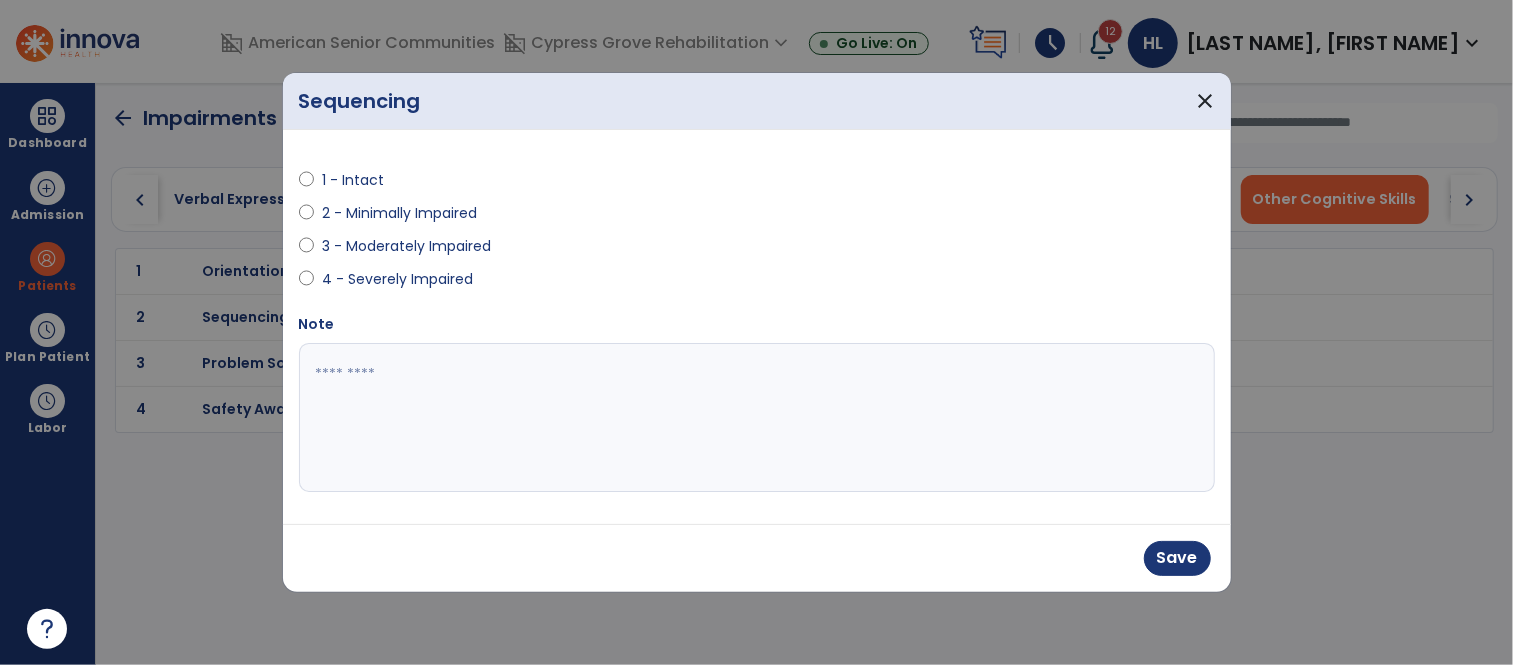 click on "Save" at bounding box center [757, 558] 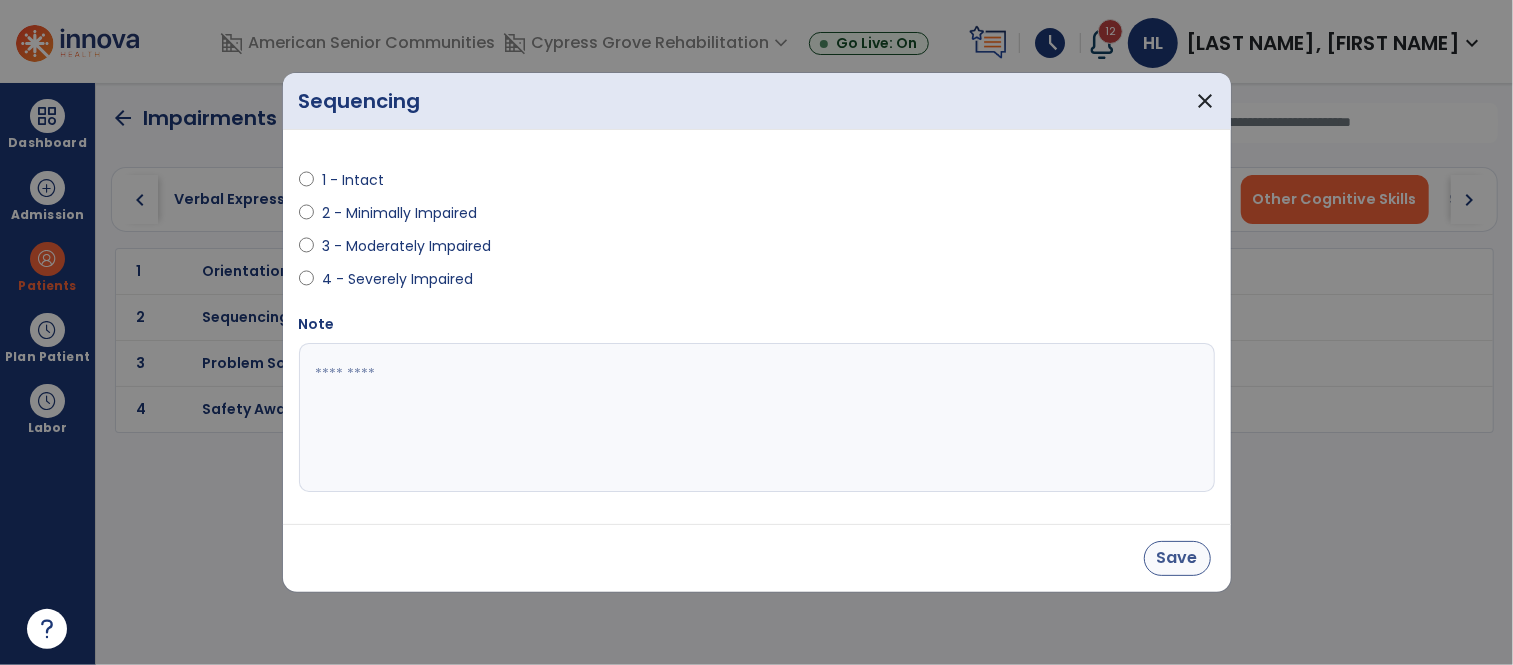 click on "Save" at bounding box center [1177, 558] 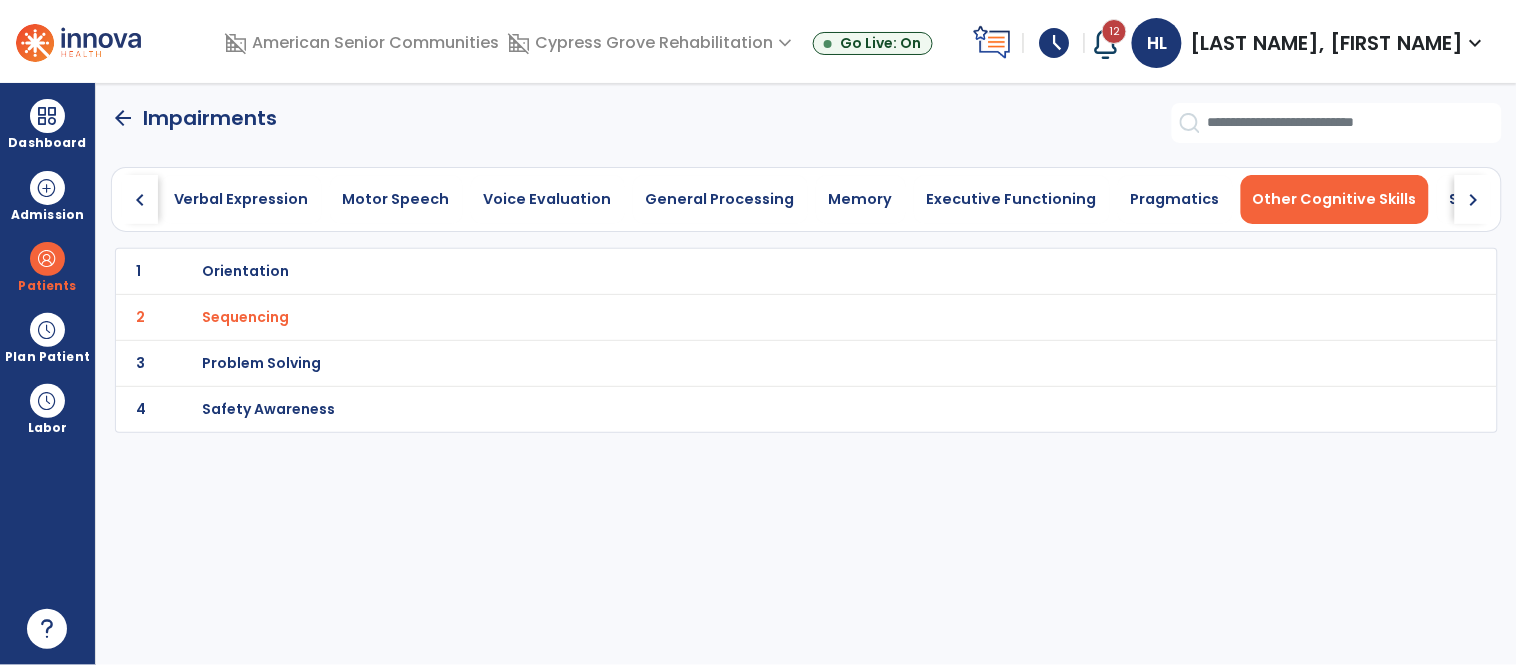 click on "3 Problem Solving" 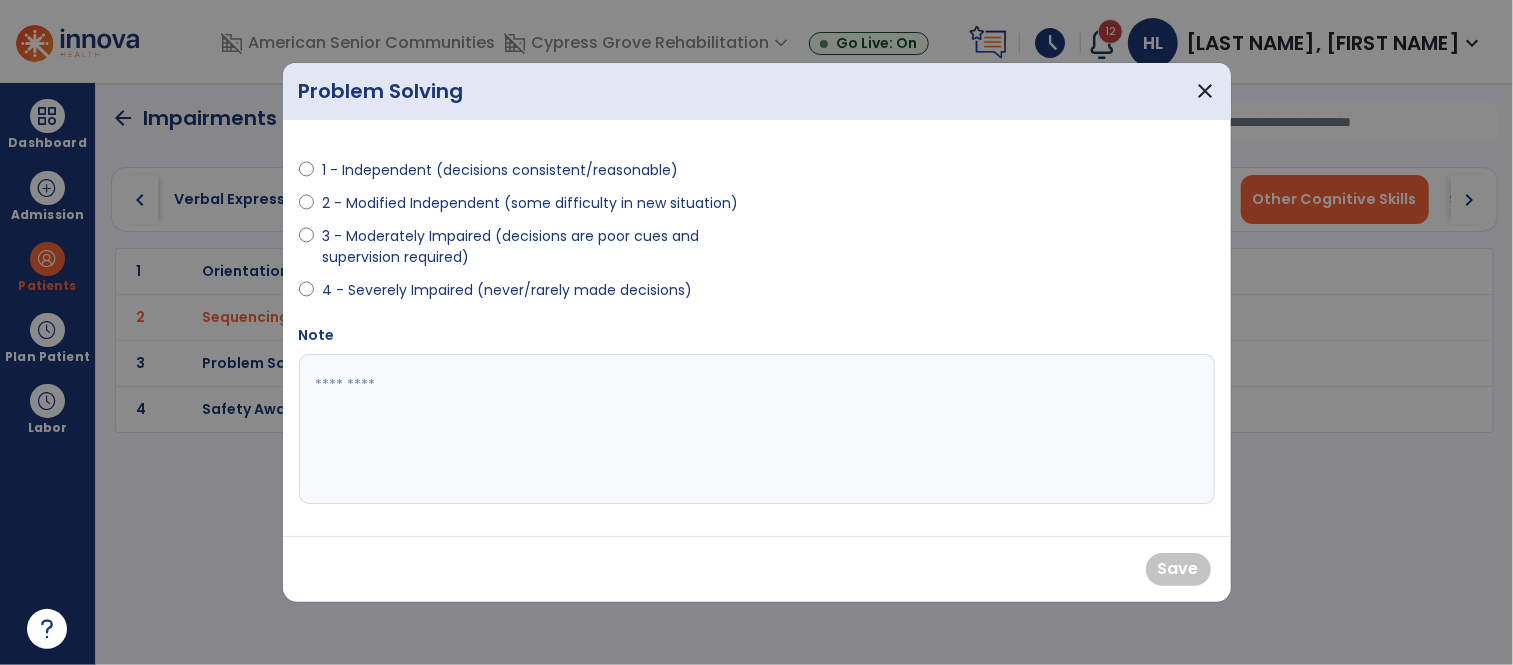 click on "2 - Modified Independent (some difficulty in new situation)" at bounding box center [530, 203] 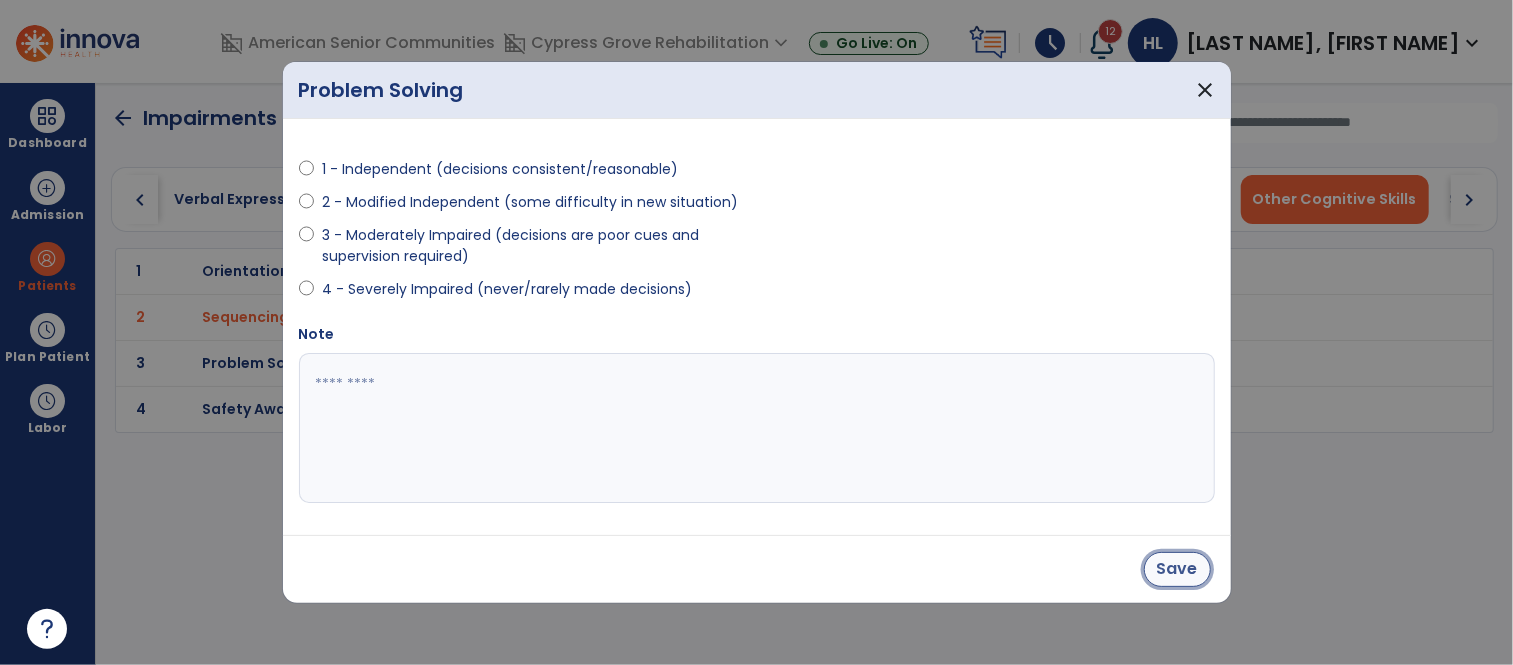 click on "Save" at bounding box center (1177, 569) 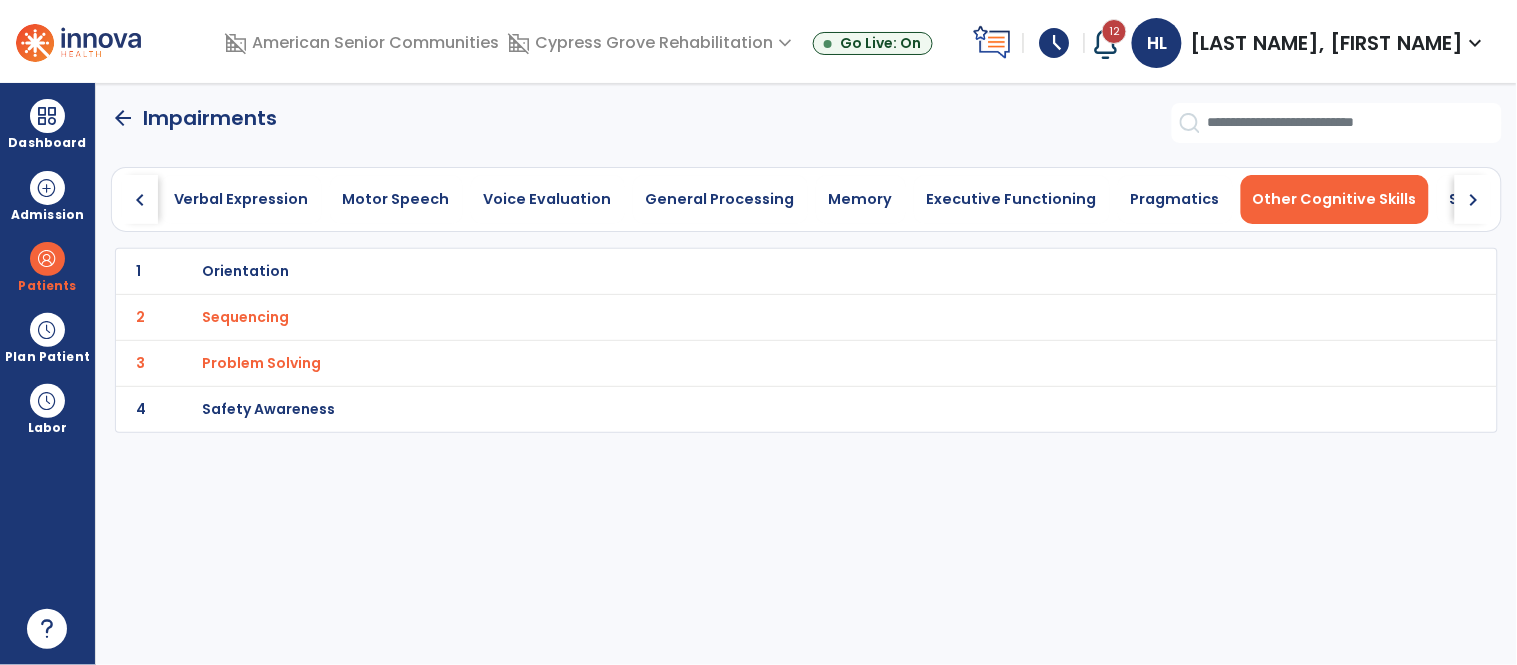 click on "Safety Awareness" at bounding box center (762, 271) 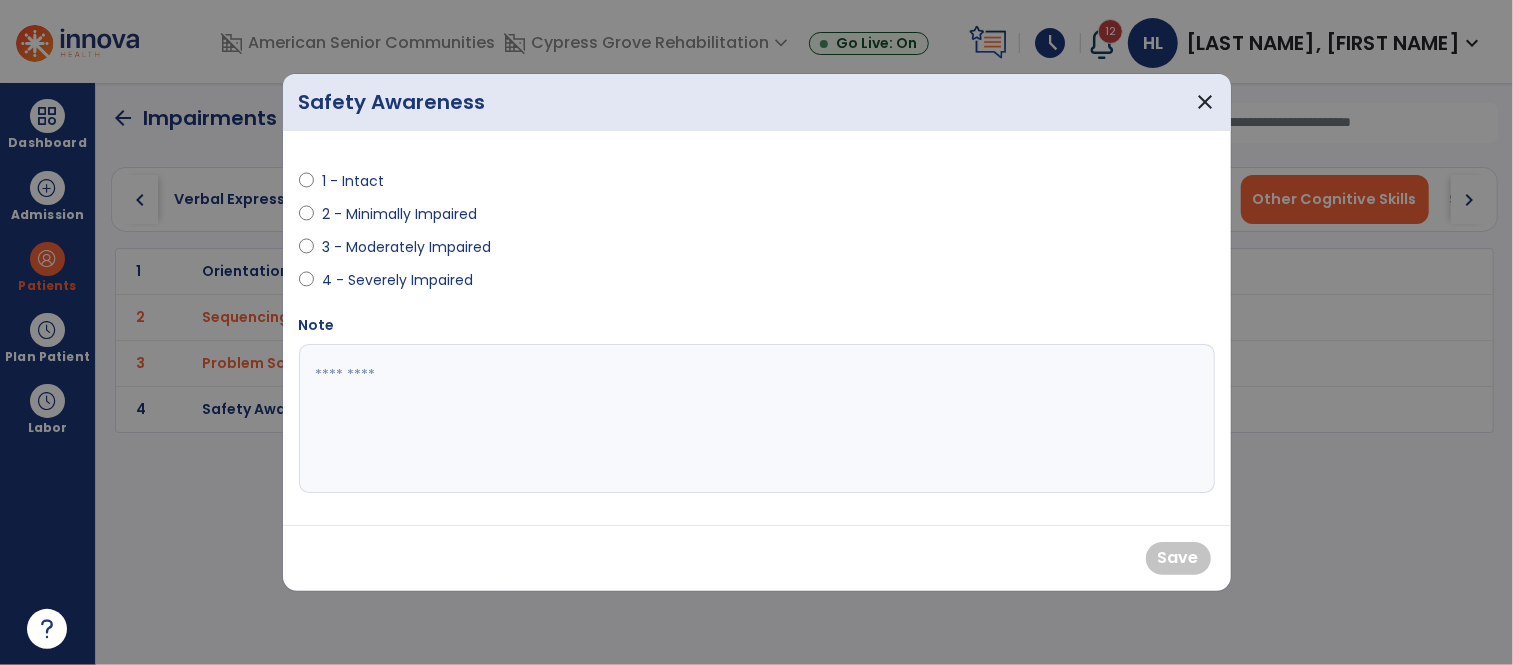 click on "2 - Minimally Impaired" at bounding box center (399, 214) 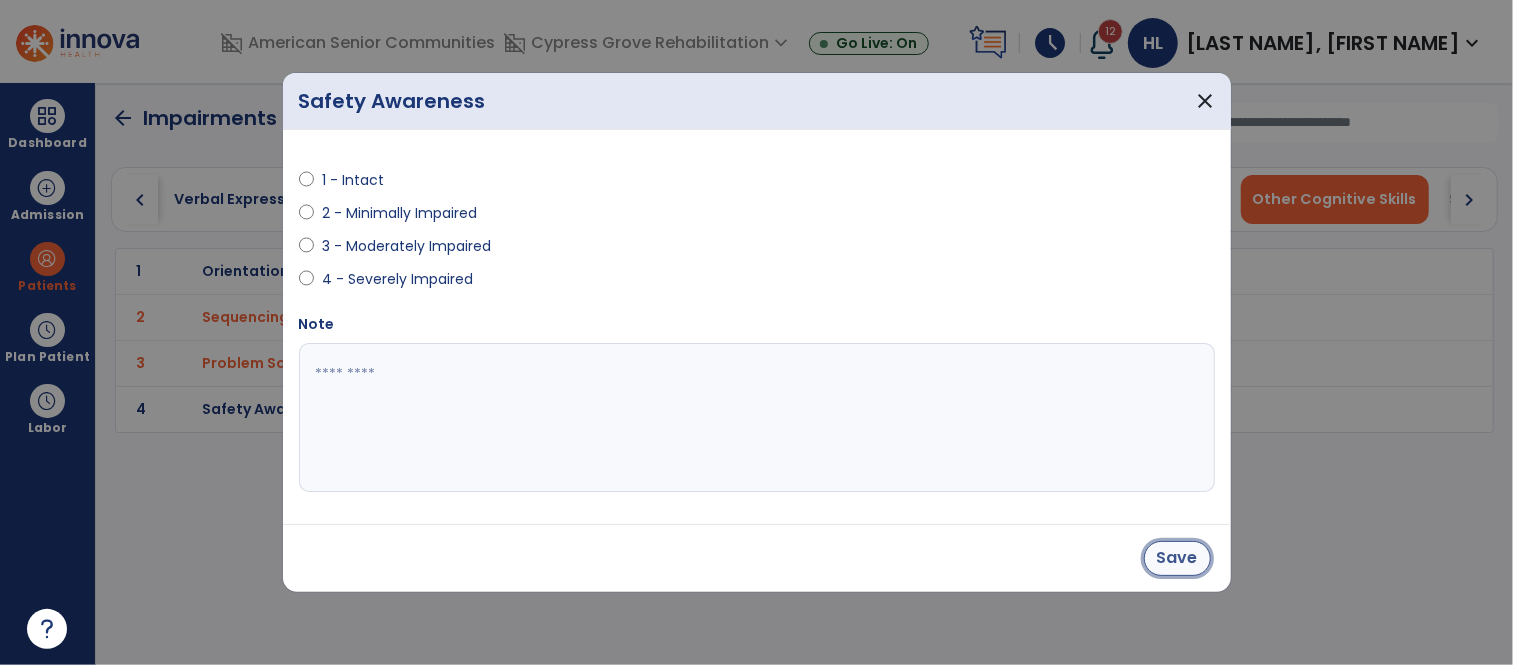 click on "Save" at bounding box center [1177, 558] 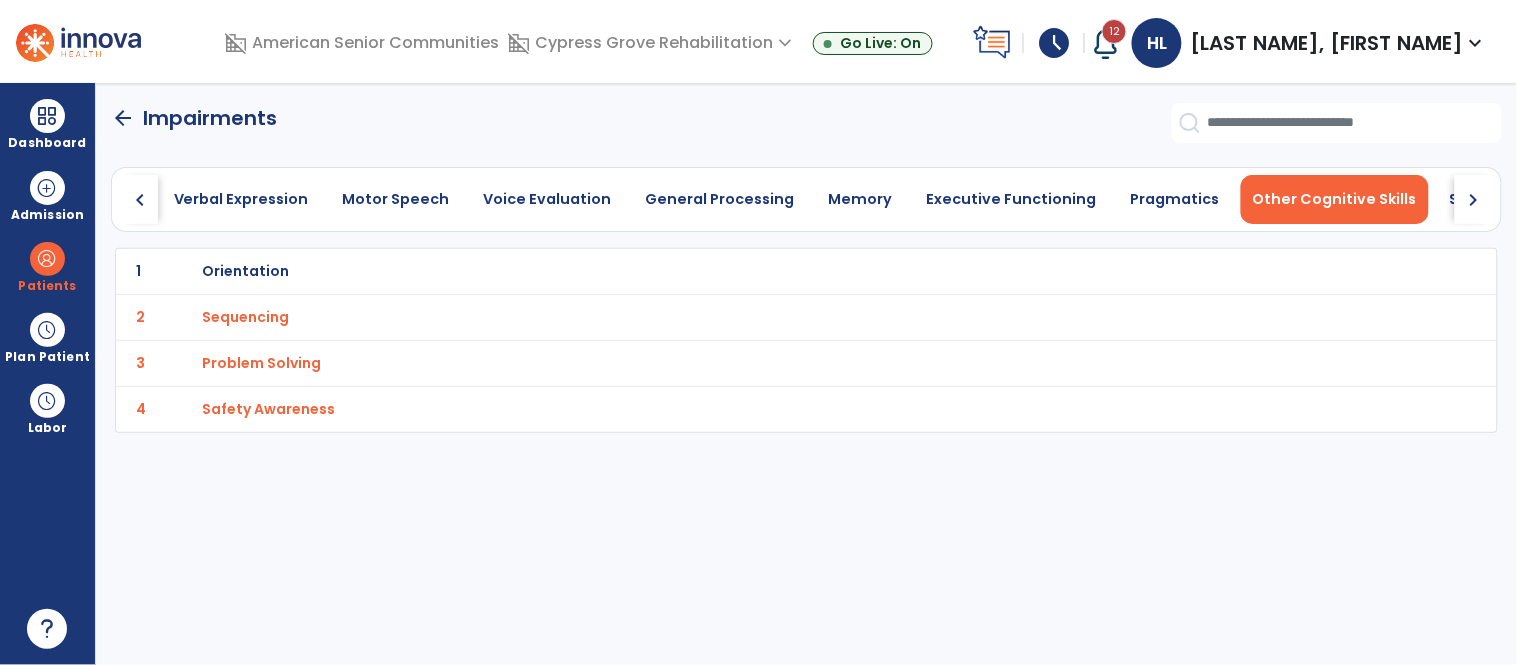 click on "chevron_right" 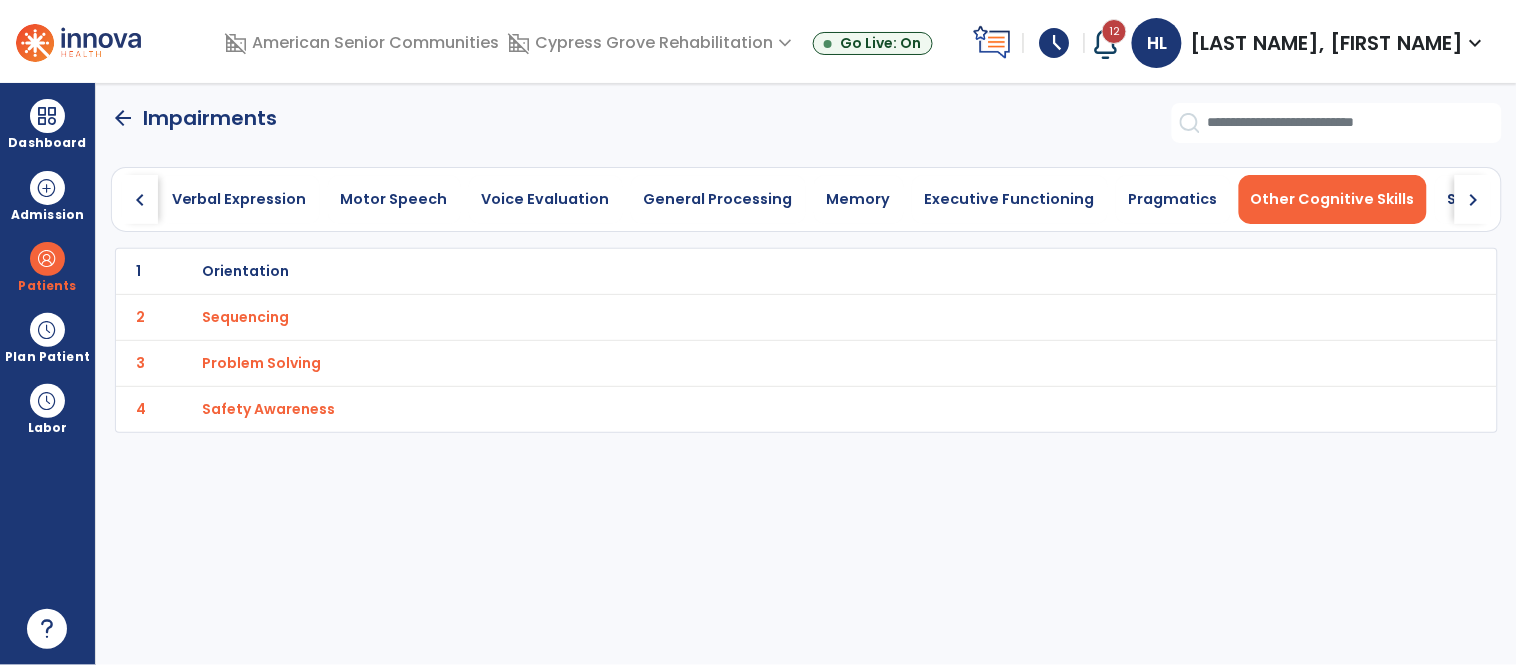 click on "chevron_right" 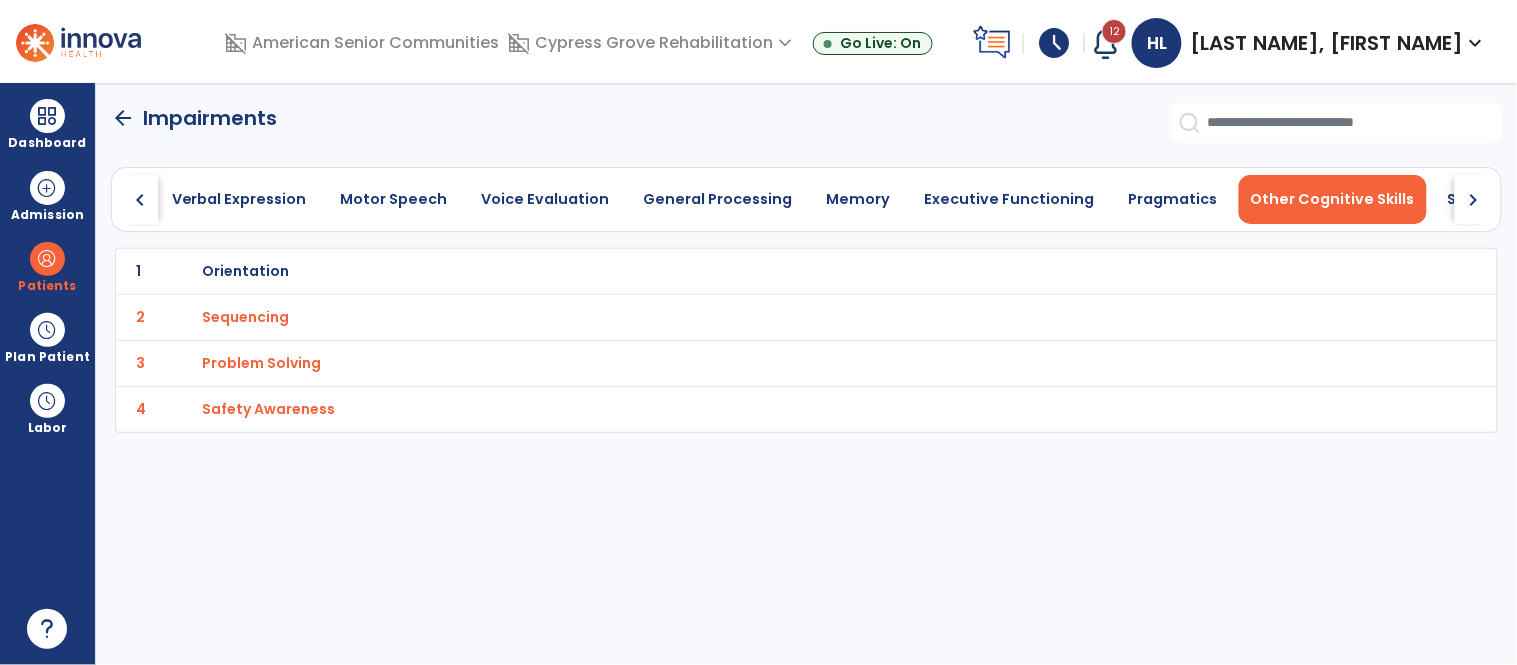 click on "arrow_back" 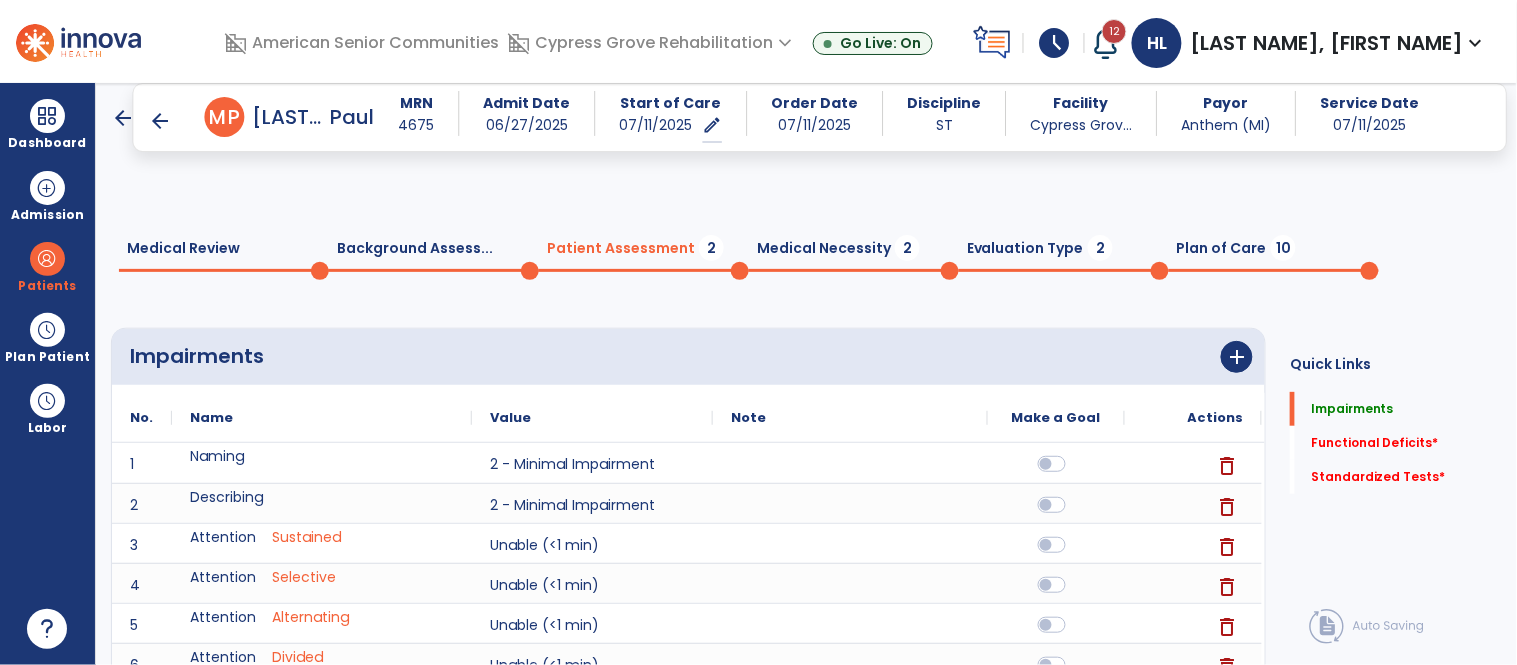 scroll, scrollTop: 833, scrollLeft: 0, axis: vertical 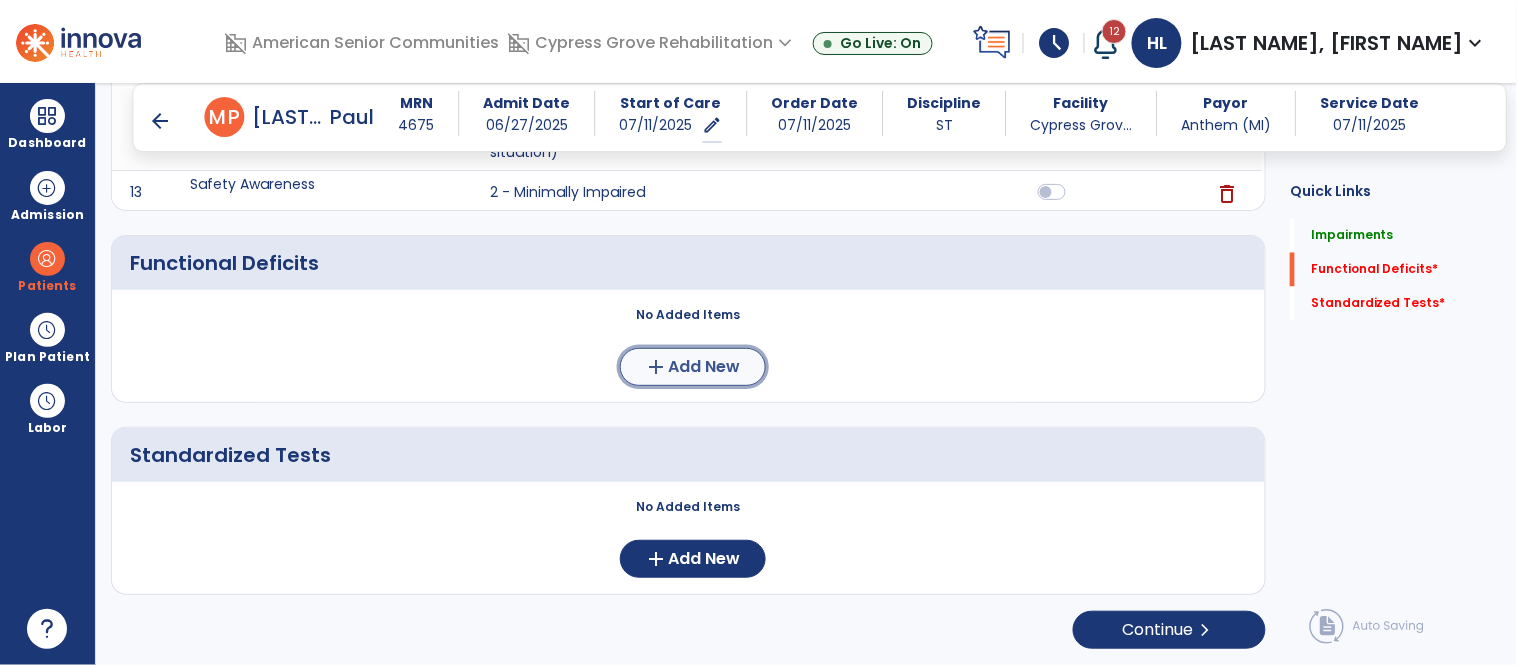 click on "Add New" 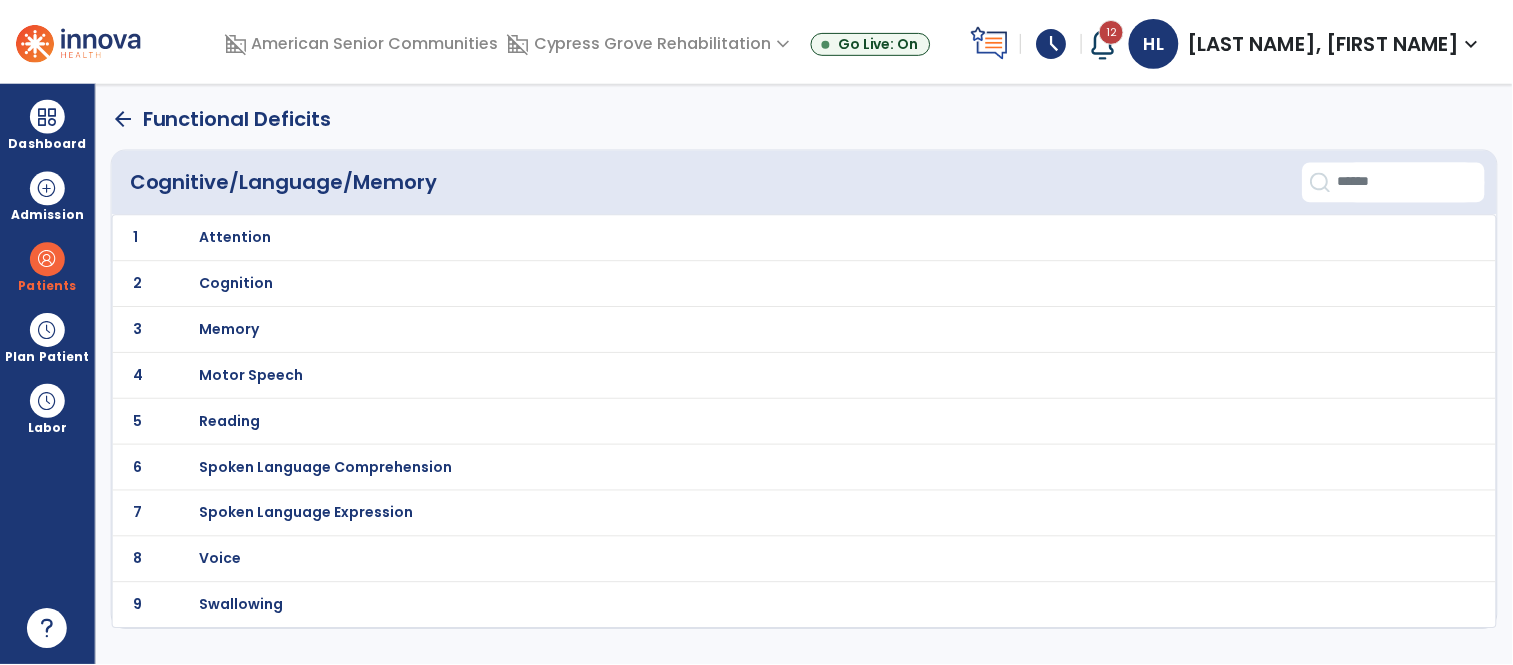 scroll, scrollTop: 0, scrollLeft: 0, axis: both 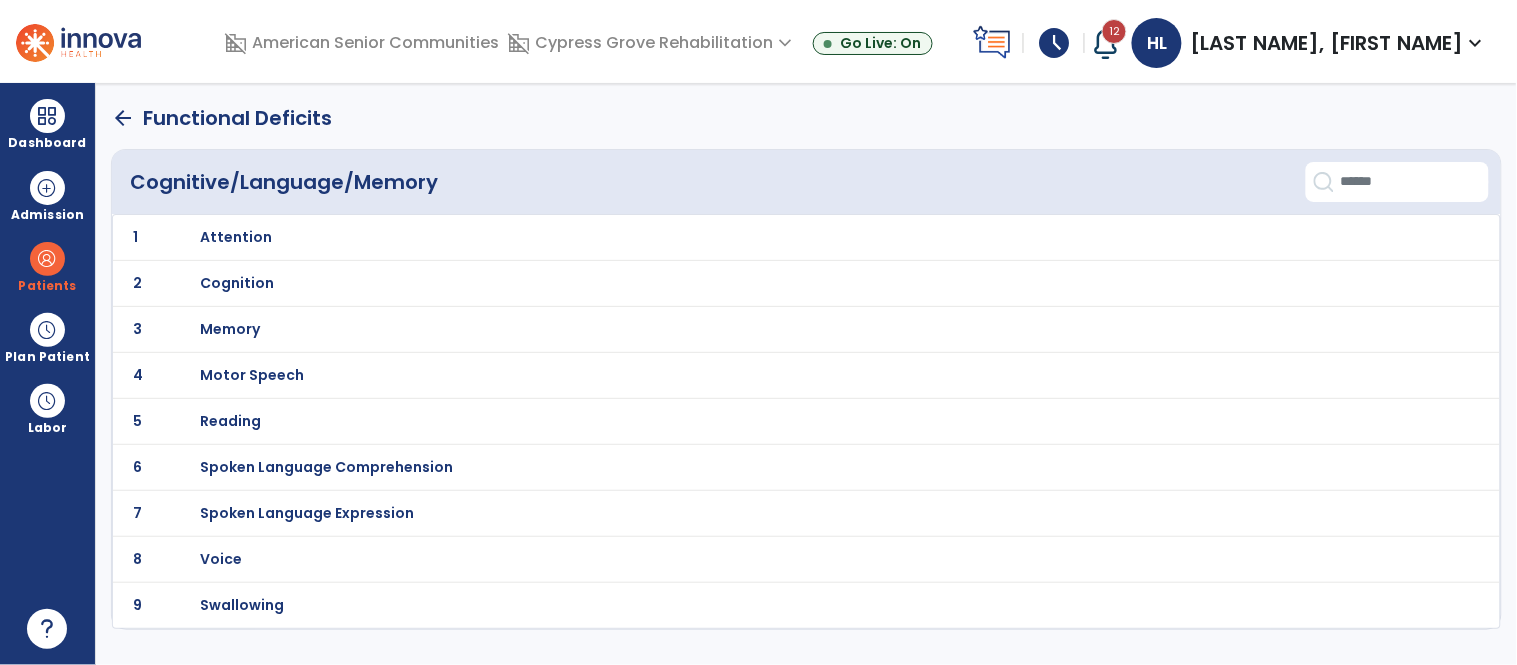 click on "Attention" at bounding box center (762, 237) 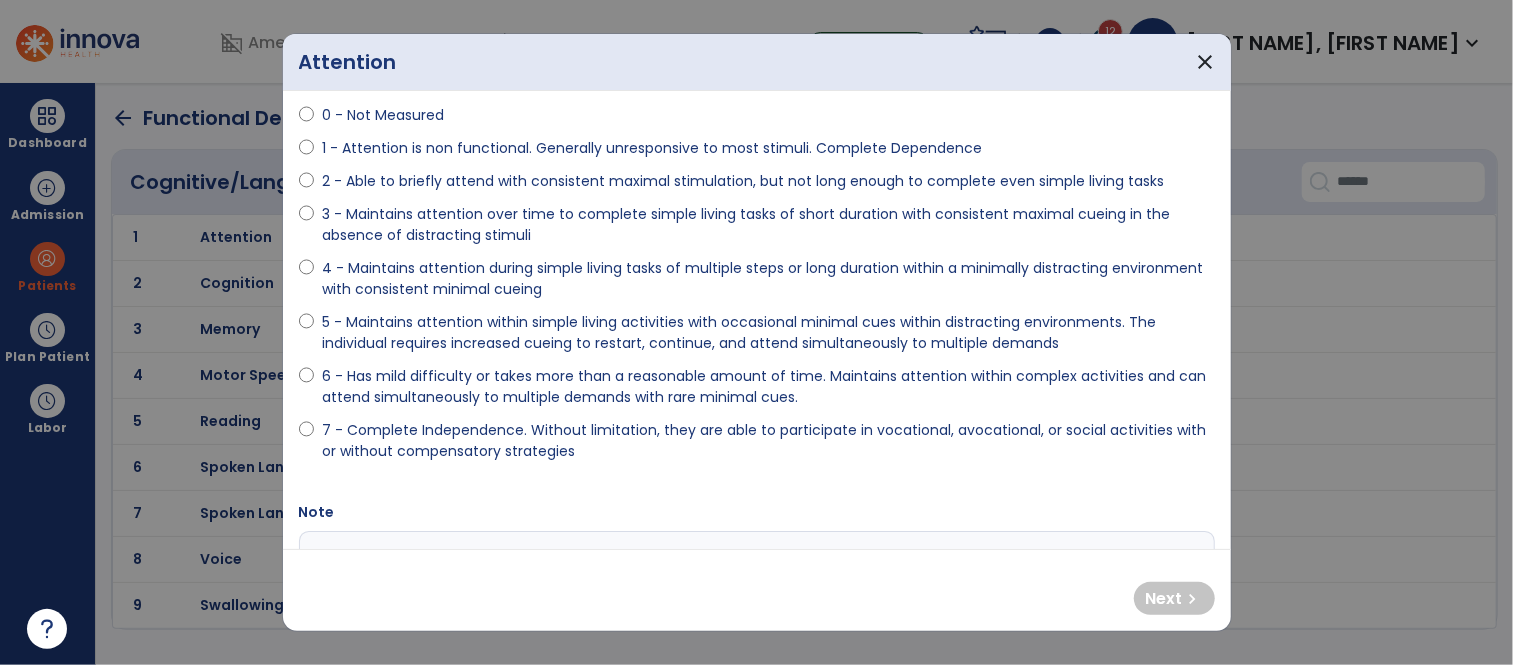 scroll, scrollTop: 95, scrollLeft: 0, axis: vertical 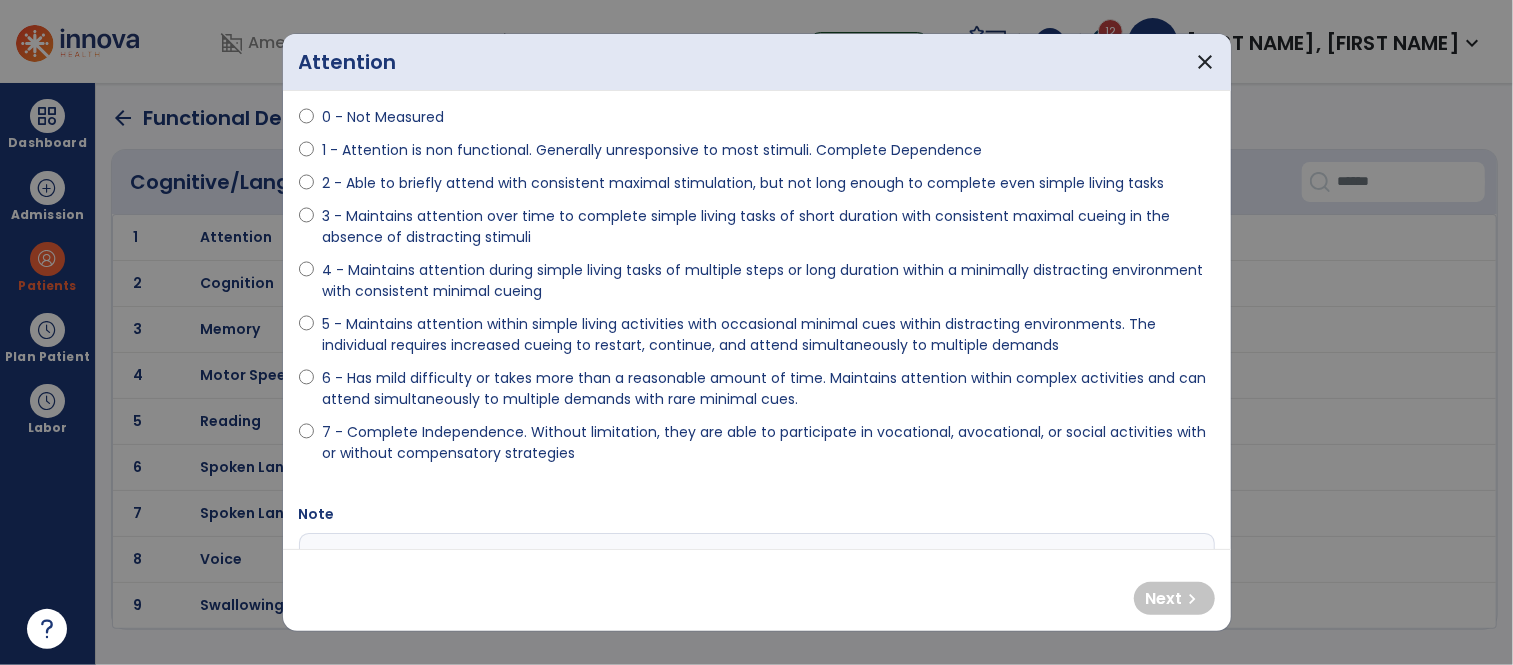 click on "5 - Maintains attention within simple living activities with occasional minimal cues within distracting environments. The individual requires increased cueing to restart, continue, and attend simultaneously to multiple demands" at bounding box center [768, 335] 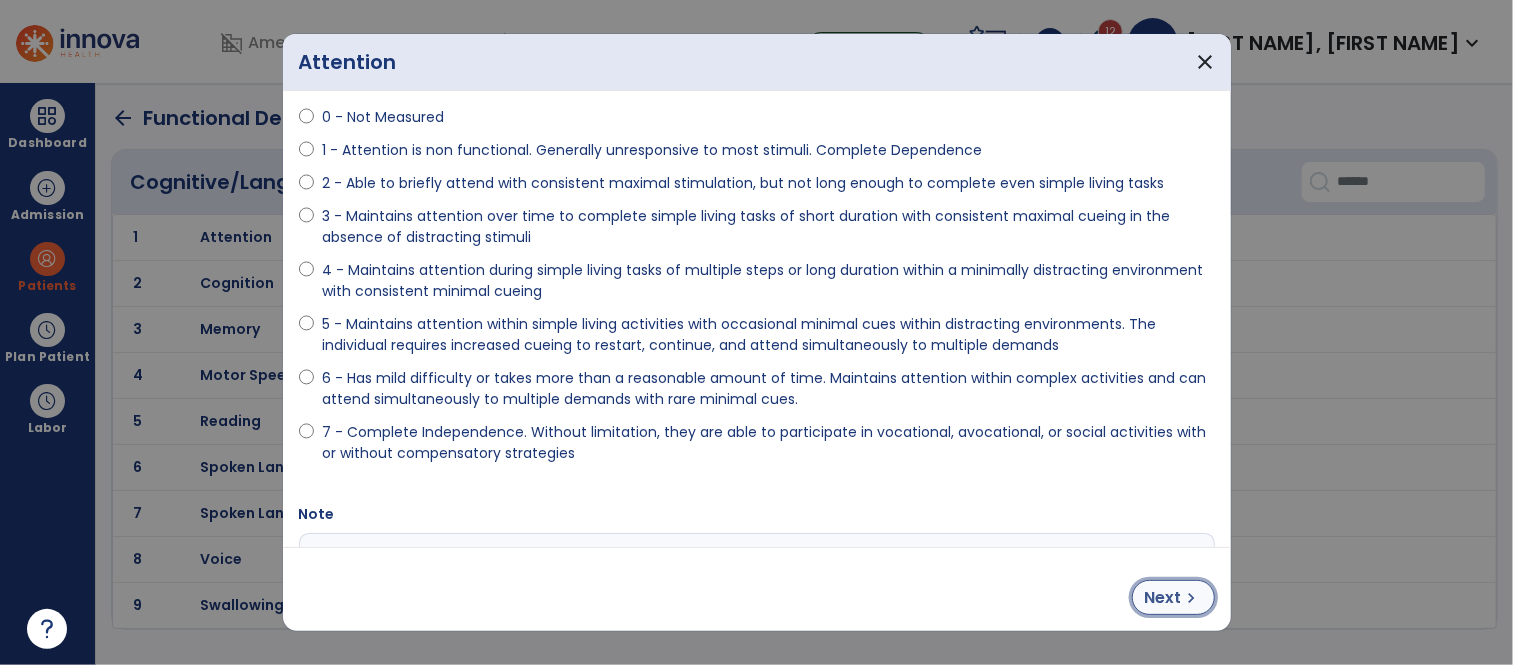 click on "chevron_right" at bounding box center (1192, 598) 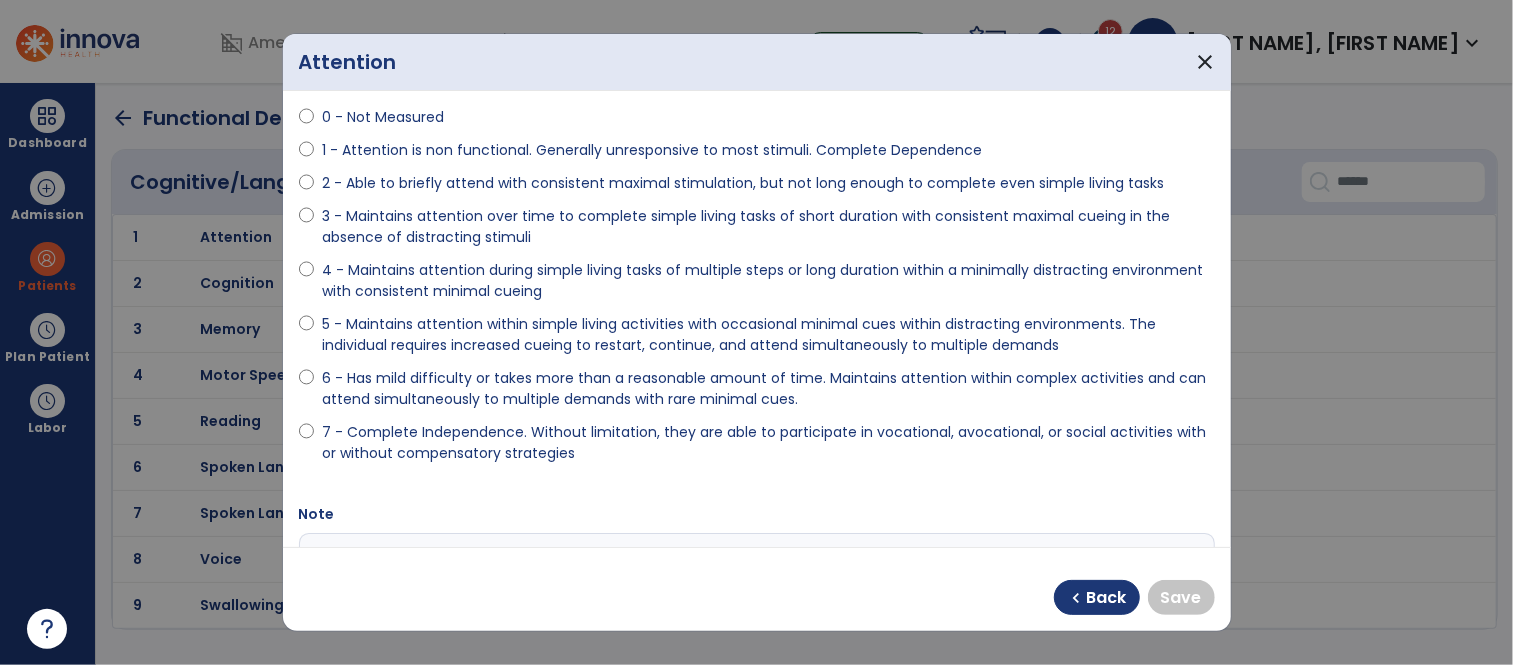 click on "7 - Complete Independence. Without limitation, they are able to participate in vocational, avocational, or social activities with or without compensatory strategies" at bounding box center [768, 443] 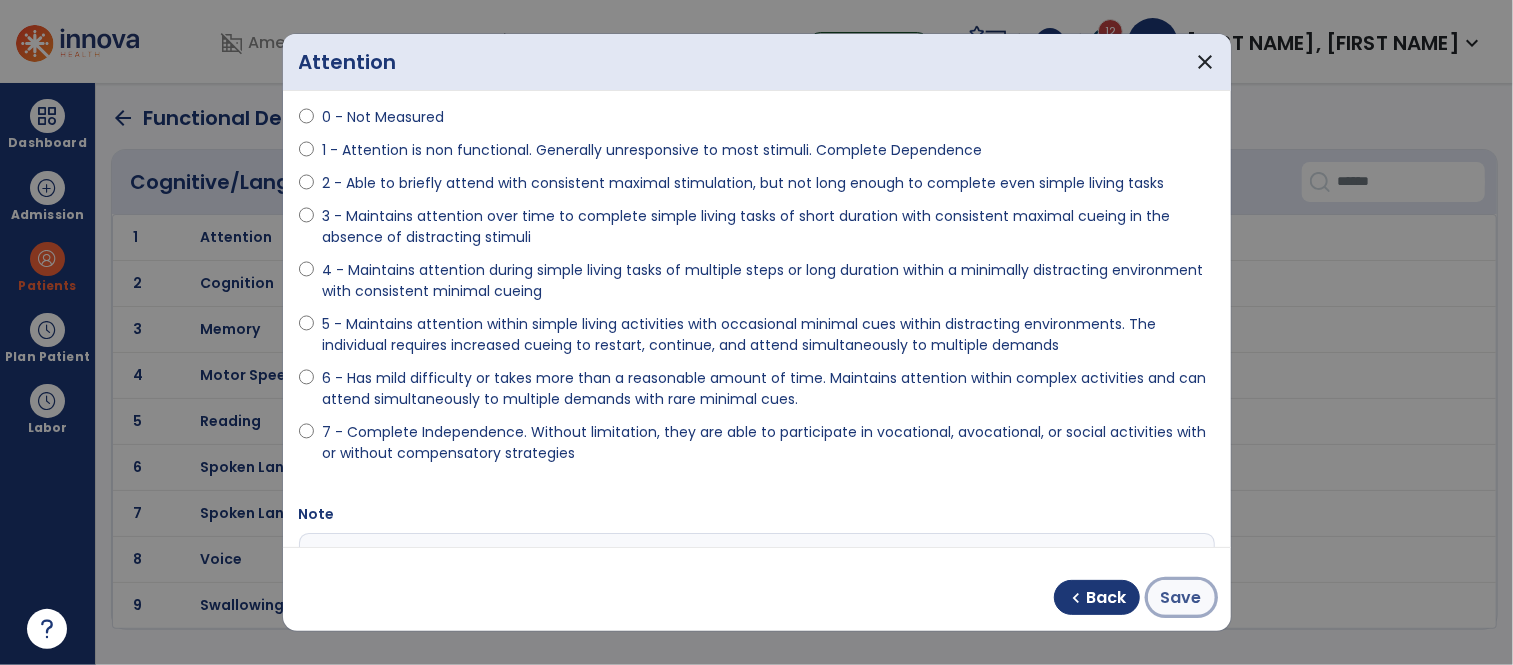 click on "Save" at bounding box center [1181, 598] 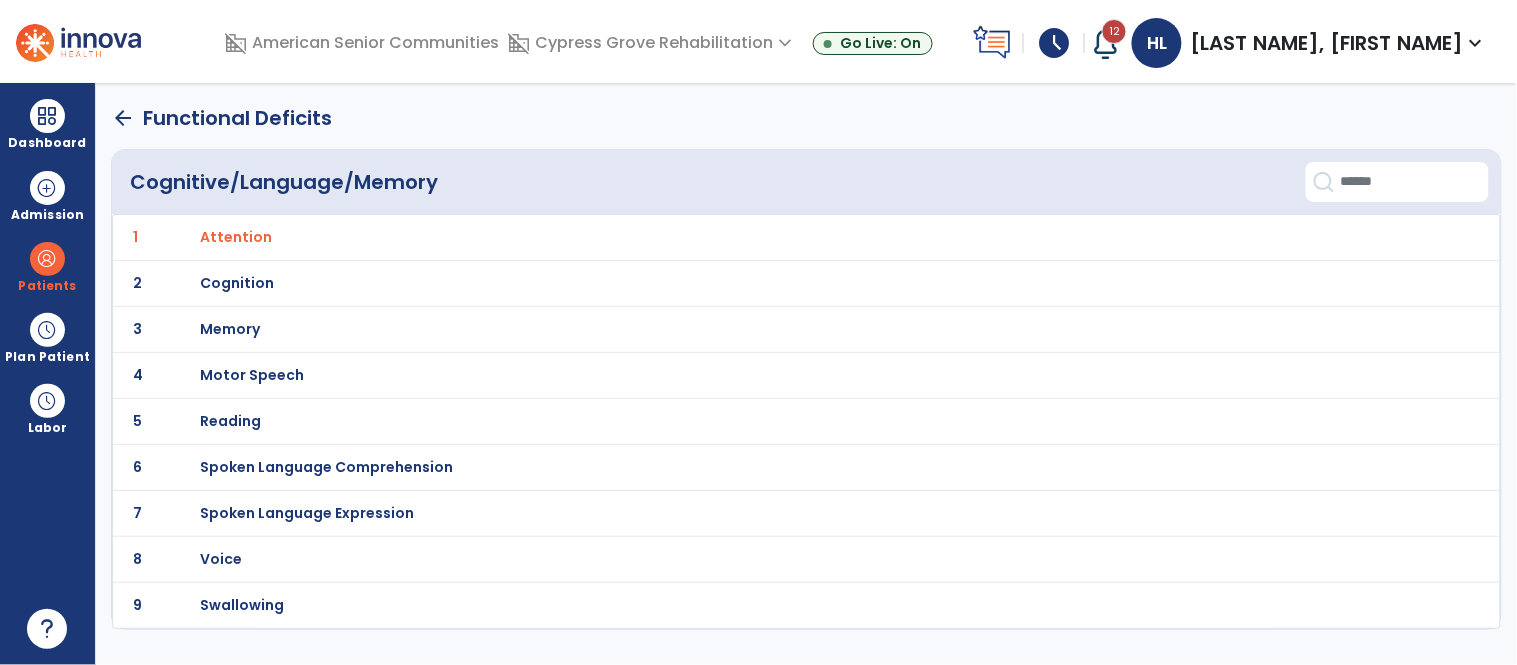 click on "Cognition" at bounding box center (762, 237) 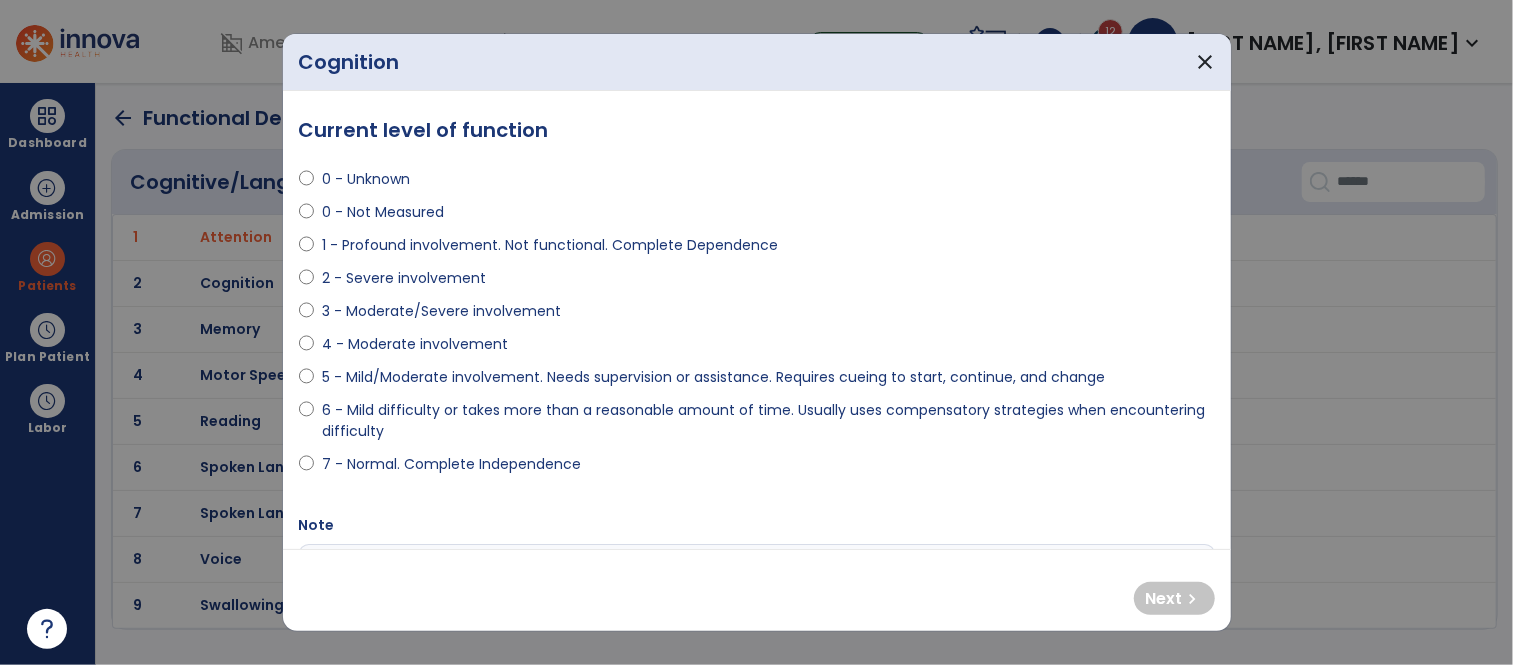 click on "4 - Moderate involvement" at bounding box center [415, 344] 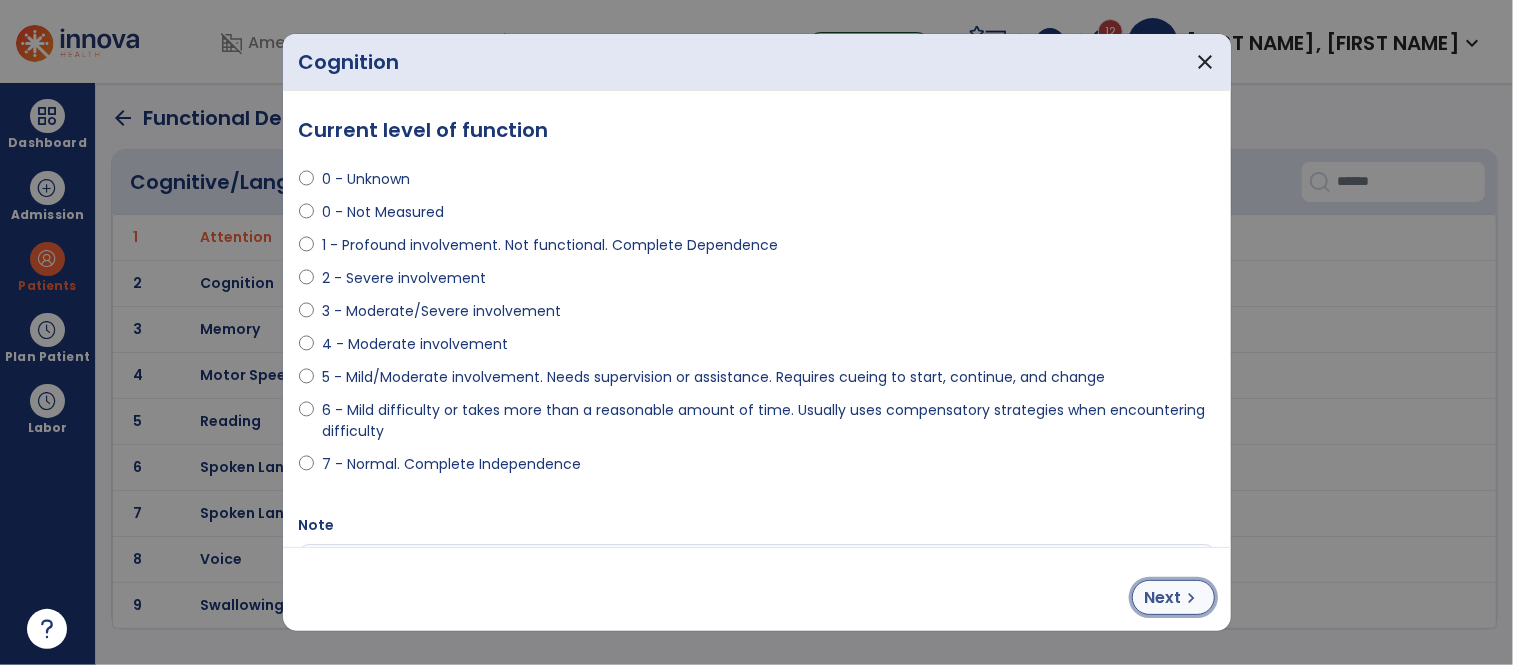 click on "Next" at bounding box center (1163, 598) 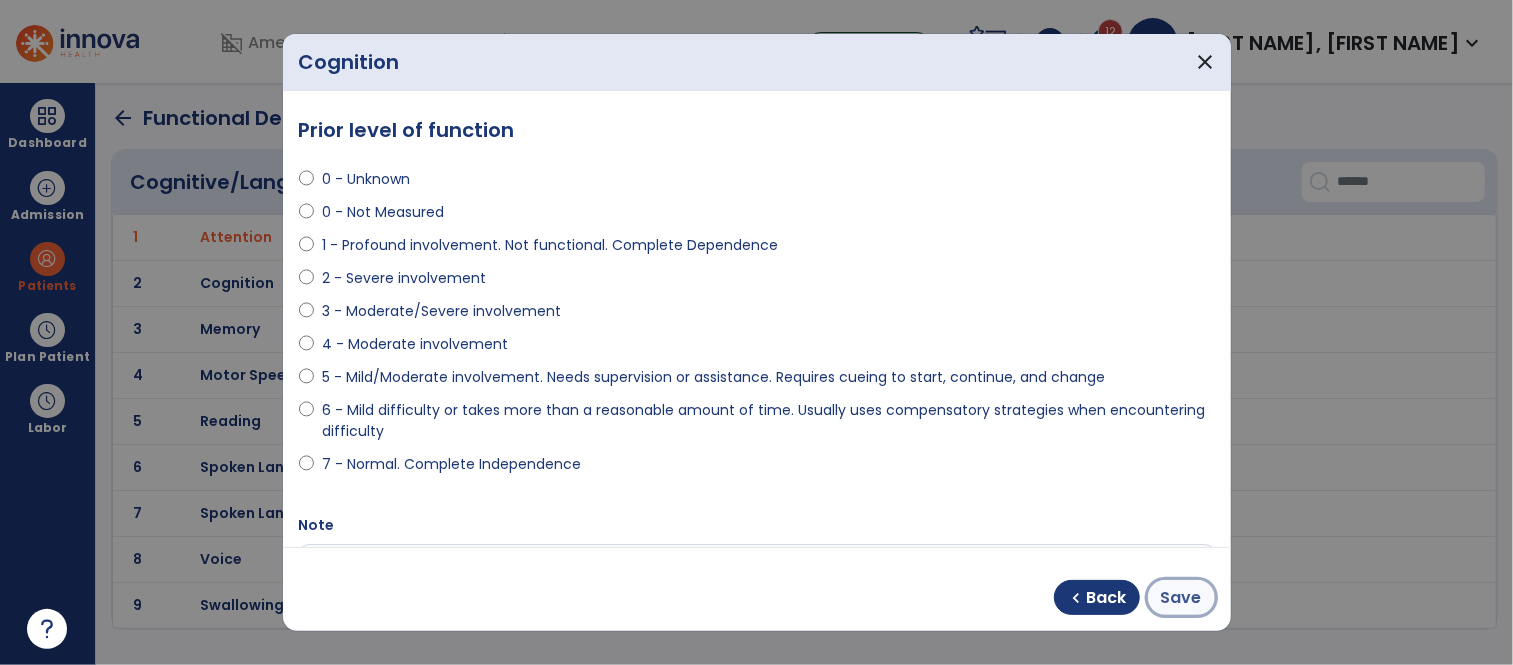 click on "Save" at bounding box center [1181, 598] 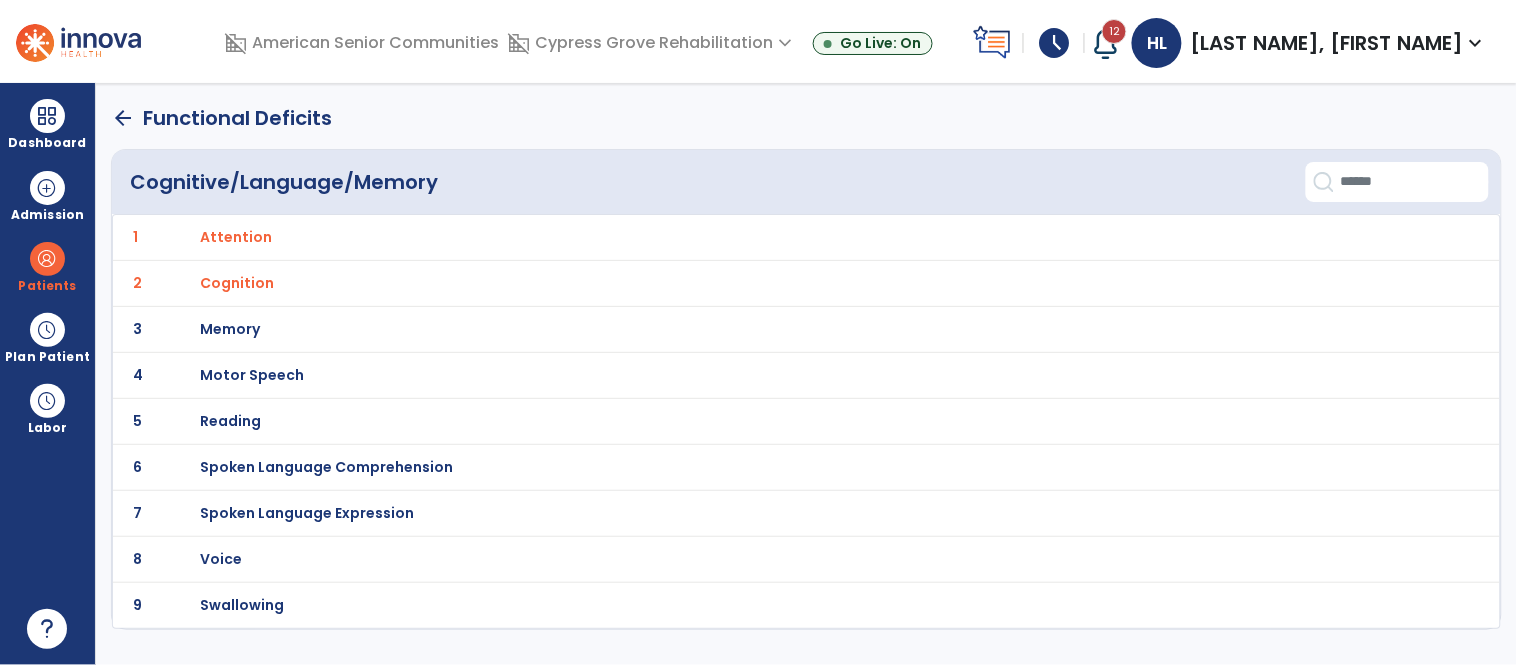 click on "Memory" at bounding box center (762, 237) 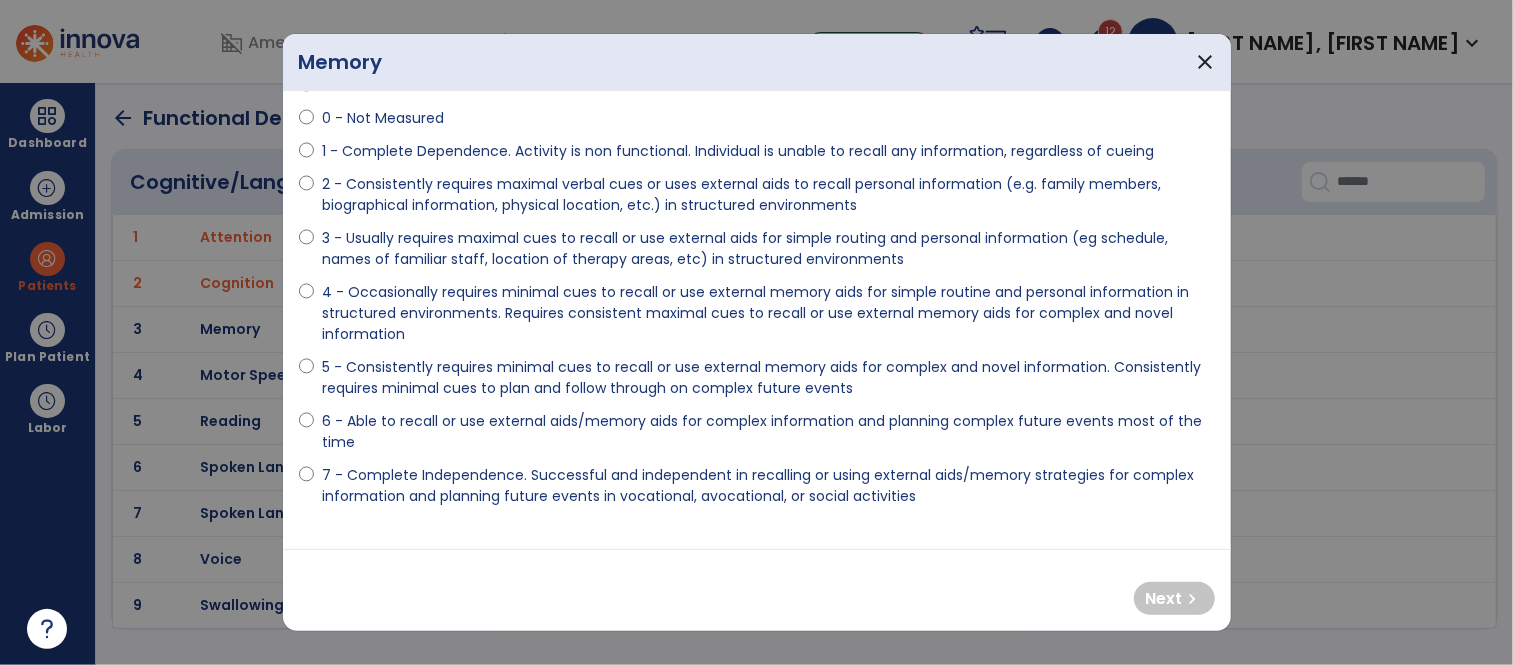 scroll, scrollTop: 90, scrollLeft: 0, axis: vertical 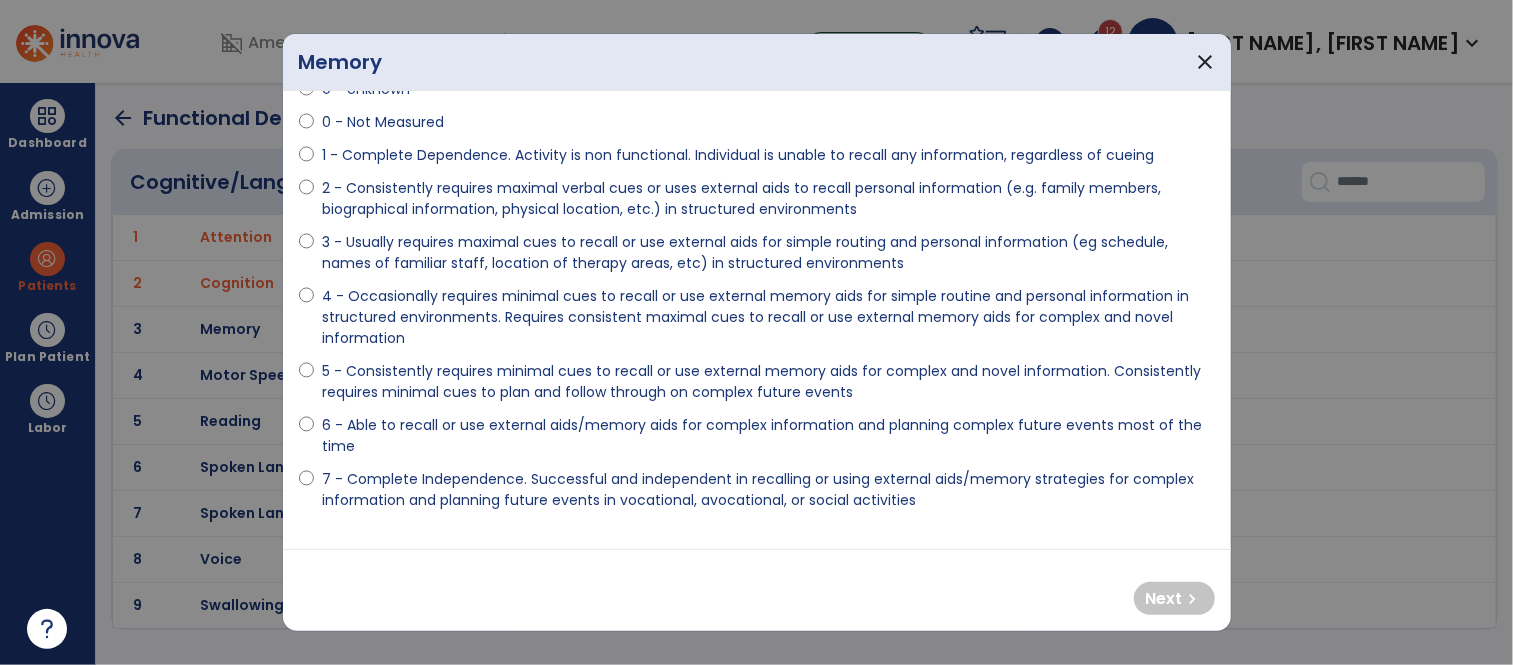 click on "4 - Occasionally requires minimal cues to recall or use external memory aids for simple routine and personal information in structured environments. Requires consistent maximal cues to recall or use external memory aids for complex and novel information" at bounding box center (768, 317) 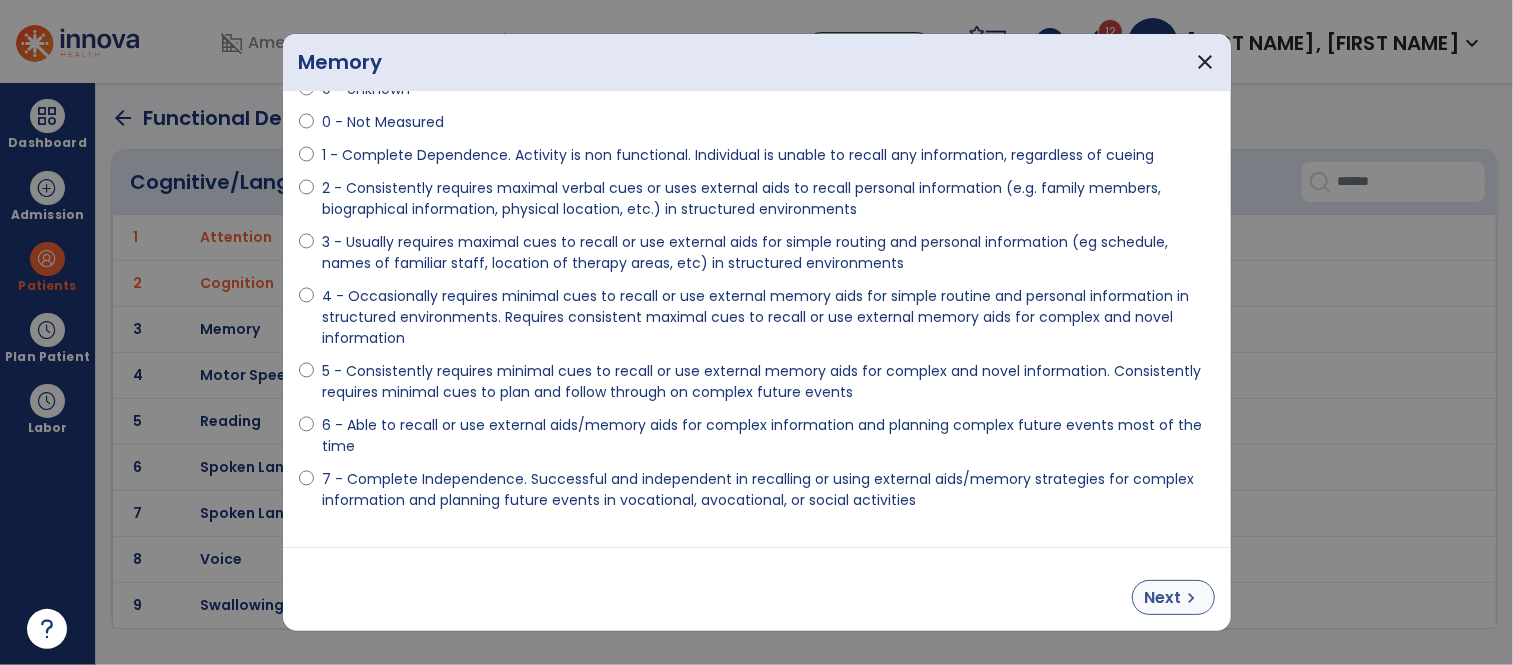 click on "Next" at bounding box center (1163, 598) 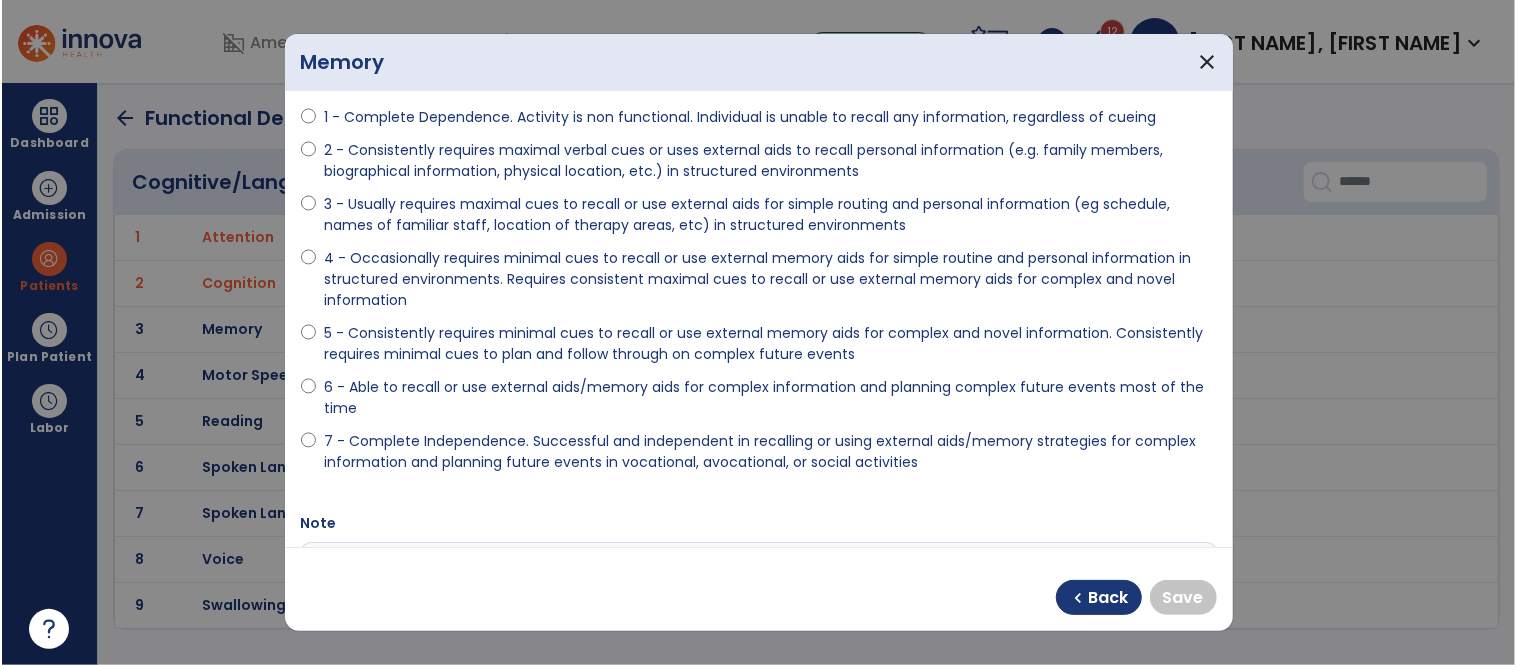 scroll, scrollTop: 130, scrollLeft: 0, axis: vertical 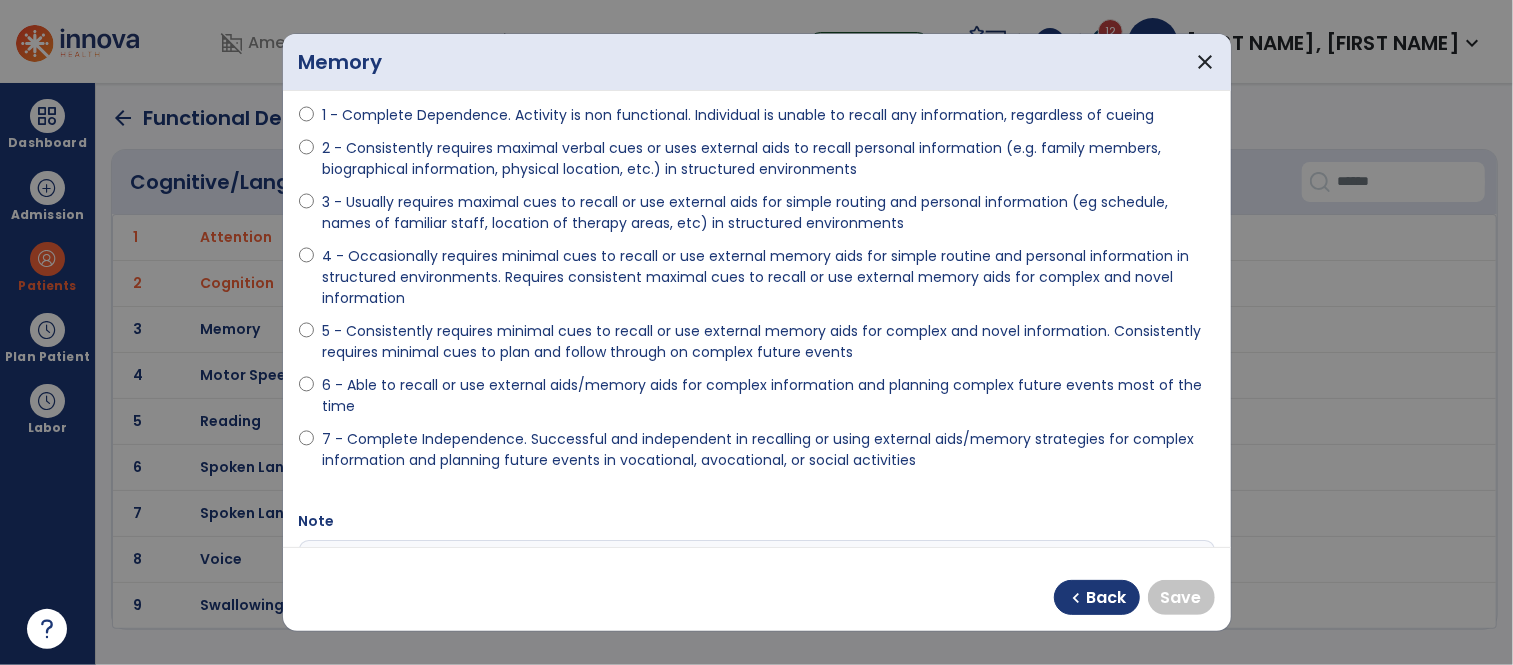click on "6 - Able to recall or use external aids/memory aids for complex information and planning complex future events most of the time" at bounding box center [768, 396] 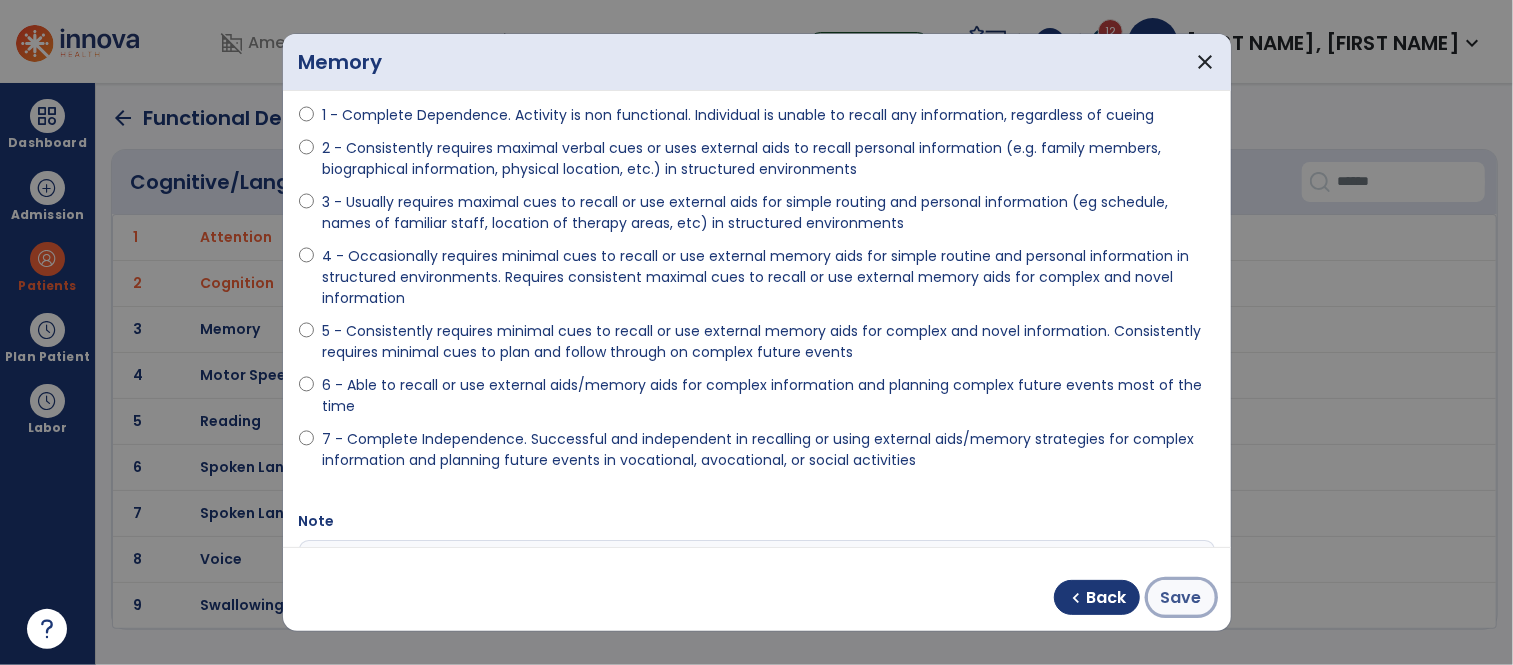 click on "Save" at bounding box center (1181, 597) 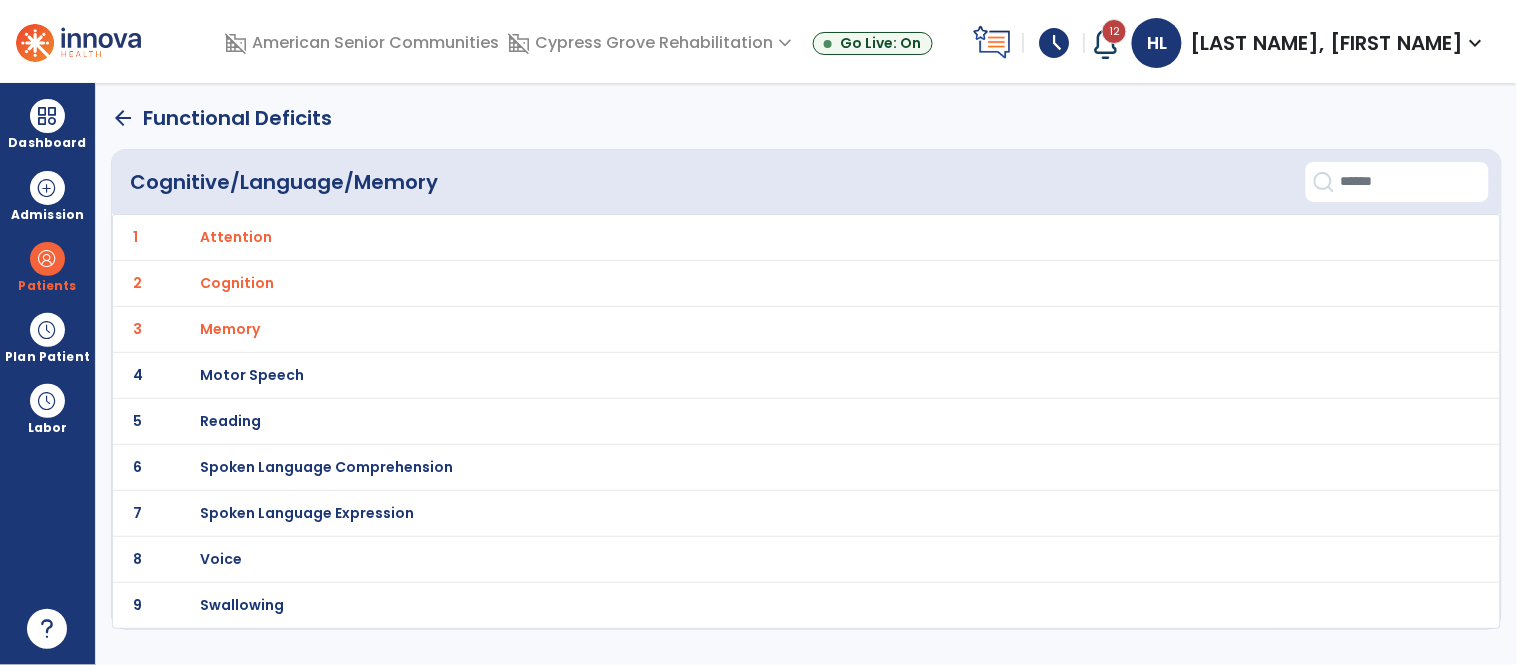 click on "arrow_back" 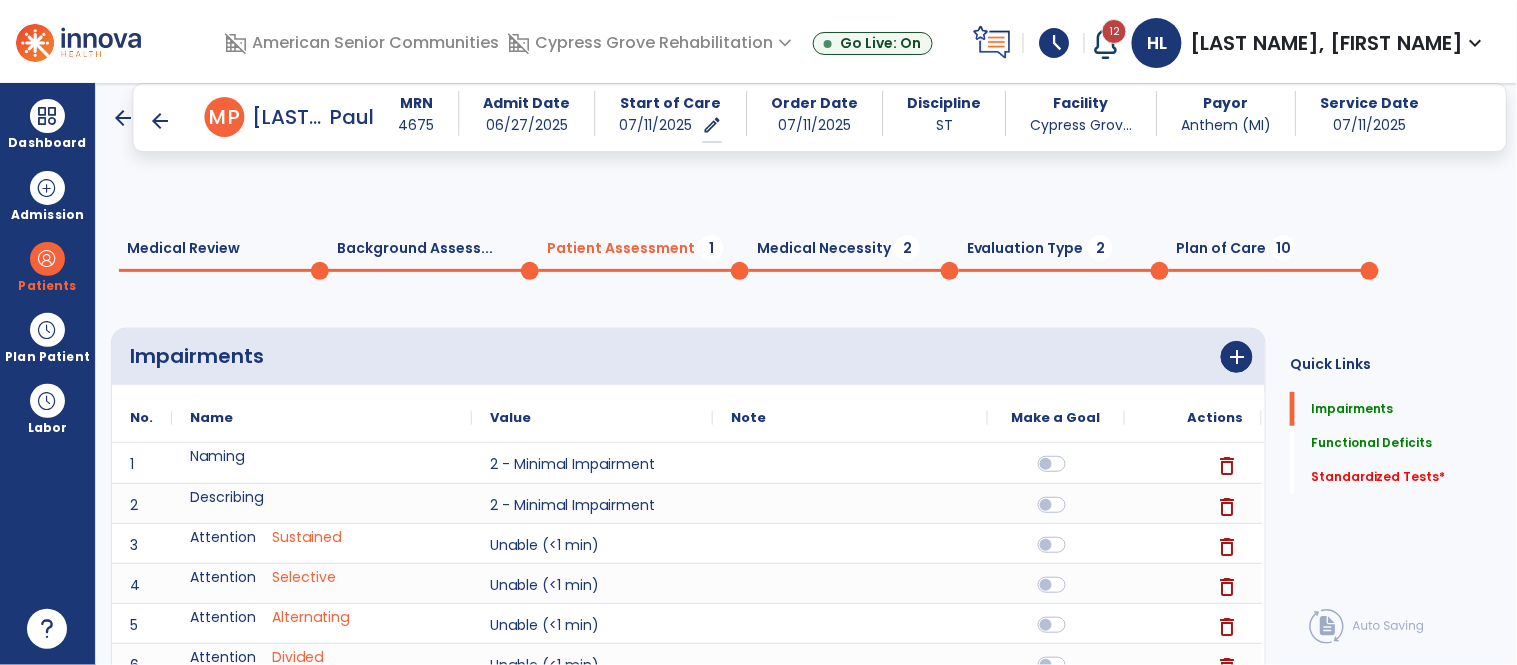 scroll, scrollTop: 1643, scrollLeft: 0, axis: vertical 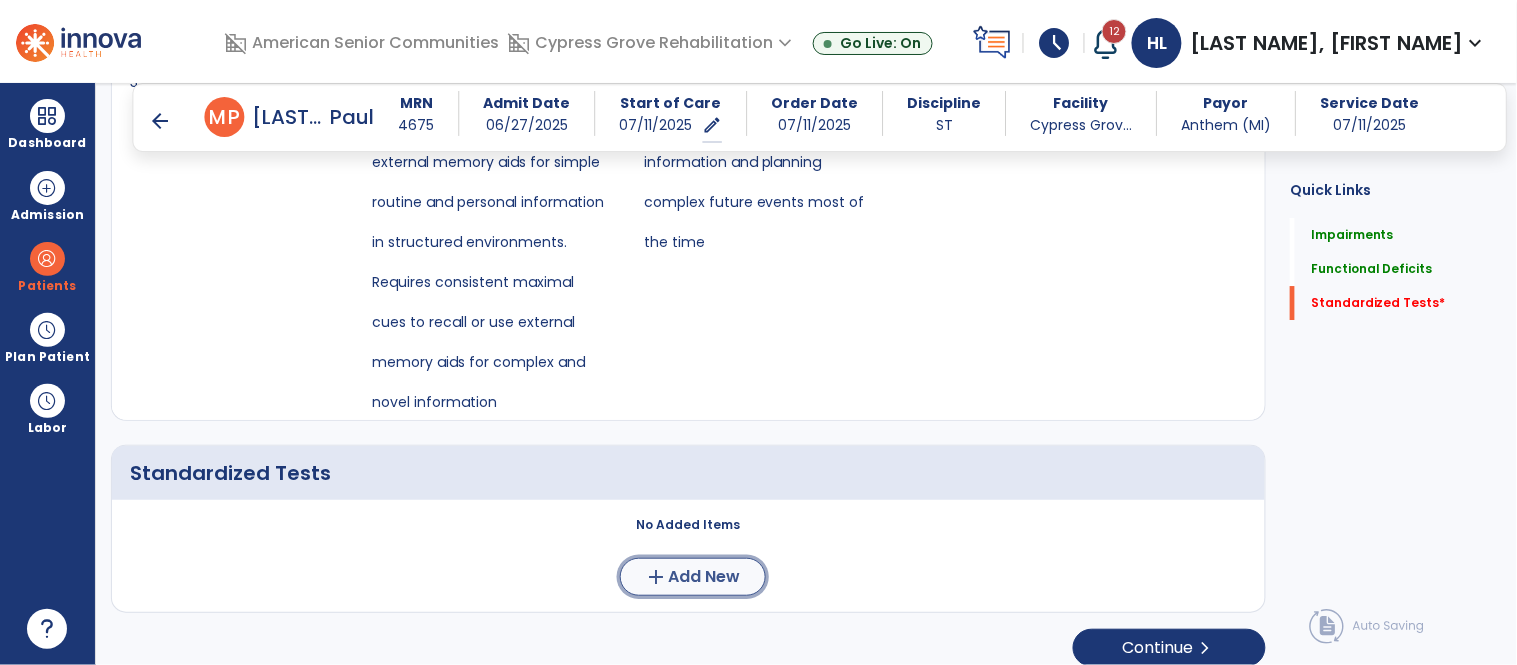 click on "add  Add New" 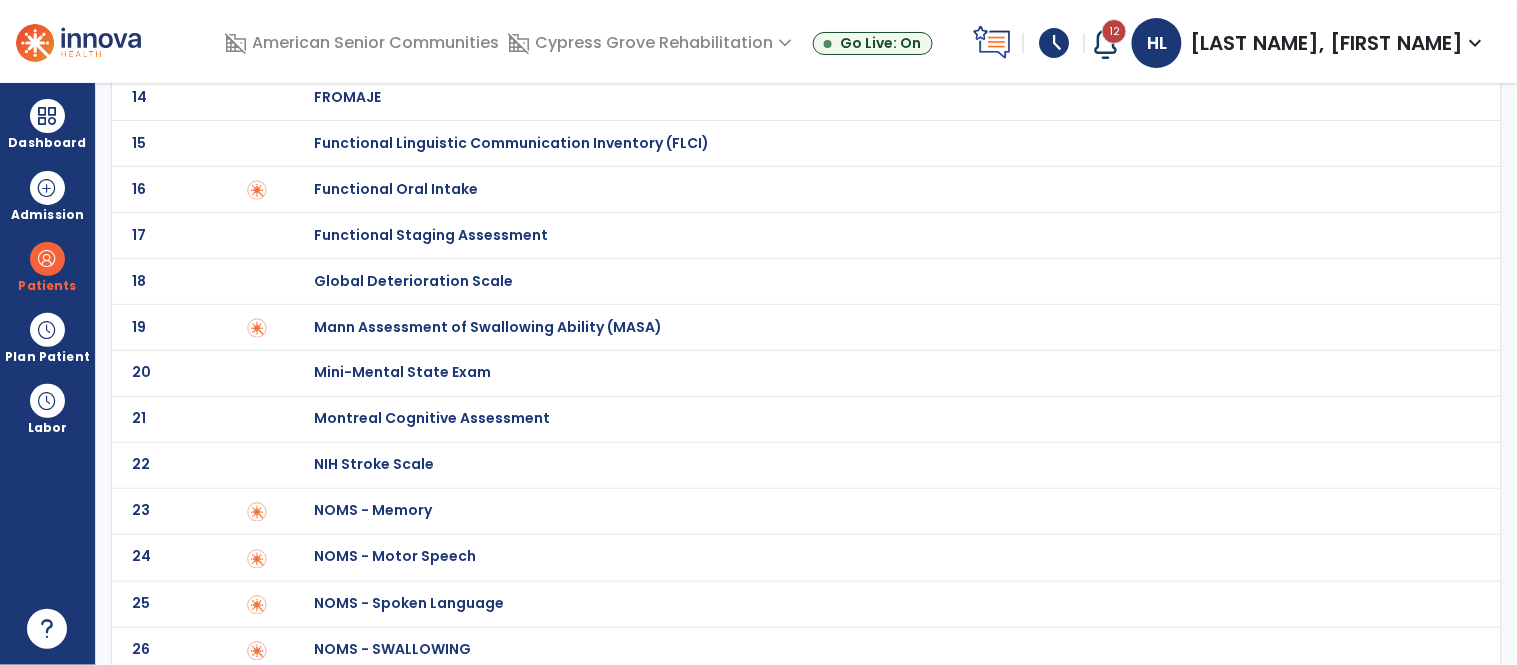 scroll, scrollTop: 703, scrollLeft: 0, axis: vertical 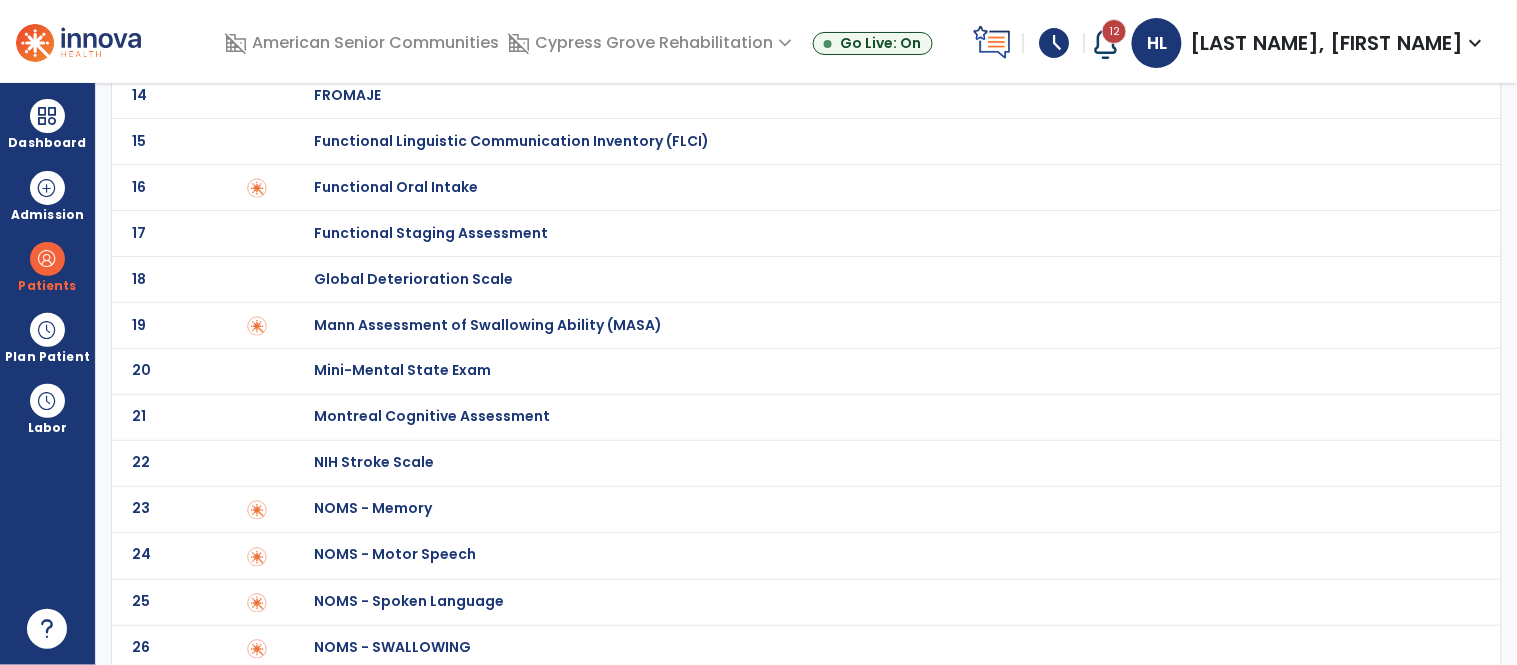 click on "Montreal Cognitive Assessment" at bounding box center [393, -503] 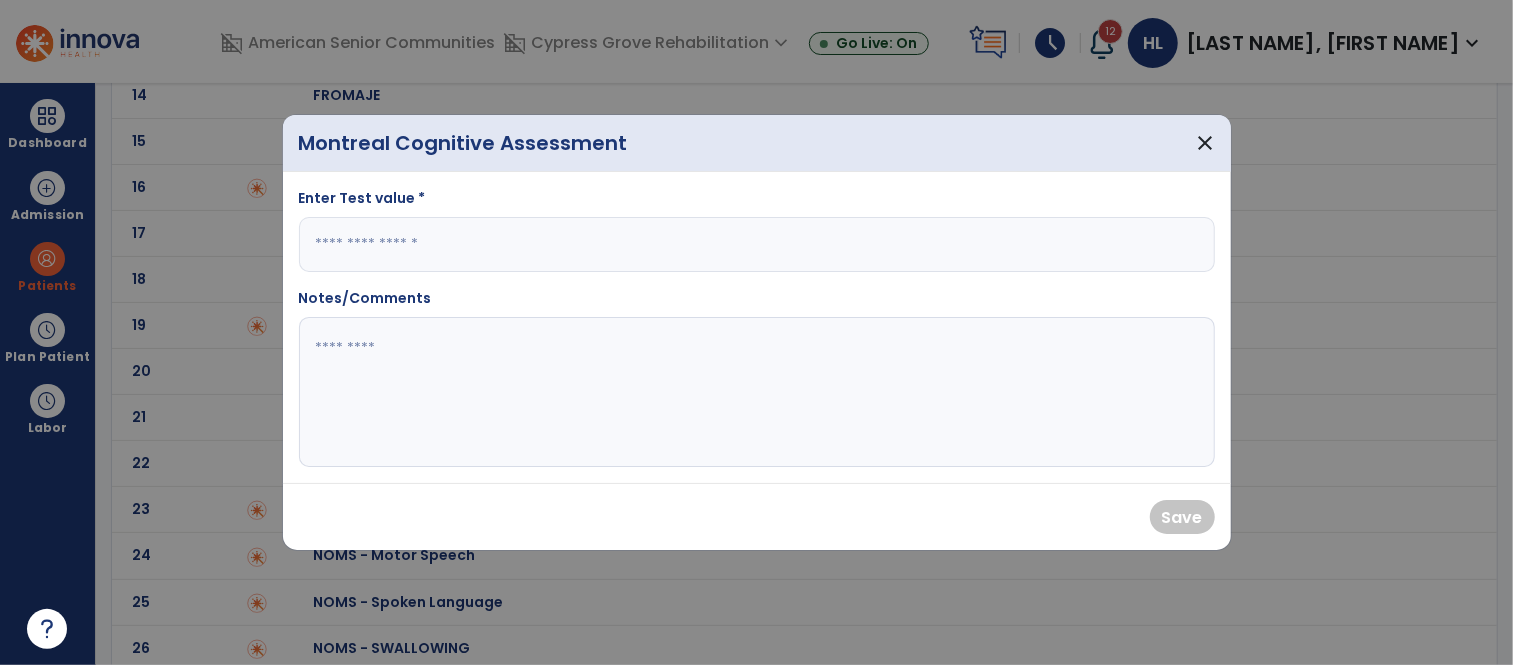 click at bounding box center [757, 244] 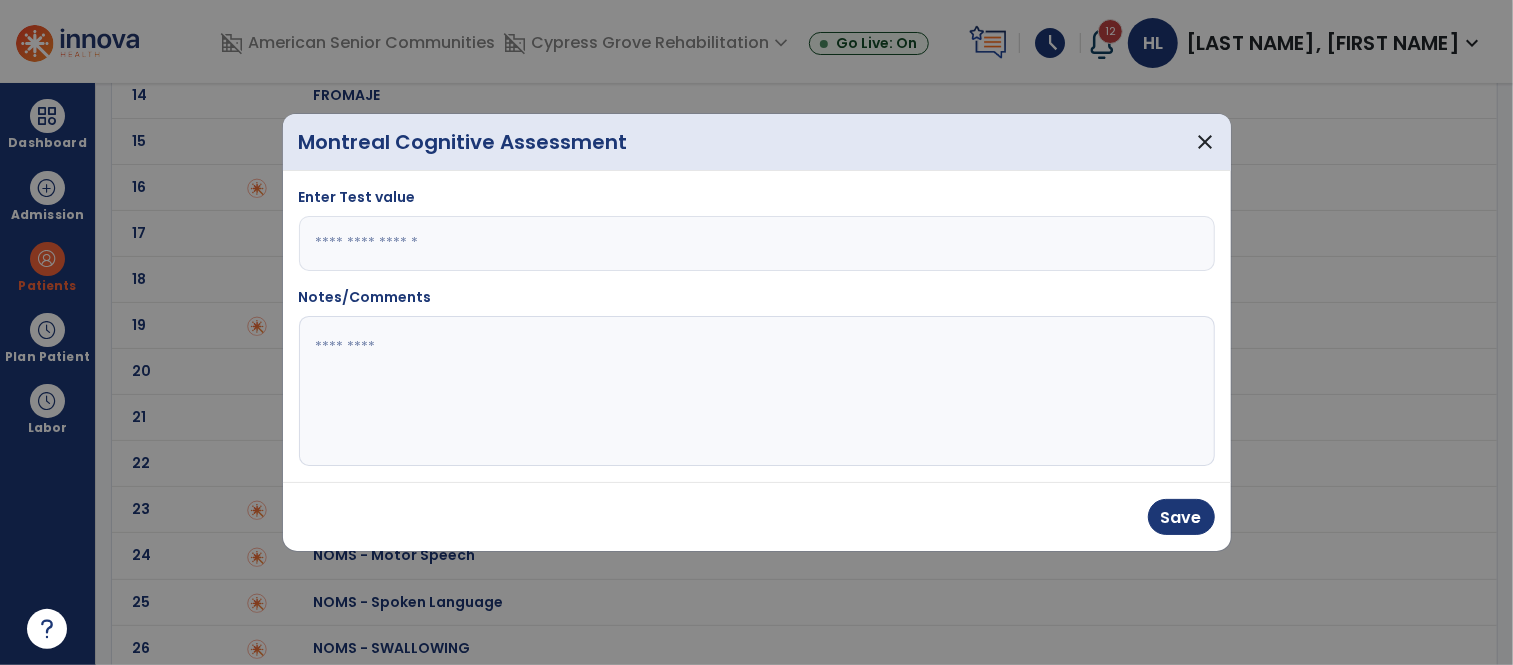 type on "**" 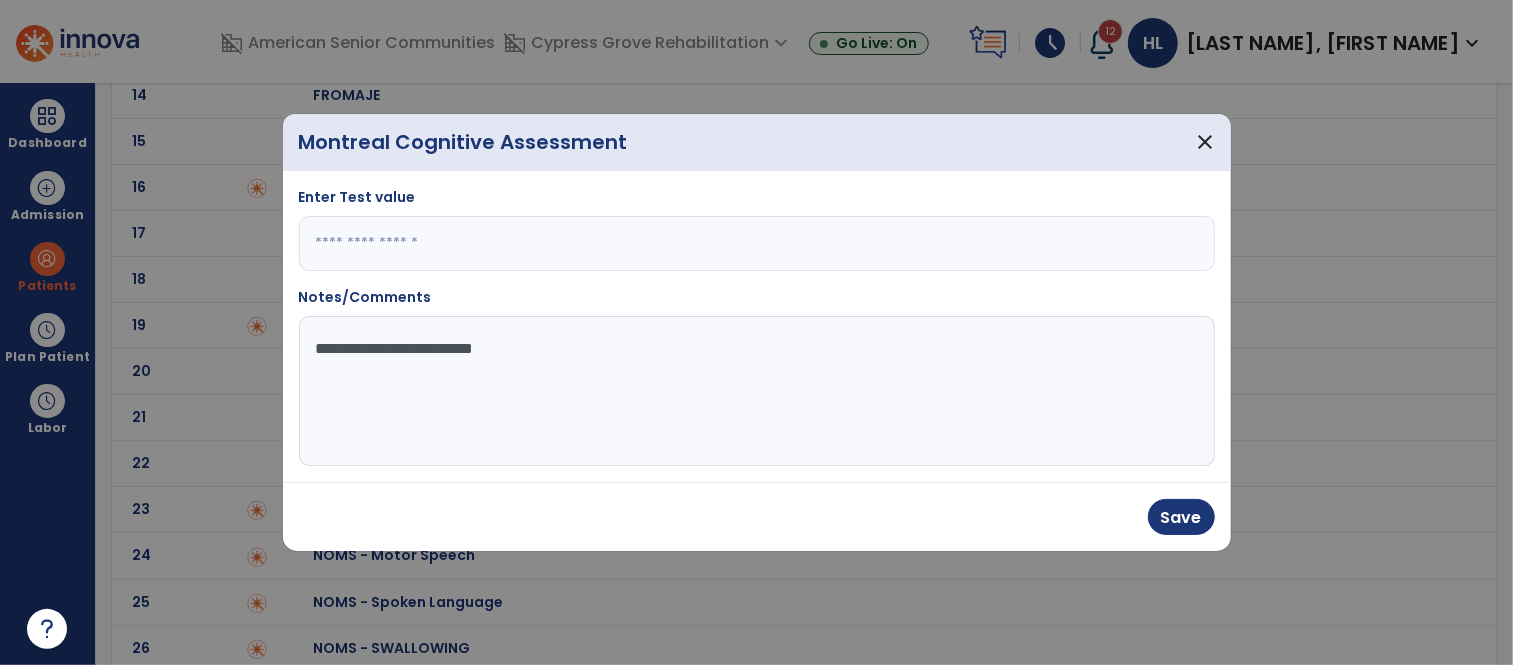 type on "**********" 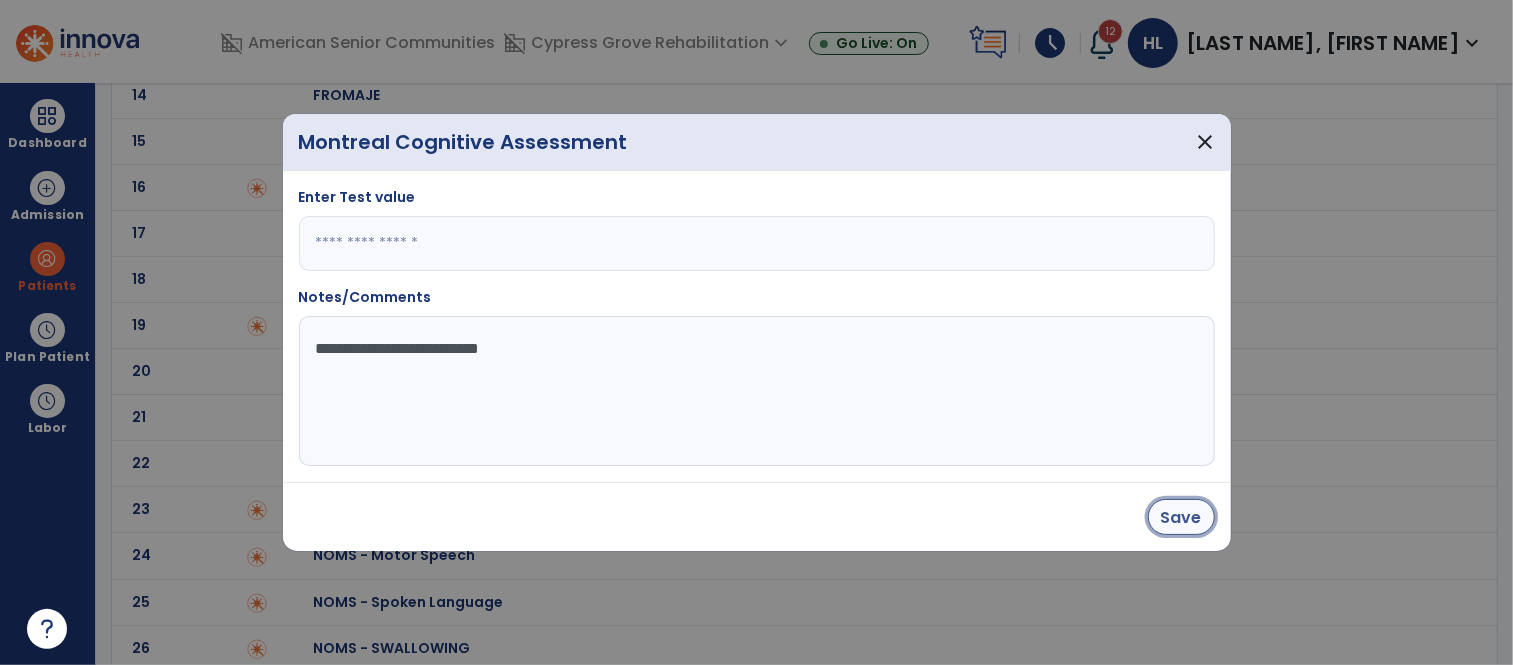 click on "Save" at bounding box center [1181, 517] 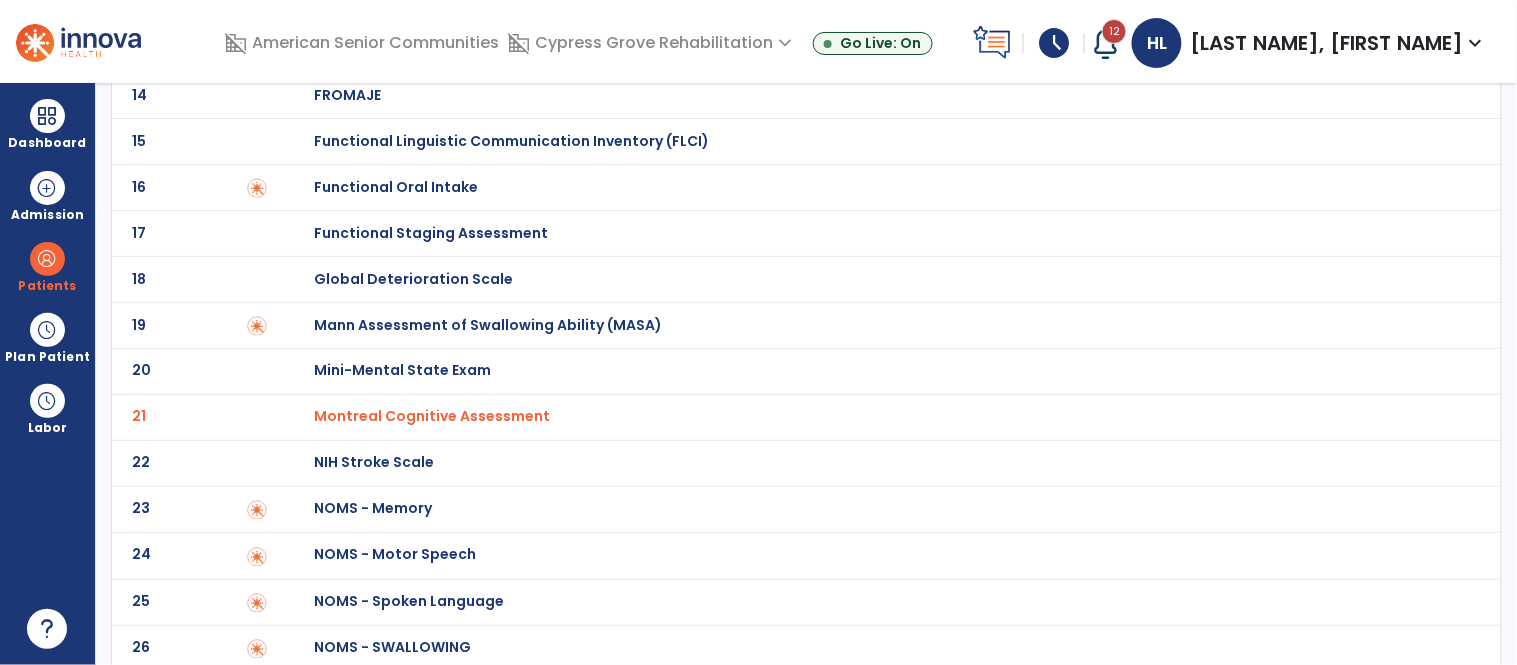 scroll, scrollTop: 0, scrollLeft: 0, axis: both 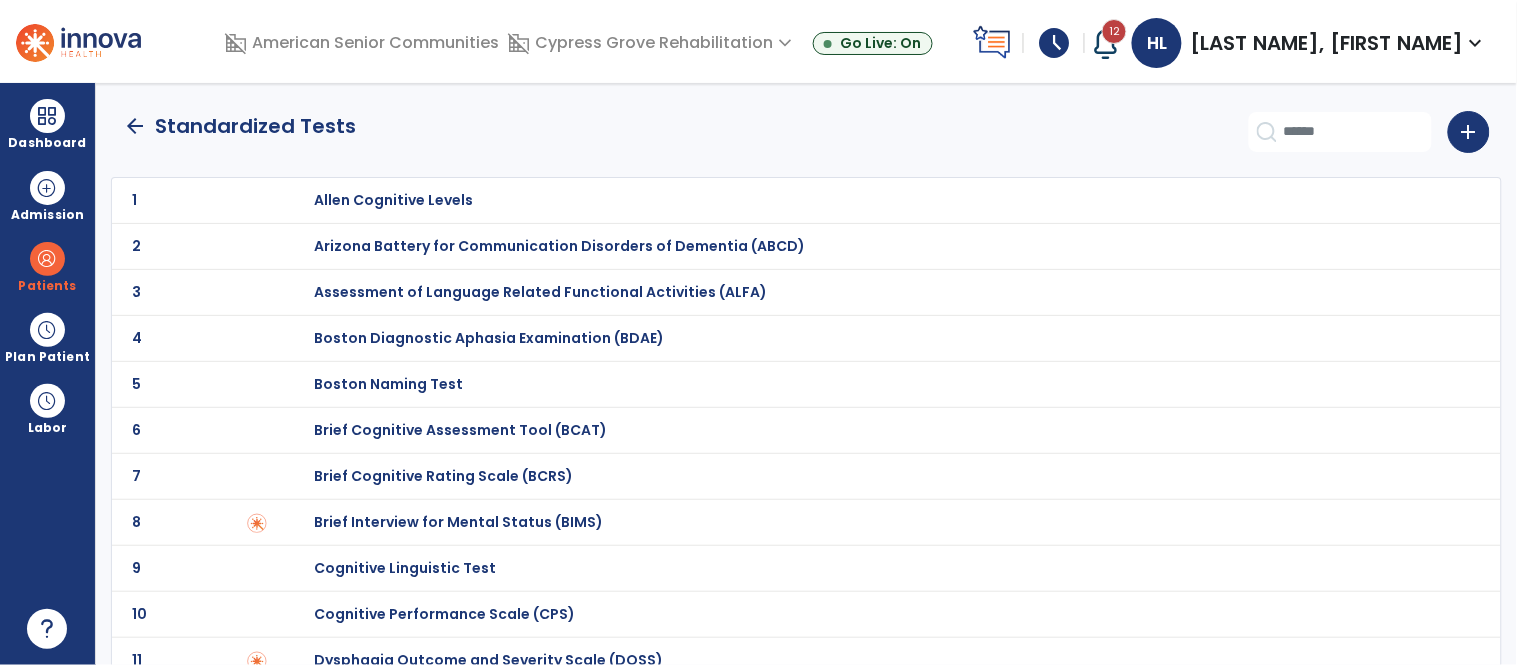 click on "arrow_back" 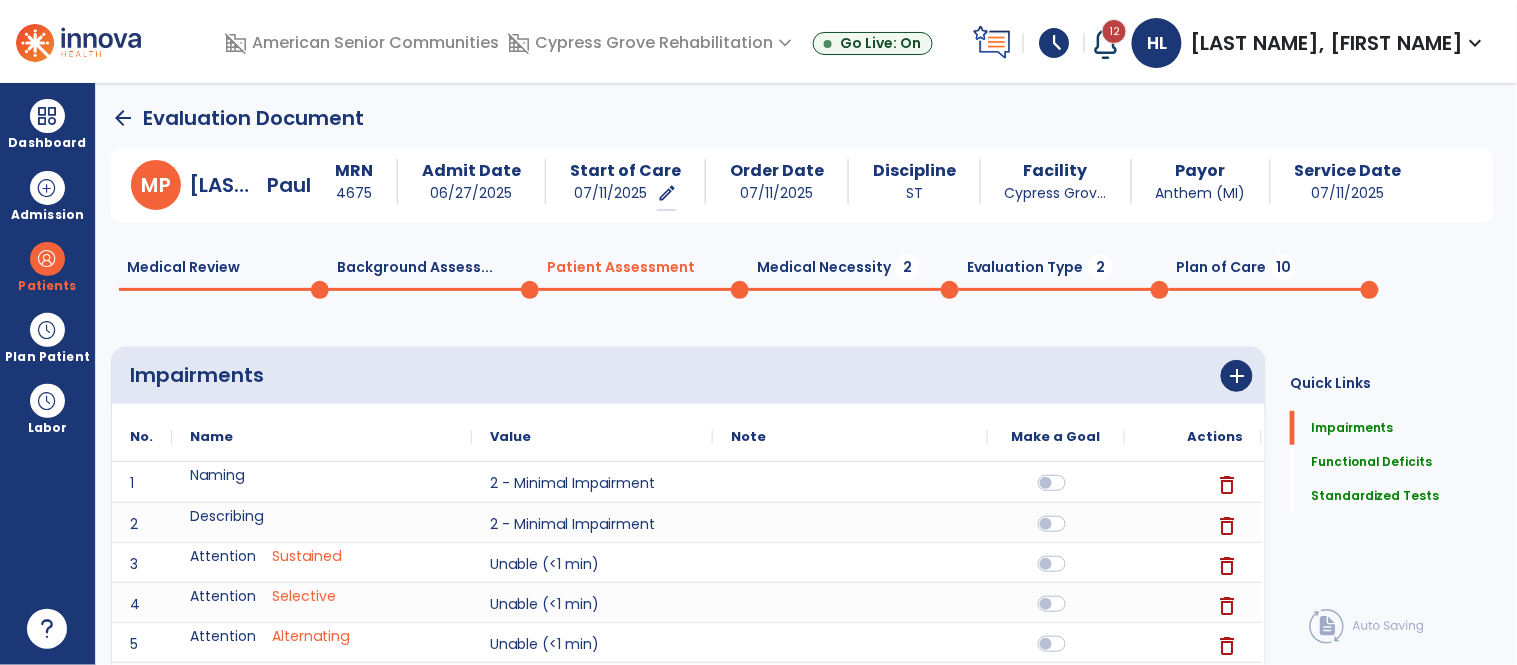 scroll, scrollTop: 20, scrollLeft: 0, axis: vertical 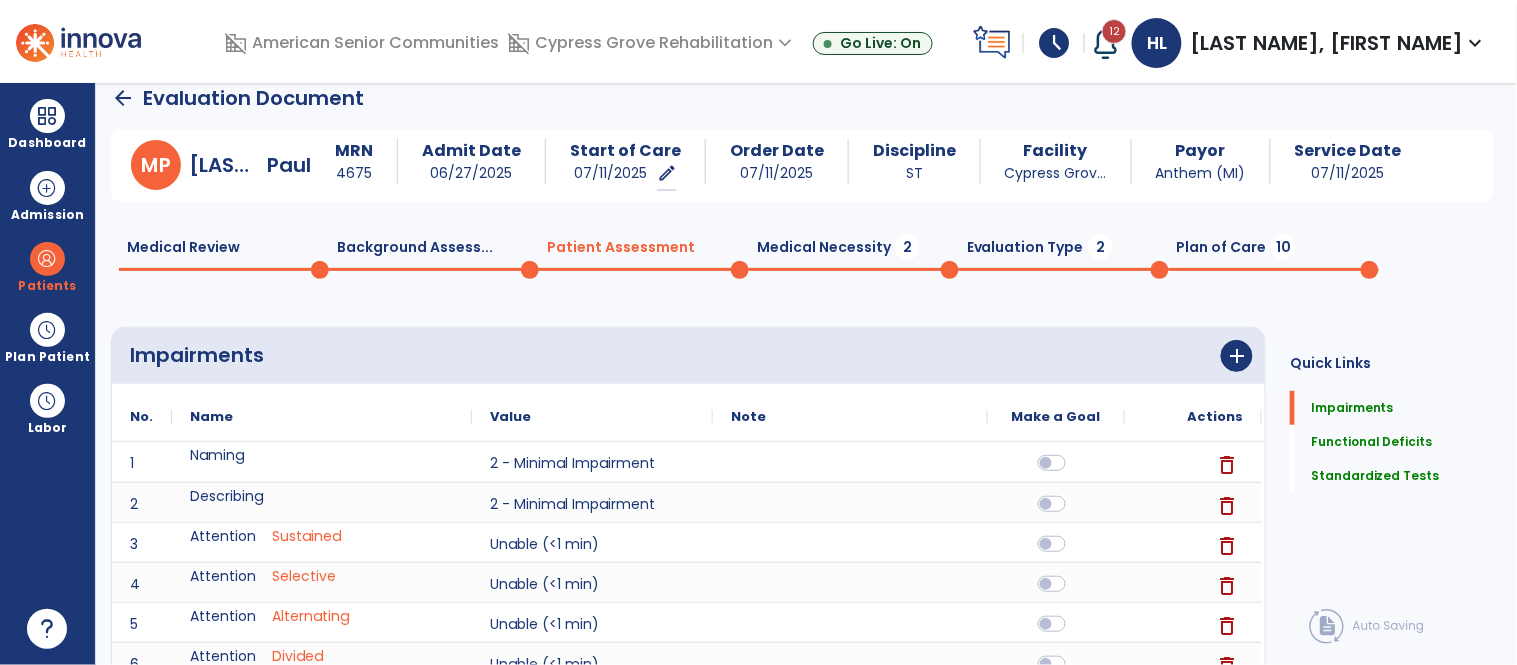 click on "Medical Necessity  2" 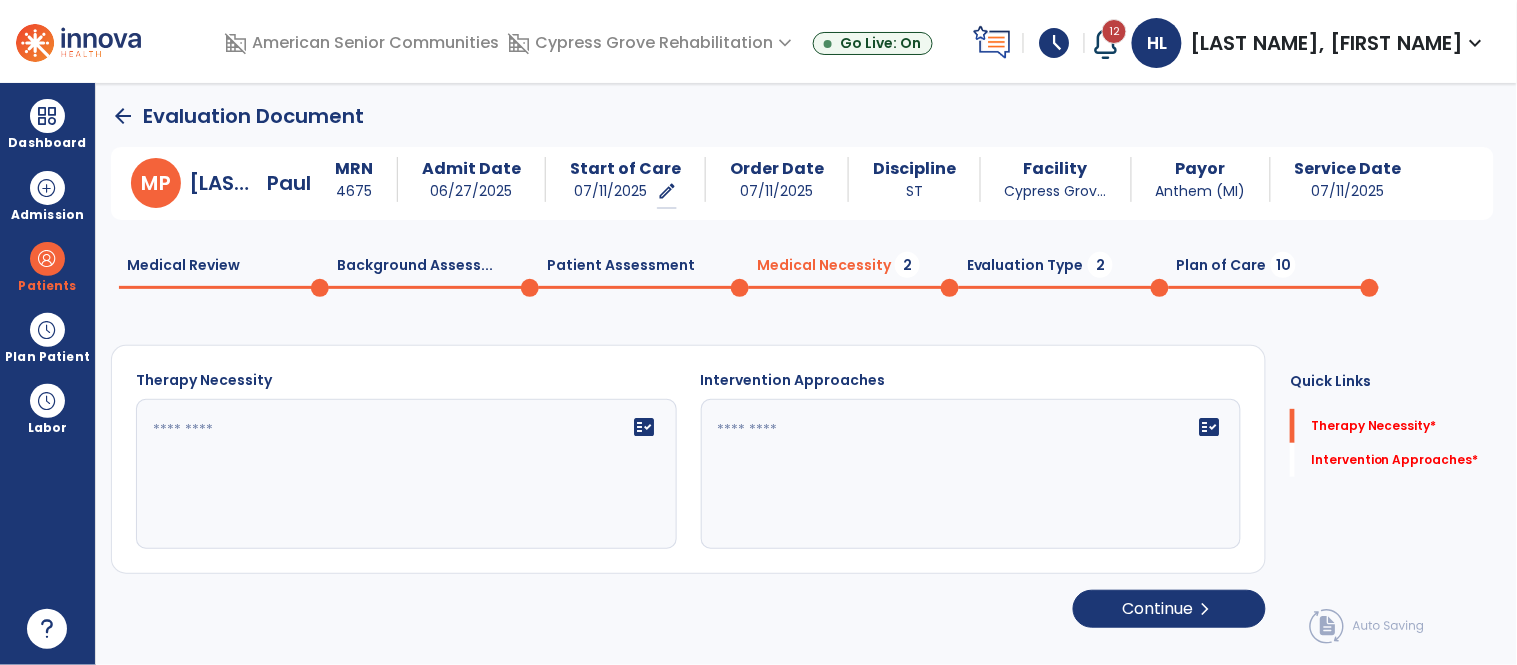 scroll, scrollTop: 1, scrollLeft: 0, axis: vertical 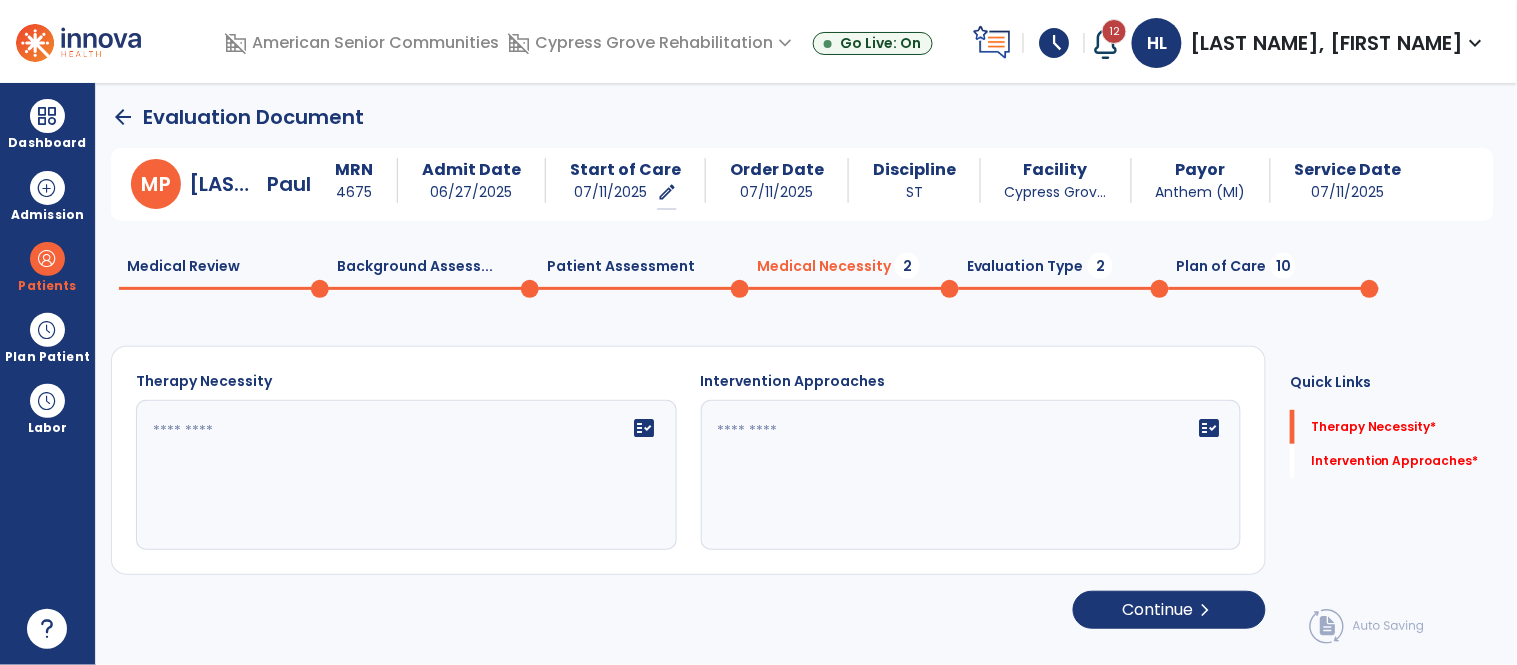 click on "fact_check" 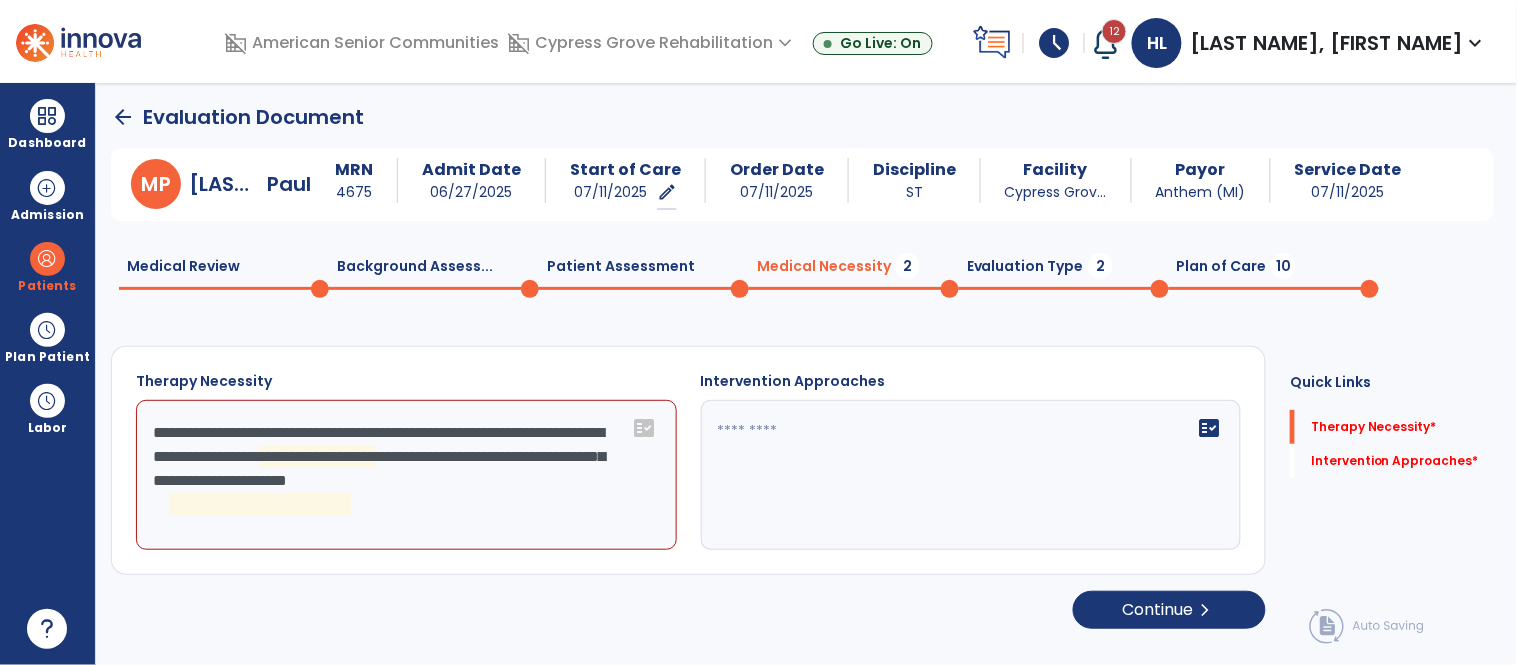 click on "**********" 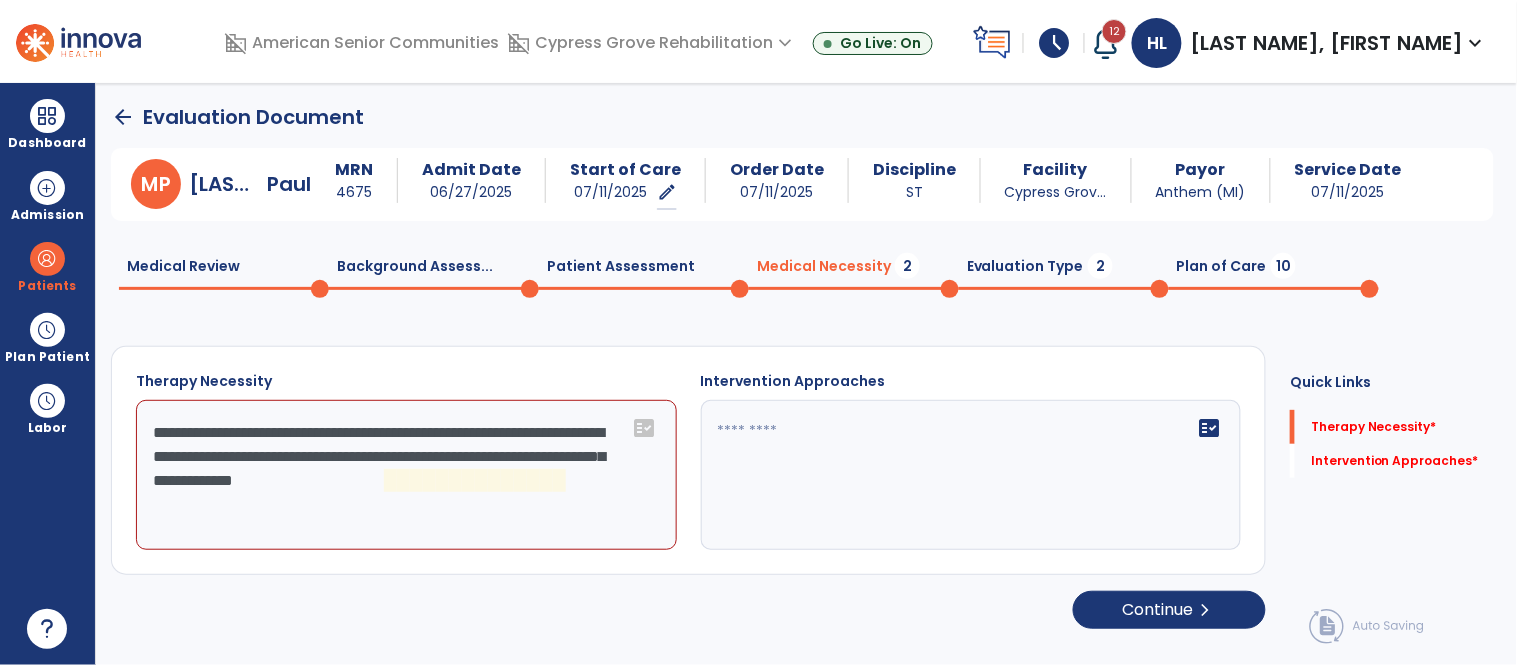 click on "**********" 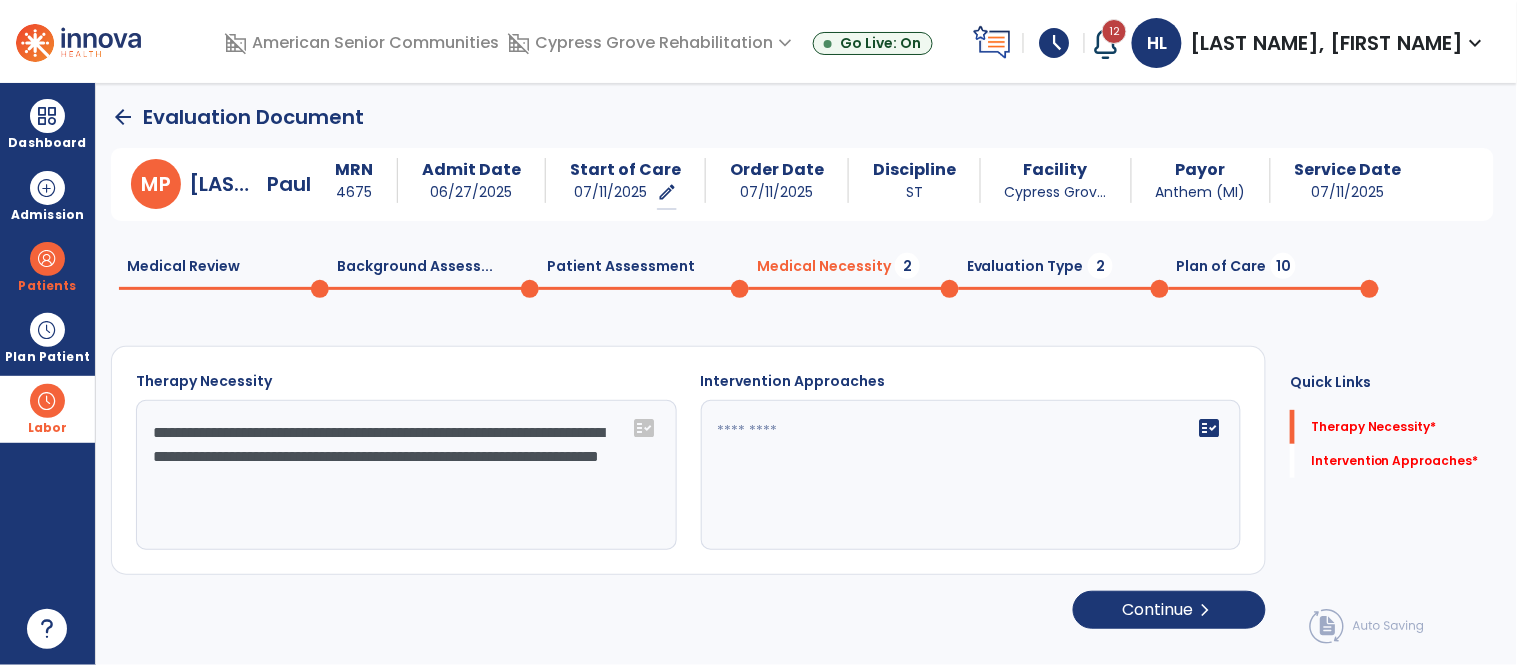 drag, startPoint x: 485, startPoint y: 483, endPoint x: 0, endPoint y: 437, distance: 487.17654 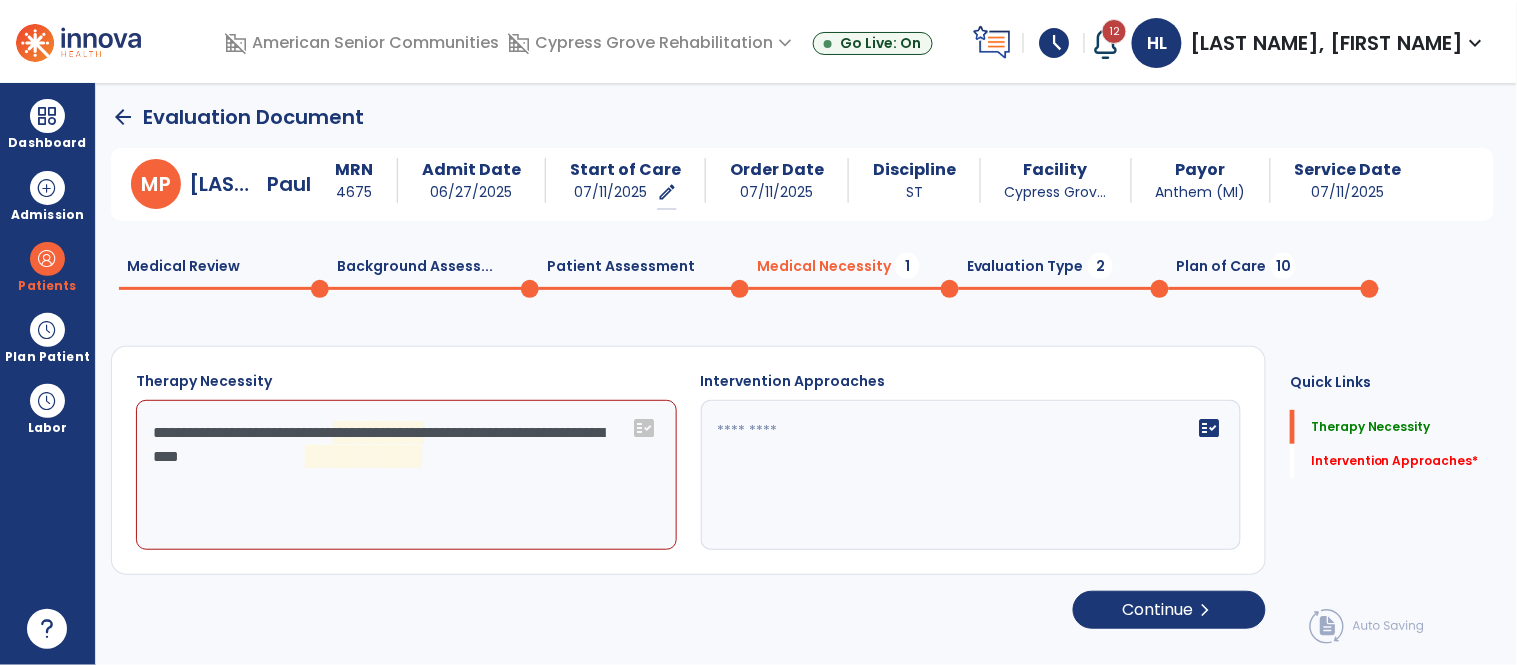 click on "**********" 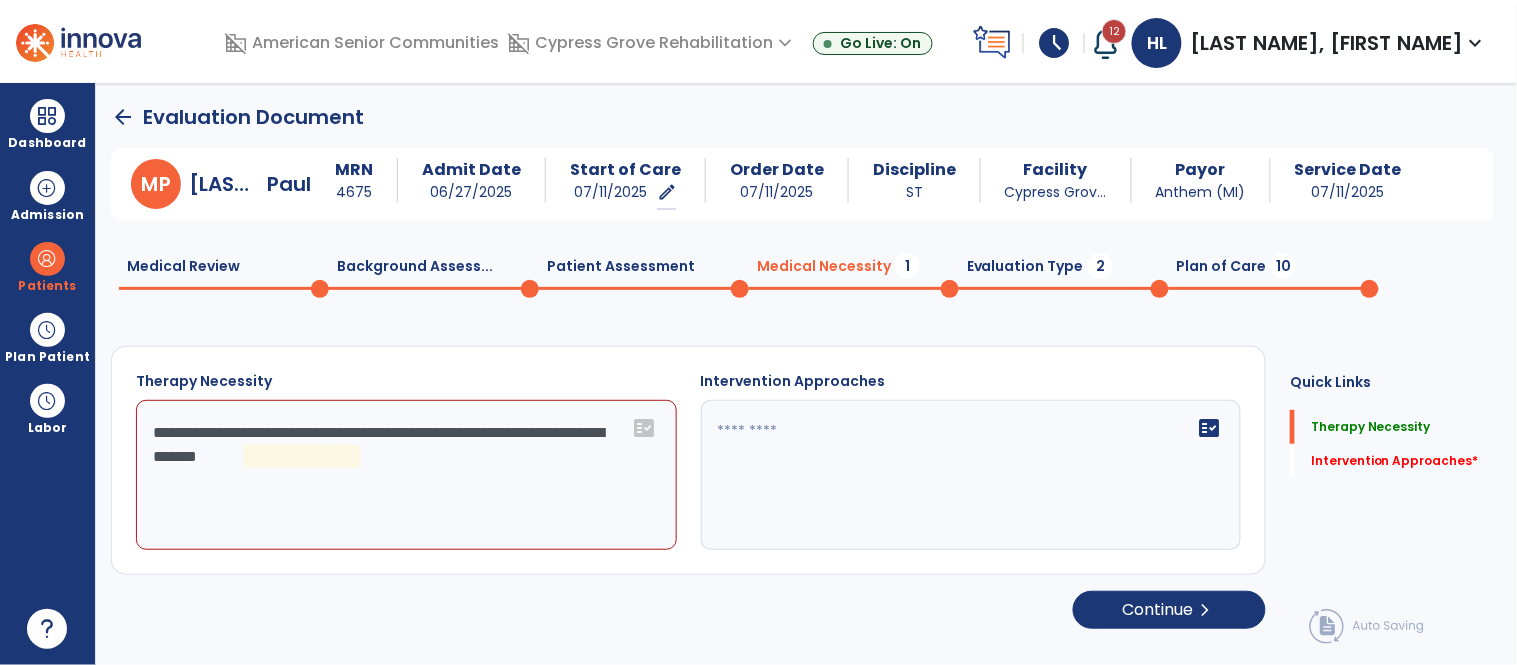 click on "**********" 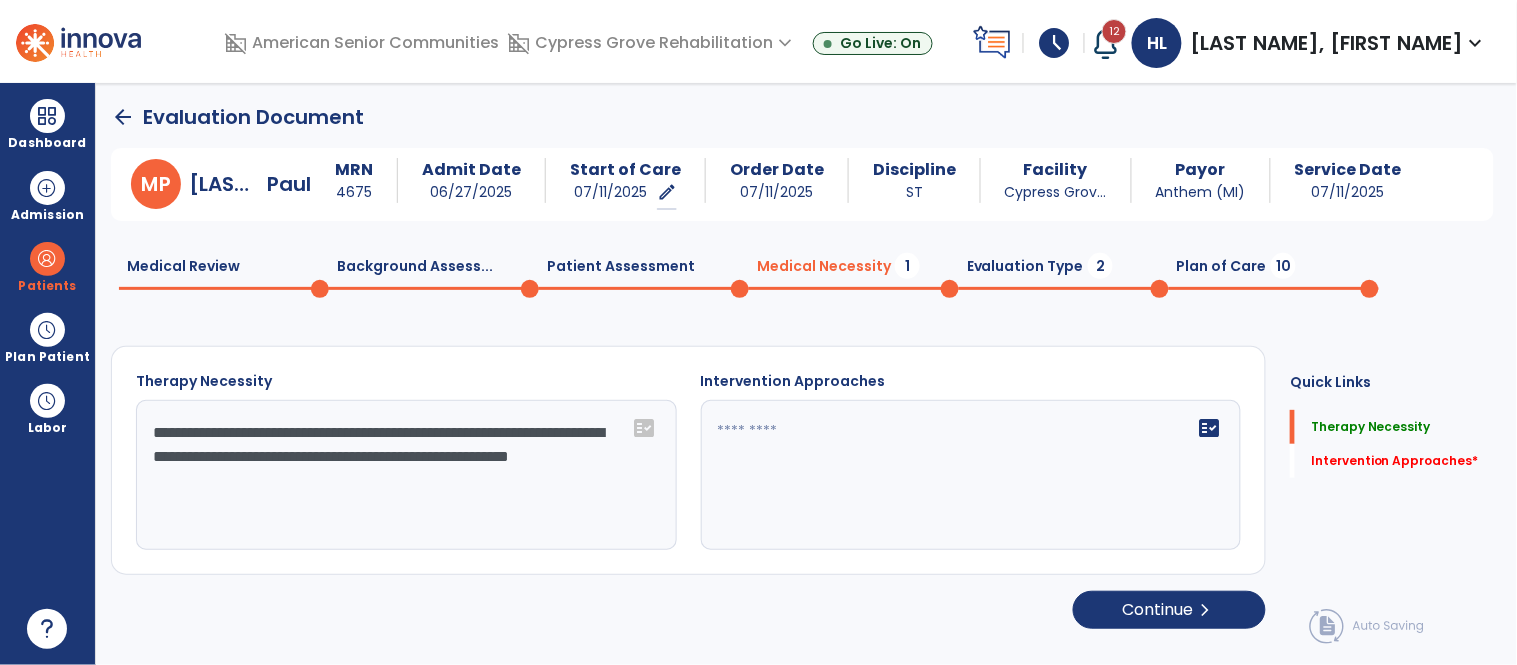type on "**********" 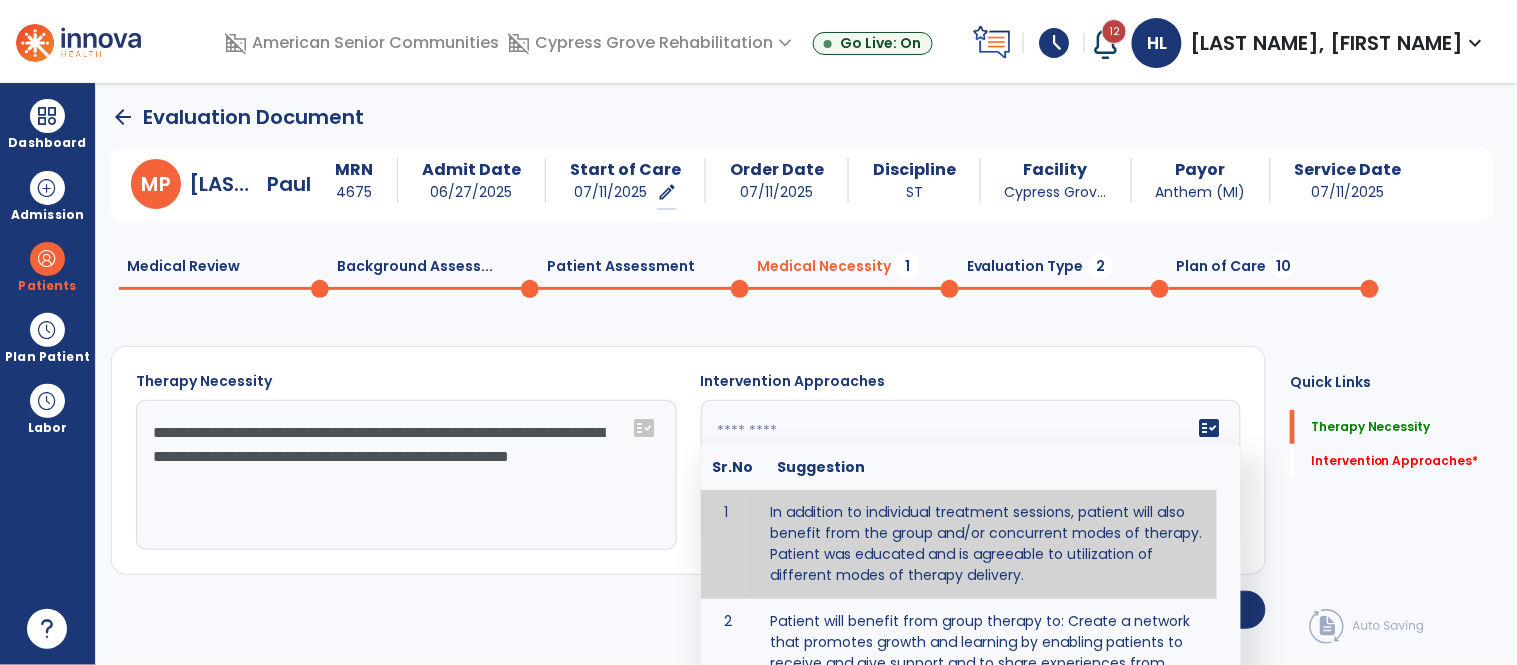 type on "**********" 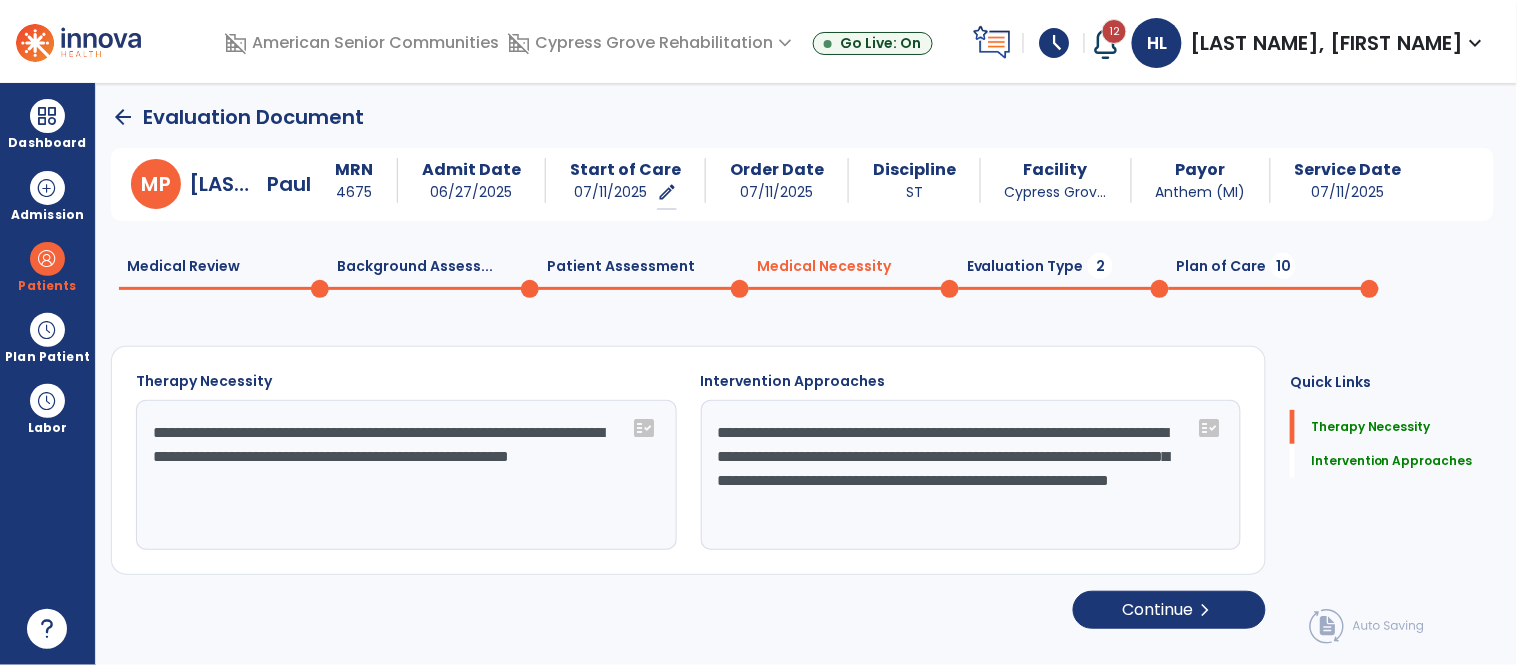 click on "**********" 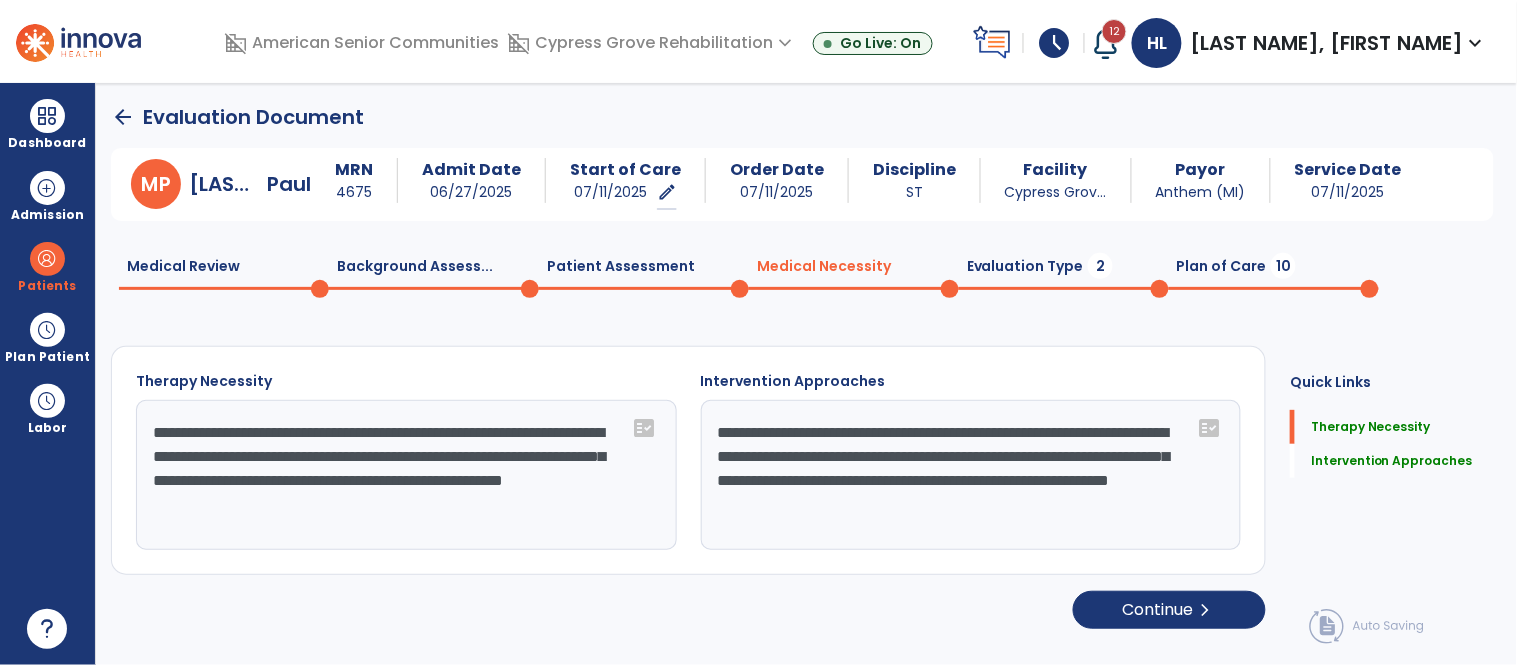 type on "**********" 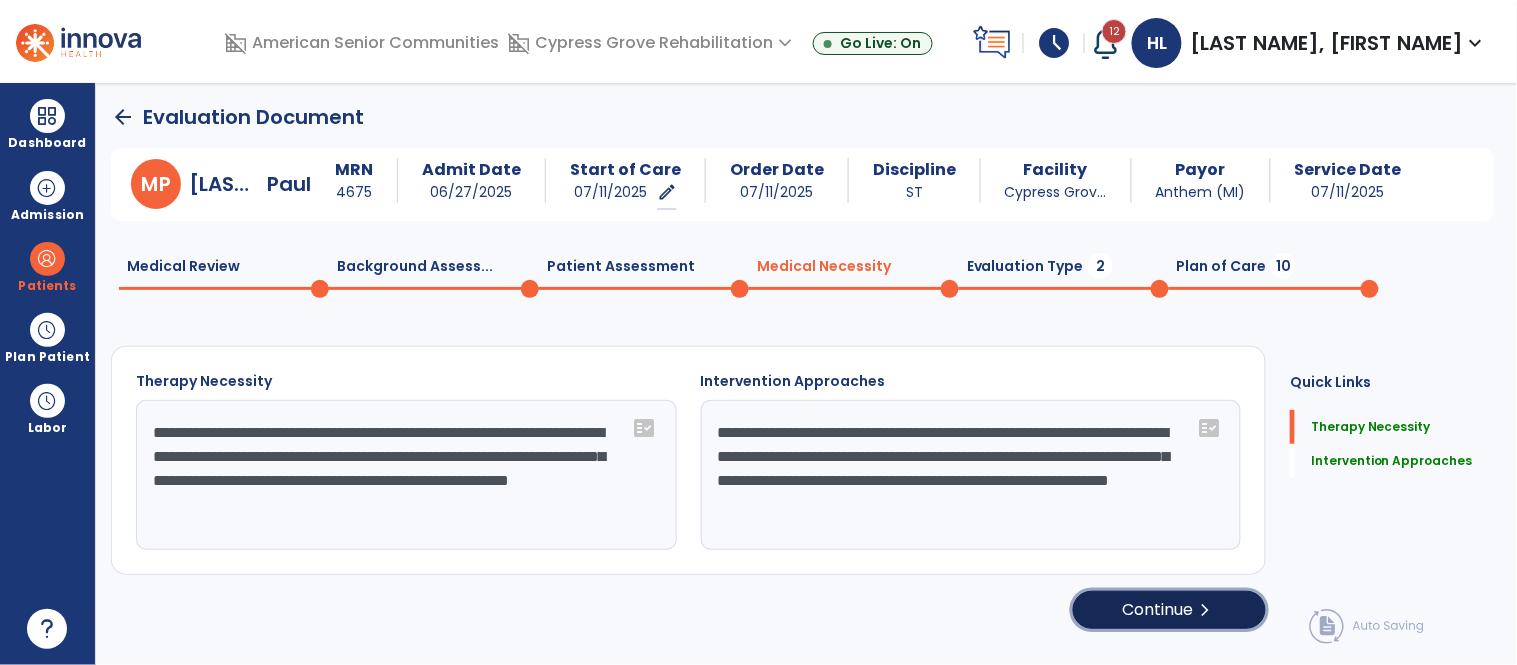 click on "Continue  chevron_right" 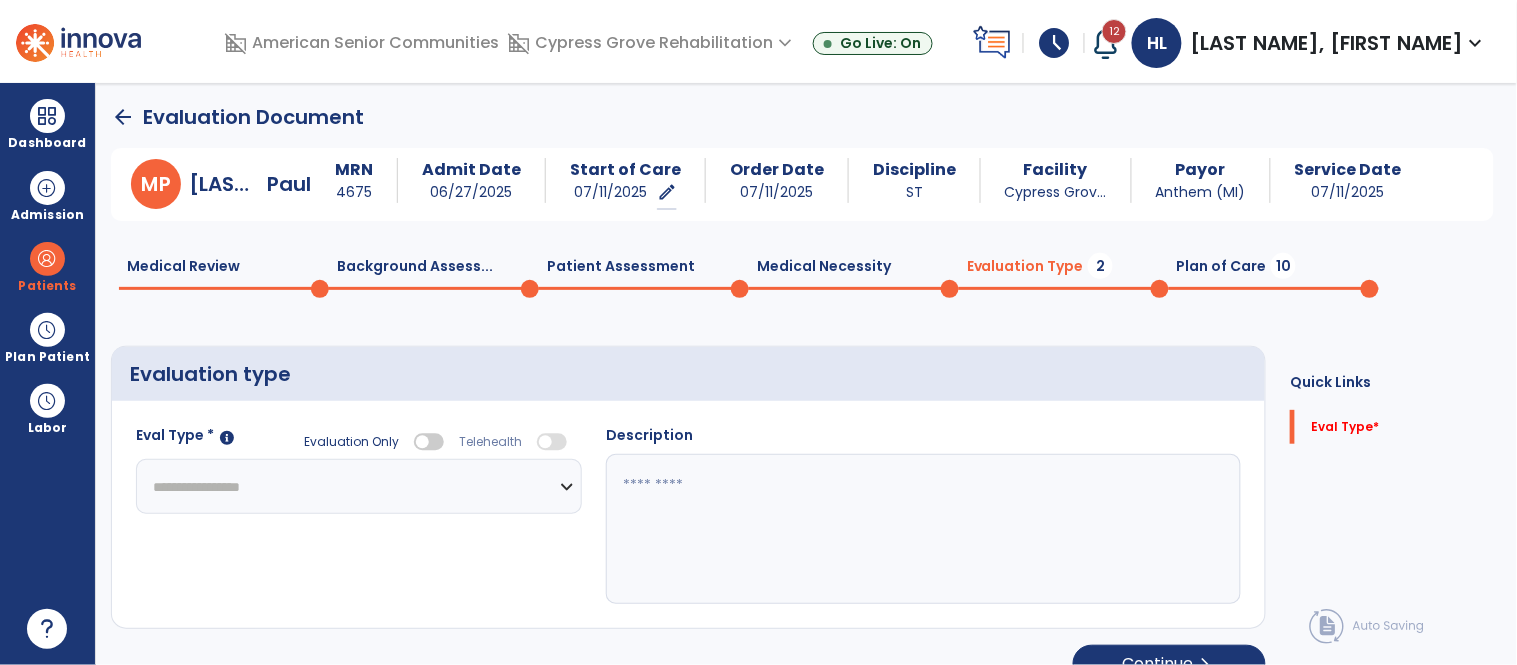 click on "**********" 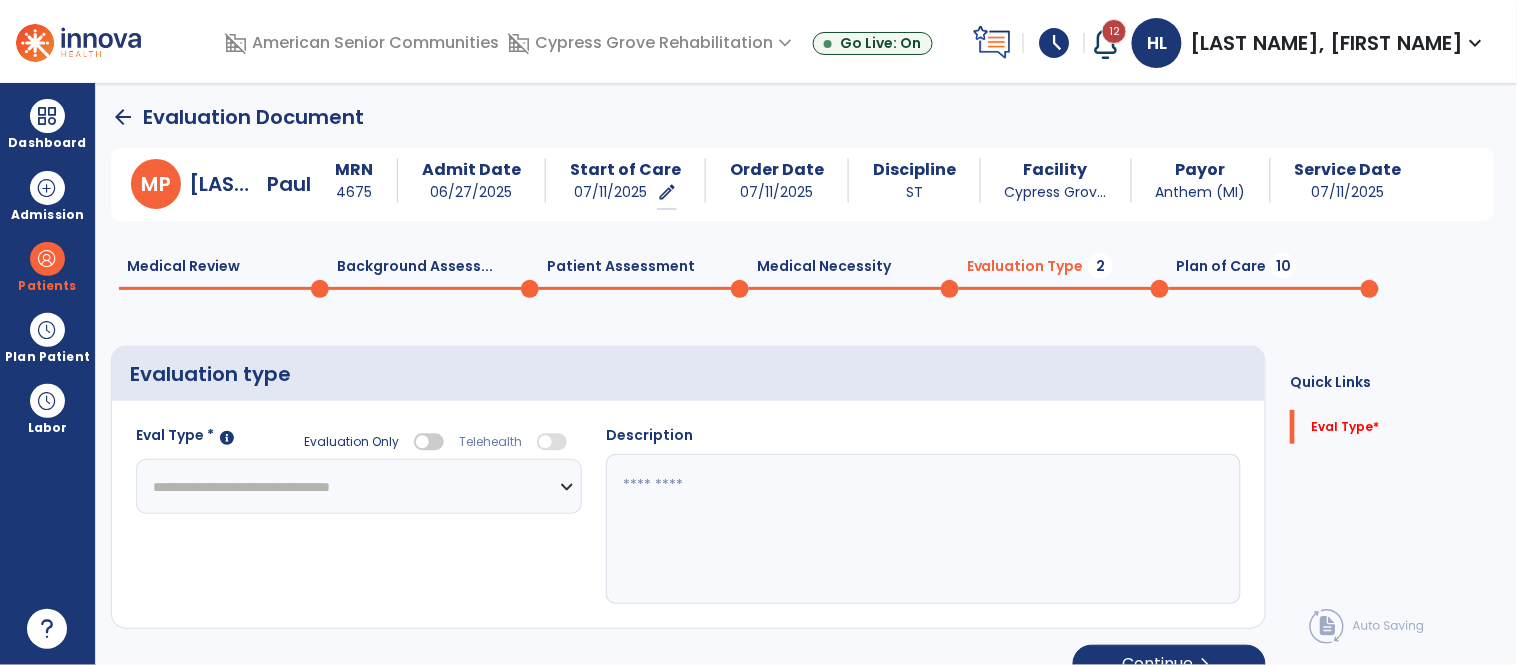 click on "**********" 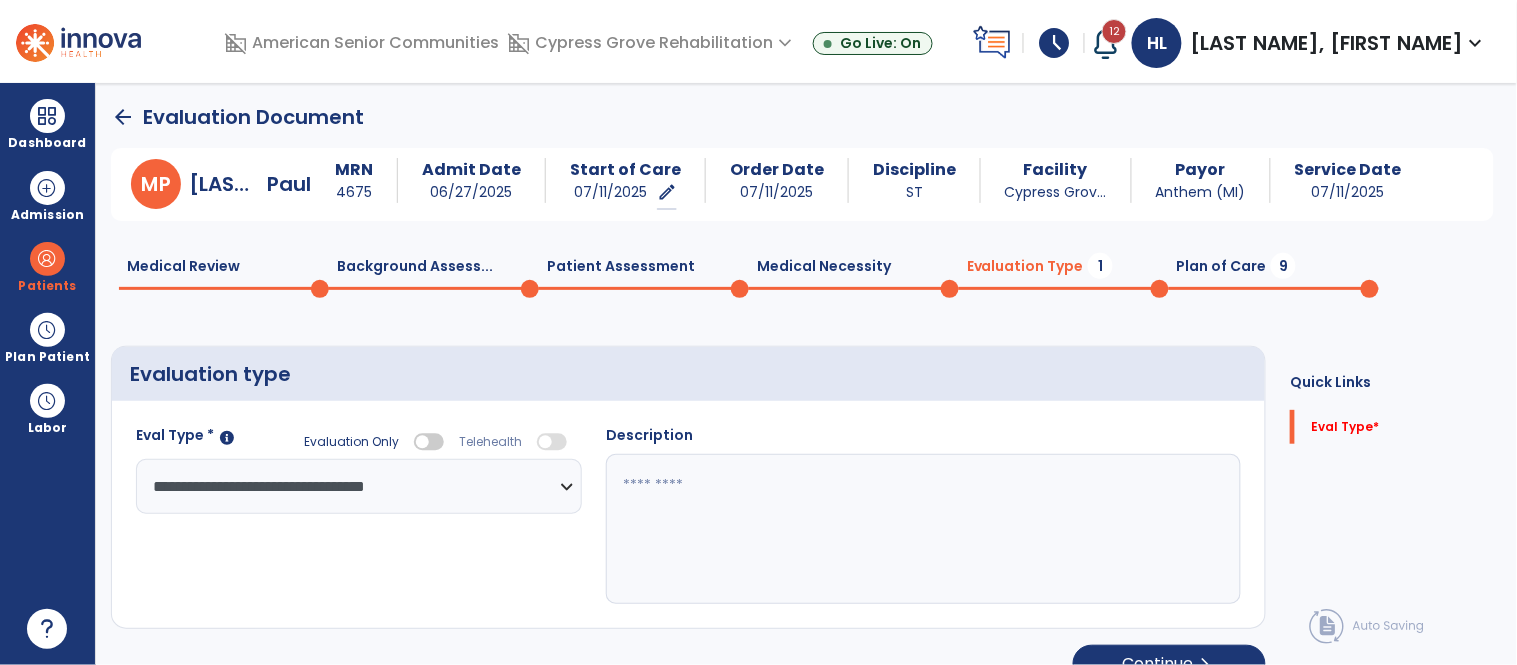 click 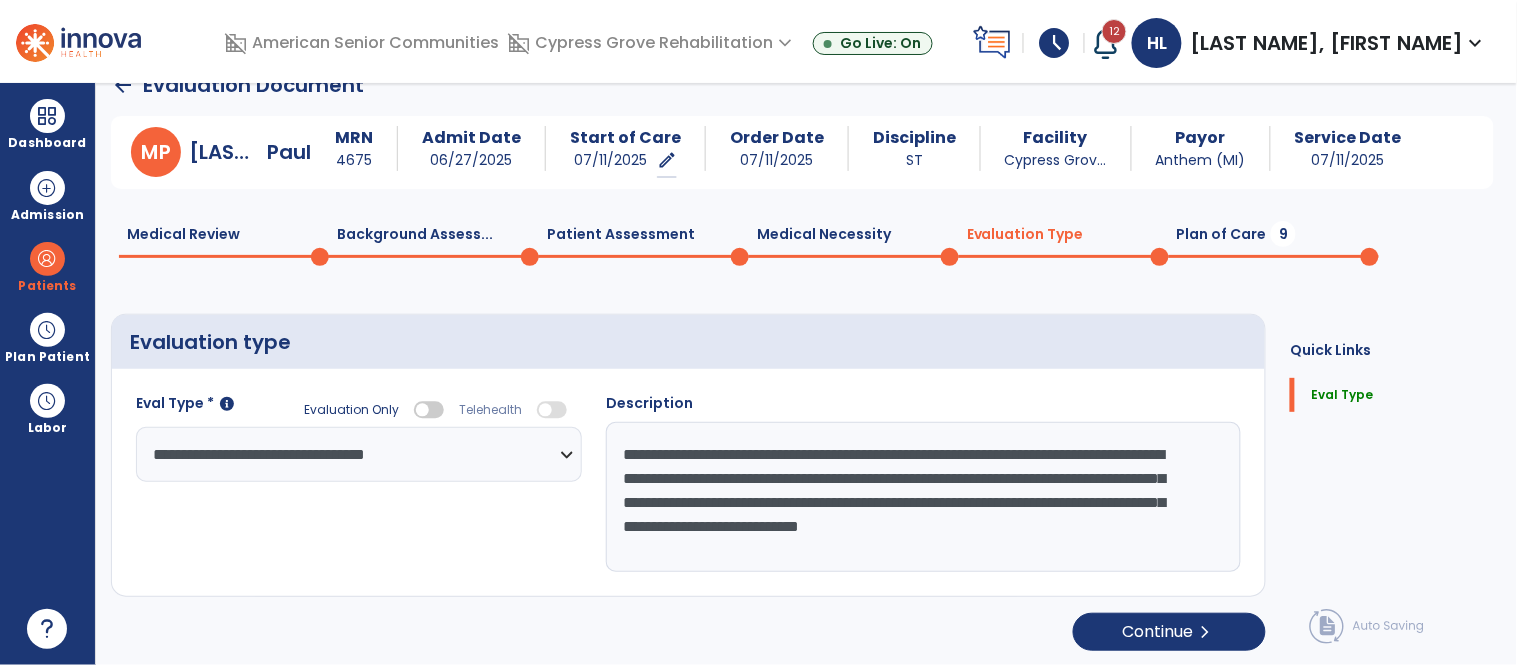 scroll, scrollTop: 35, scrollLeft: 0, axis: vertical 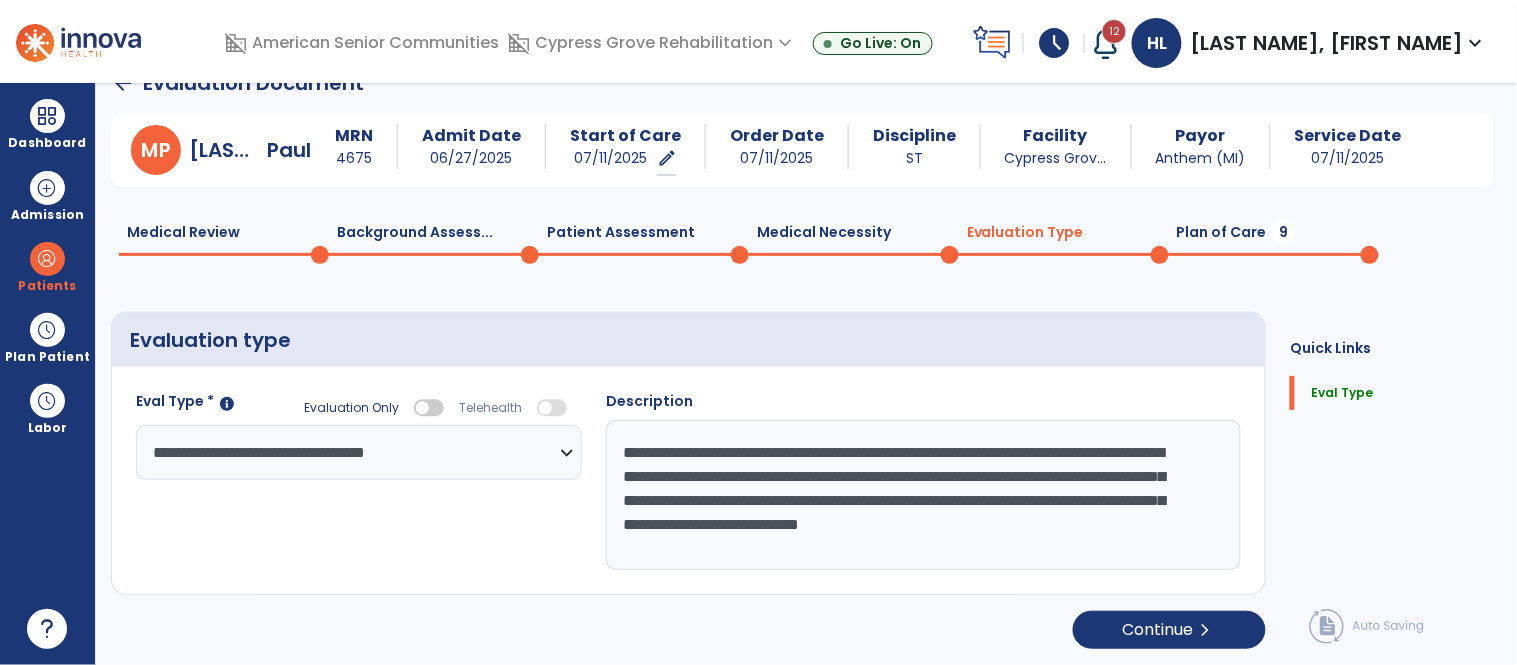 click on "**********" 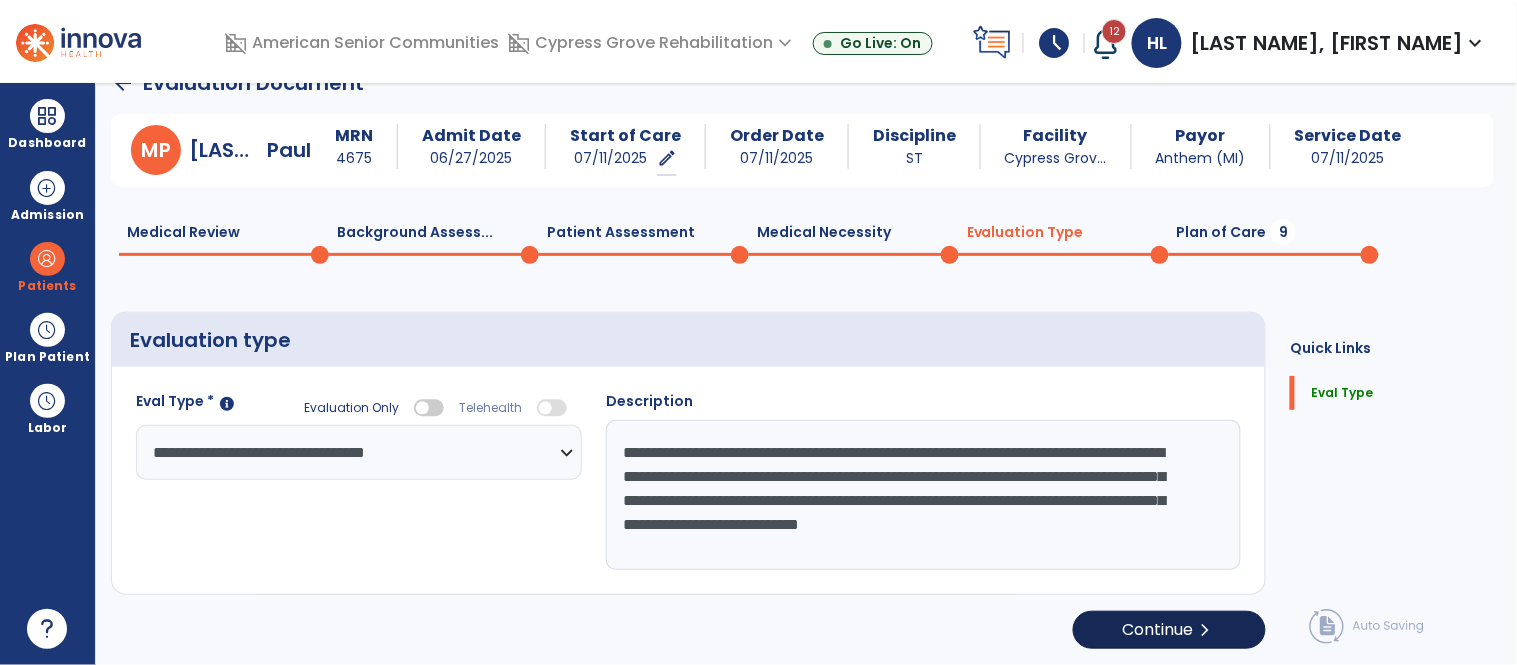 type on "**********" 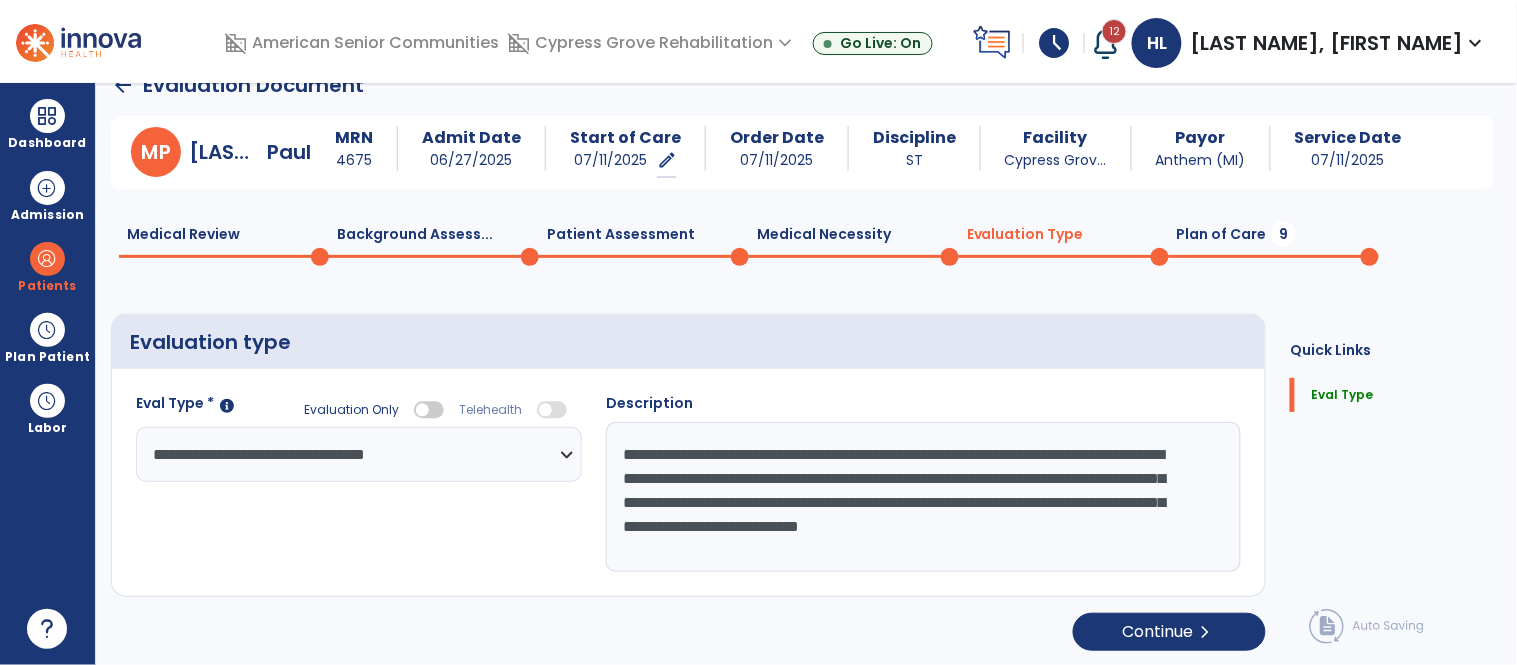 click on "Plan of Care  9" 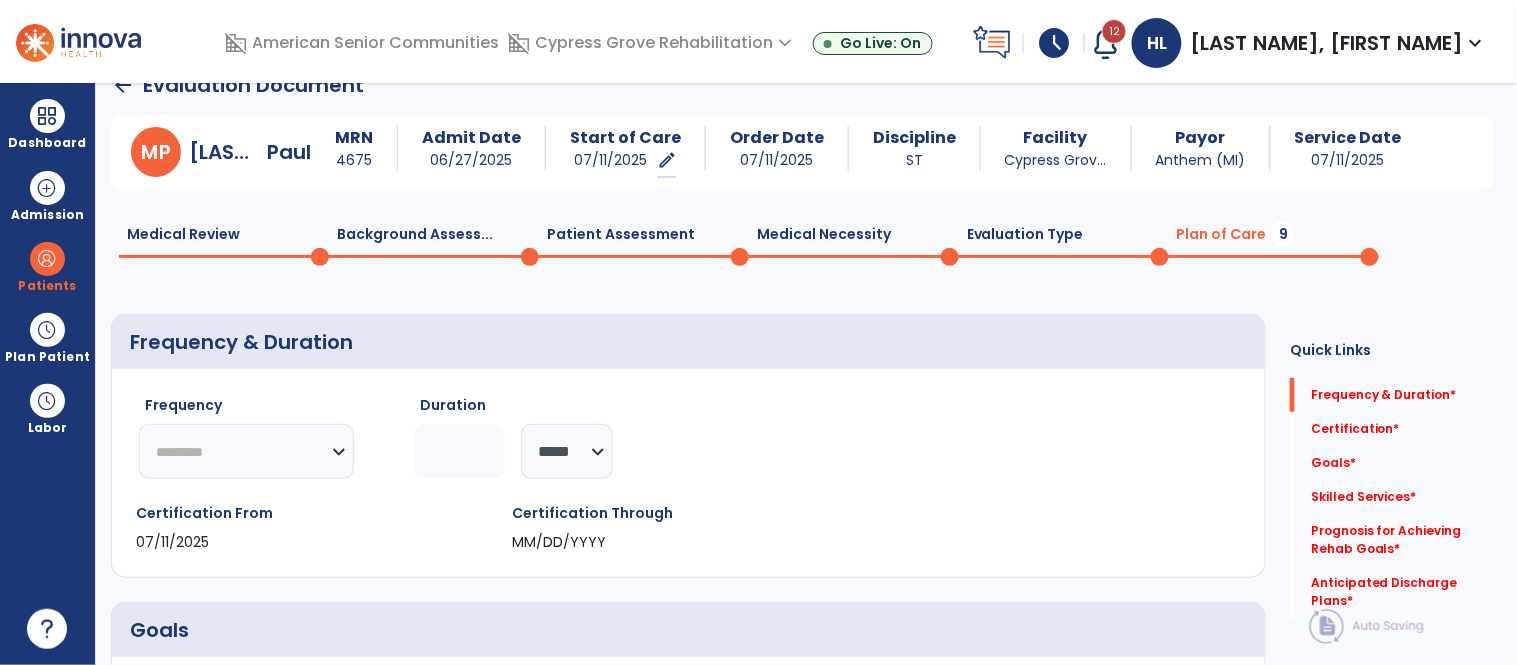 click on "********* ** ** ** ** ** ** **" 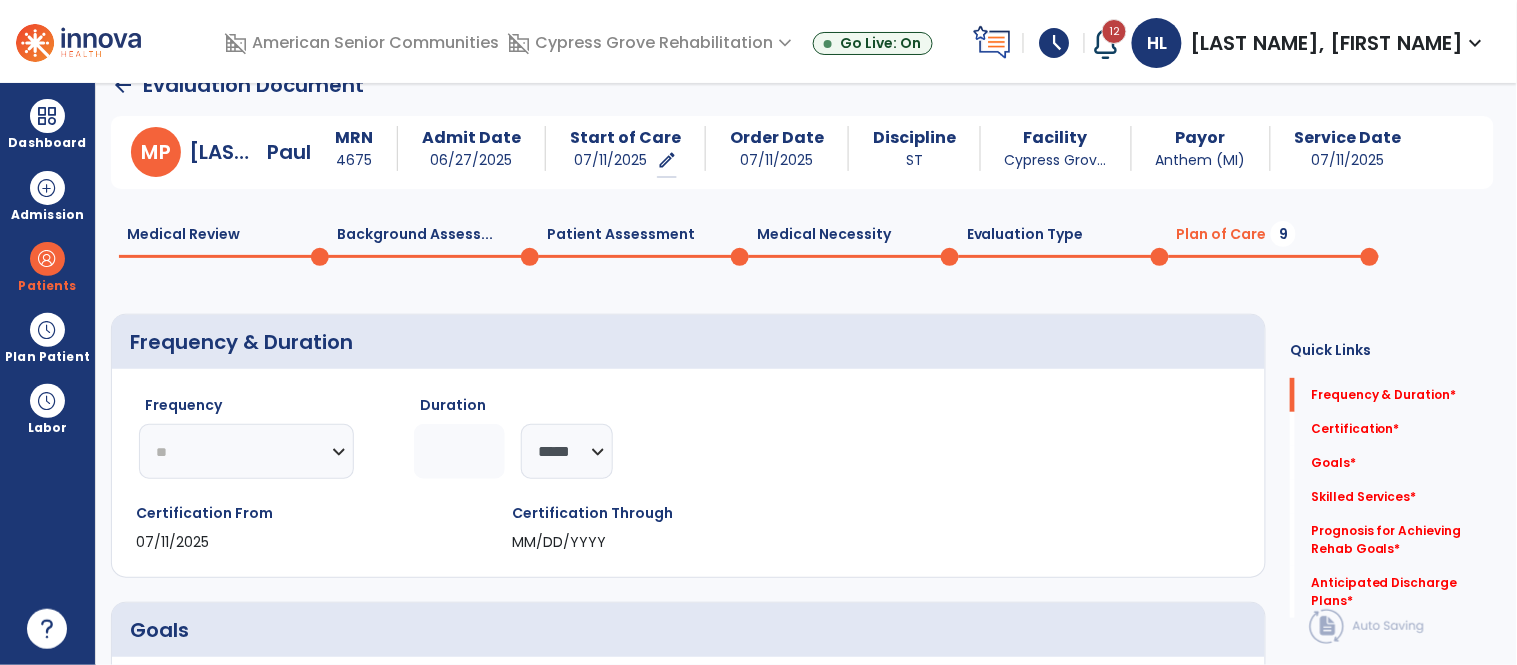 click on "********* ** ** ** ** ** ** **" 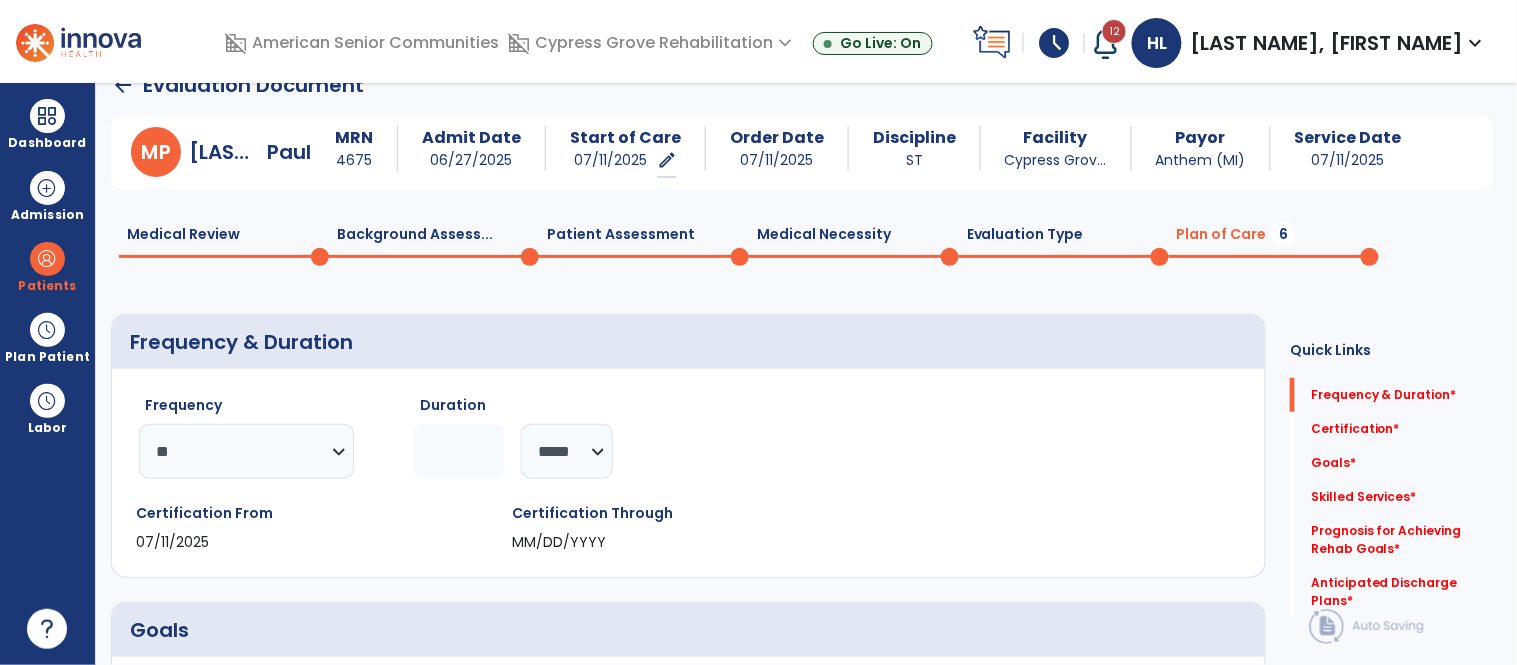 click 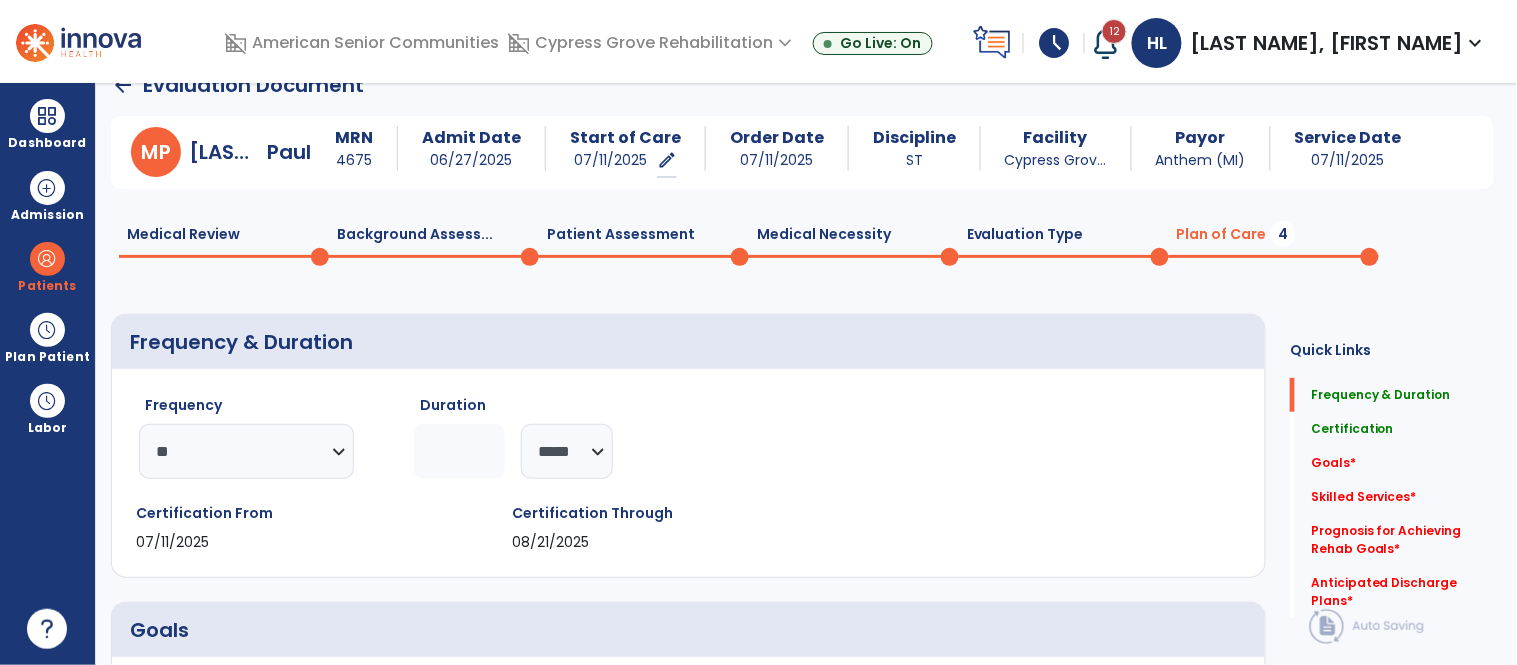 type on "*" 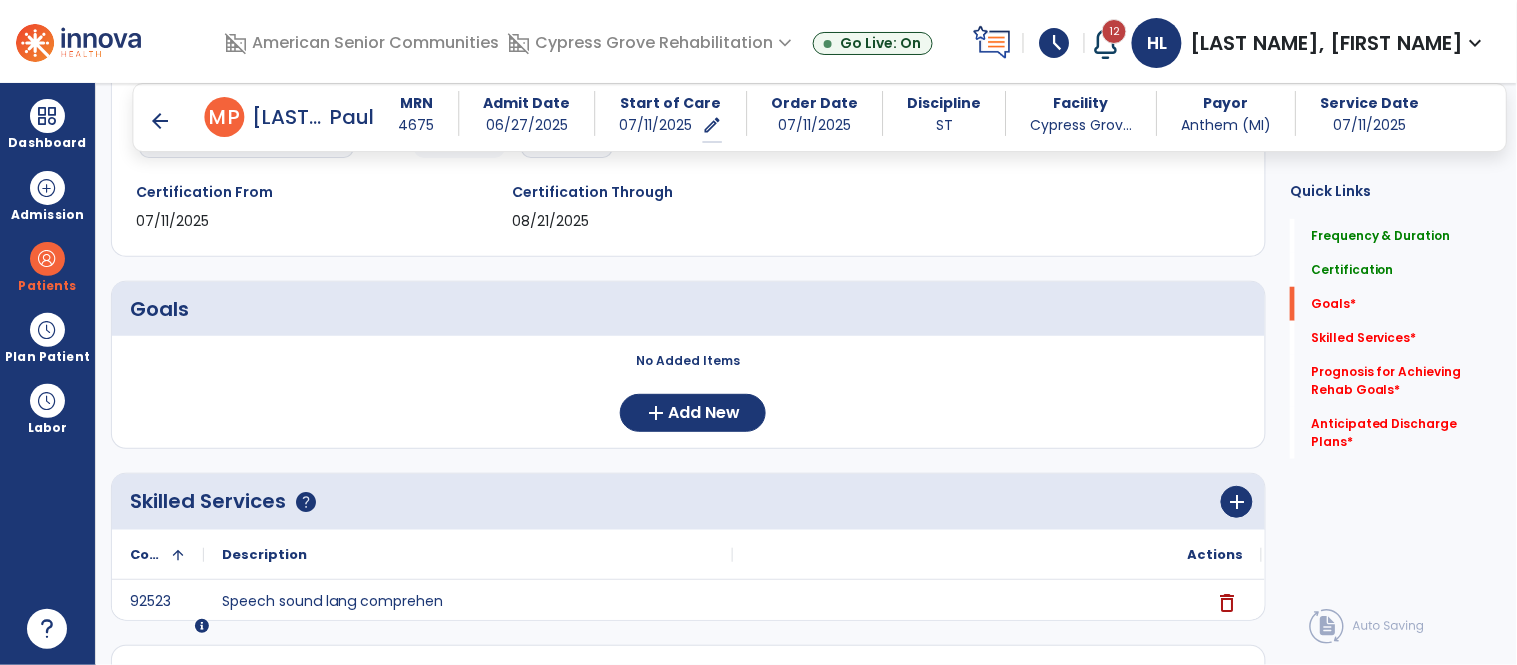 scroll, scrollTop: 344, scrollLeft: 0, axis: vertical 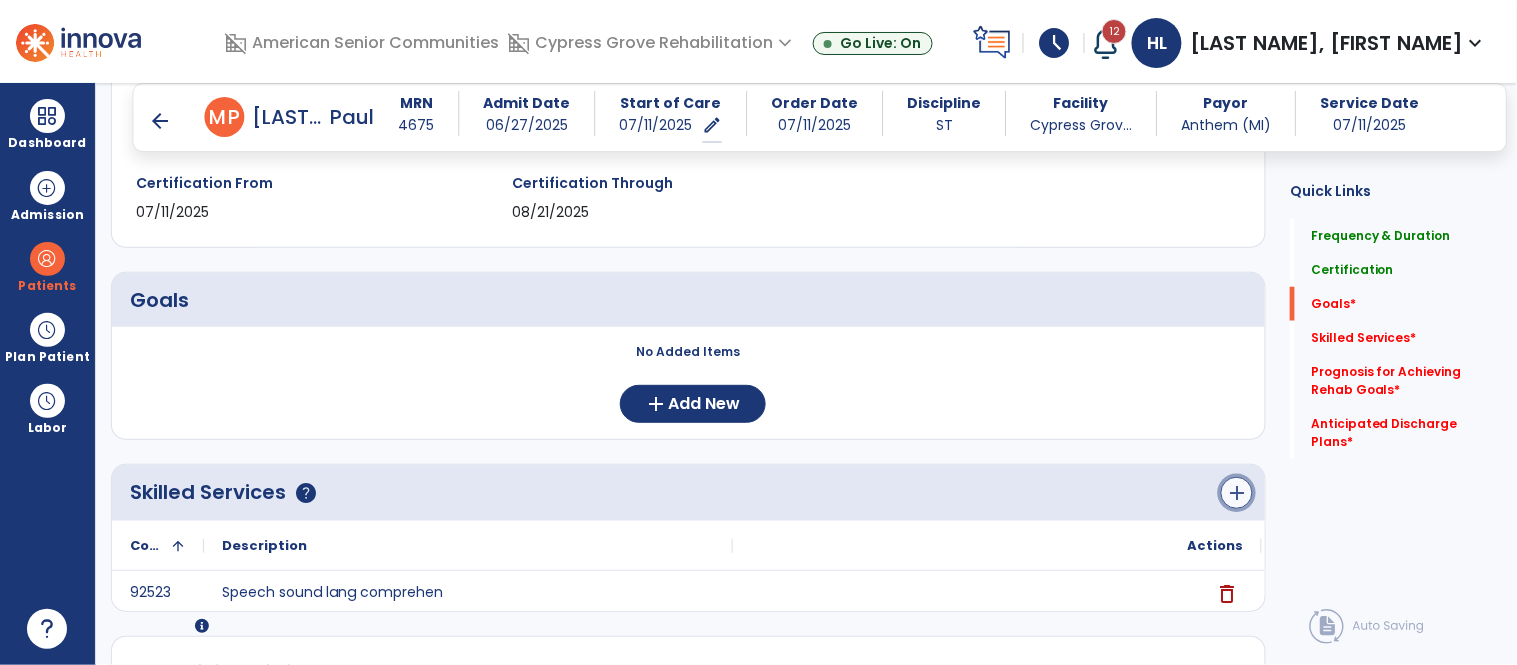 click on "add" 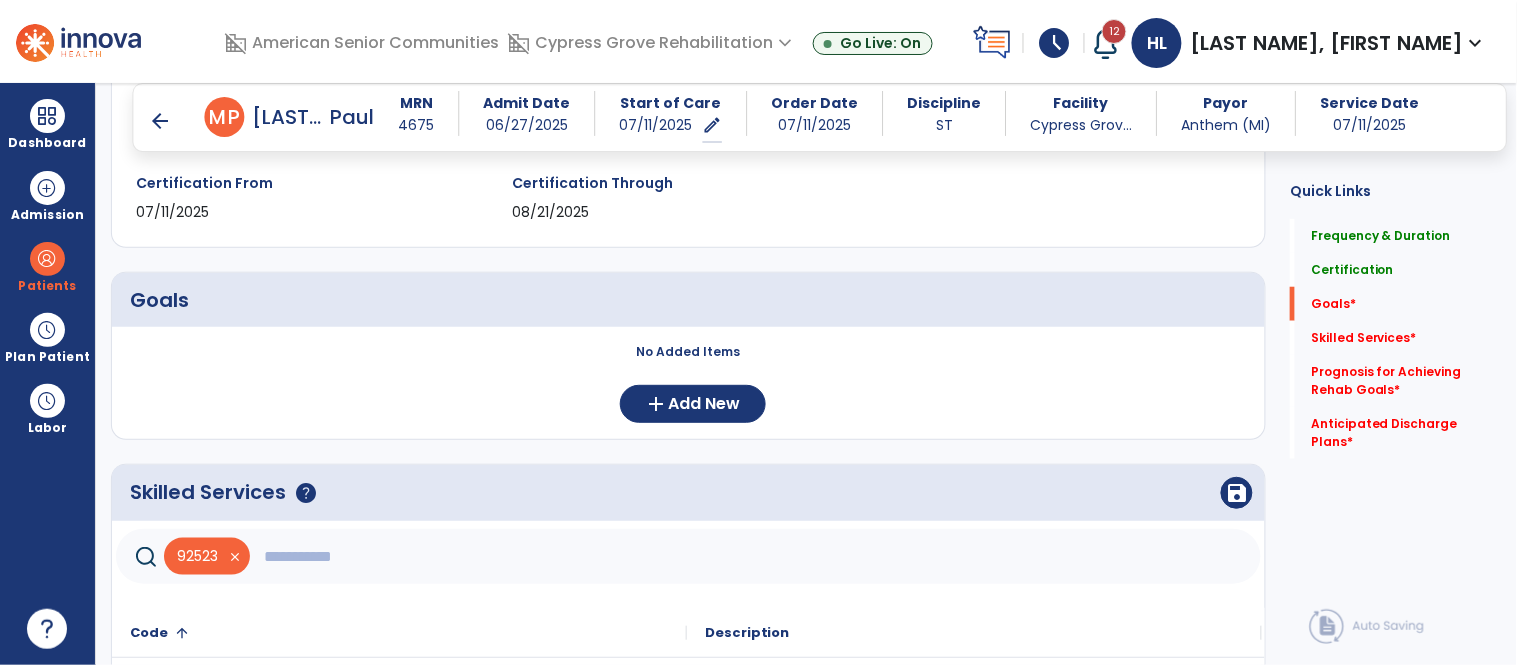 click 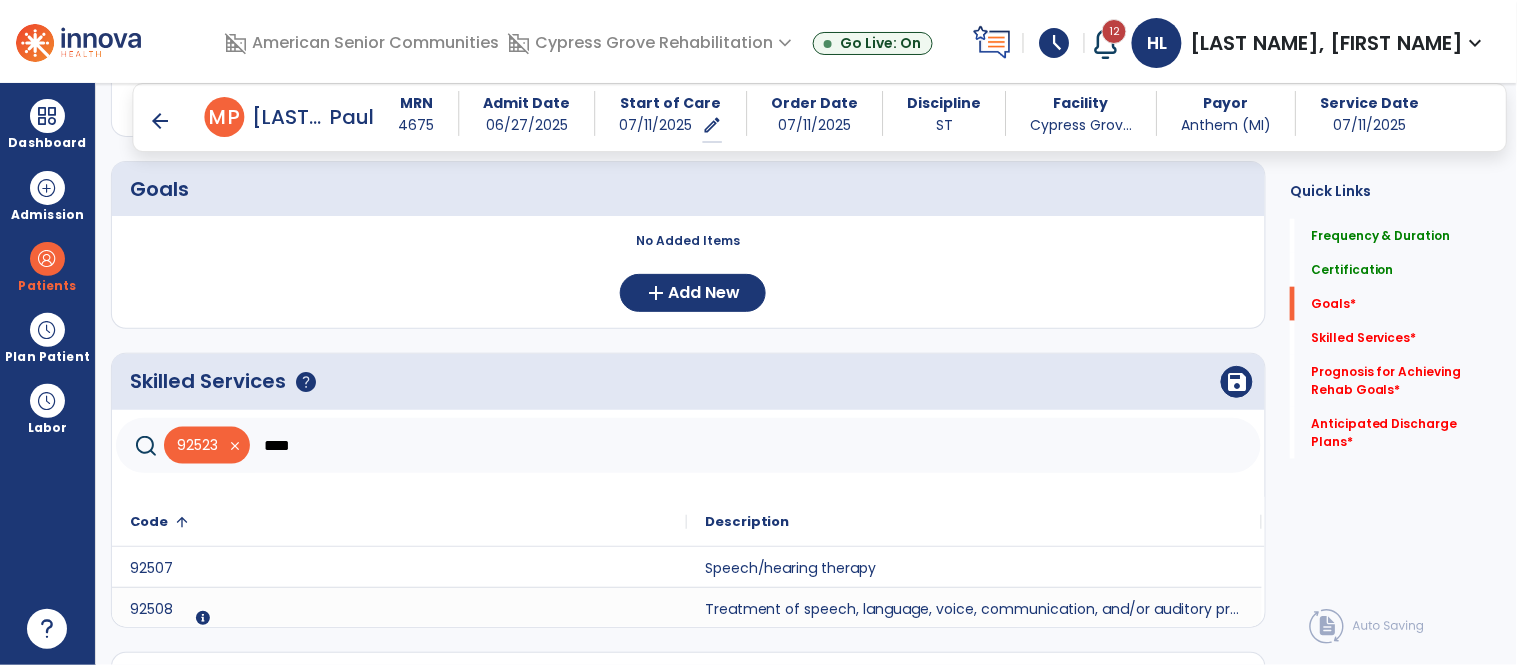 scroll, scrollTop: 521, scrollLeft: 0, axis: vertical 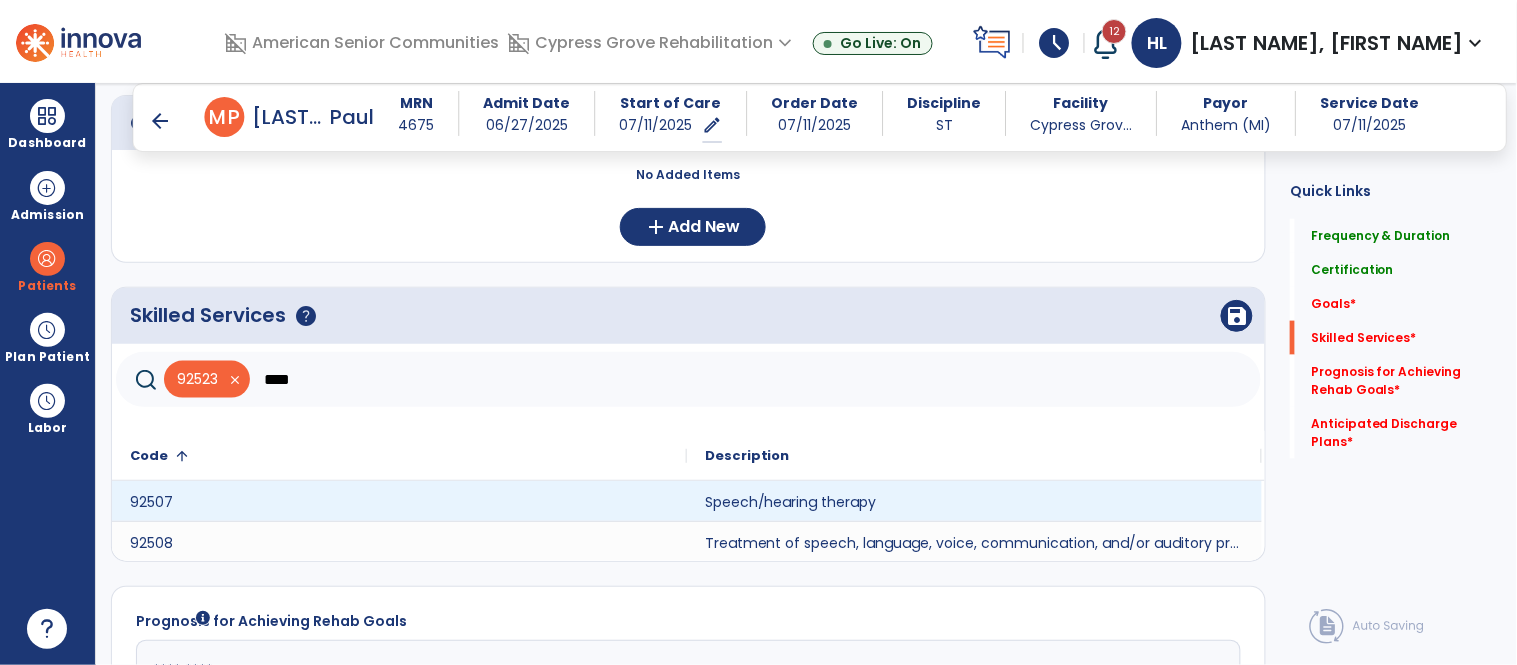 type on "****" 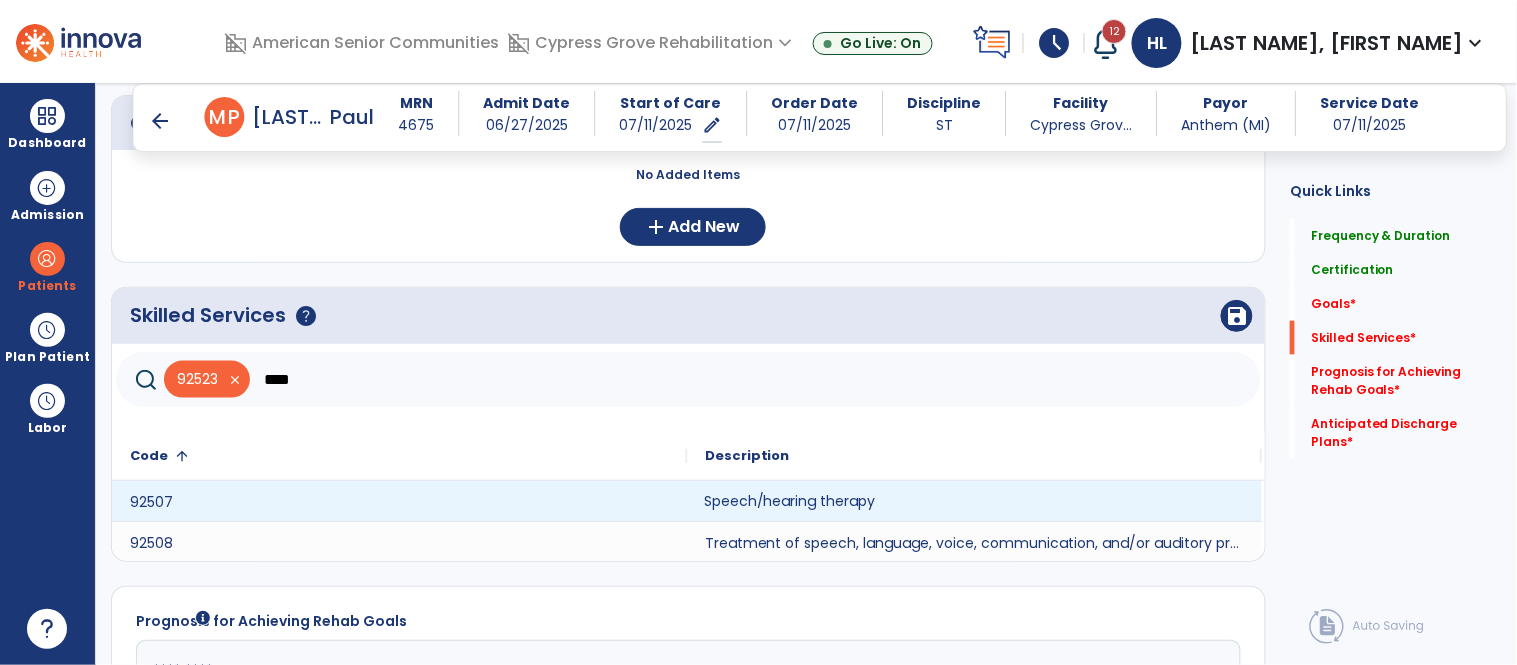 click on "Speech/hearing therapy" 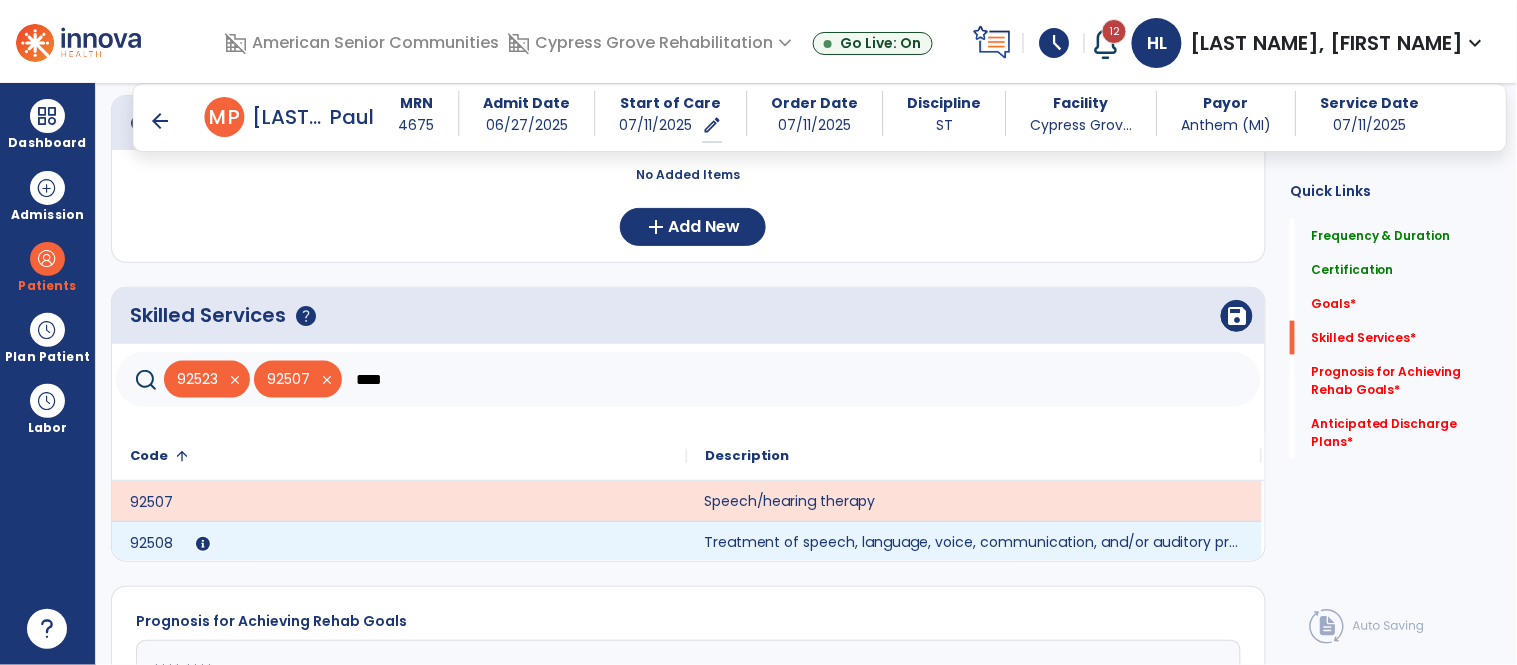 click on "Treatment of speech, language, voice, communication, and/or auditory processing disorder: group, two or more individuals." 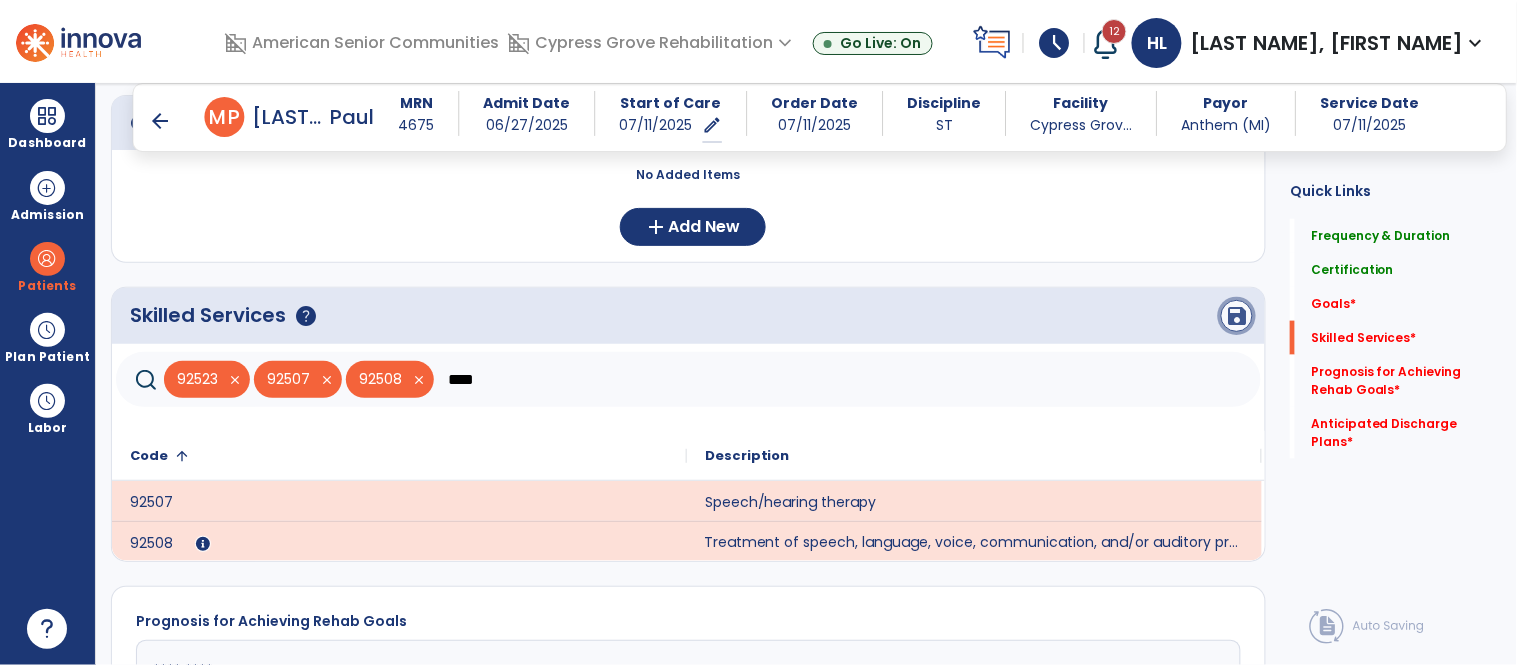 click on "save" 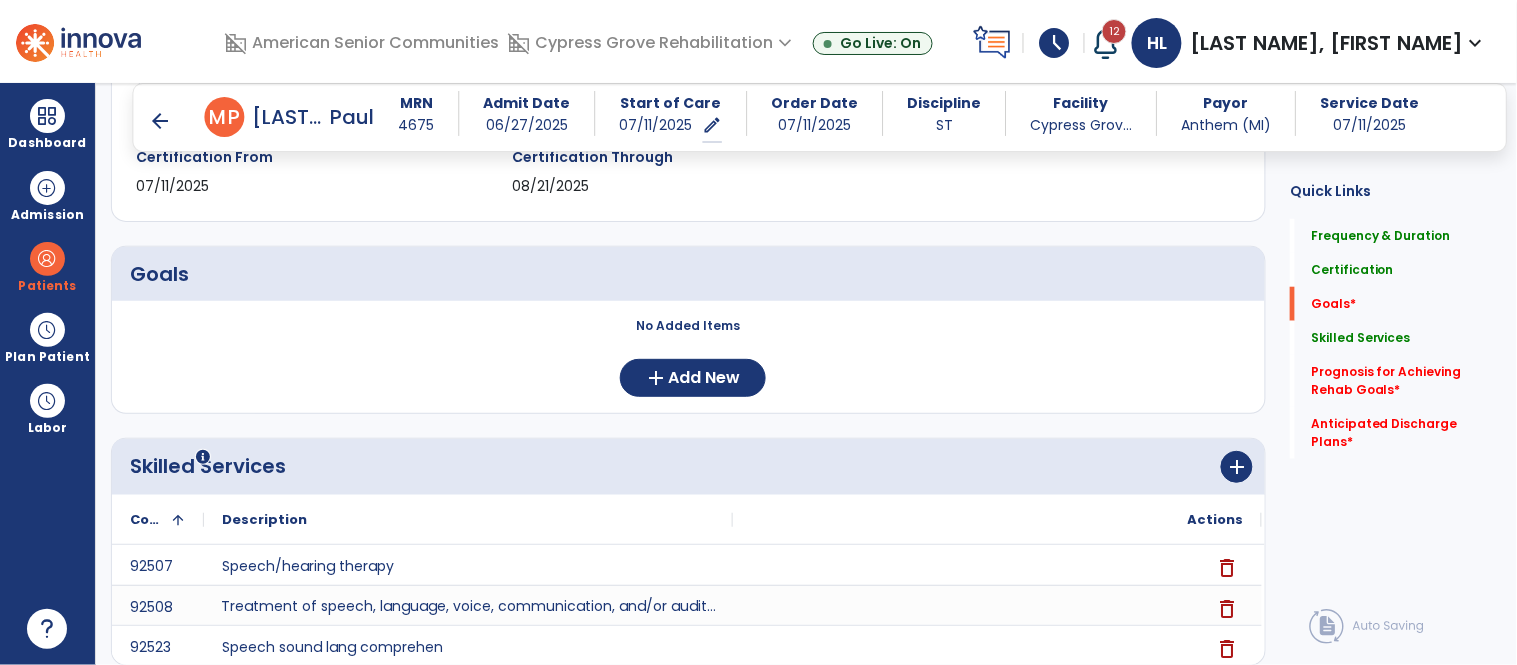 scroll, scrollTop: 351, scrollLeft: 0, axis: vertical 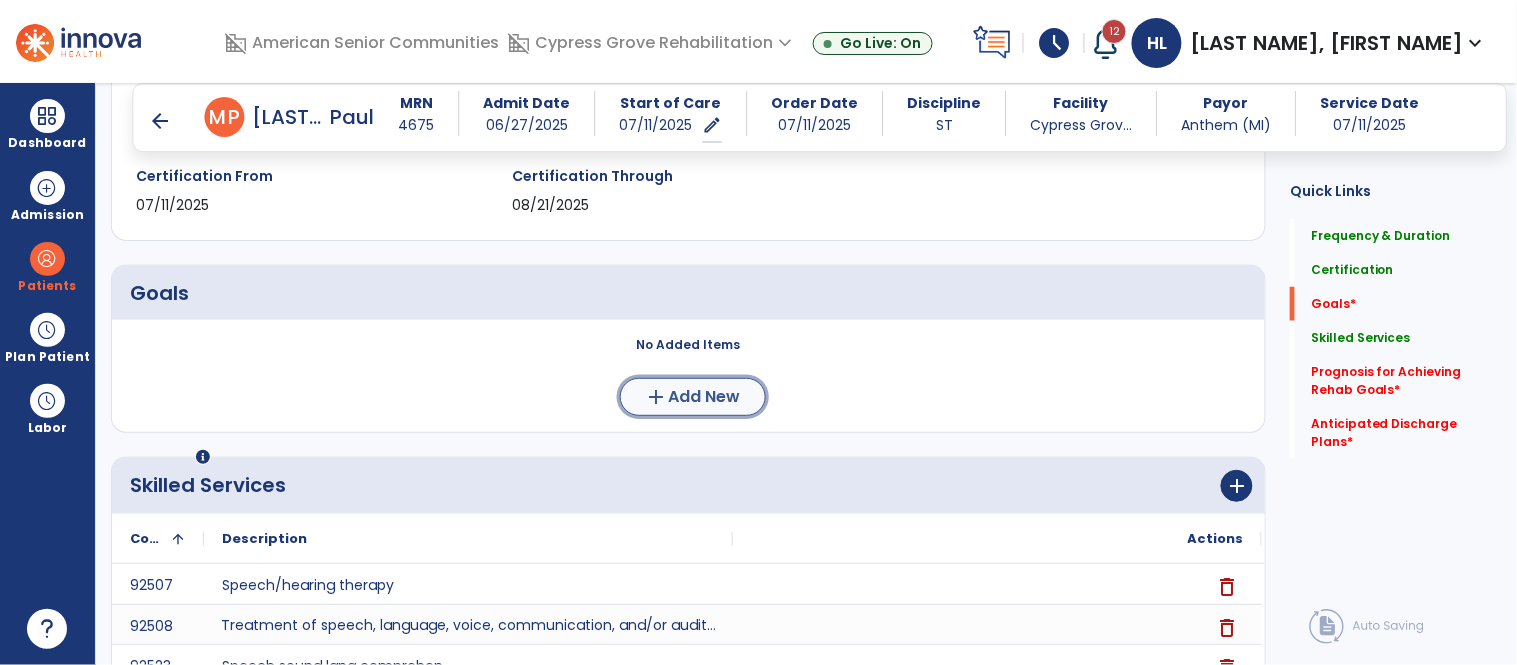 click on "add  Add New" at bounding box center [693, 397] 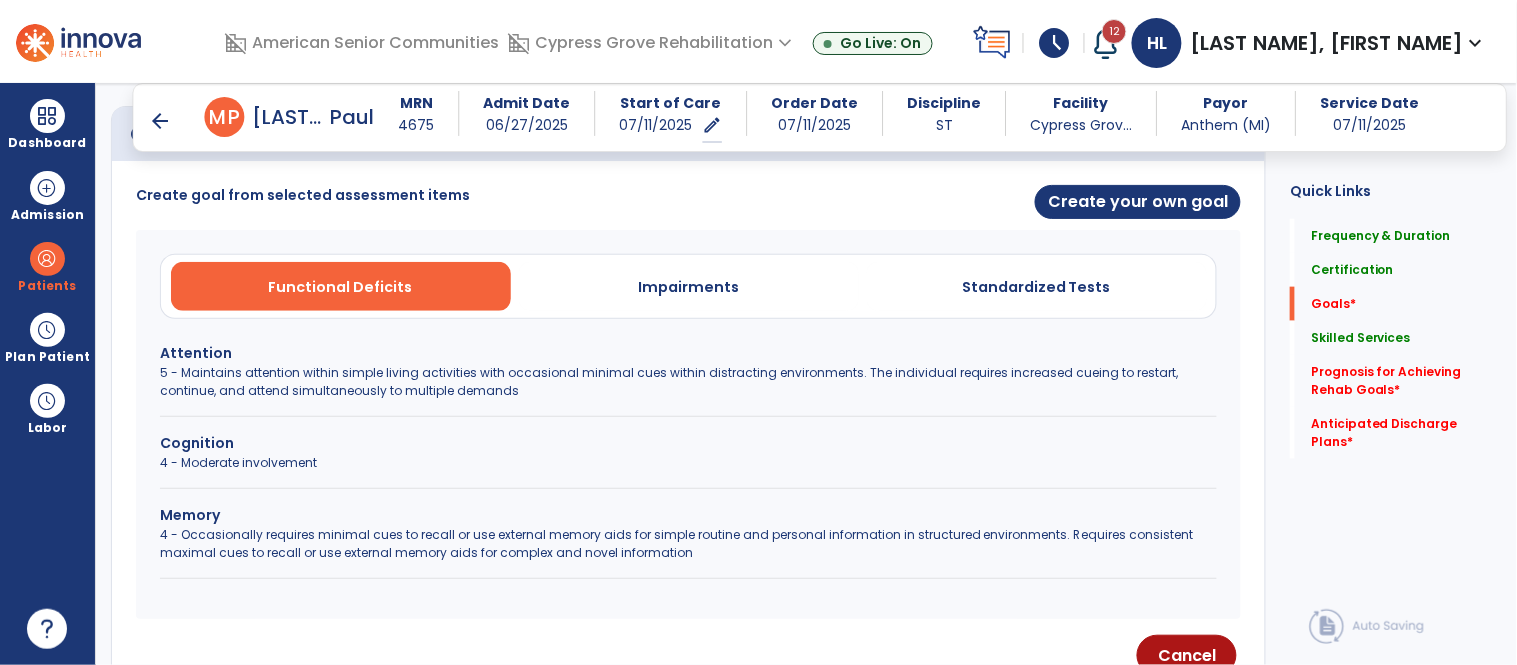 scroll, scrollTop: 518, scrollLeft: 0, axis: vertical 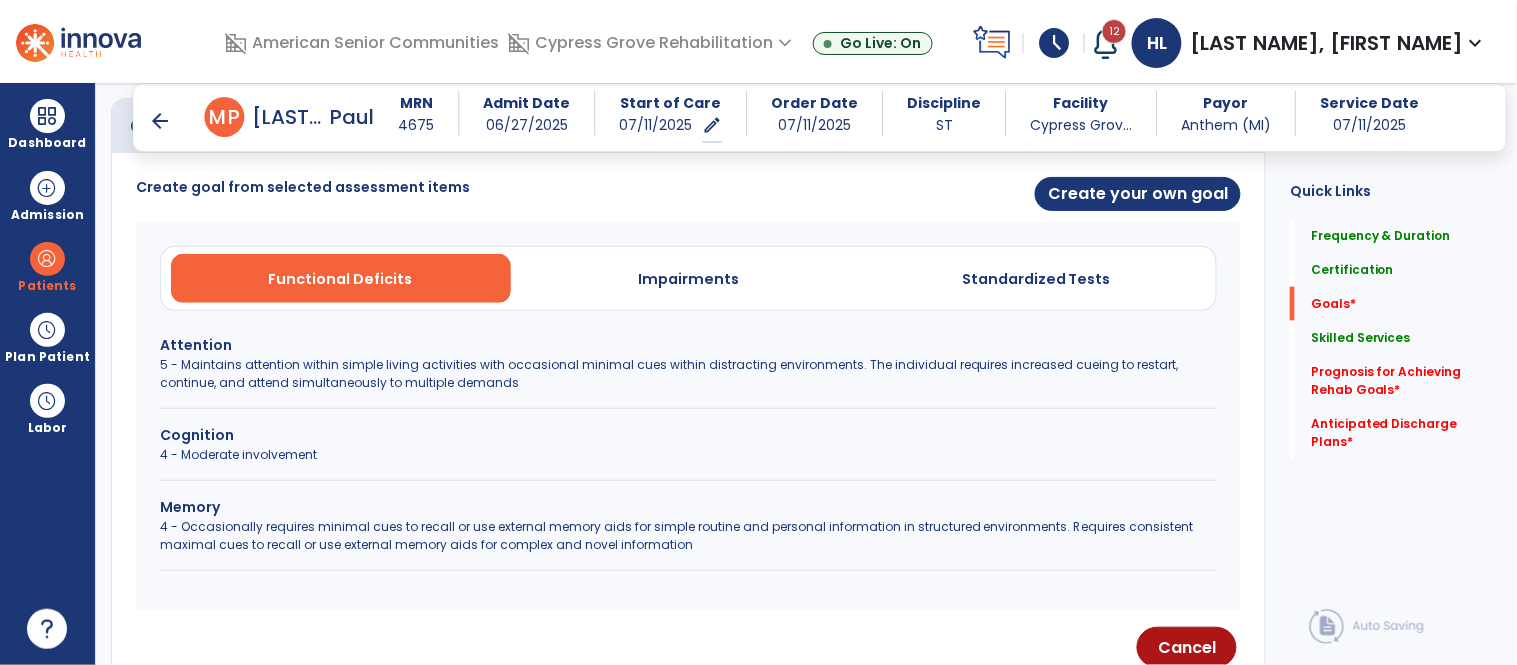 click on "Cognition 4 - Moderate involvement" at bounding box center (688, 453) 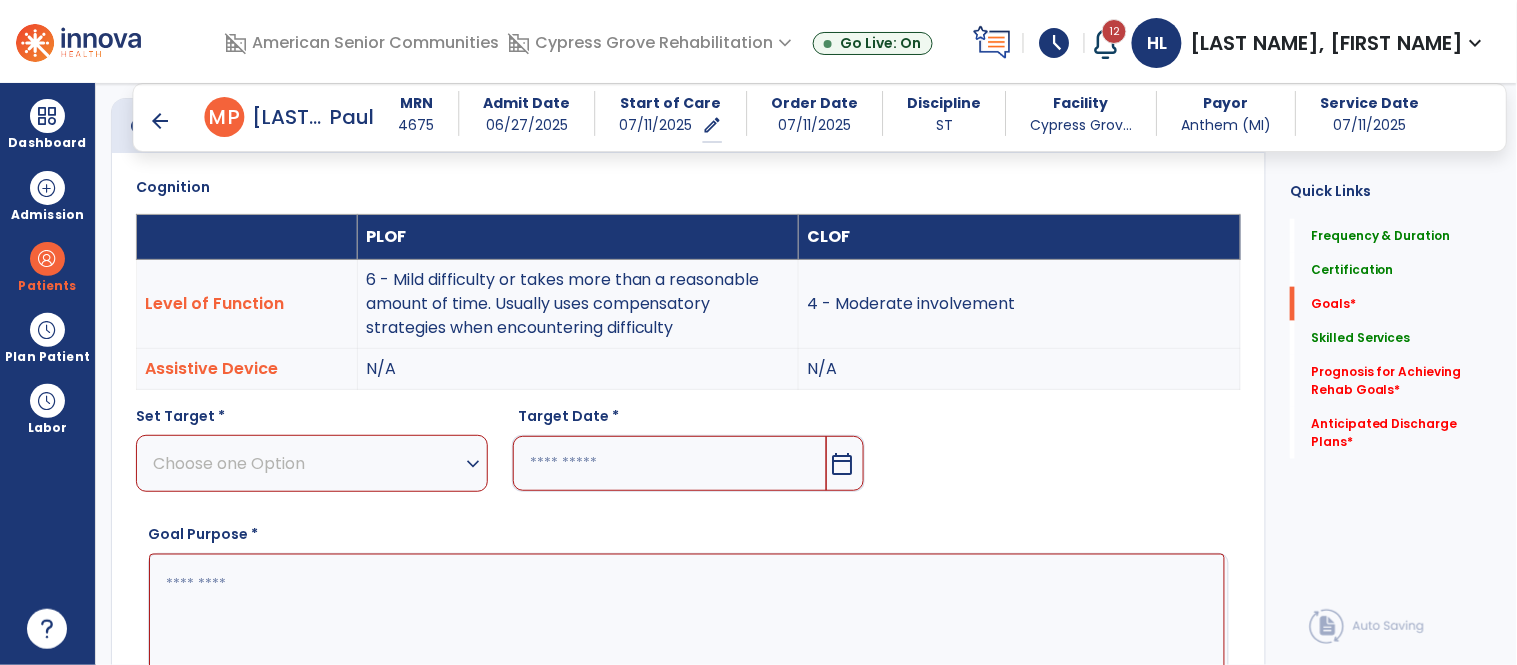 click on "Choose one Option" at bounding box center (307, 463) 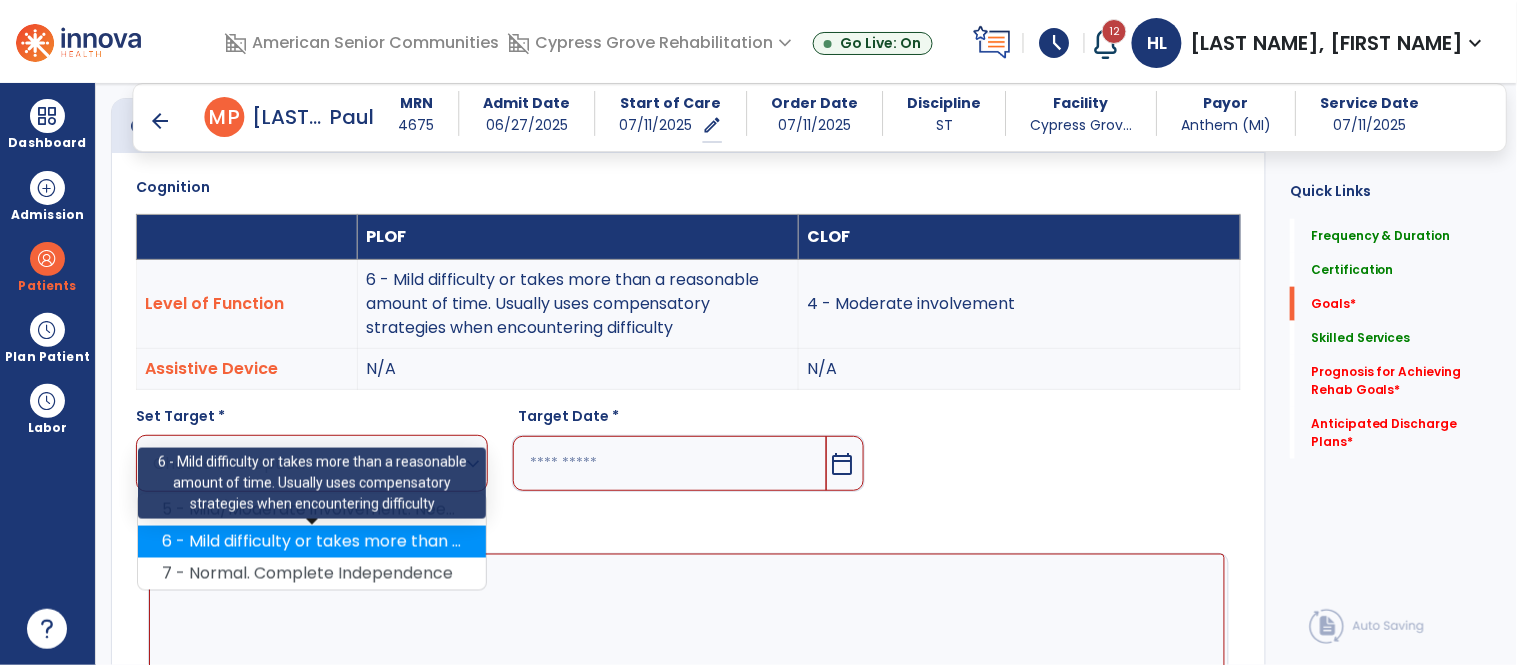 click on "6 - Mild difficulty or takes more than a reasonable amount of time. Usually uses compensatory strategies when encountering difficulty" at bounding box center (312, 542) 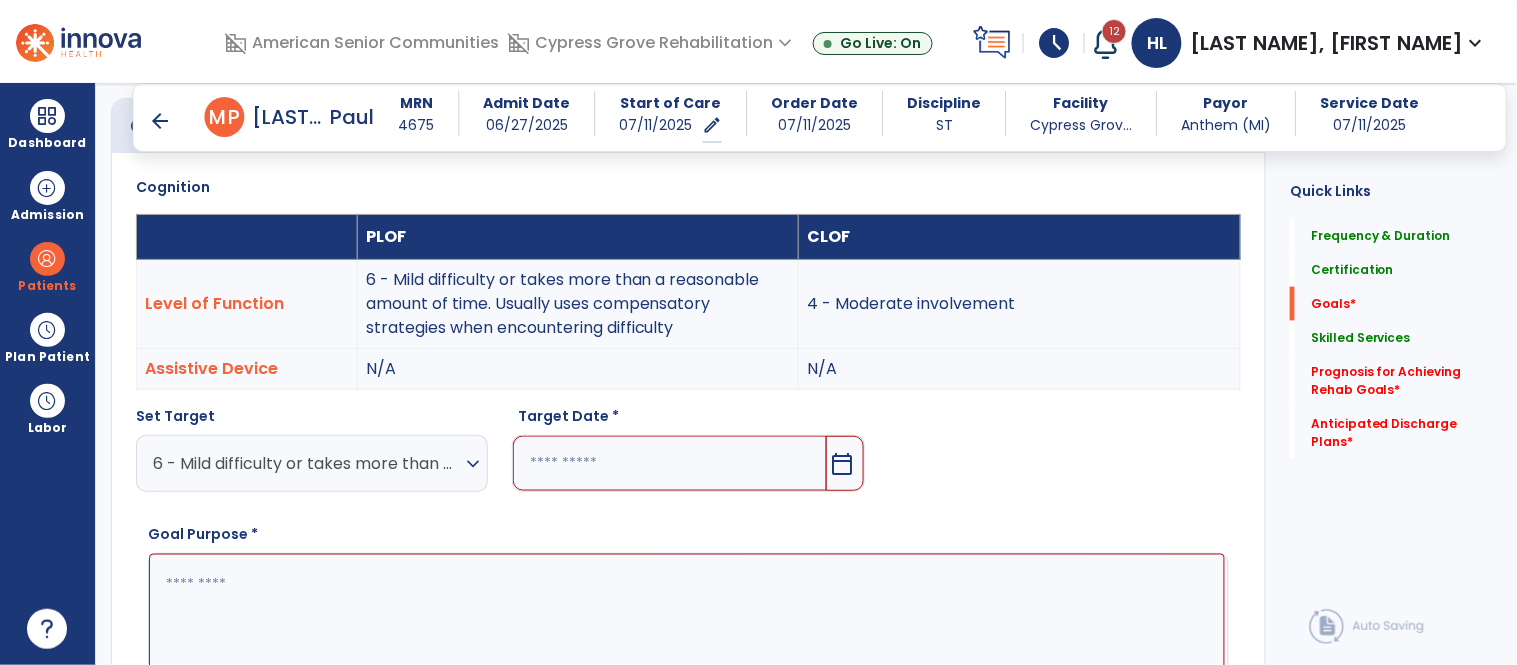 click at bounding box center [669, 463] 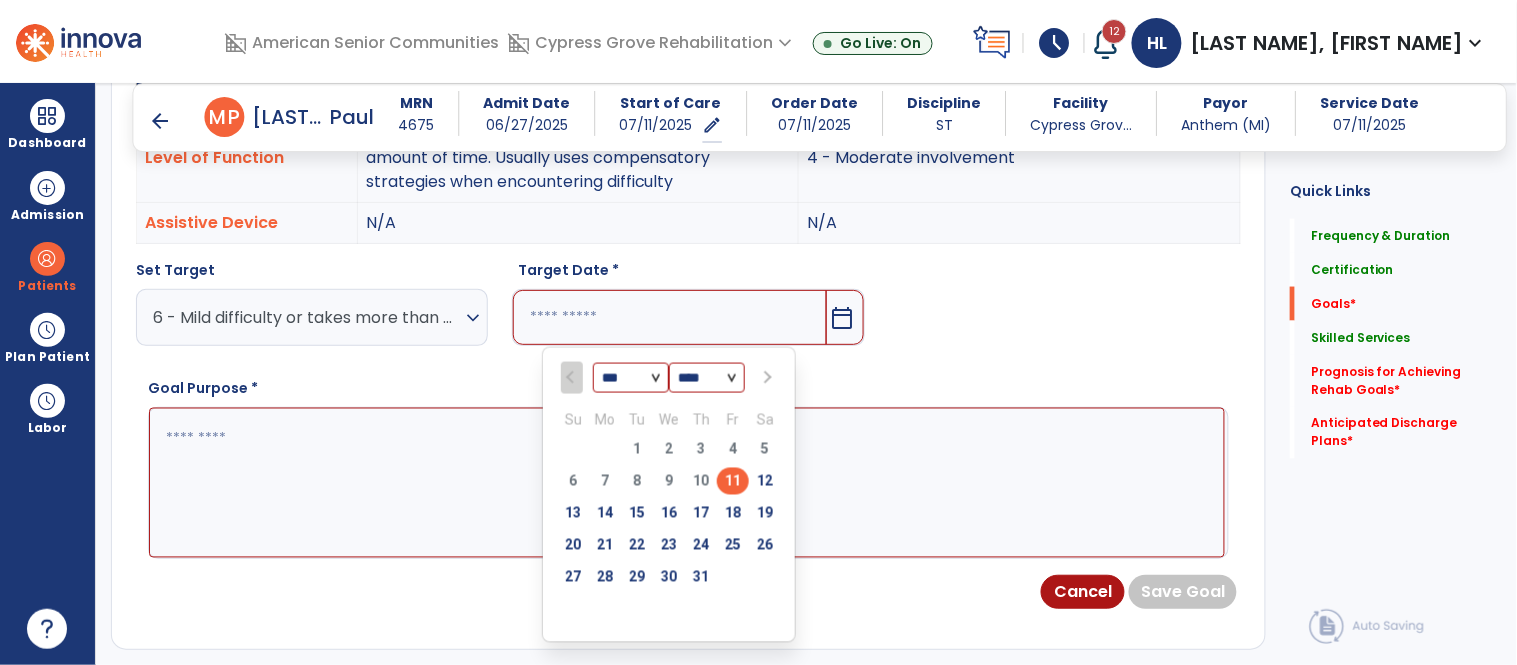 scroll, scrollTop: 695, scrollLeft: 0, axis: vertical 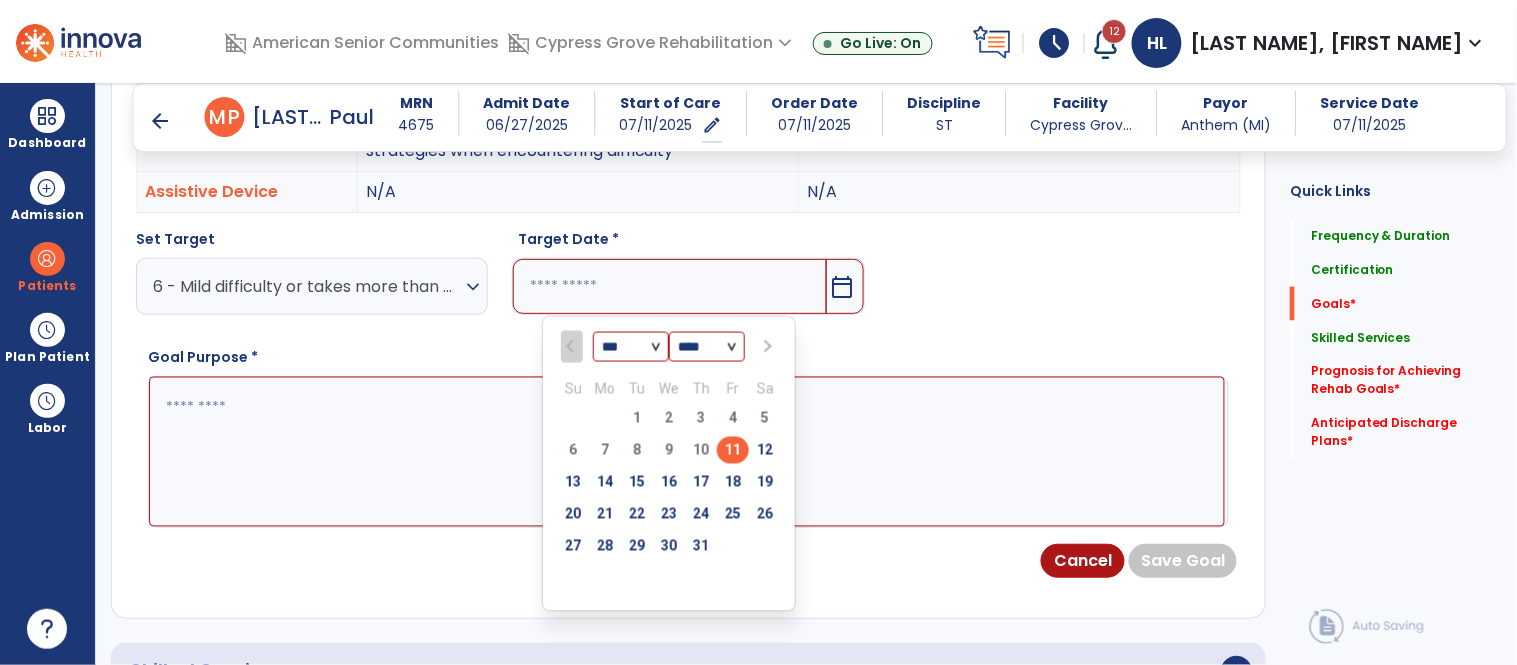 click at bounding box center [766, 347] 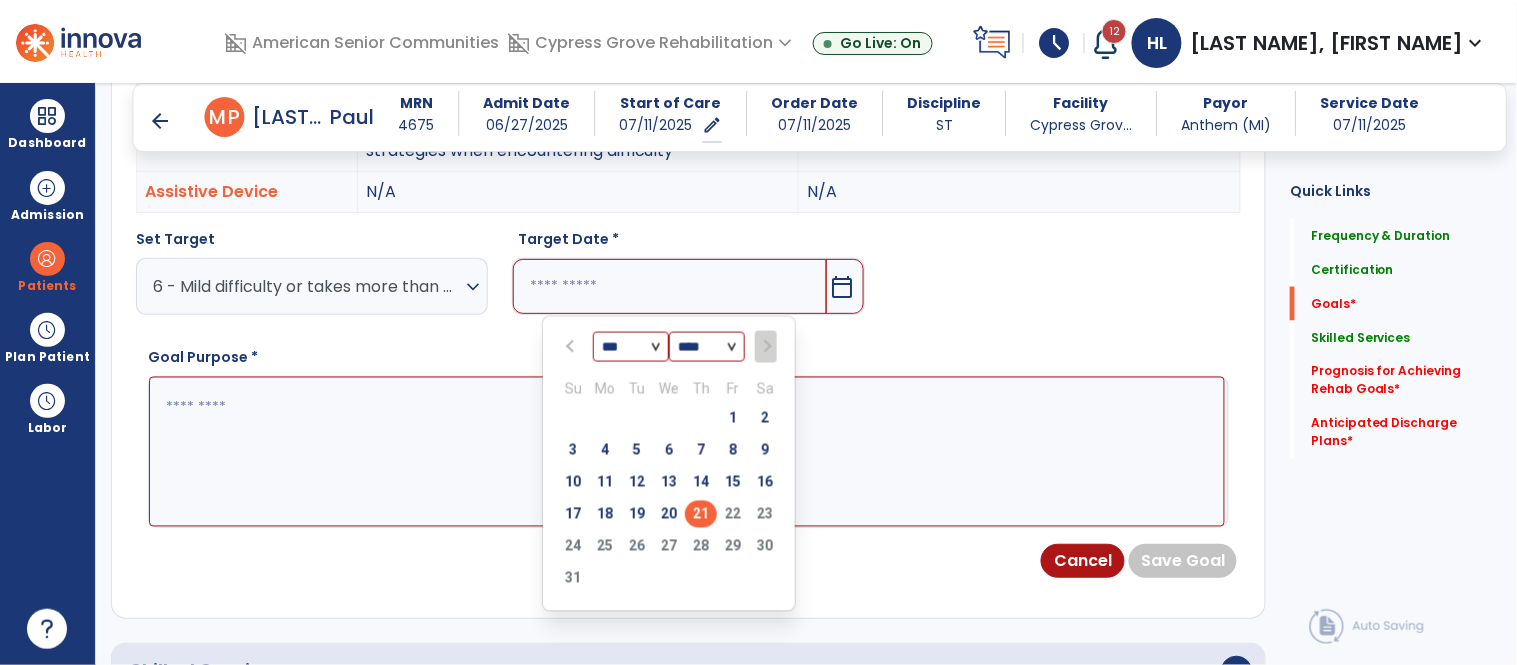 click on "21" at bounding box center [701, 514] 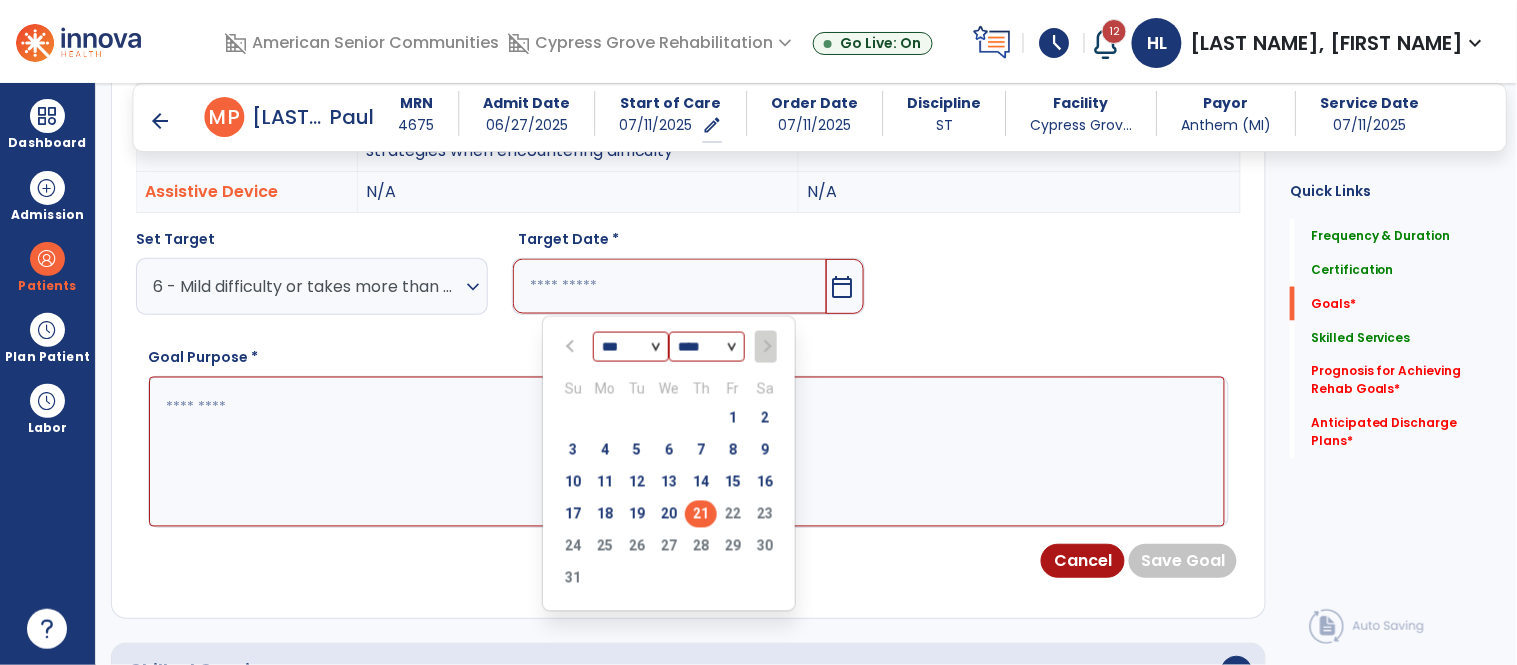 type on "*********" 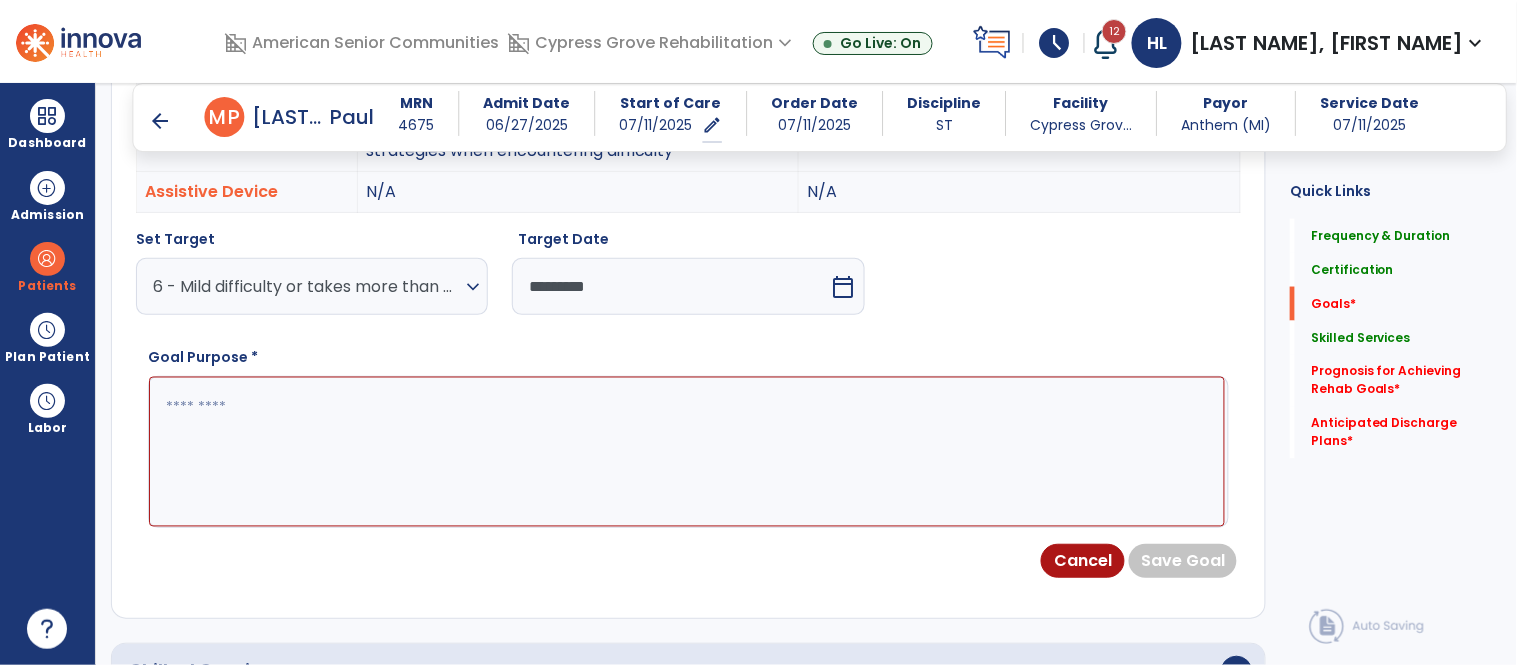 click at bounding box center (687, 452) 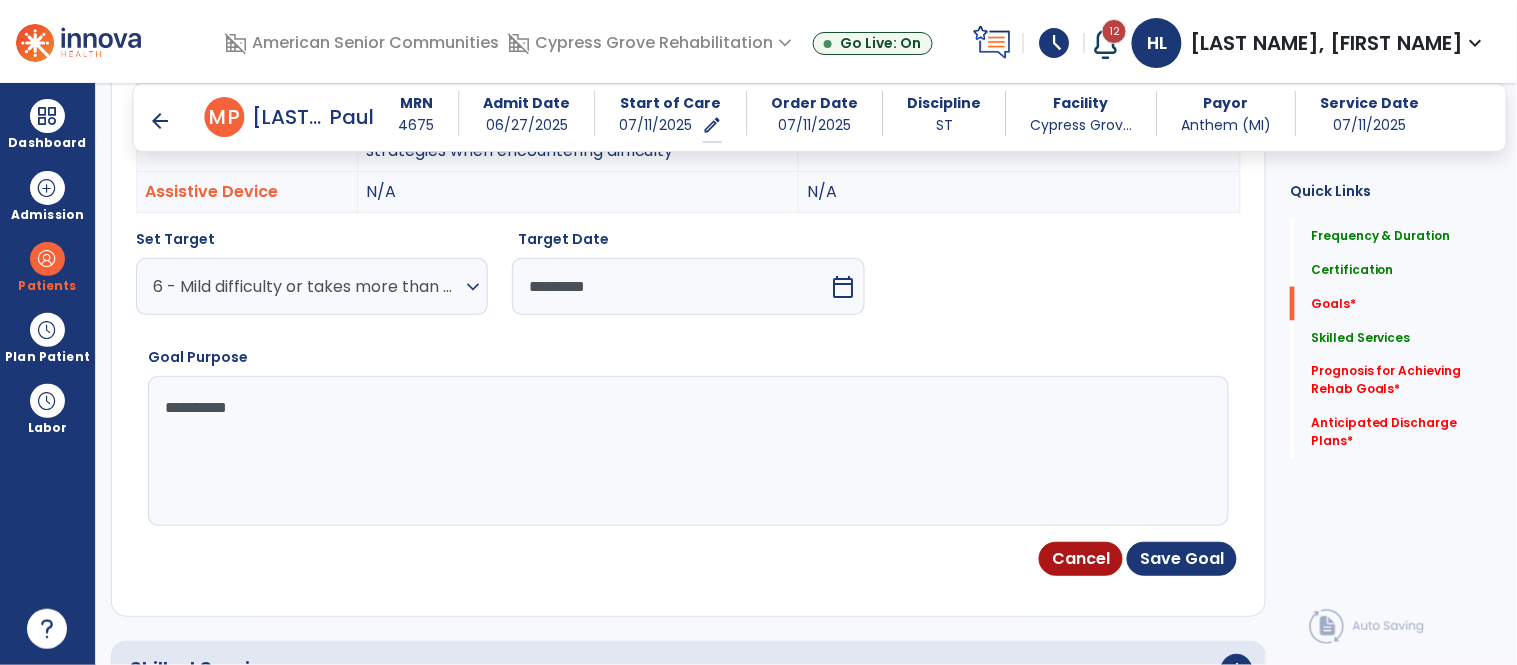 type on "**********" 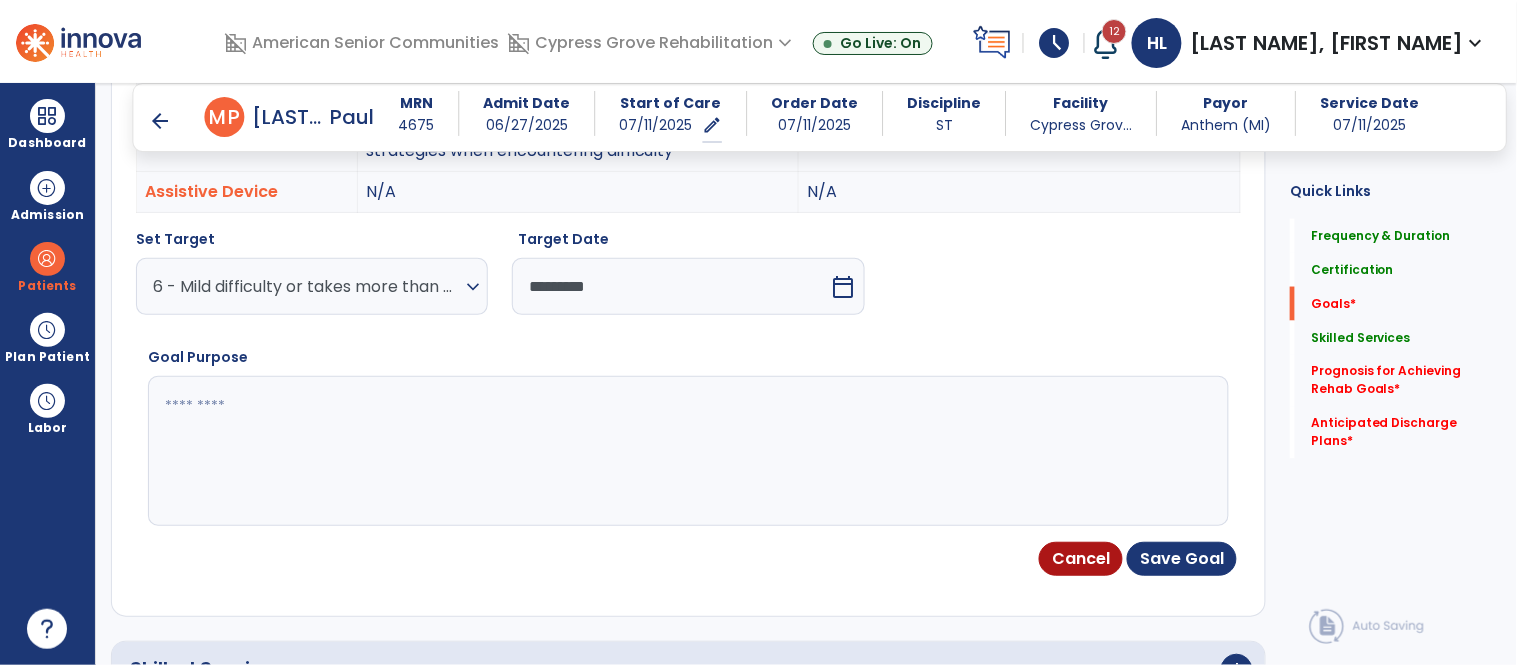 type on "**********" 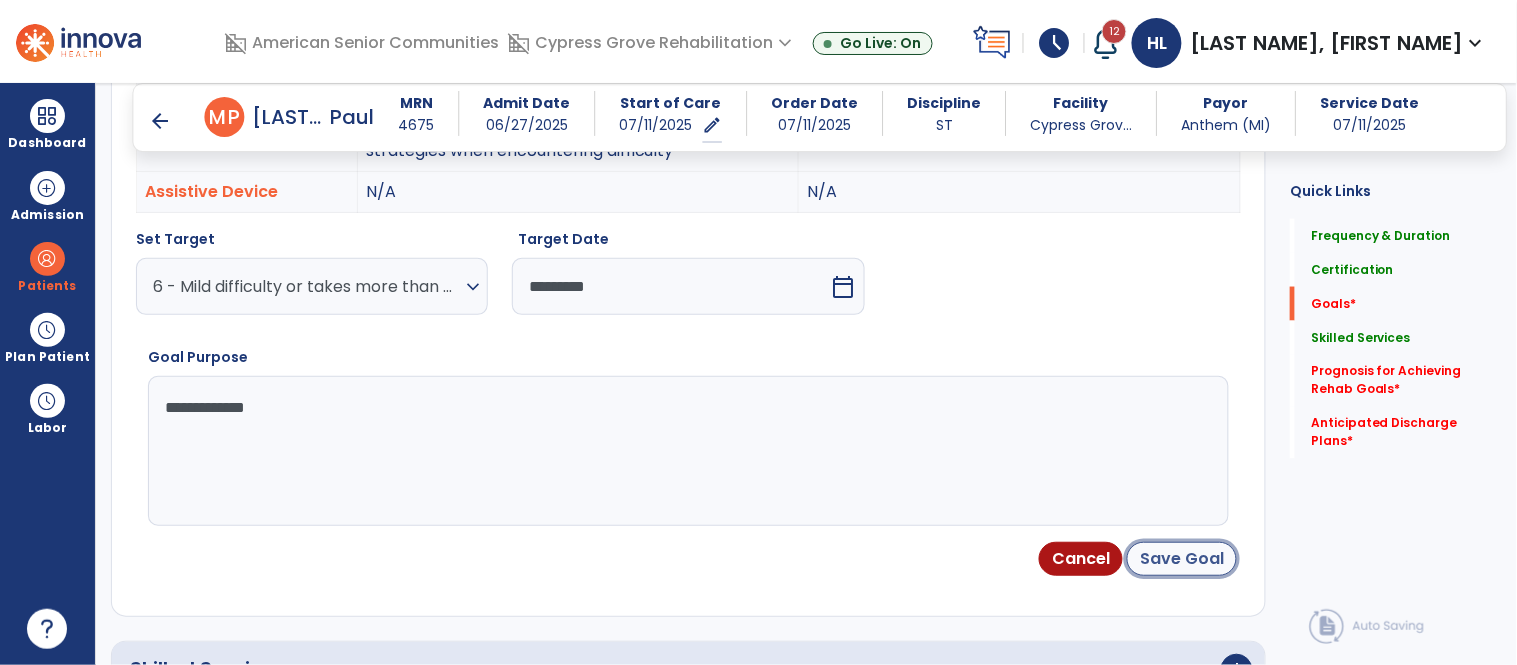 click on "Save Goal" at bounding box center [1182, 559] 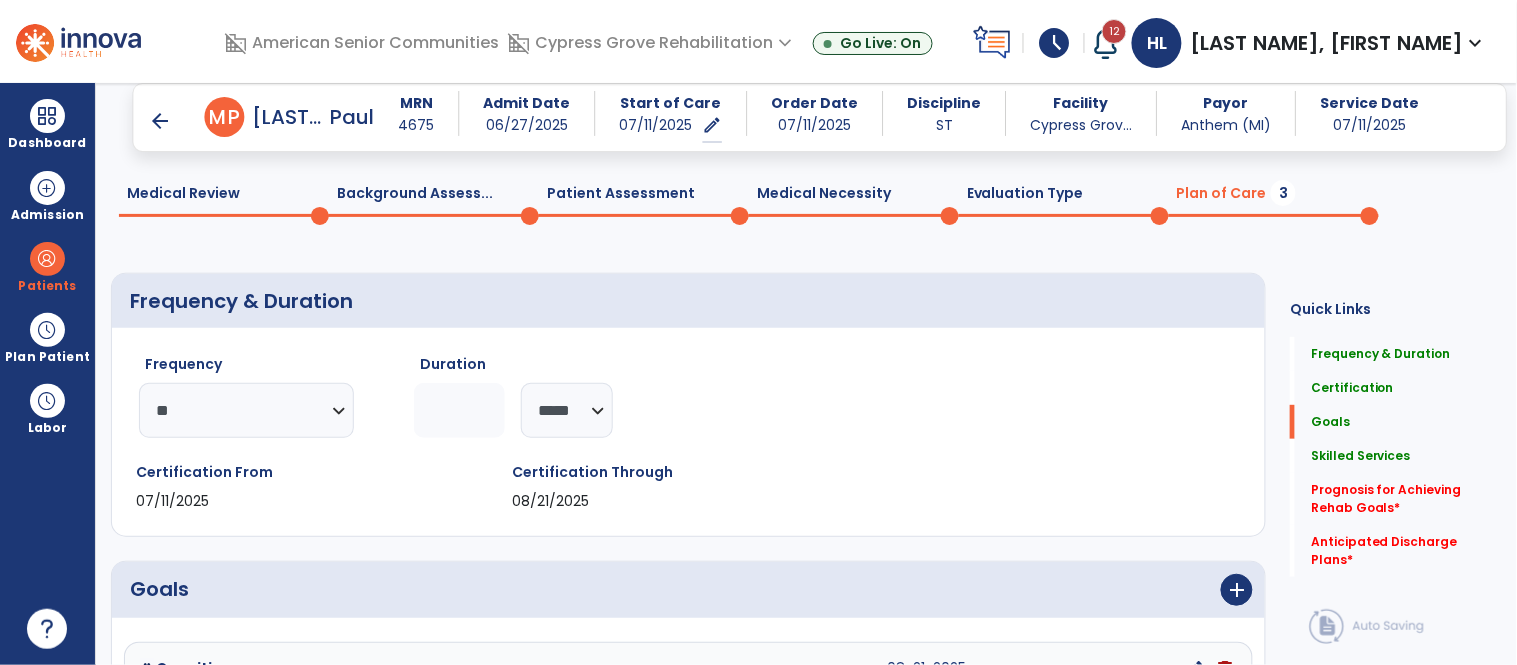 scroll, scrollTop: 324, scrollLeft: 0, axis: vertical 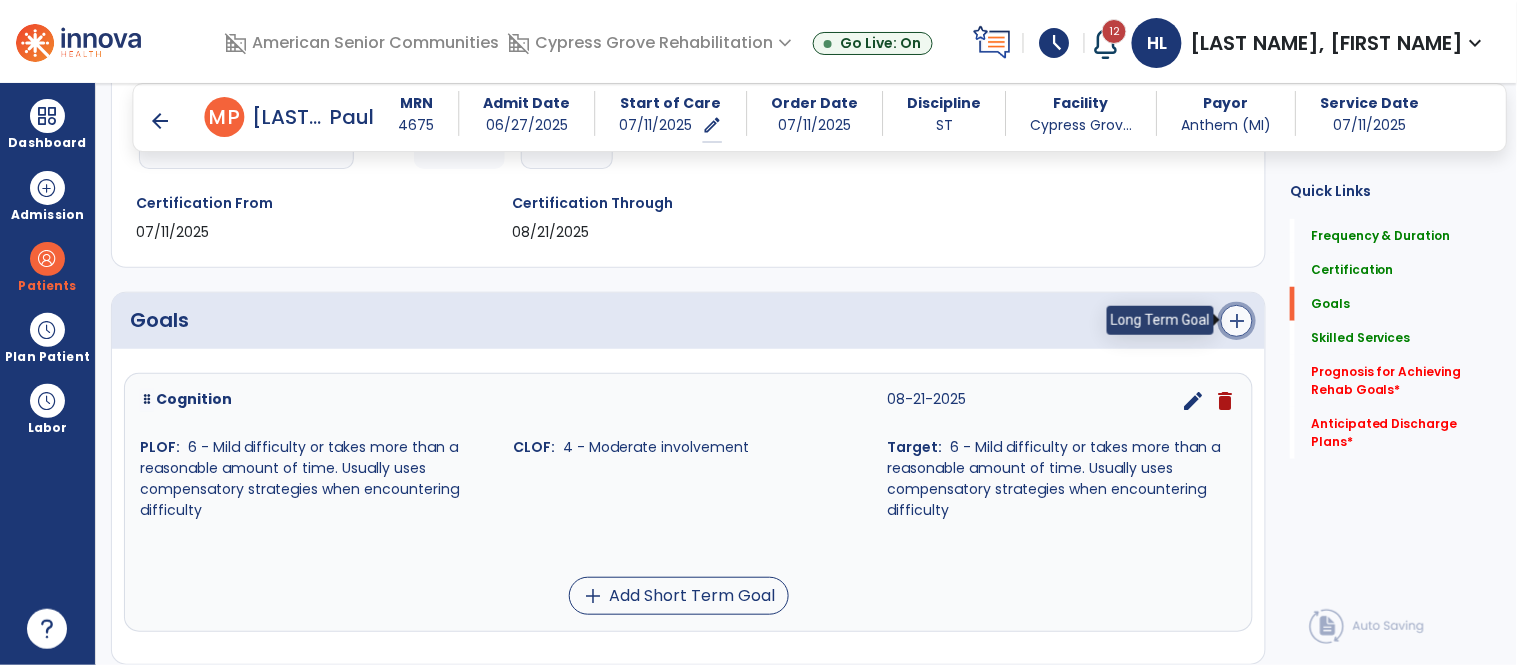click on "add" at bounding box center (1237, 321) 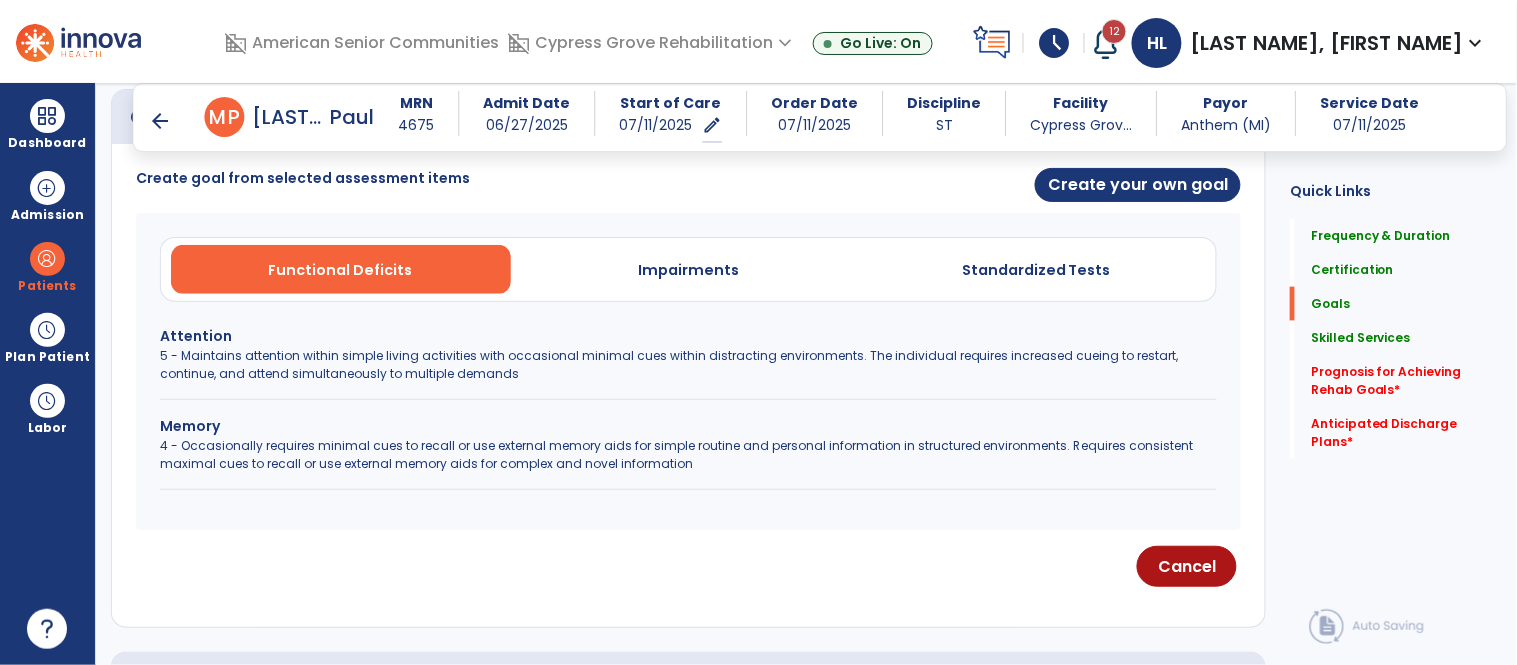 scroll, scrollTop: 537, scrollLeft: 0, axis: vertical 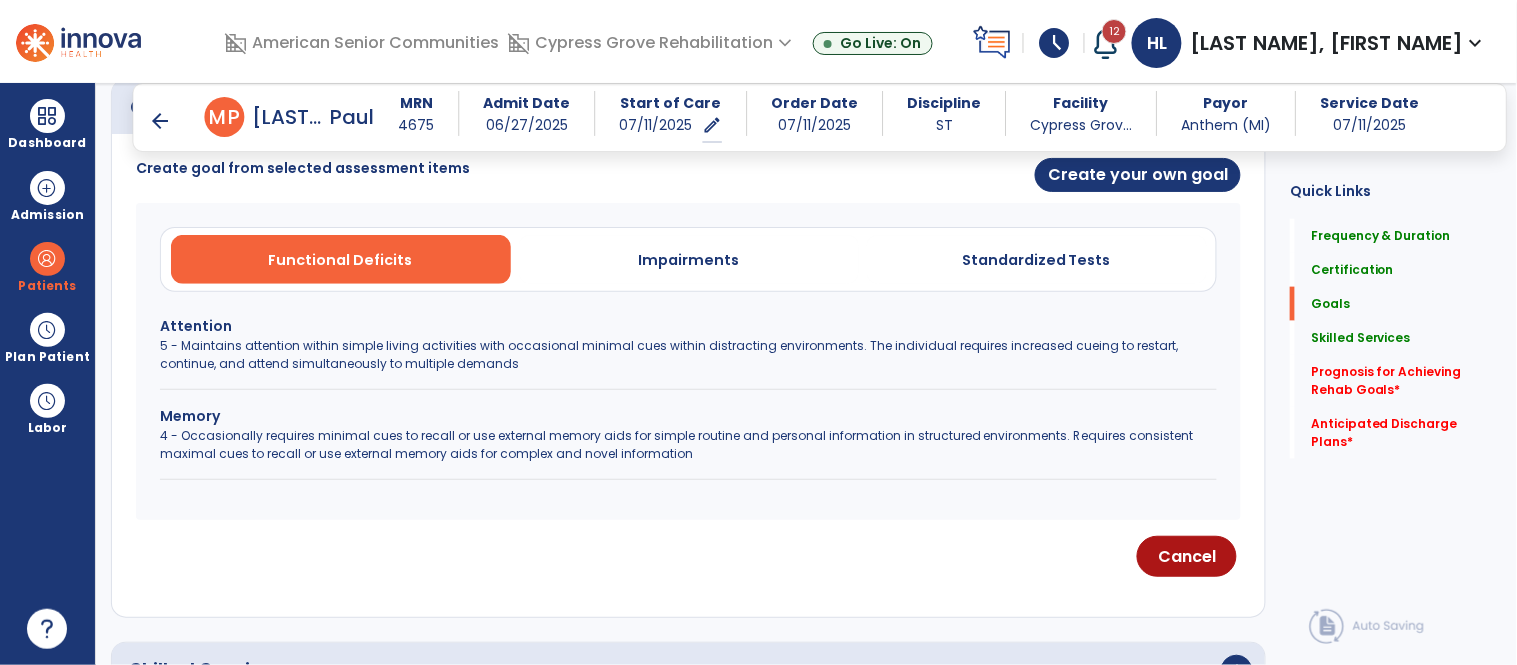 click on "Attention" at bounding box center [688, 326] 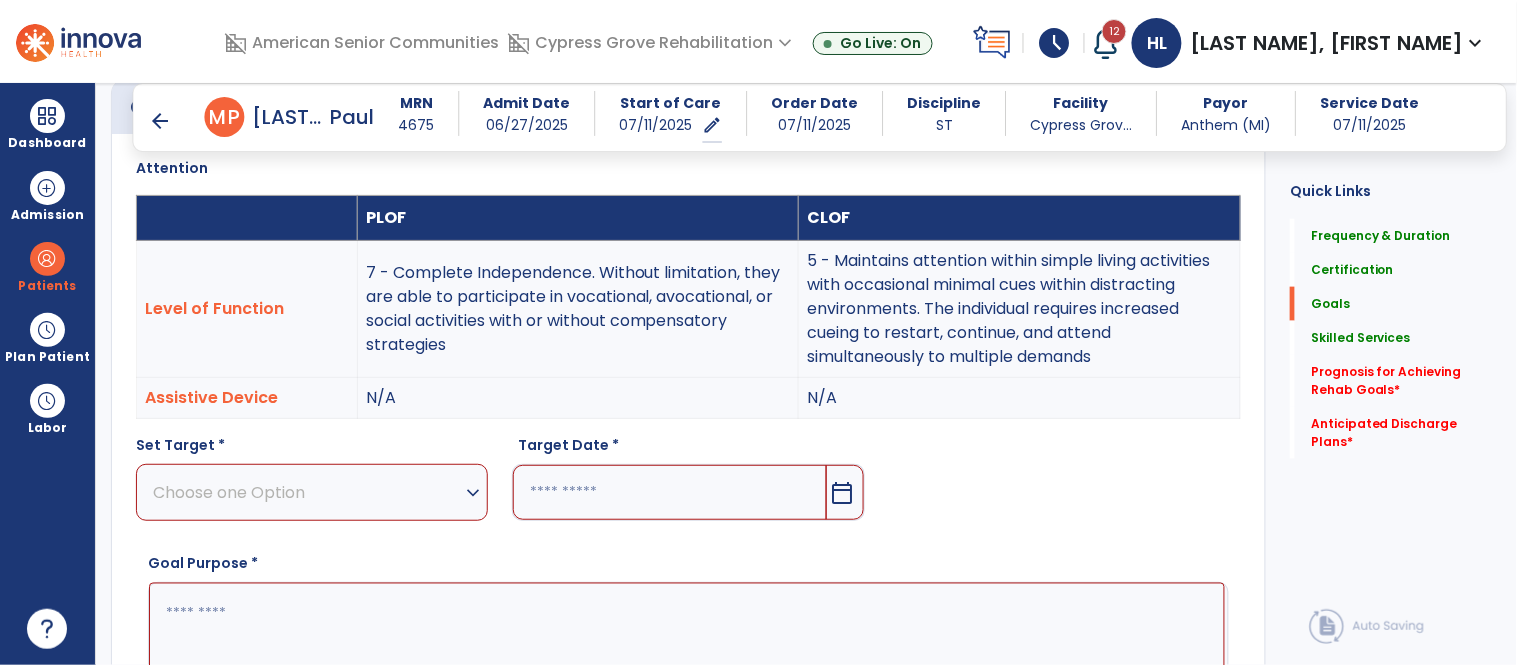click on "Choose one Option" at bounding box center (307, 492) 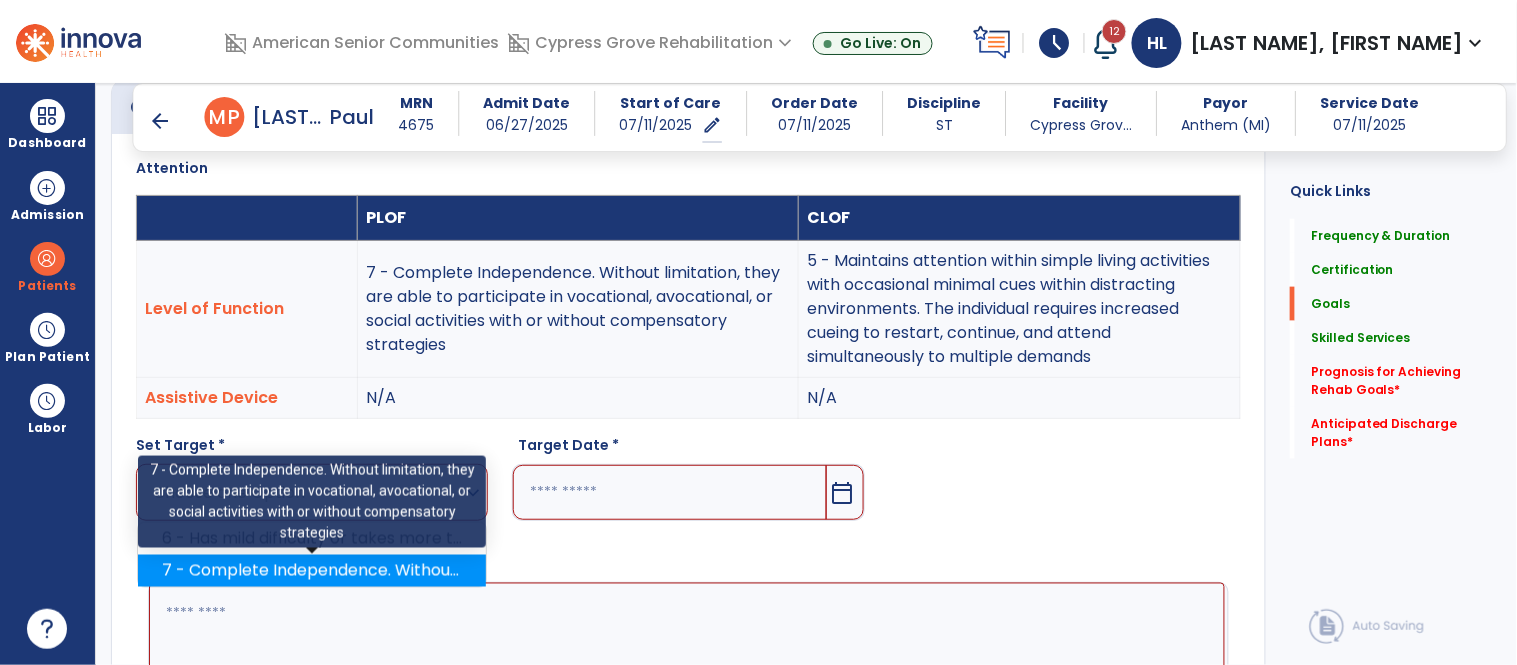 click on "7 - Complete Independence. Without limitation, they are able to participate in vocational, avocational, or social activities with or without compensatory strategies" at bounding box center [312, 571] 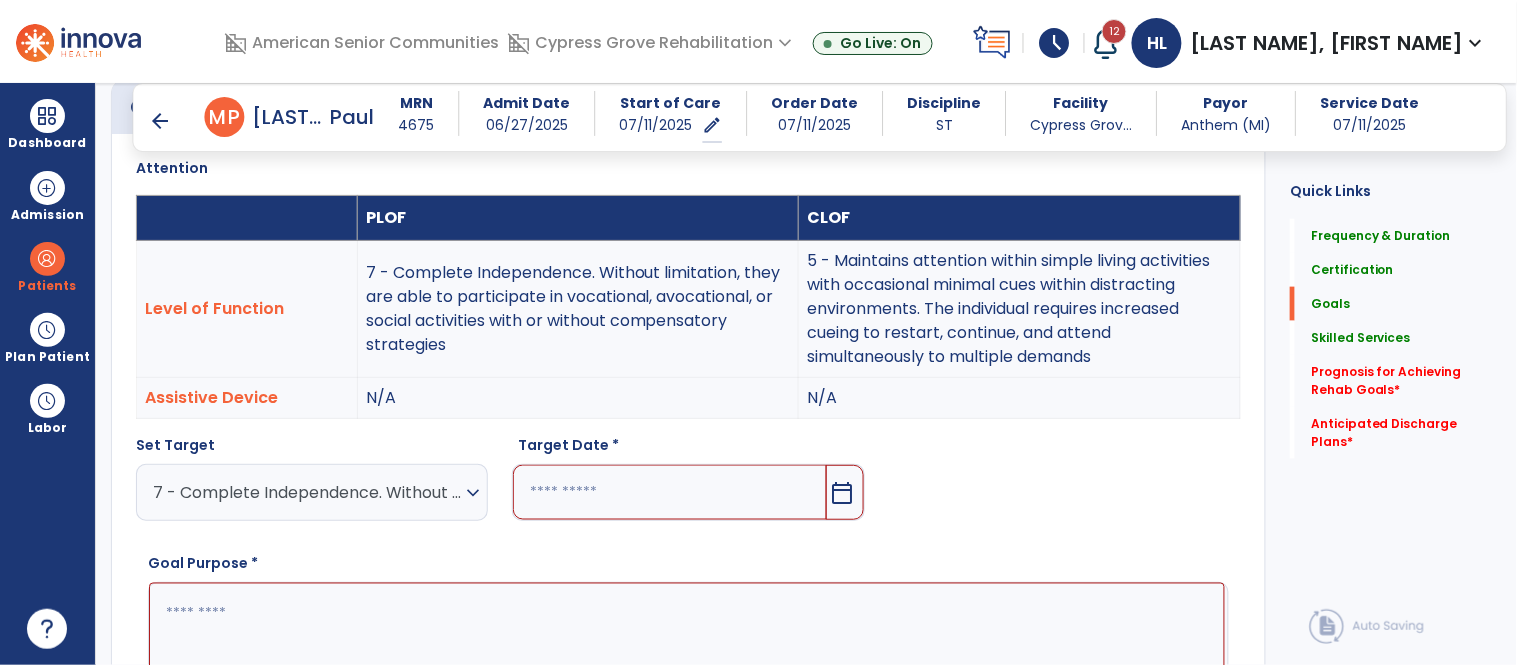 click at bounding box center (669, 492) 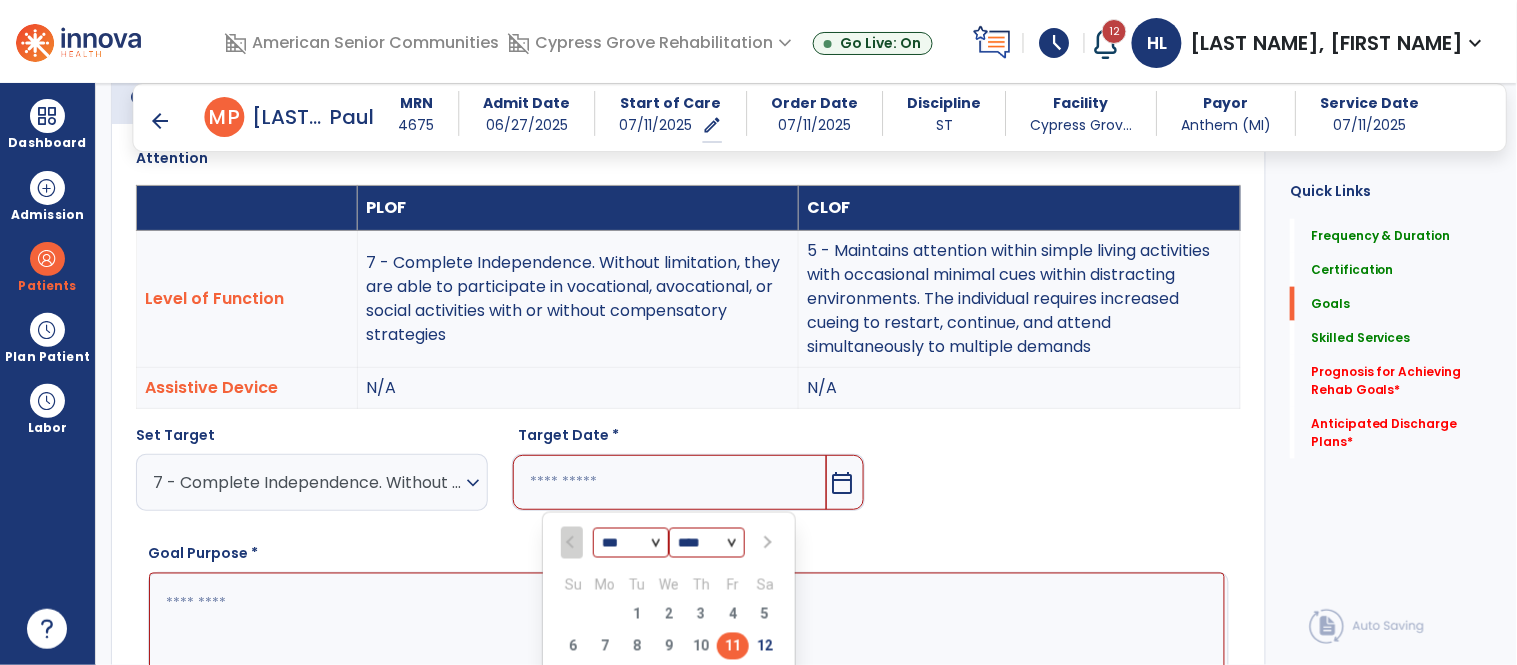 scroll, scrollTop: 651, scrollLeft: 0, axis: vertical 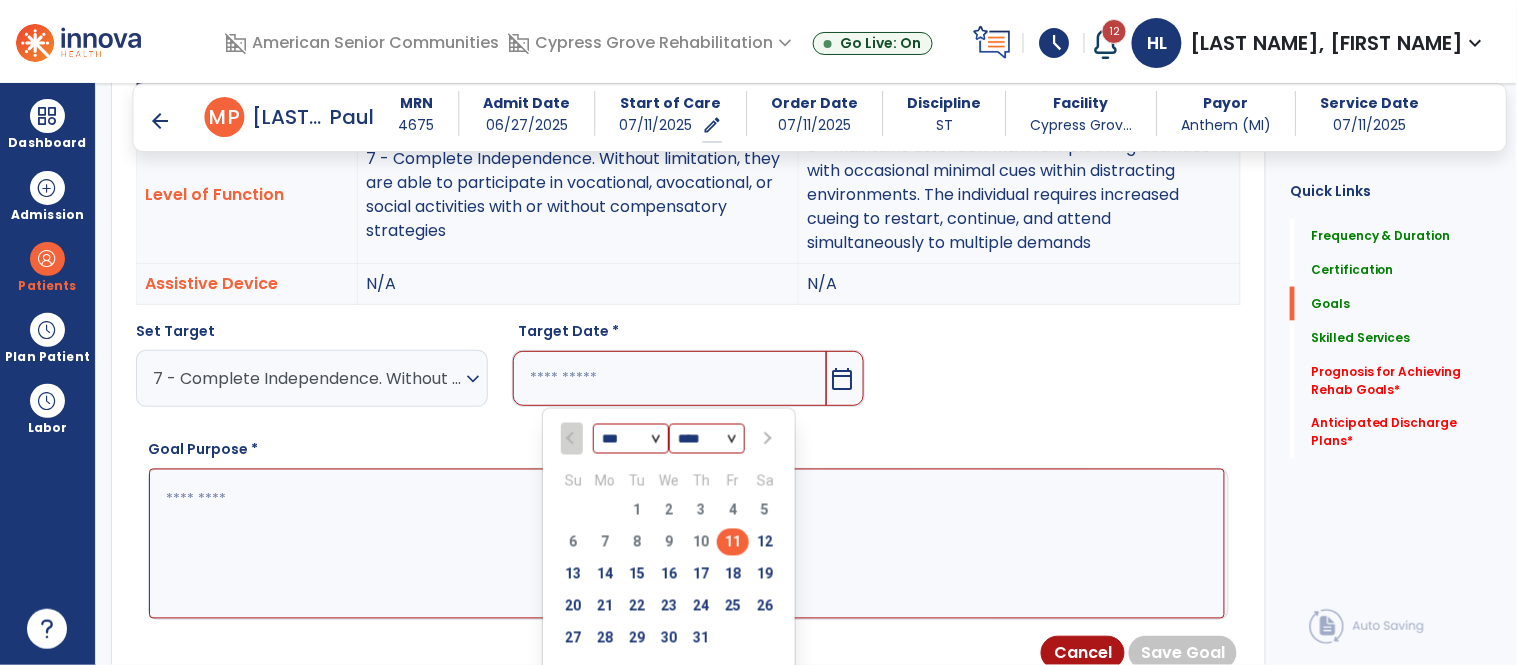 click at bounding box center [766, 439] 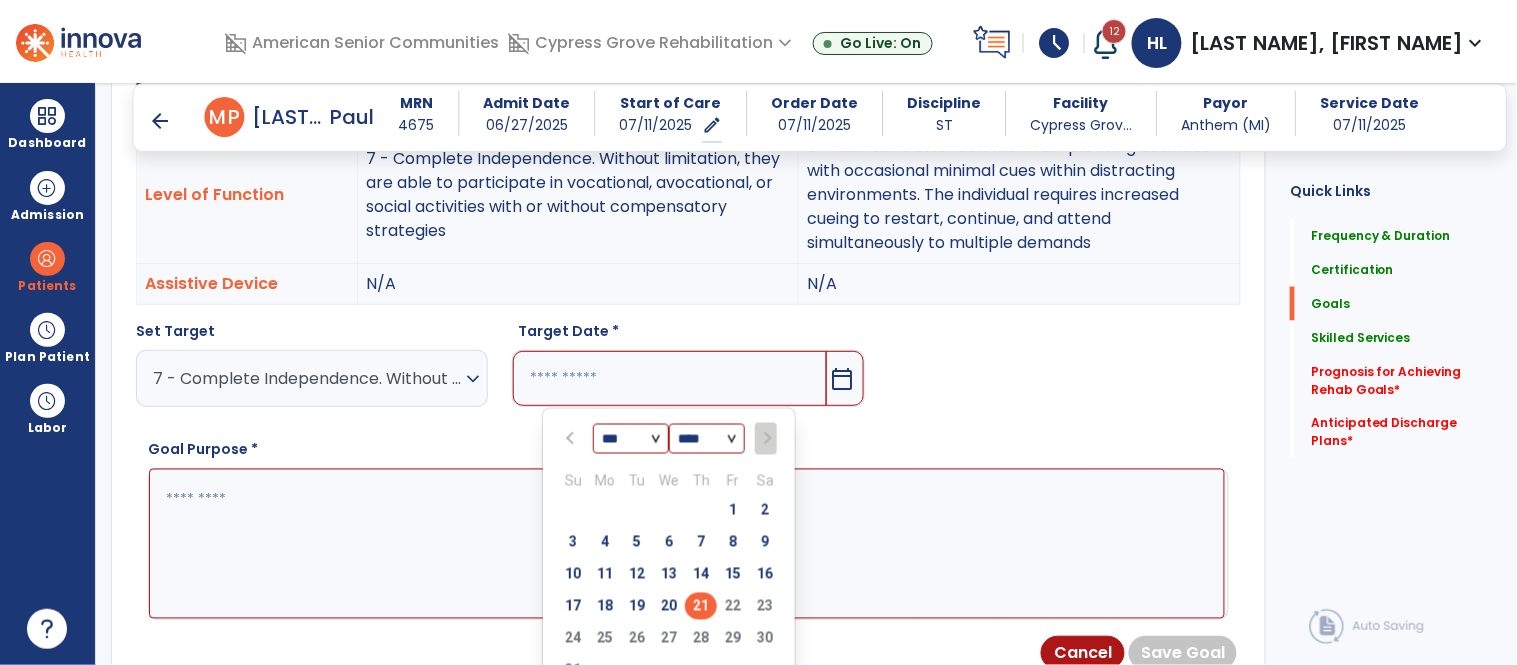 click on "21" at bounding box center (701, 606) 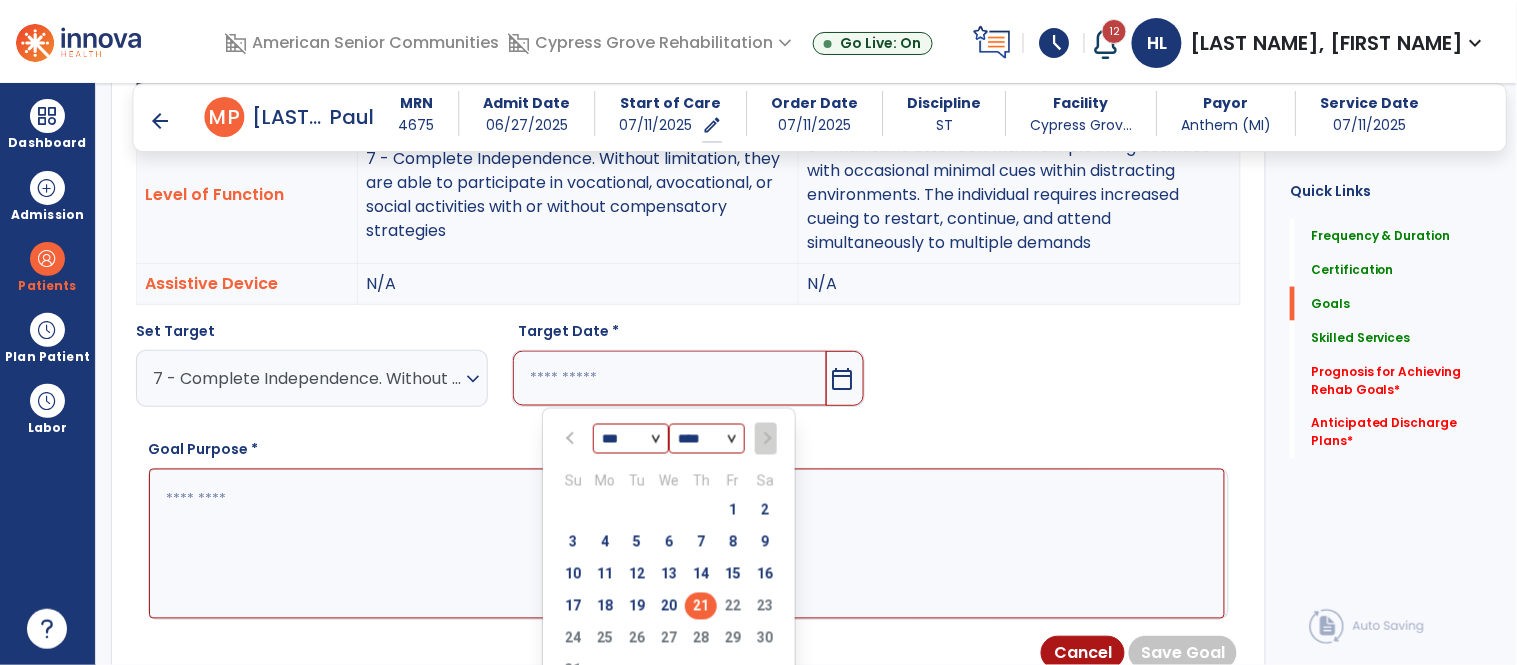 type on "*********" 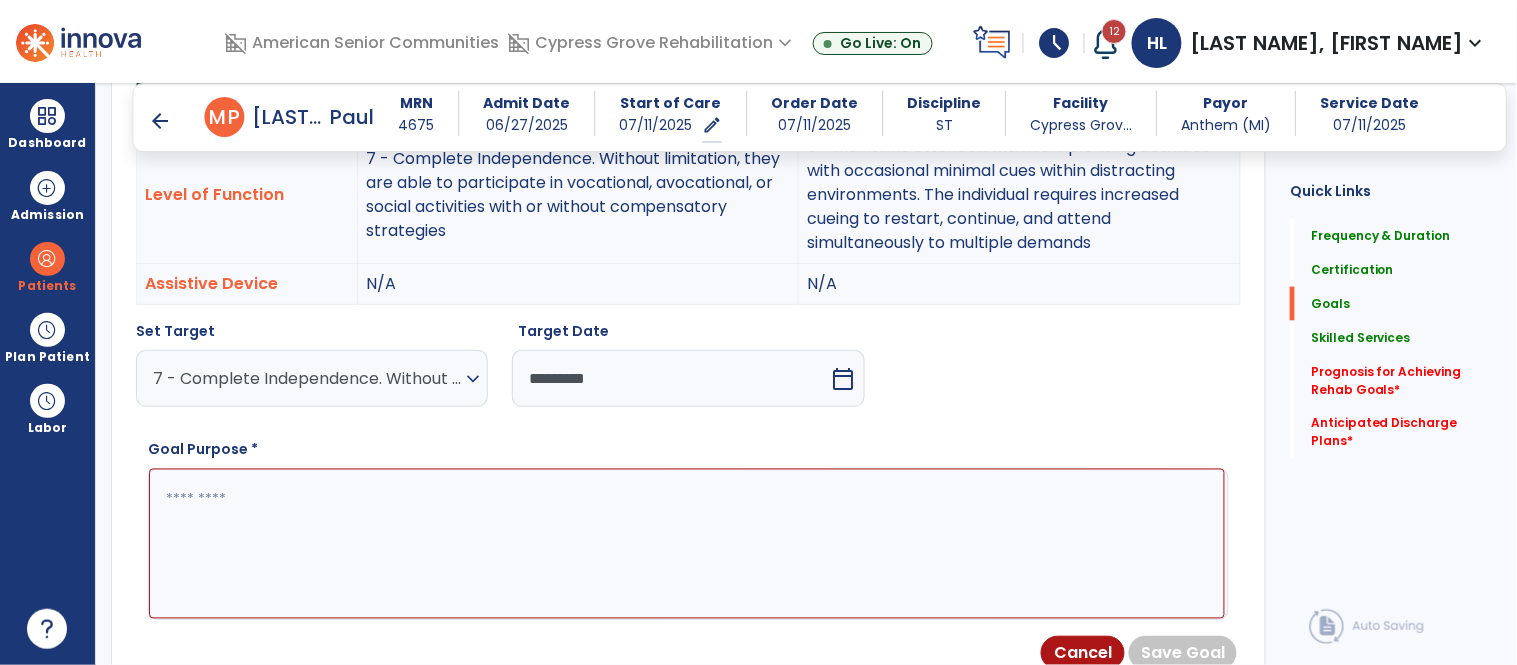 click at bounding box center (687, 544) 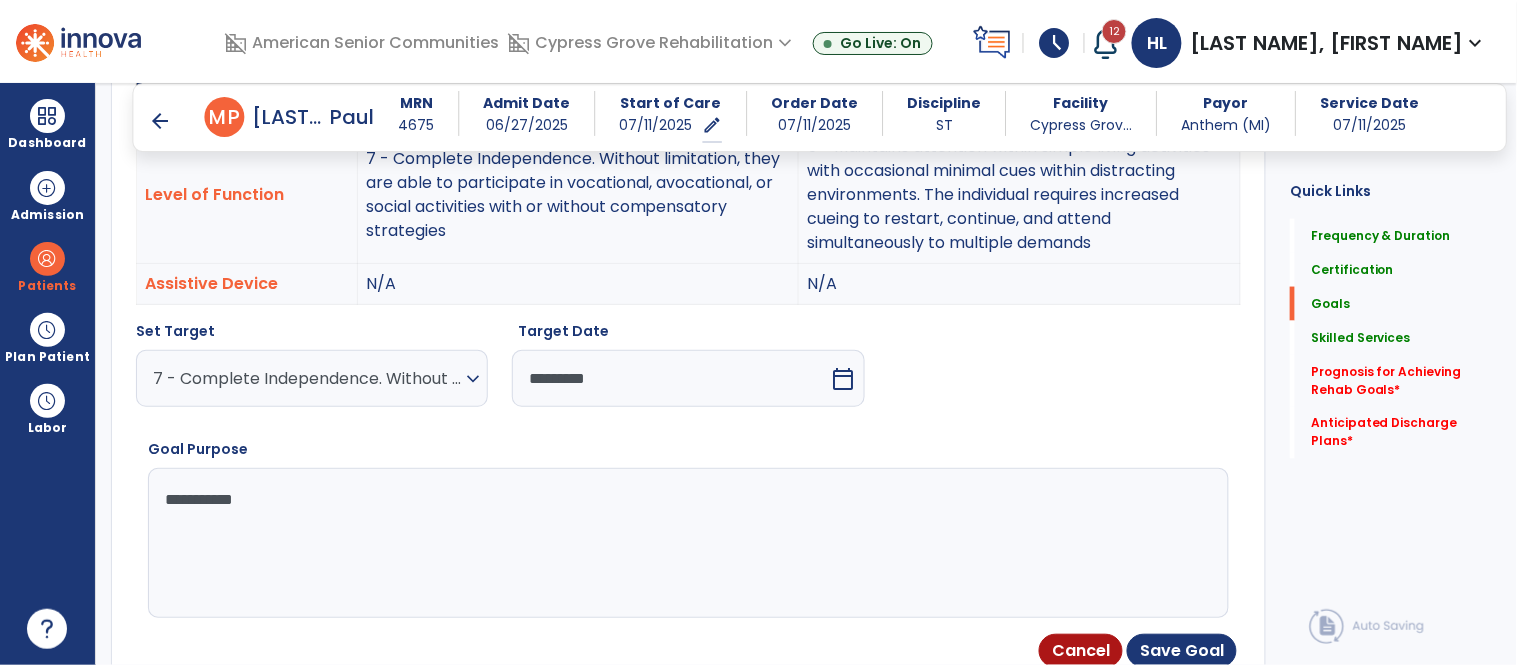 type on "**********" 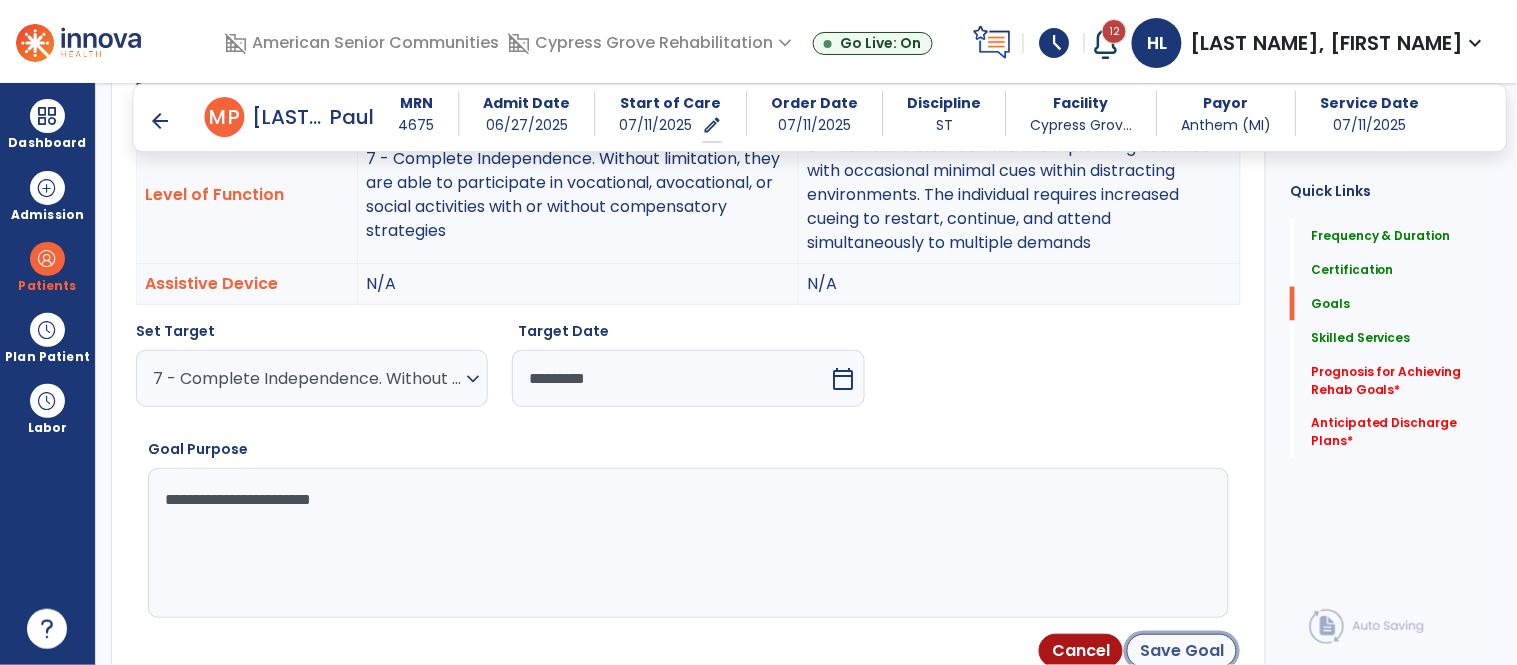 click on "Save Goal" at bounding box center (1182, 651) 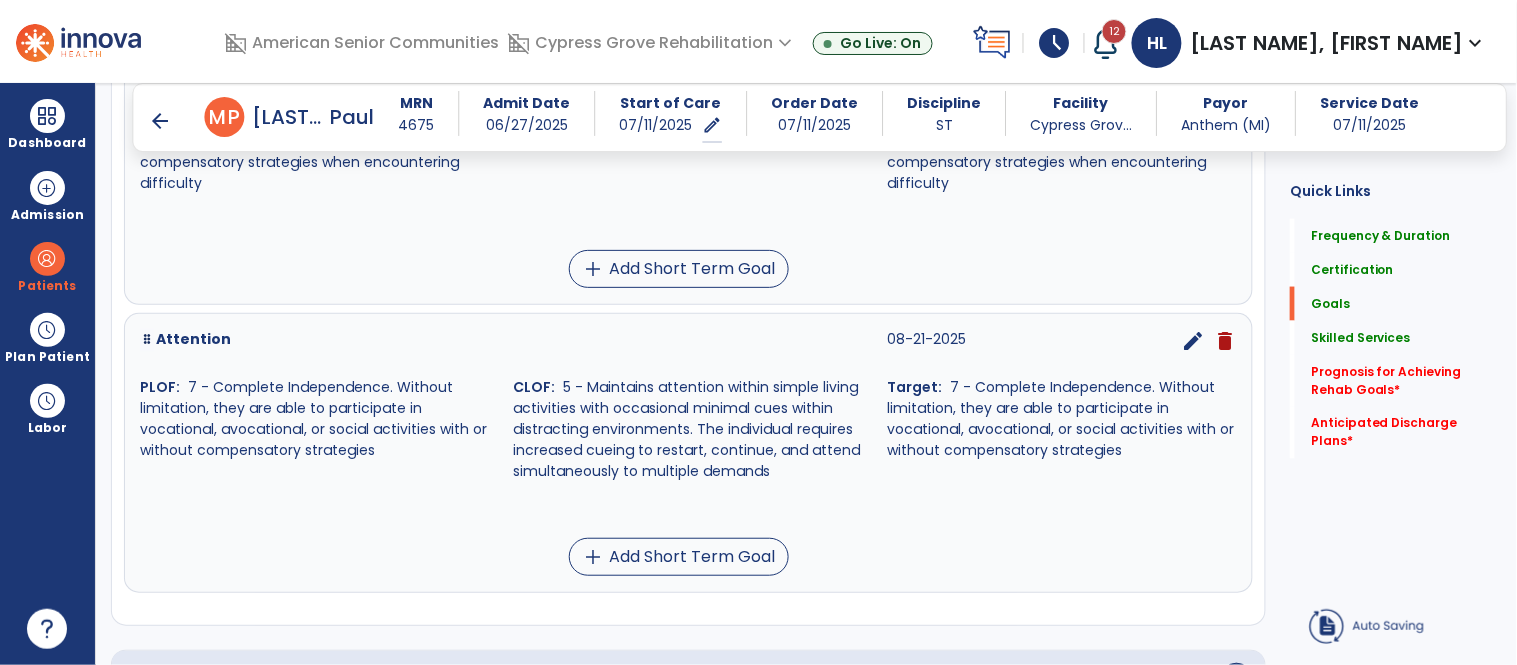 scroll, scrollTop: 652, scrollLeft: 0, axis: vertical 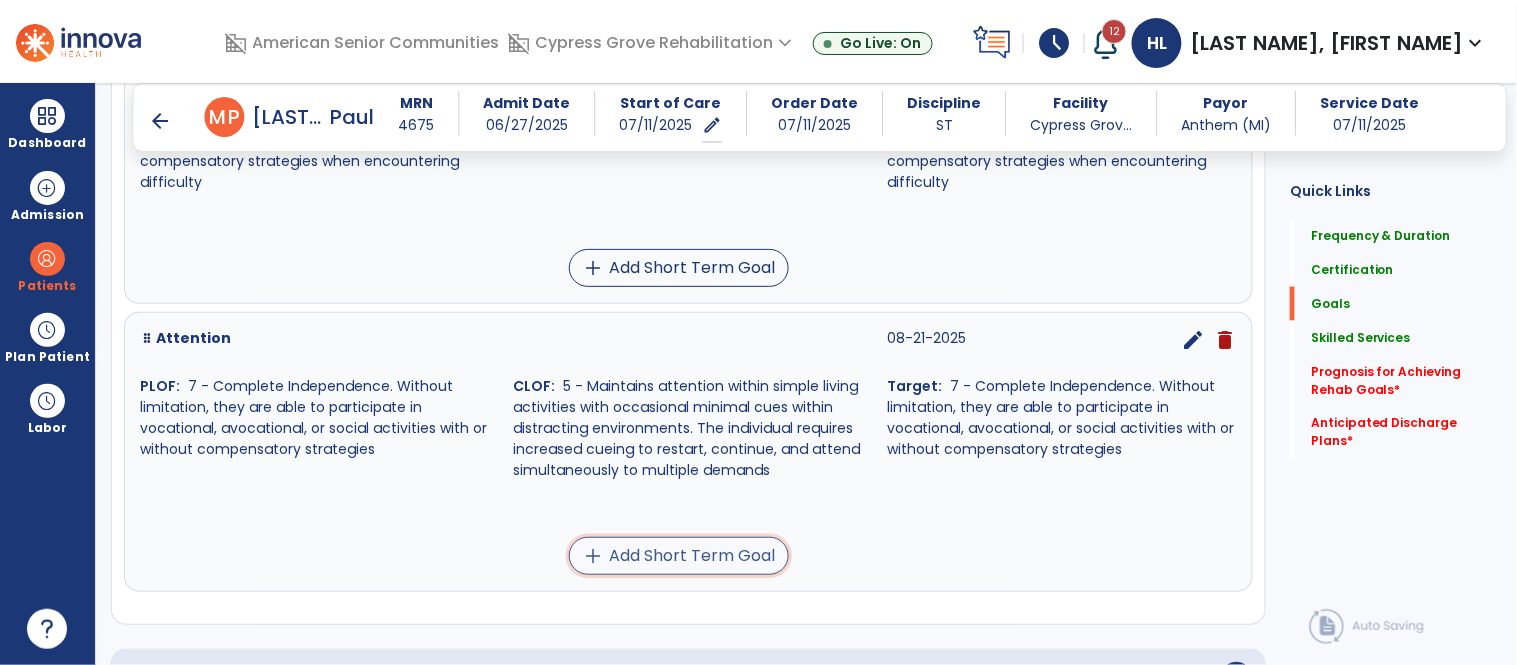 click on "add  Add Short Term Goal" at bounding box center (679, 556) 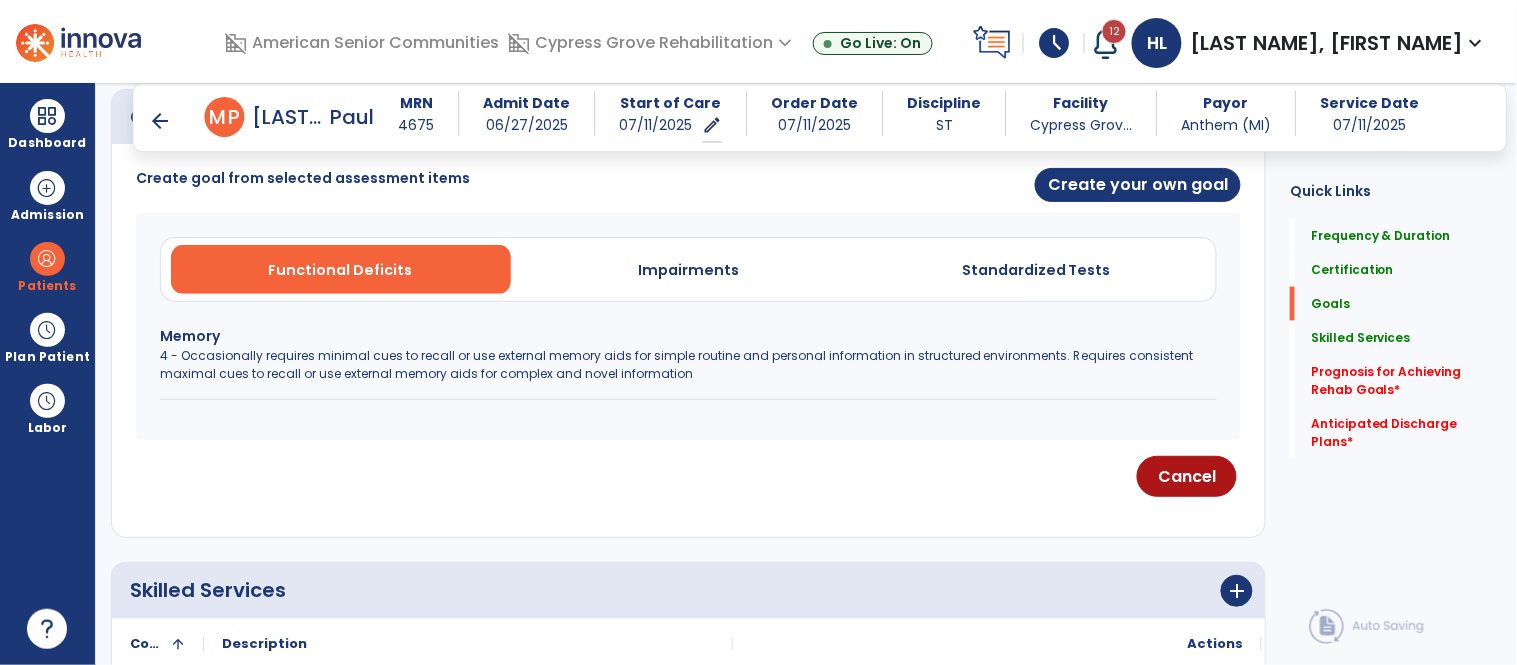 scroll, scrollTop: 523, scrollLeft: 0, axis: vertical 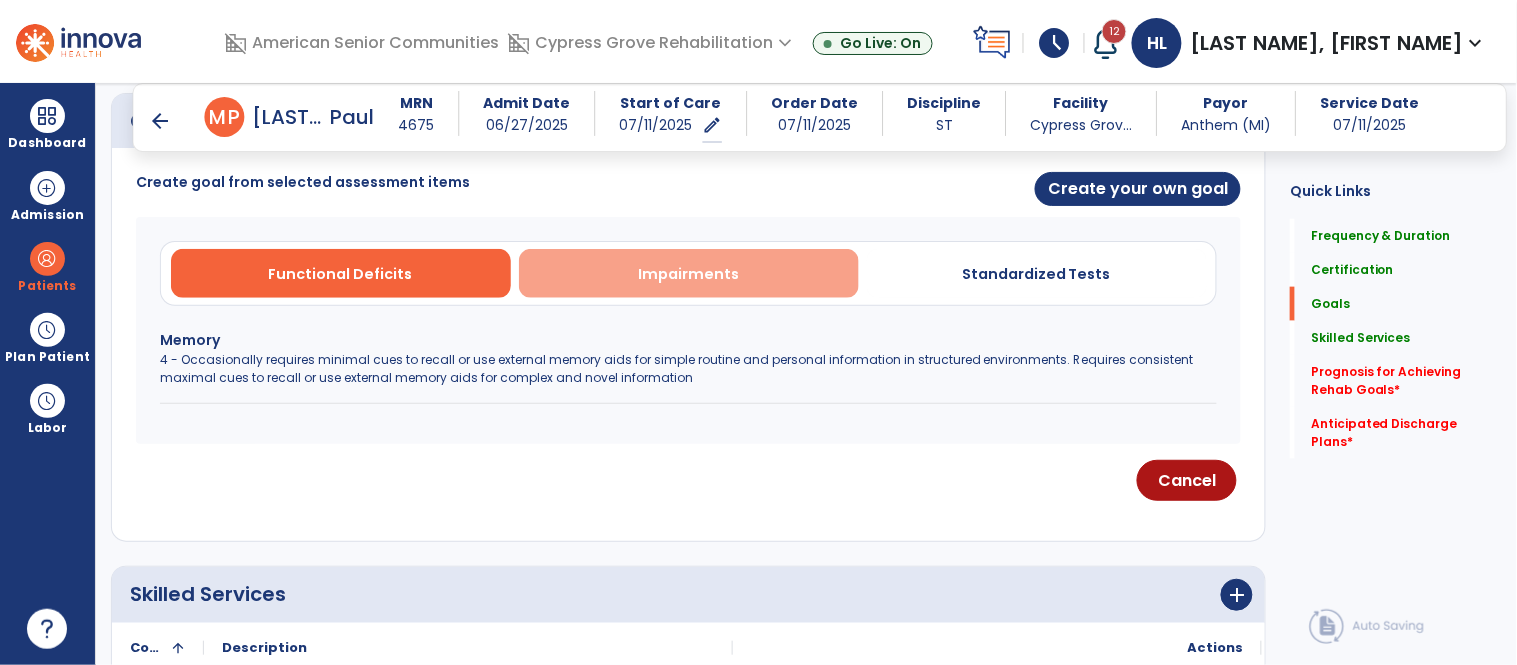 click on "Impairments" at bounding box center [688, 274] 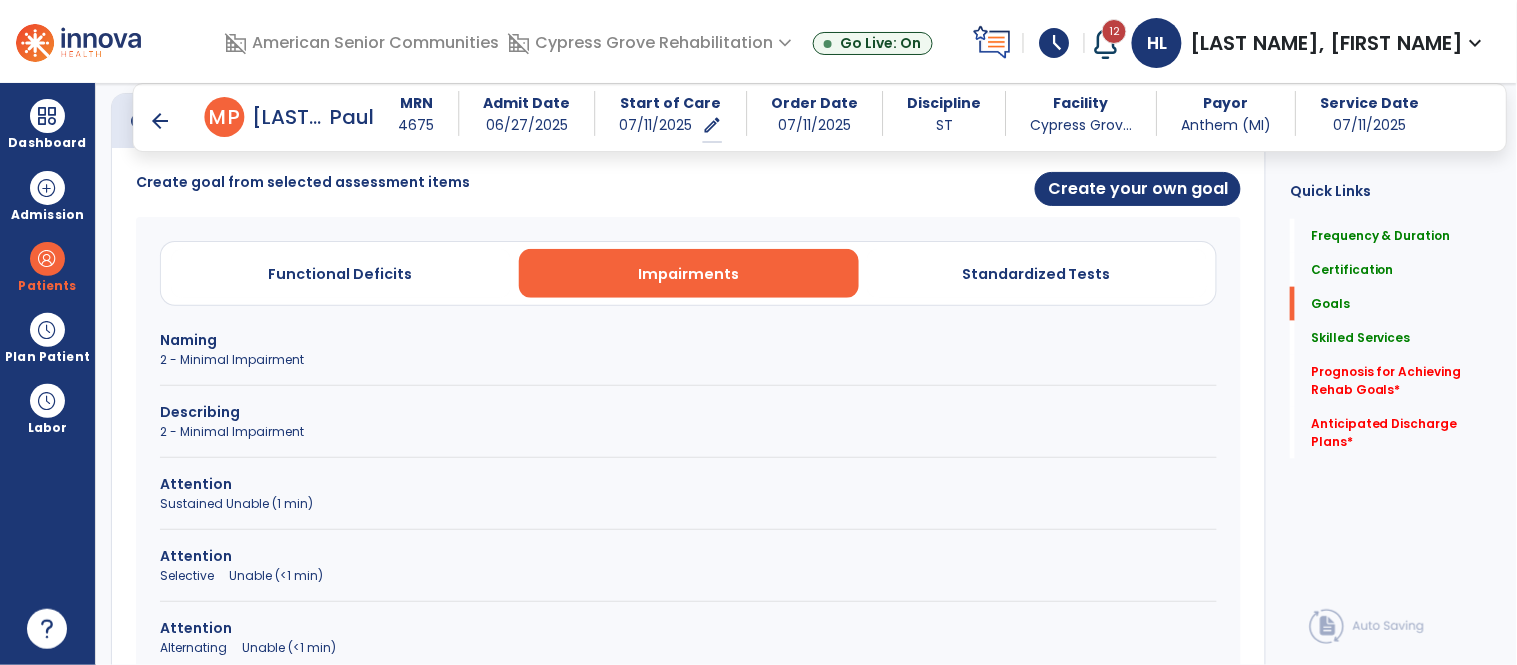 click on "2 - Minimal Impairment" at bounding box center [688, 360] 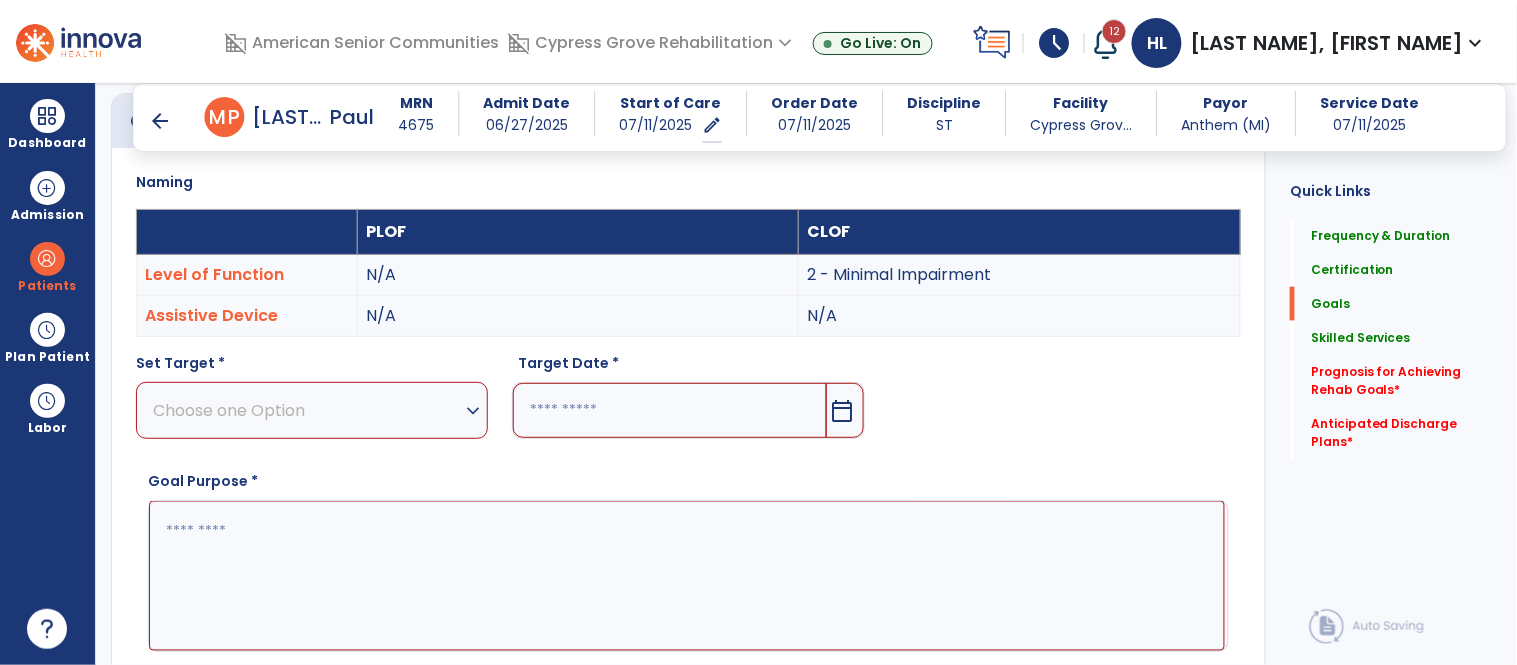 click on "Choose one Option" at bounding box center [307, 410] 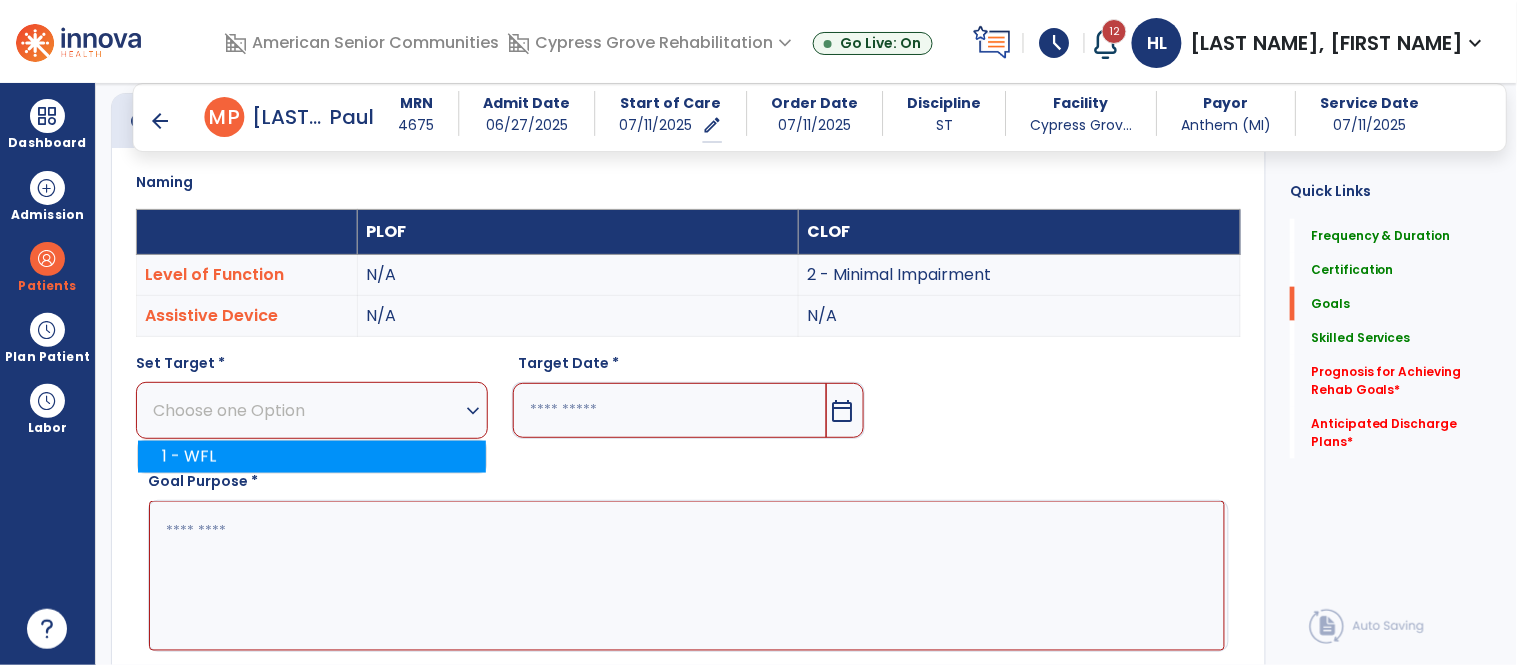 click on "1 - WFL" at bounding box center (312, 457) 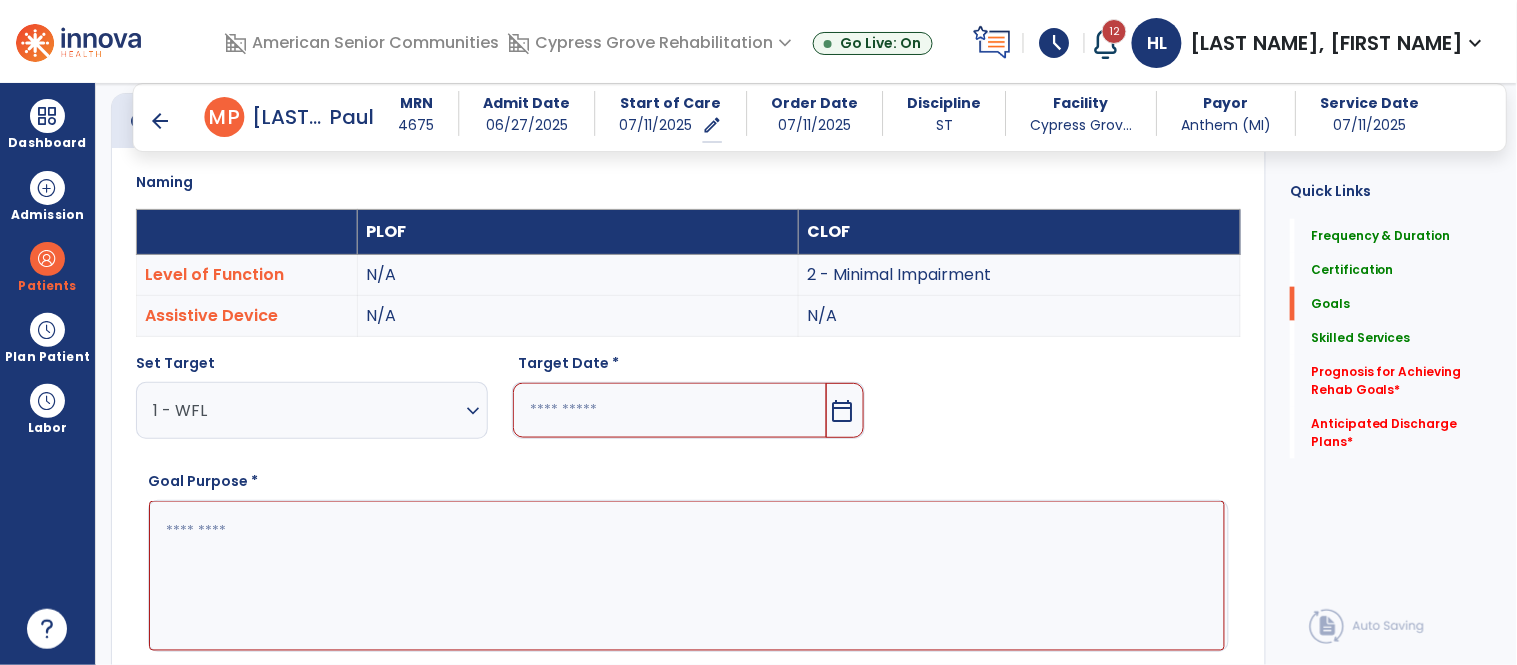 click at bounding box center [669, 410] 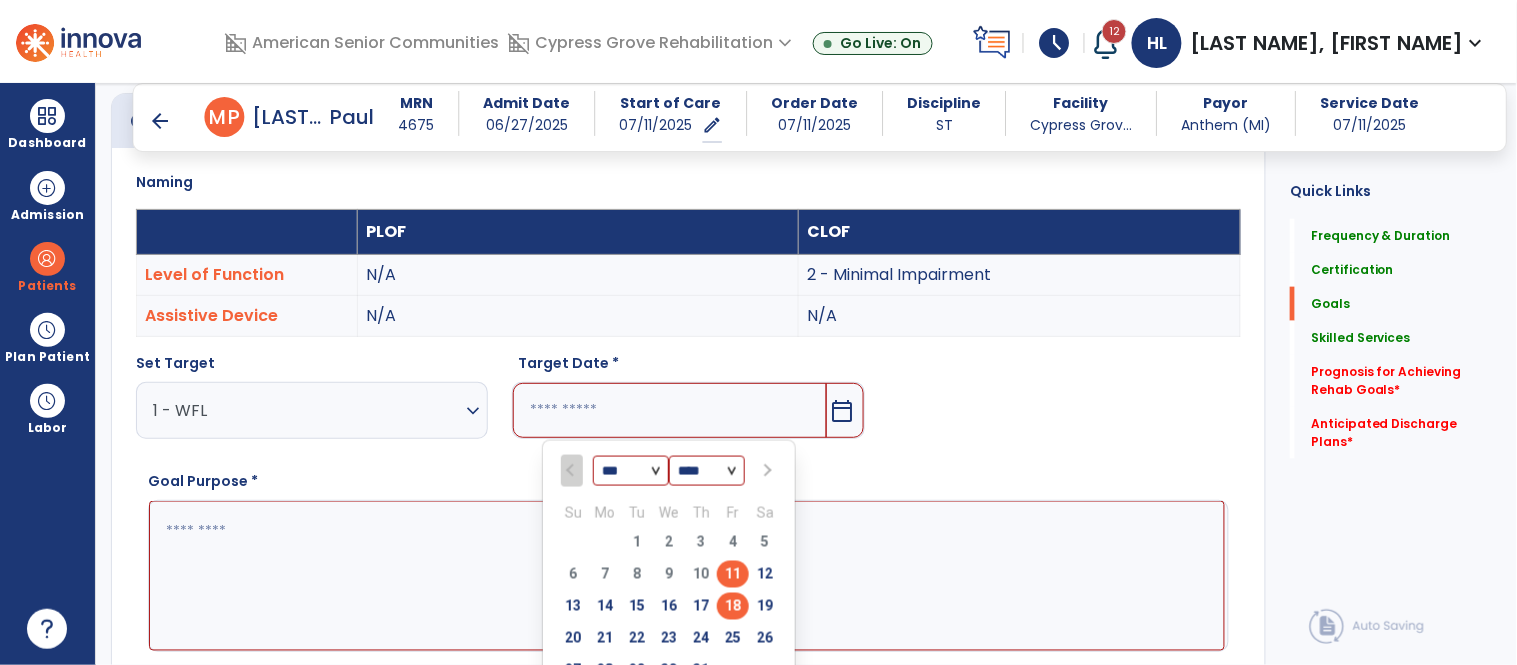 click on "18" at bounding box center [733, 606] 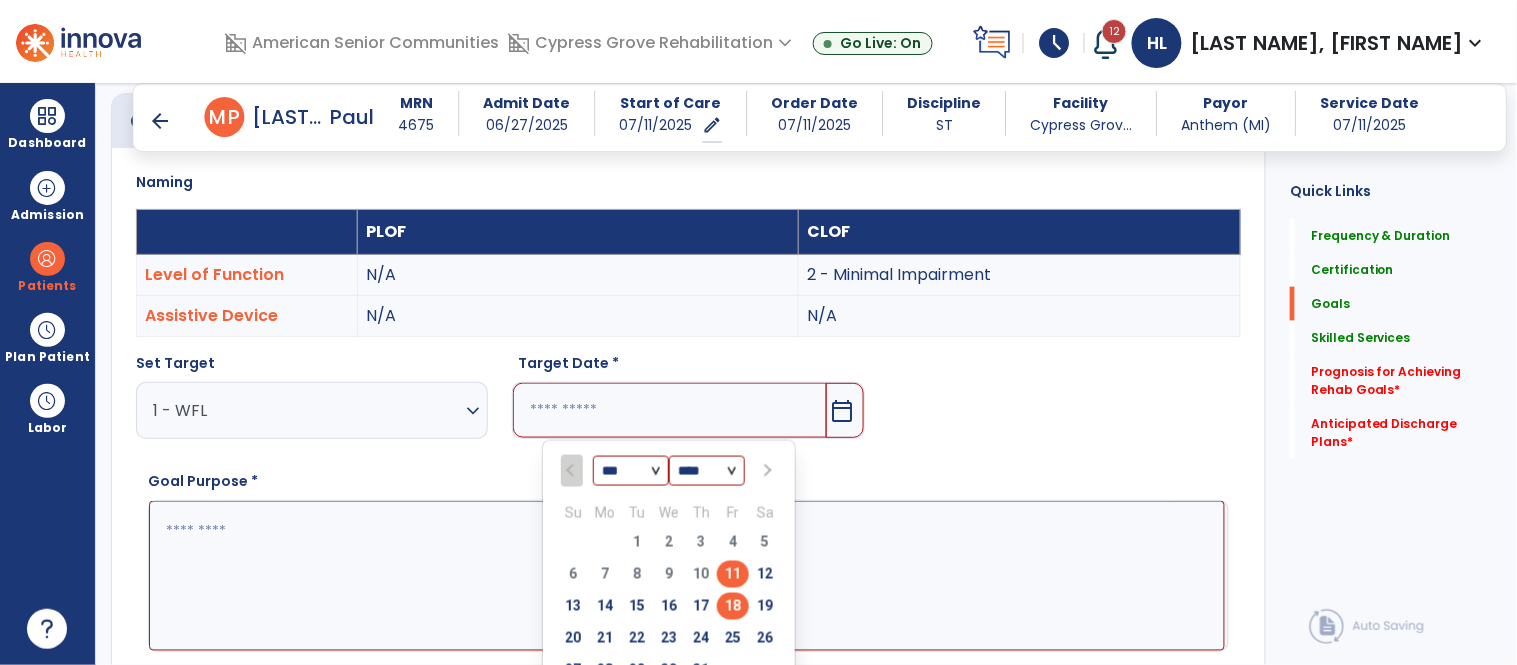 type on "*********" 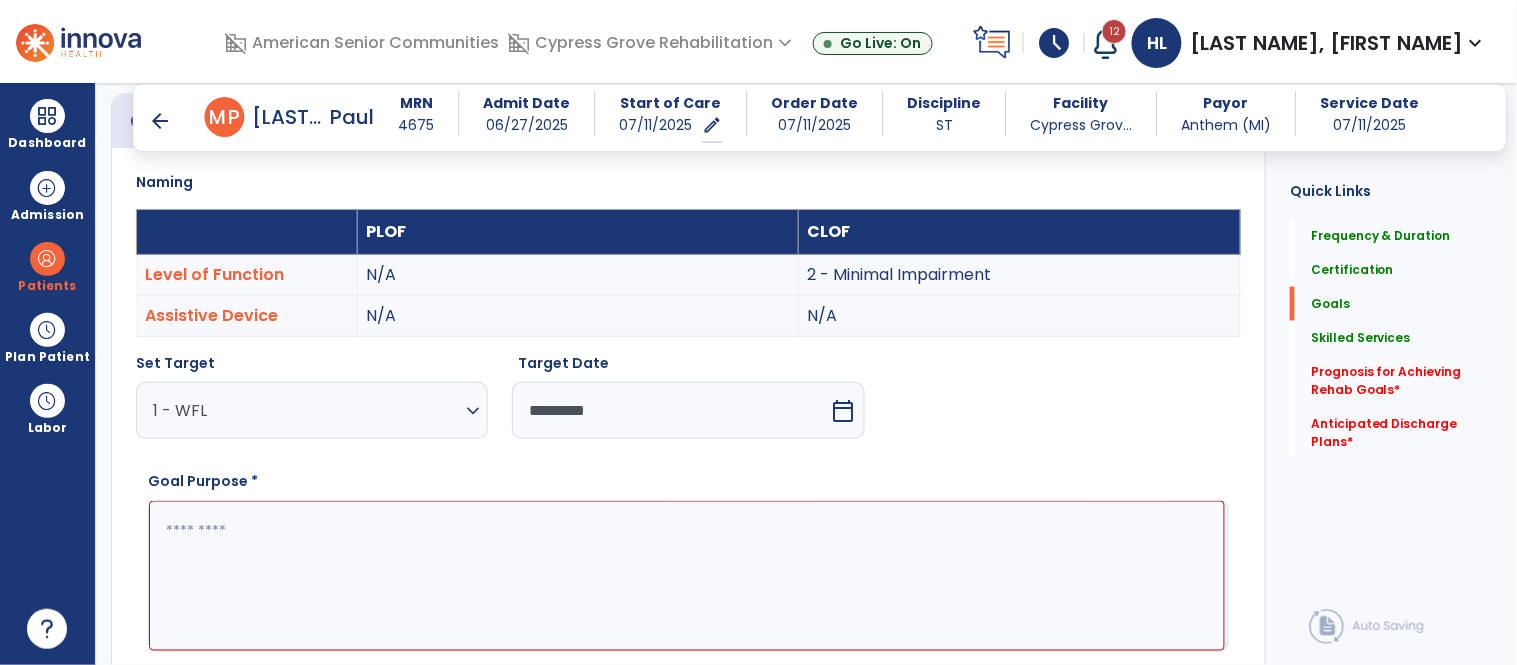 click at bounding box center (687, 576) 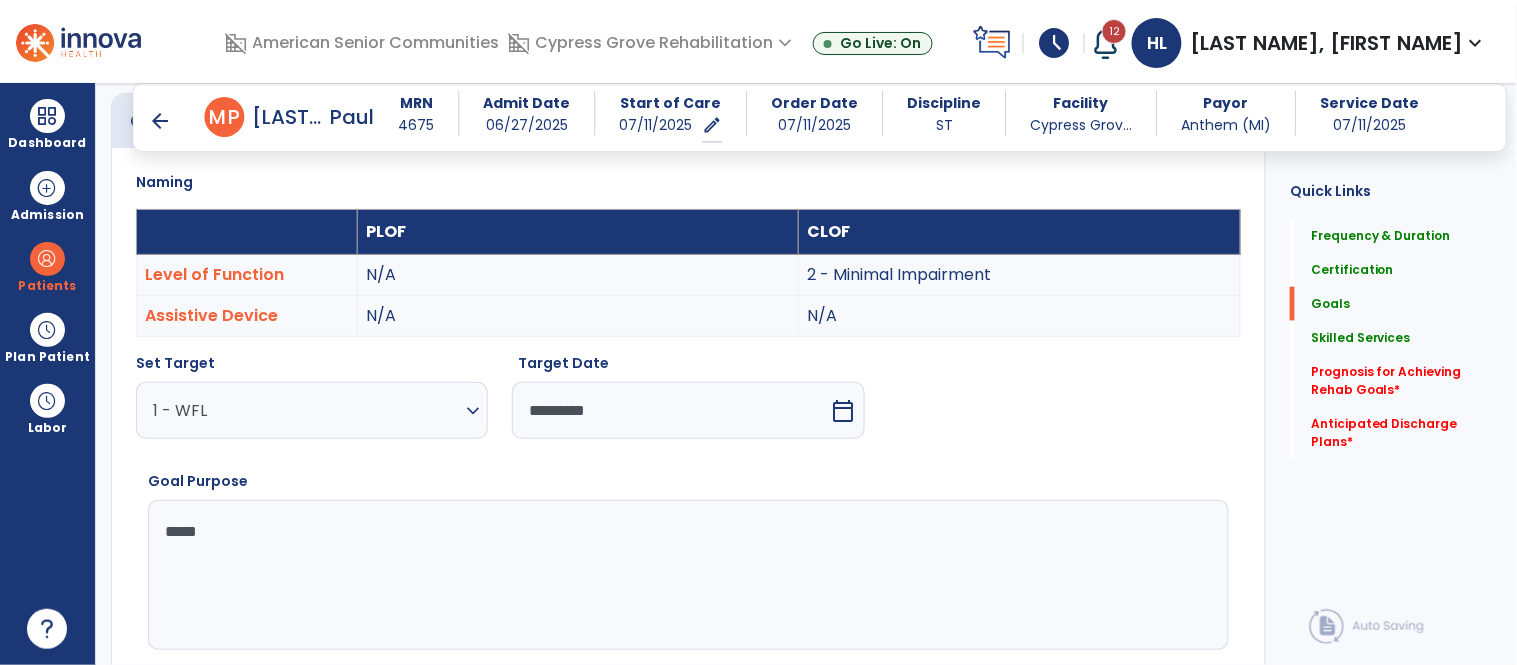 type on "**********" 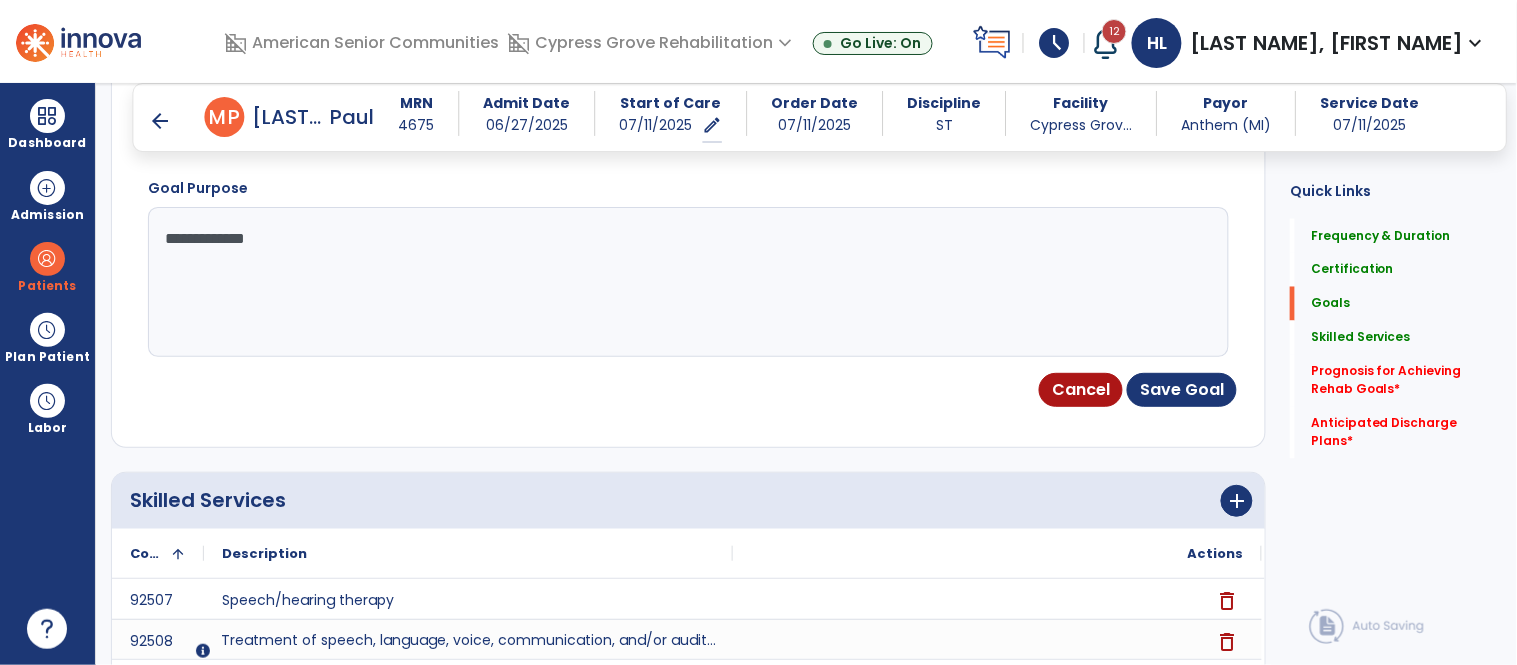 scroll, scrollTop: 817, scrollLeft: 0, axis: vertical 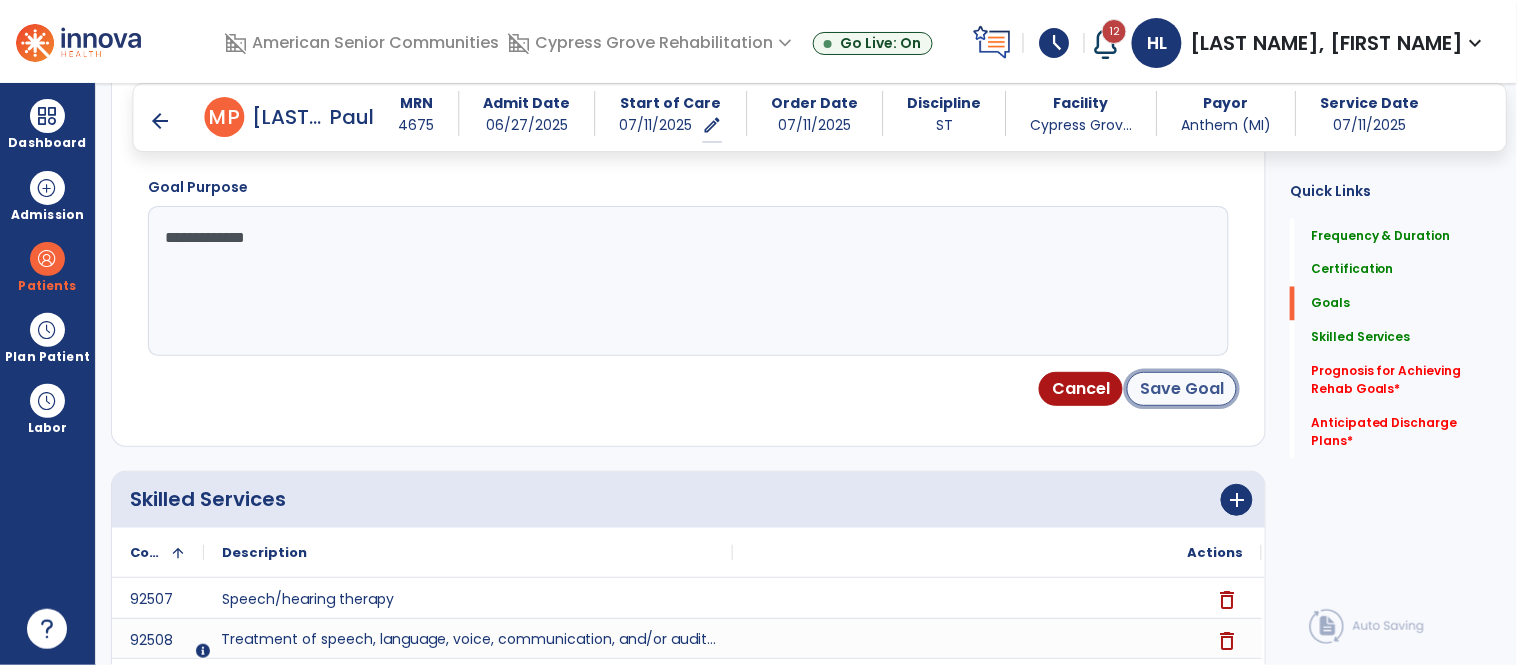 click on "Save Goal" at bounding box center [1182, 389] 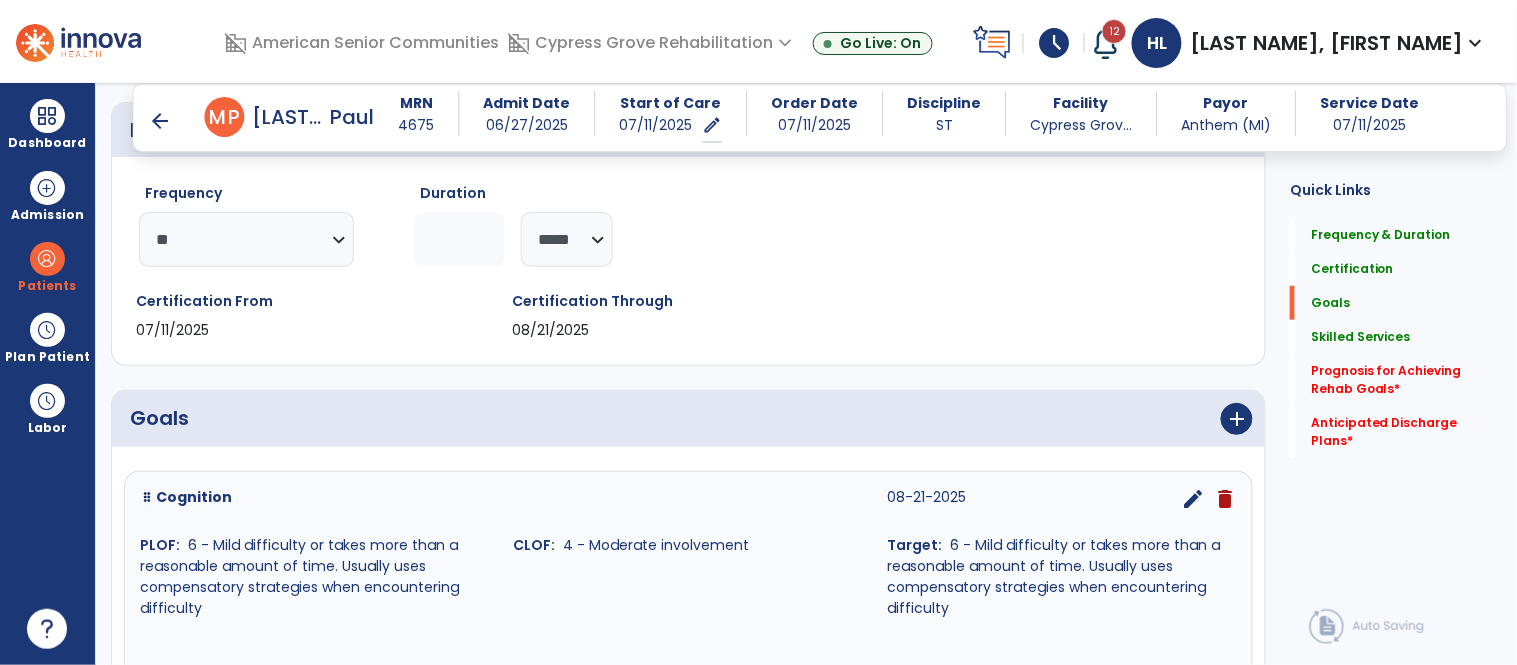 scroll, scrollTop: 571, scrollLeft: 0, axis: vertical 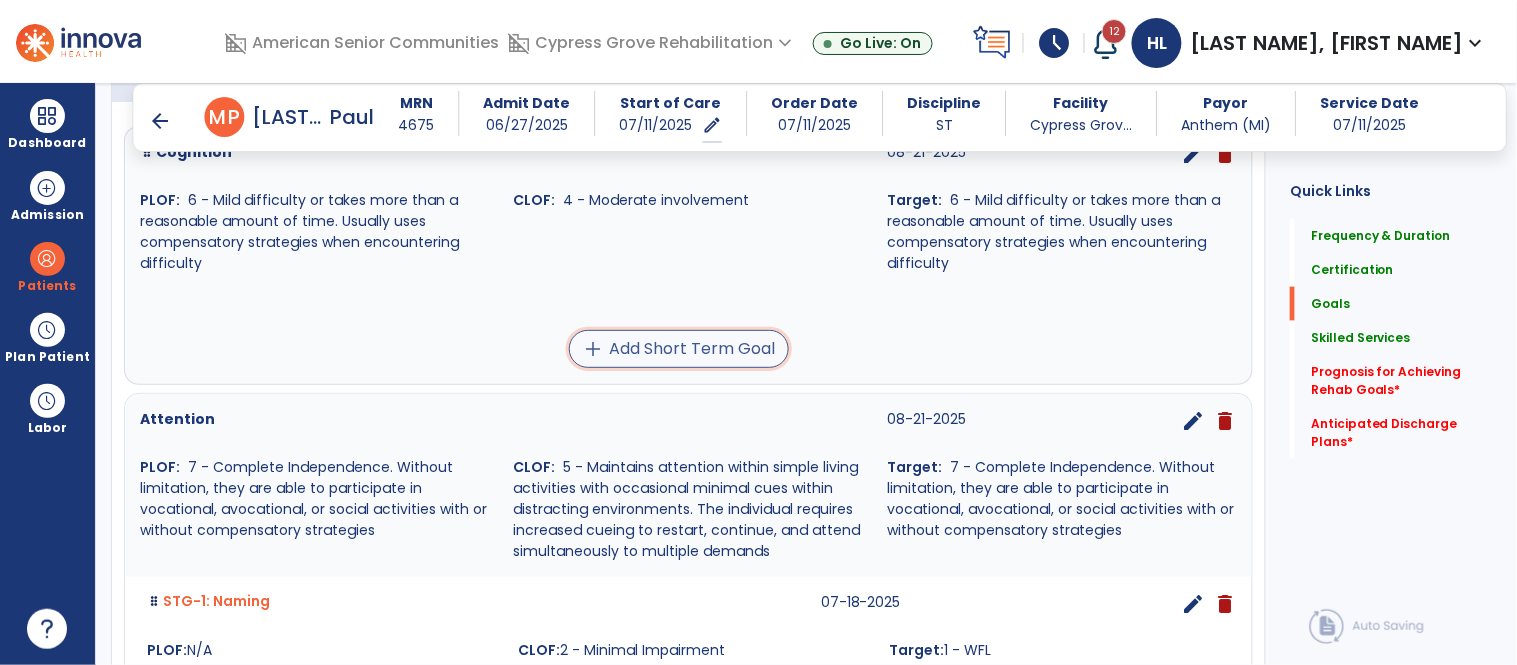 click on "add  Add Short Term Goal" at bounding box center [679, 349] 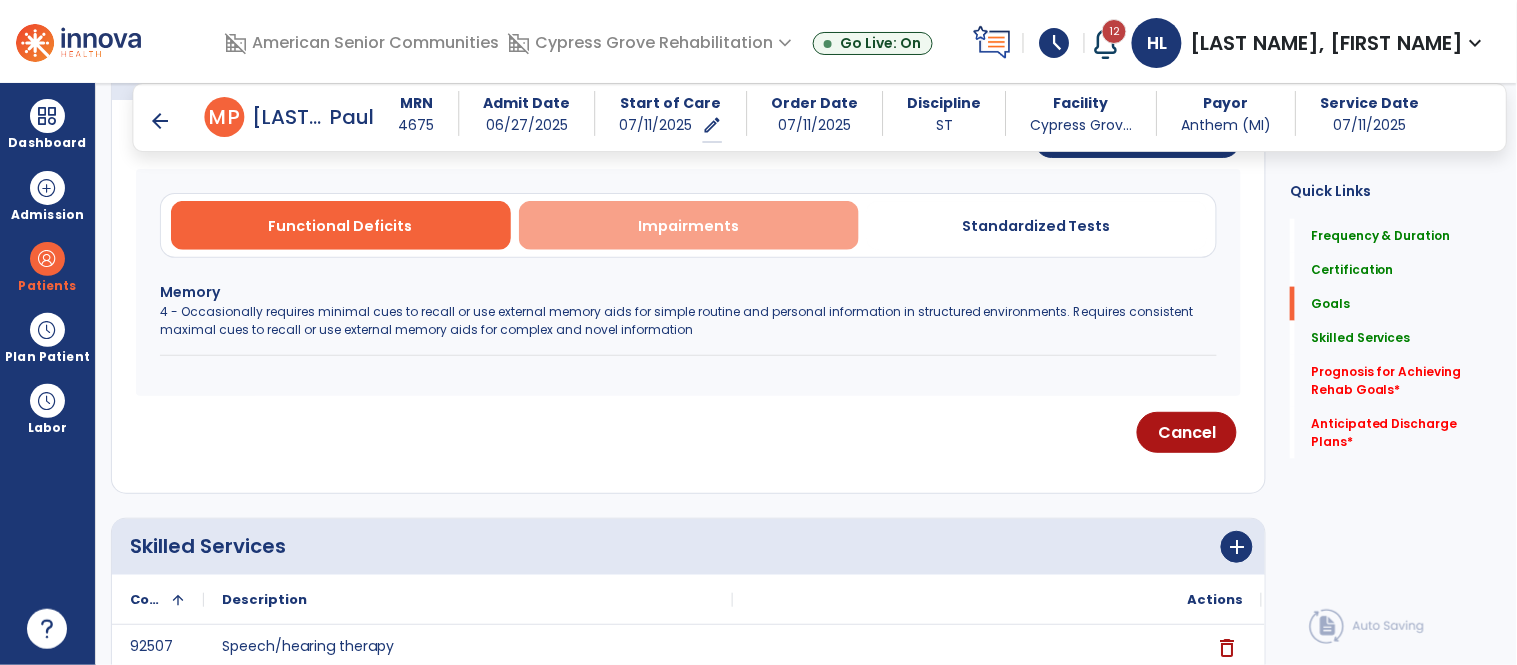 click on "Impairments" at bounding box center [689, 225] 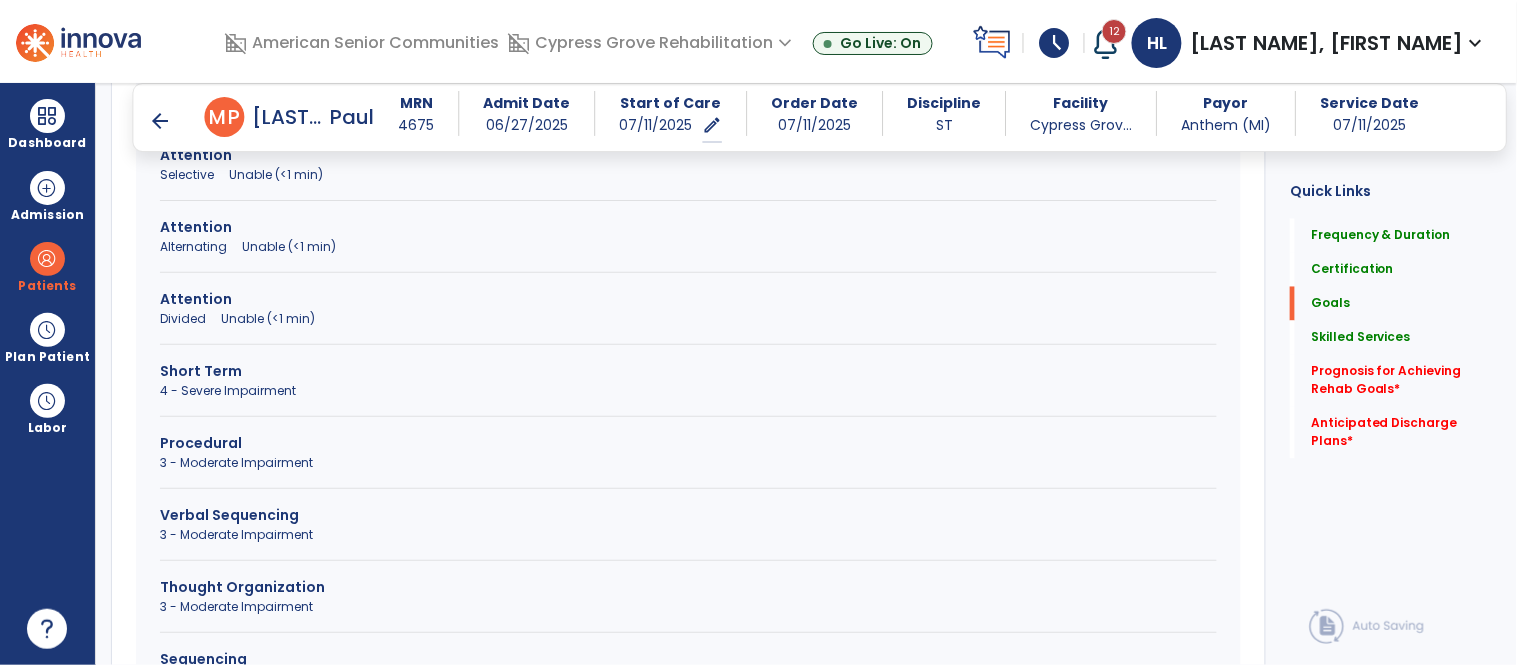 scroll, scrollTop: 856, scrollLeft: 0, axis: vertical 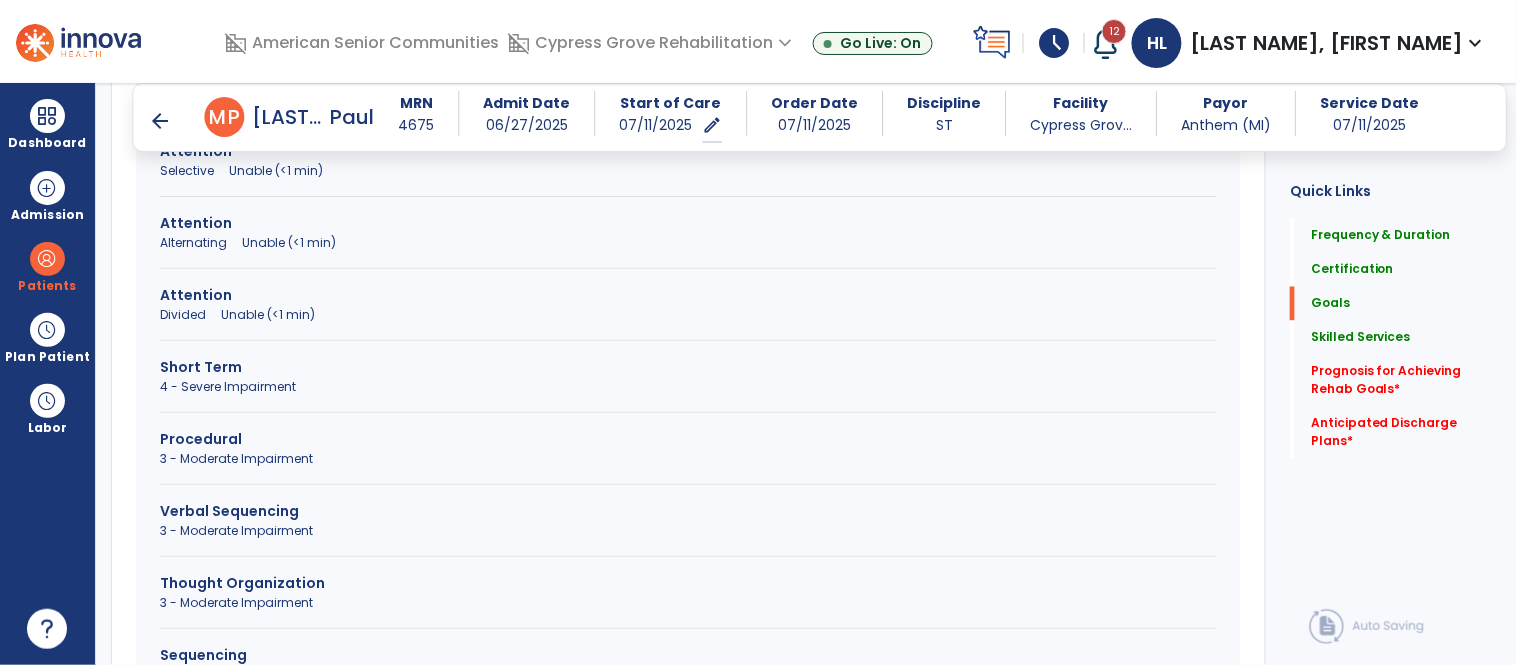 click on "4 - Severe Impairment" at bounding box center (688, 387) 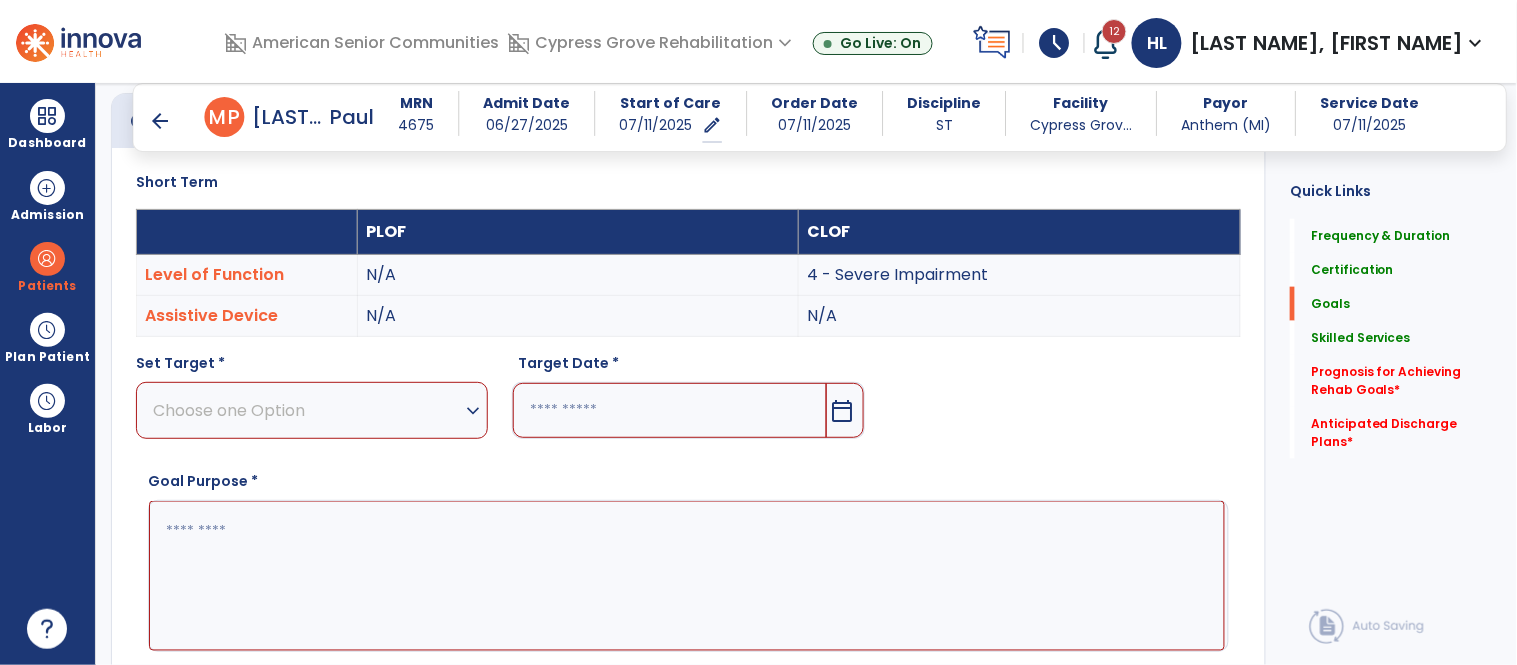 scroll, scrollTop: 486, scrollLeft: 0, axis: vertical 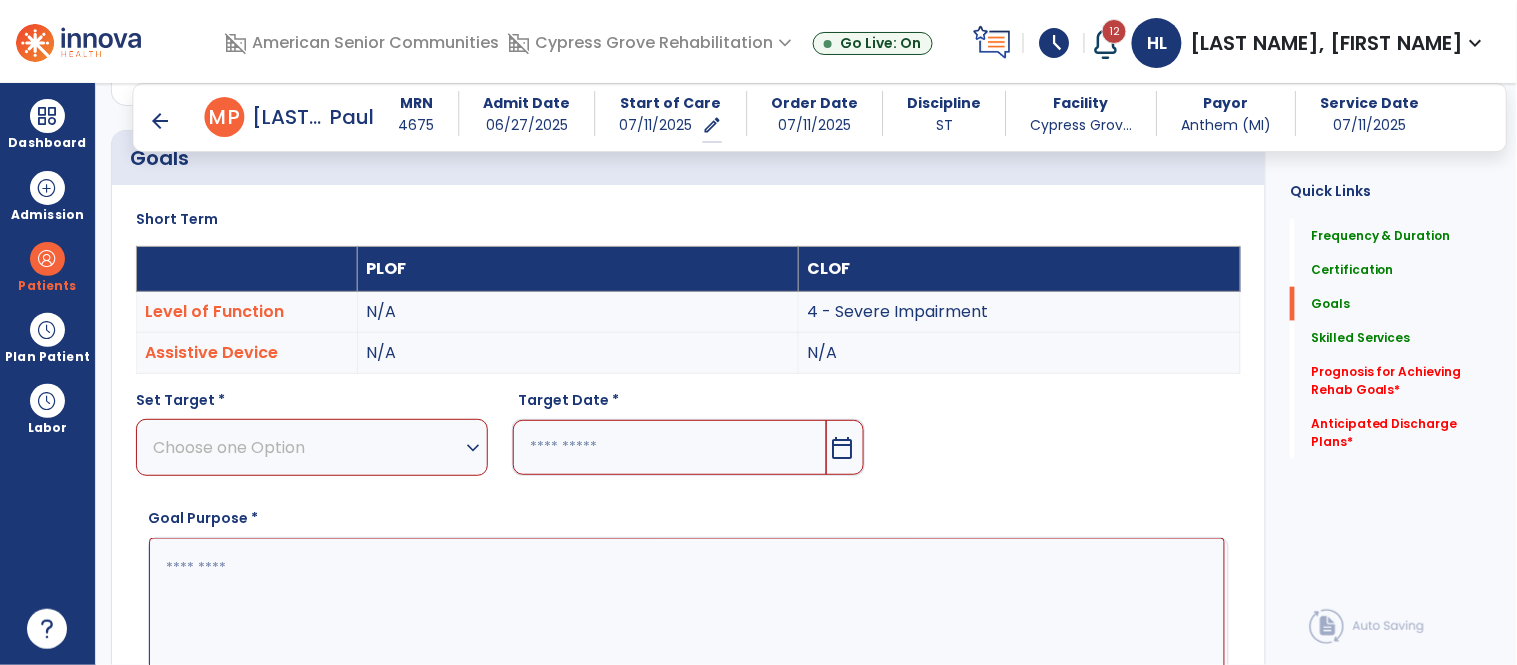 click on "Choose one Option" at bounding box center [307, 447] 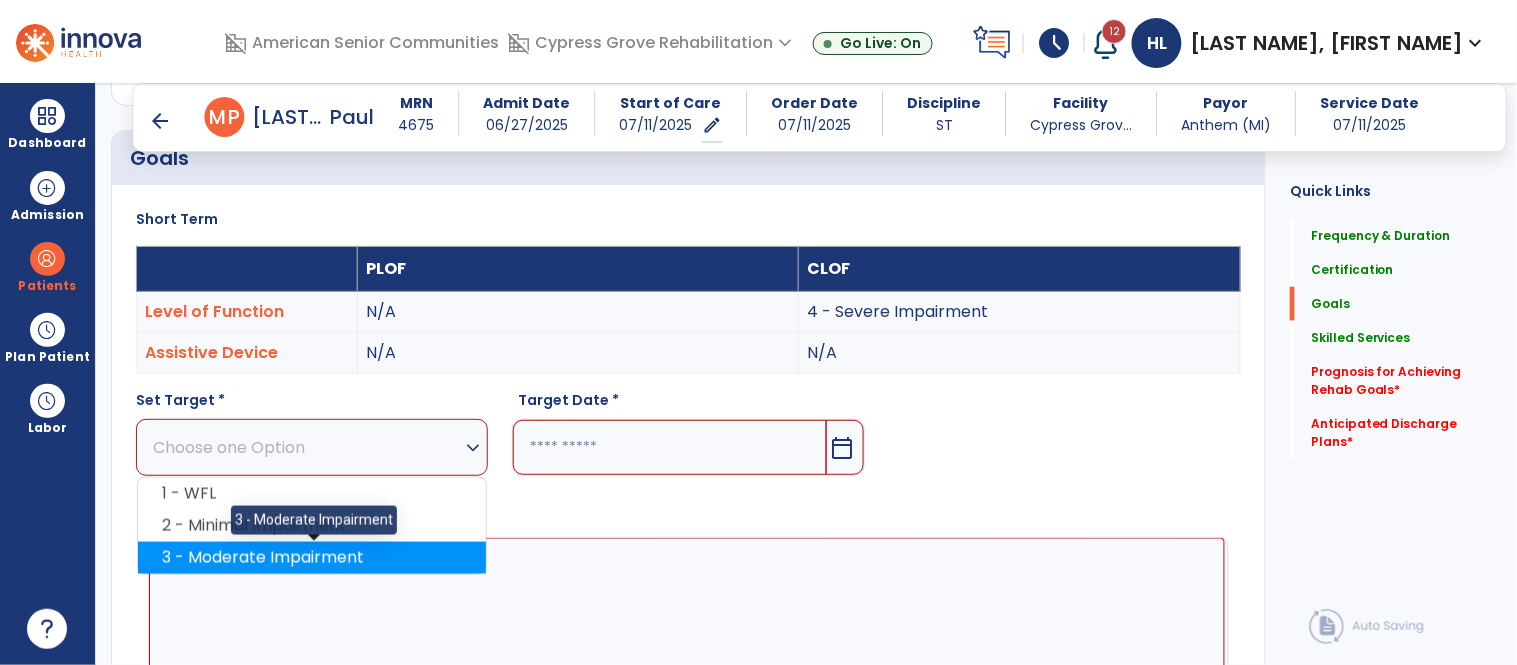 click on "3 - Moderate Impairment" at bounding box center (312, 558) 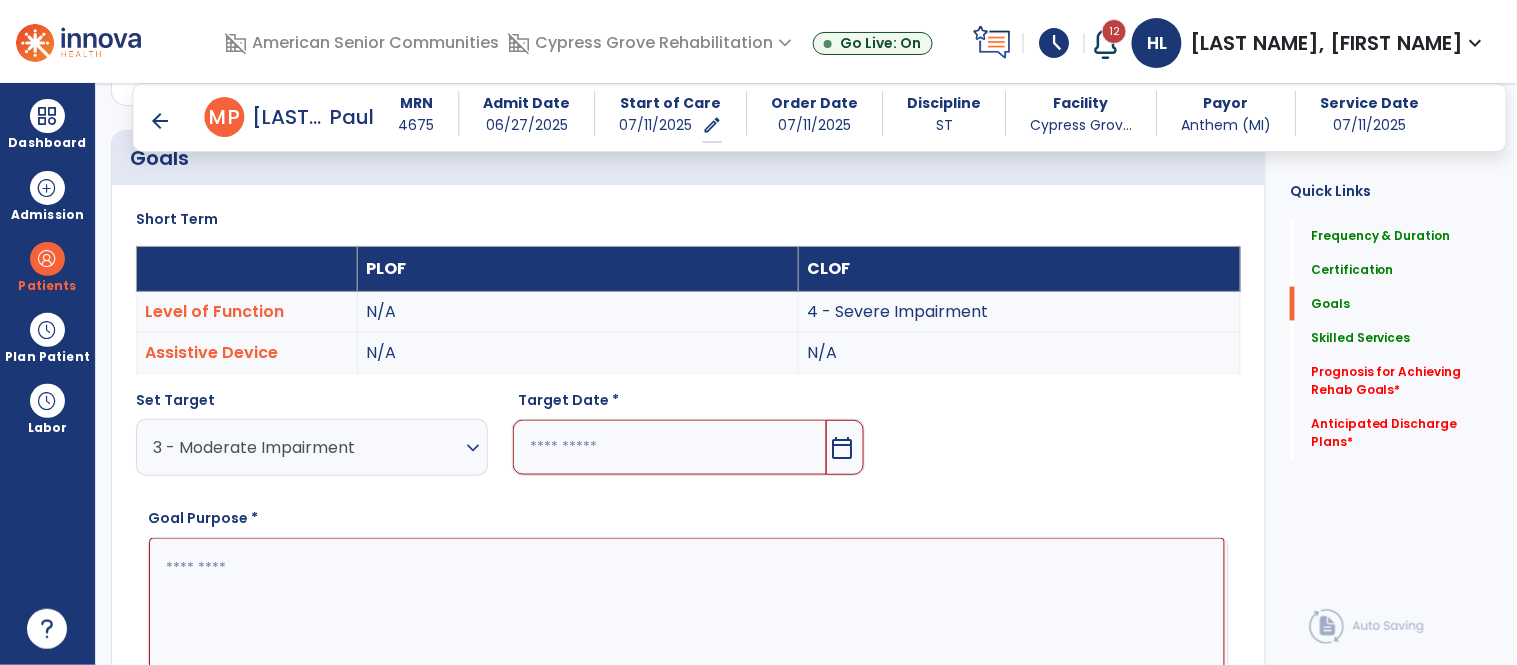 click at bounding box center [669, 447] 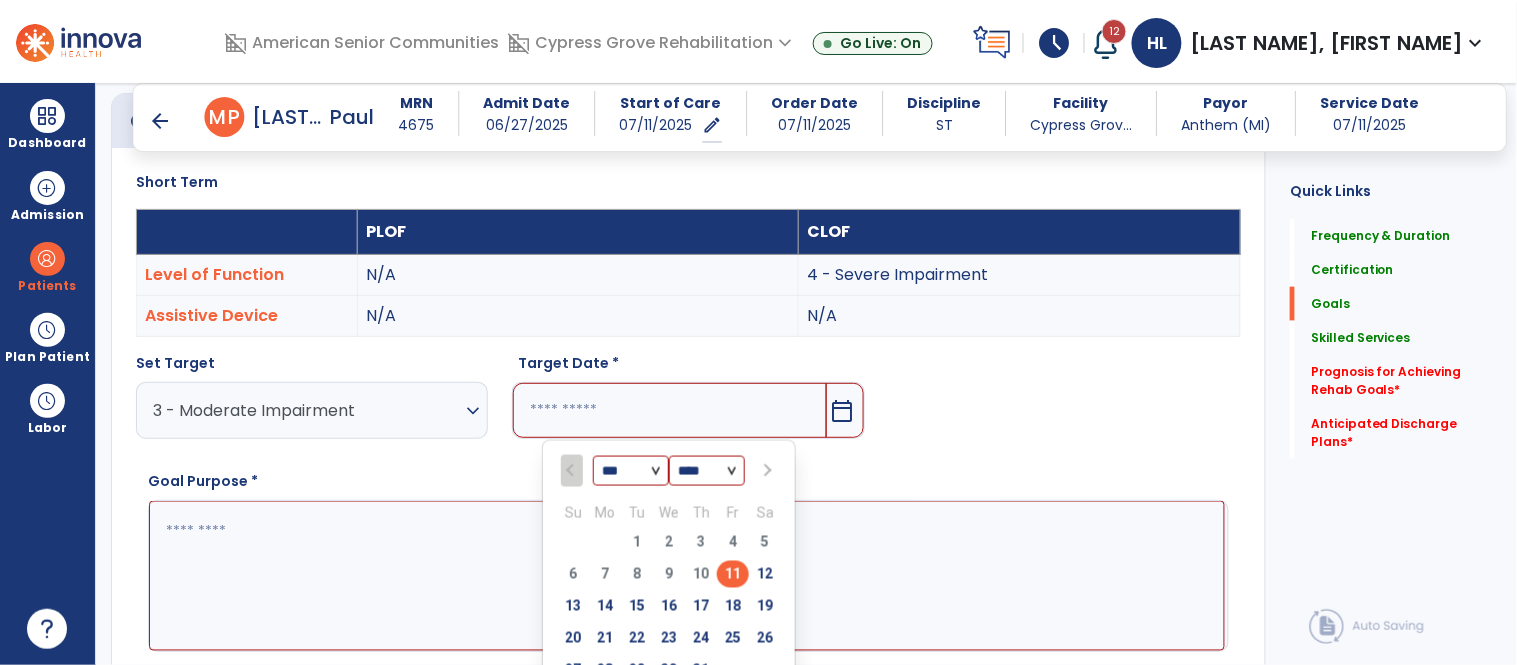 scroll, scrollTop: 525, scrollLeft: 0, axis: vertical 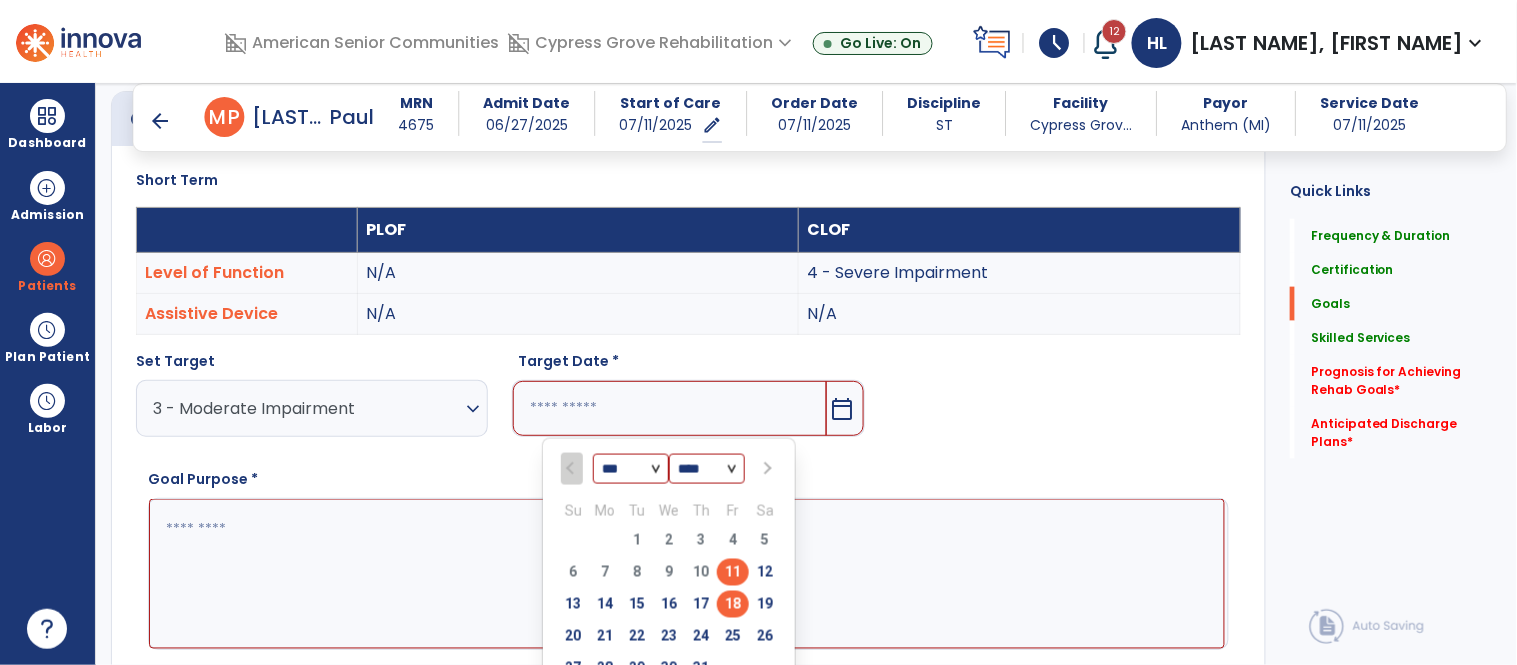 click on "18" at bounding box center [733, 604] 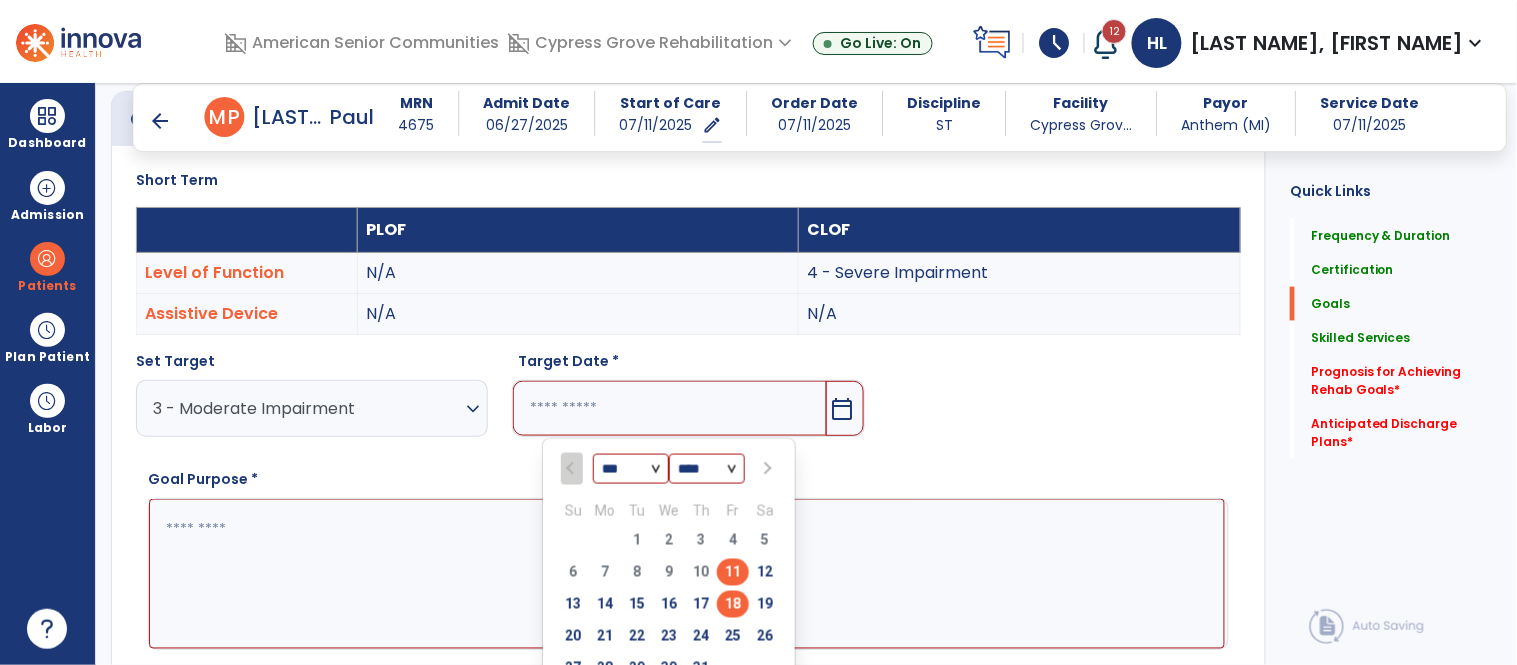 type on "*********" 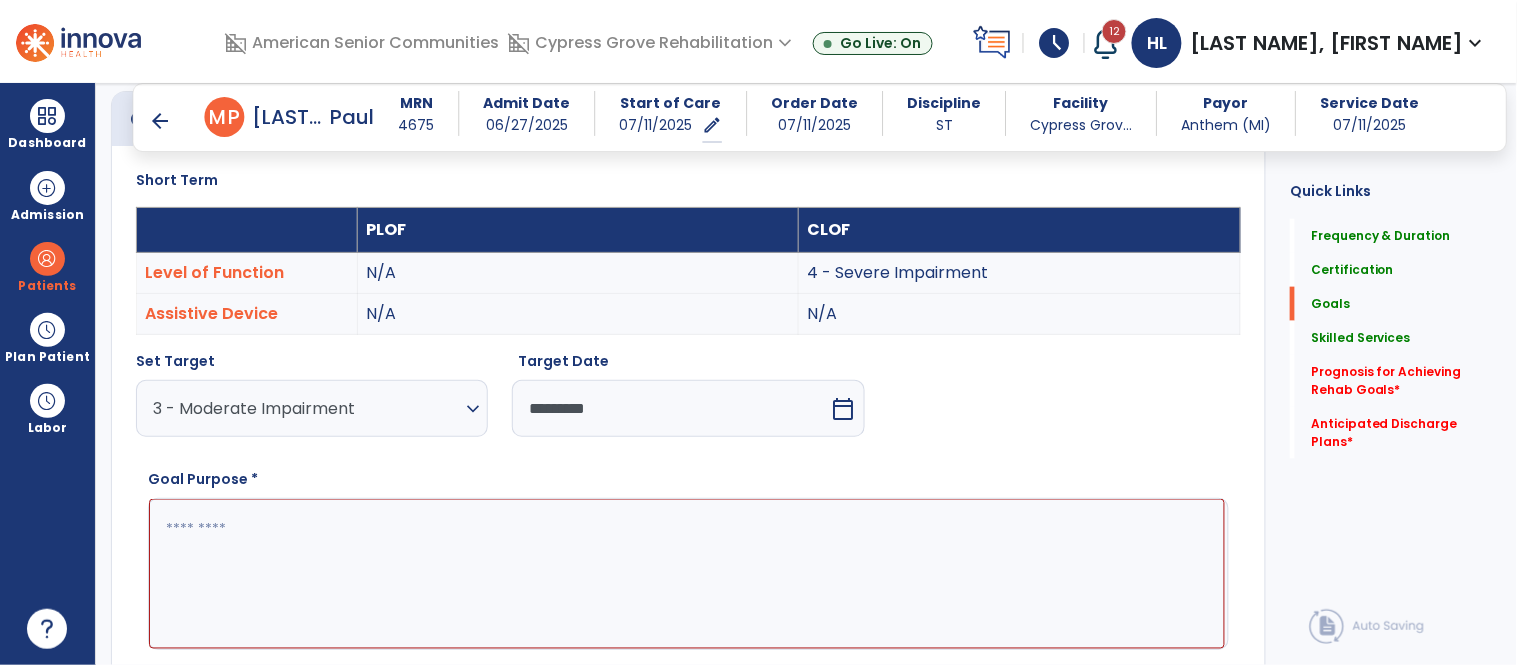click at bounding box center [687, 574] 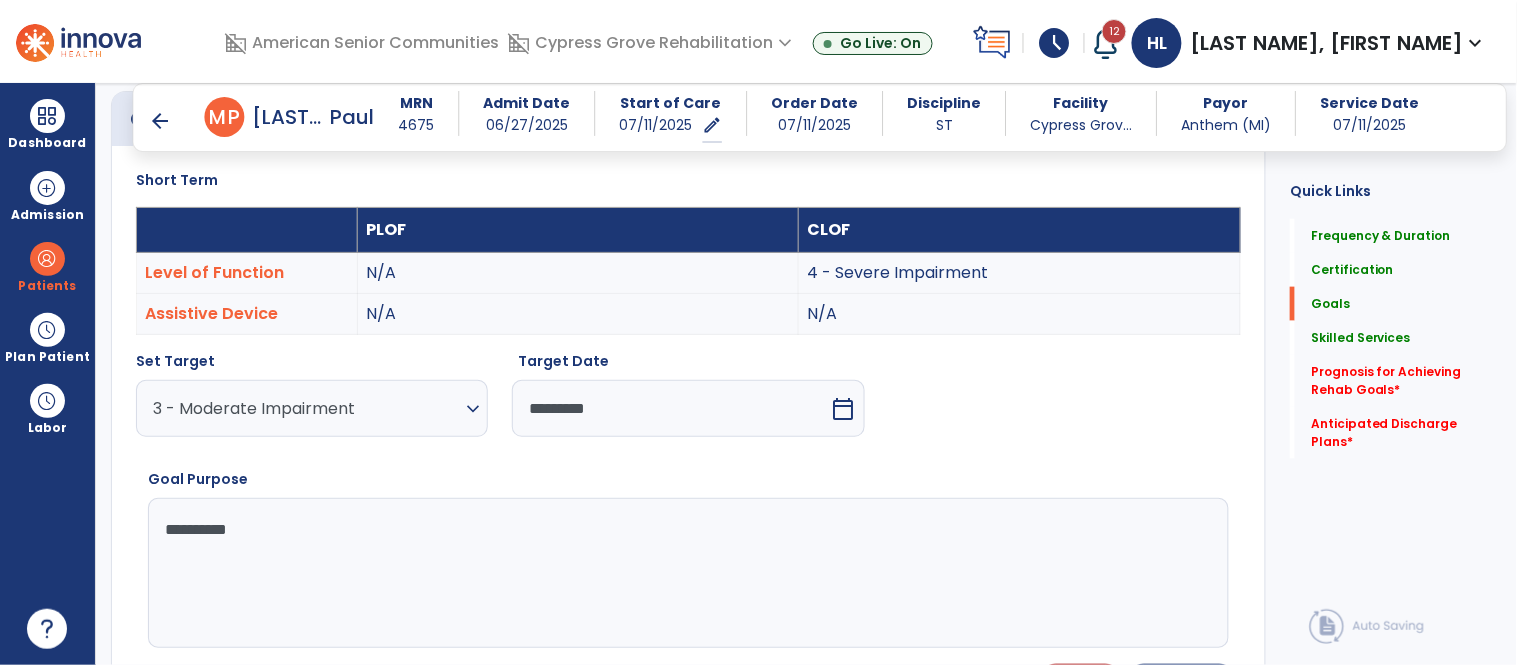 type on "**********" 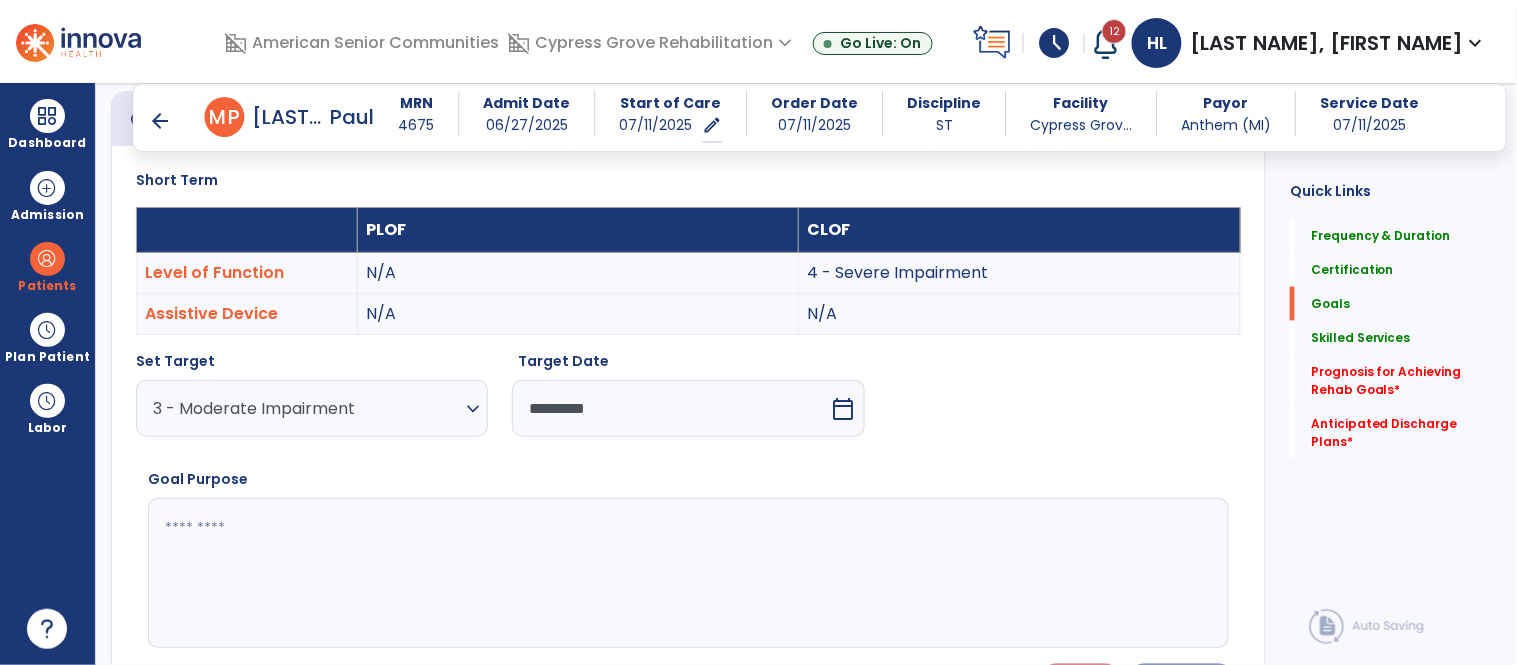 type on "**********" 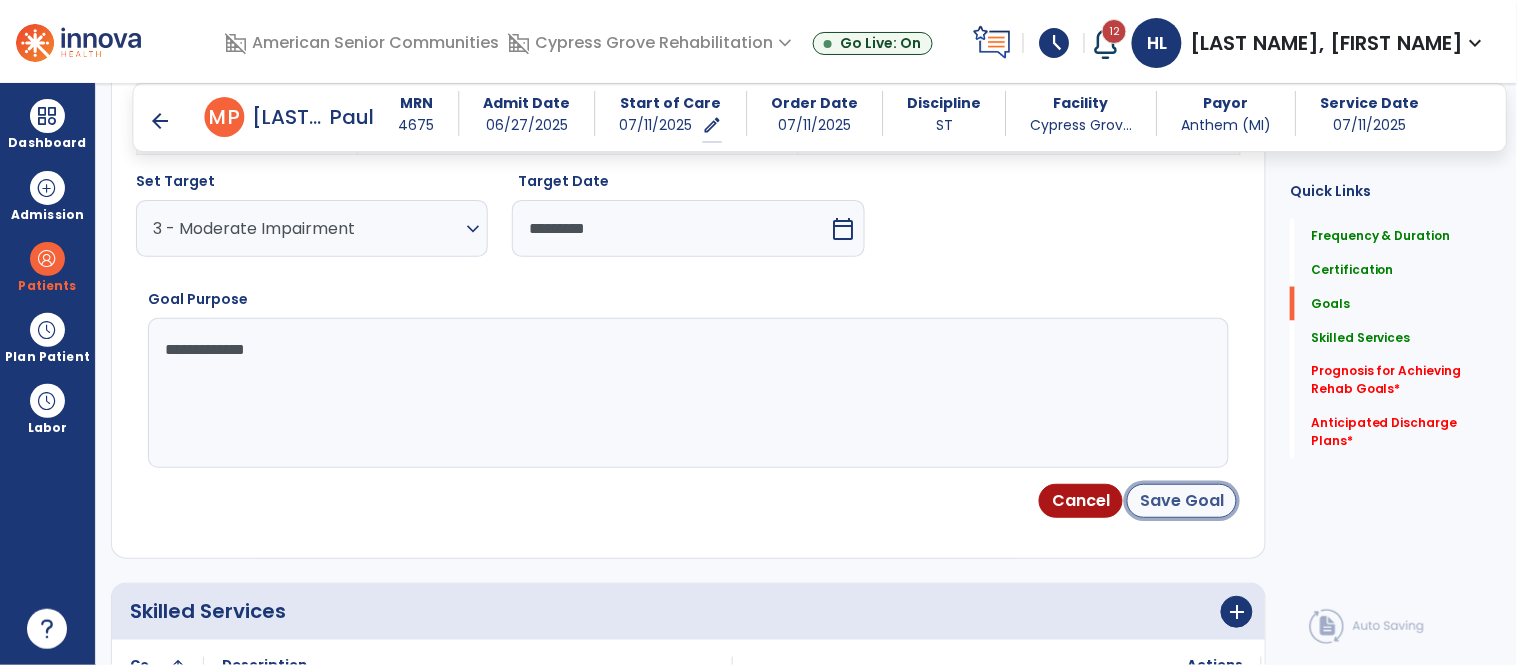 click on "Save Goal" at bounding box center [1182, 501] 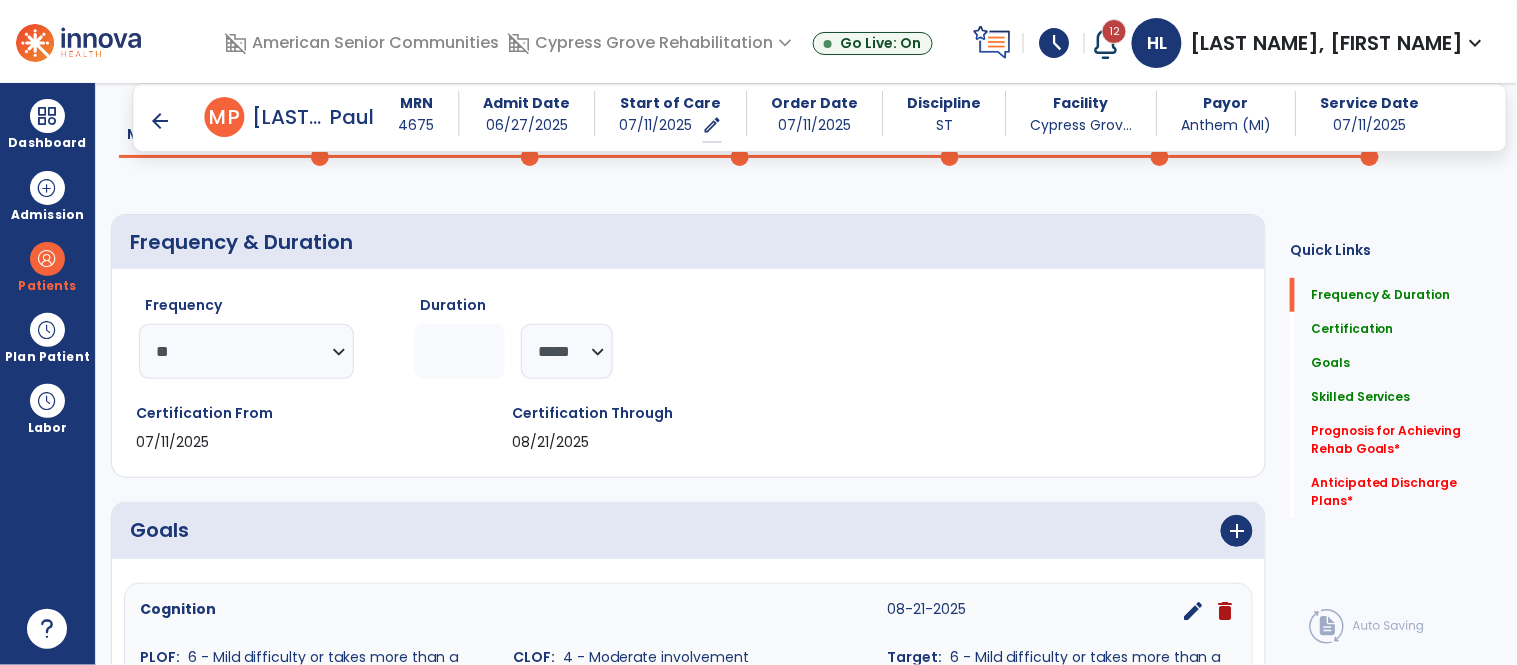 scroll, scrollTop: 608, scrollLeft: 0, axis: vertical 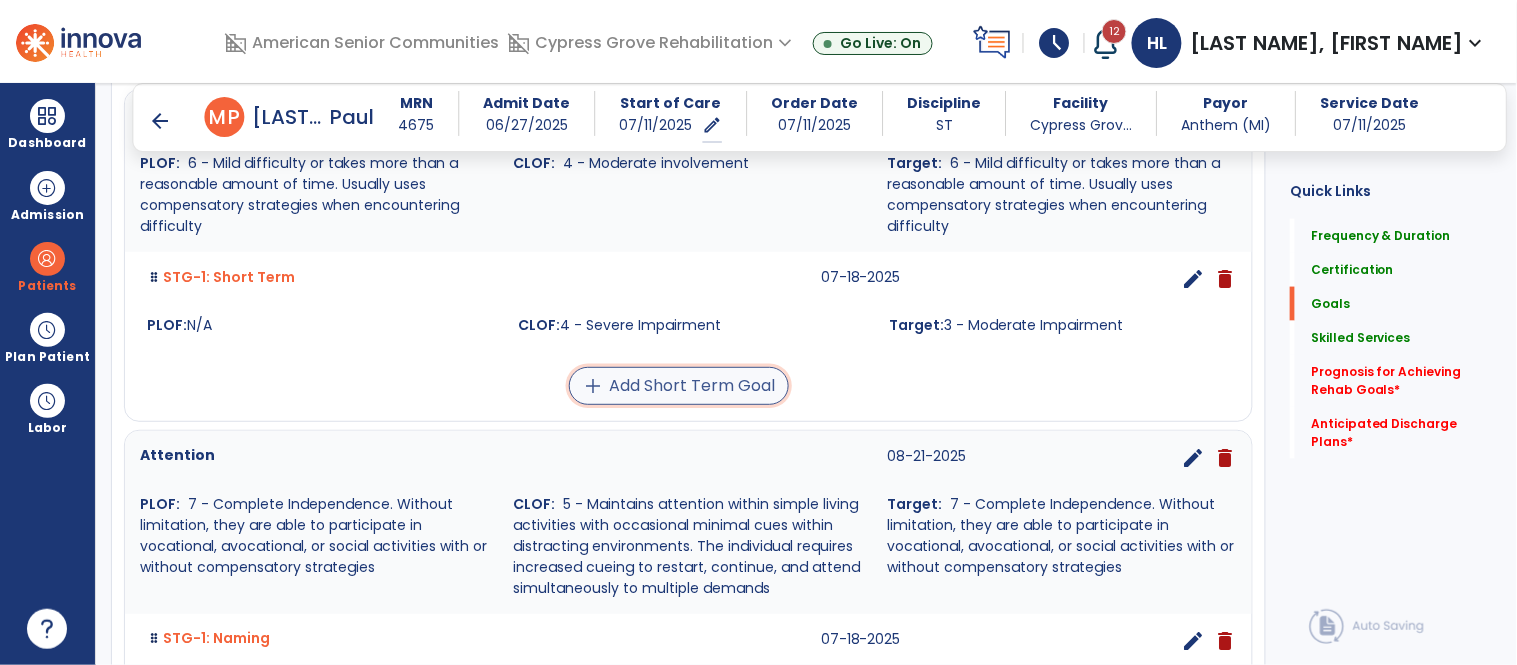 click on "add  Add Short Term Goal" at bounding box center [679, 386] 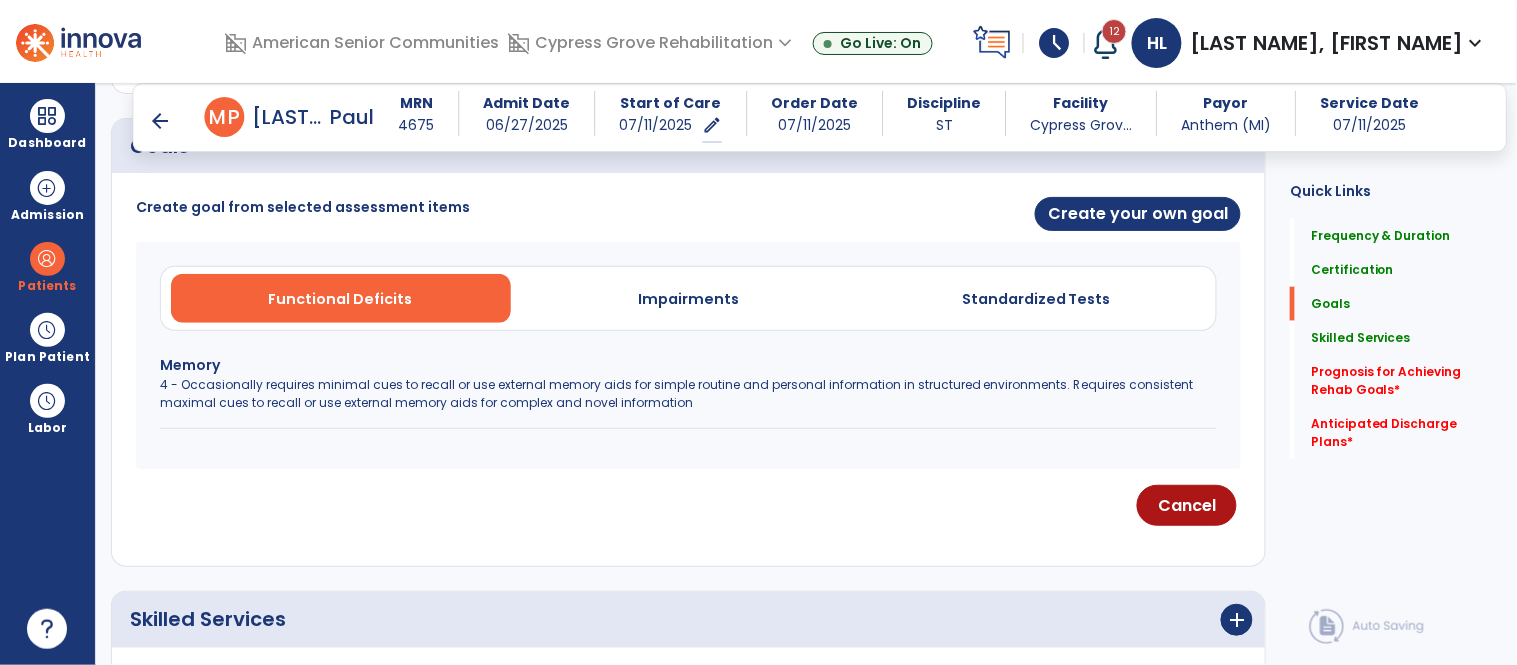scroll, scrollTop: 487, scrollLeft: 0, axis: vertical 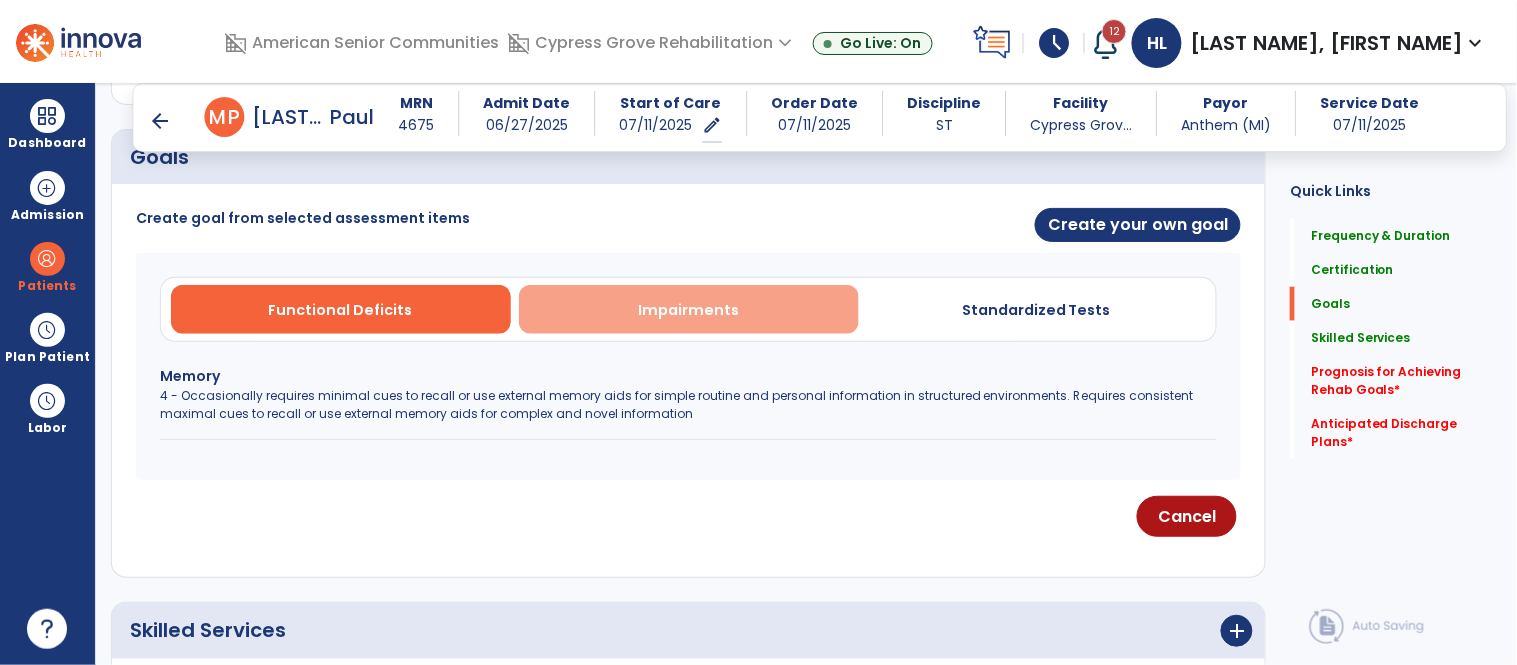 click on "Impairments" at bounding box center (689, 309) 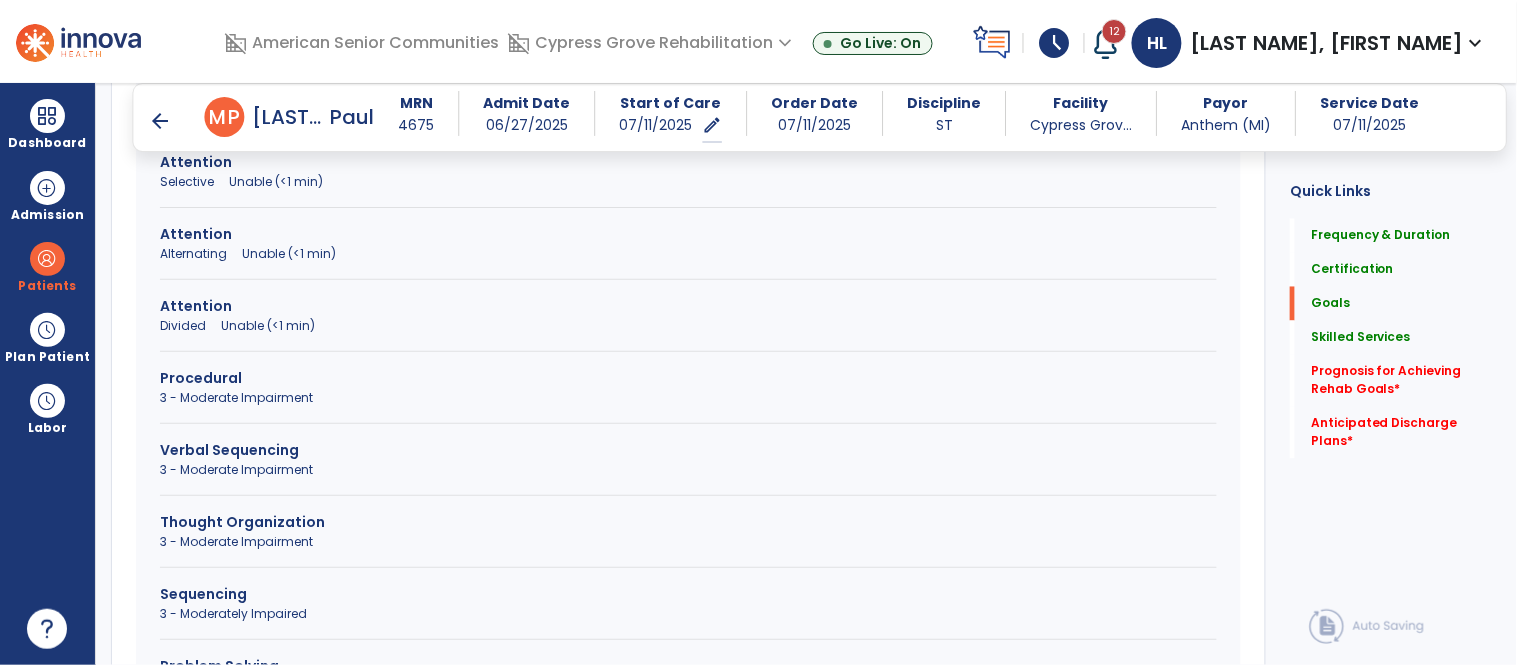 scroll, scrollTop: 876, scrollLeft: 0, axis: vertical 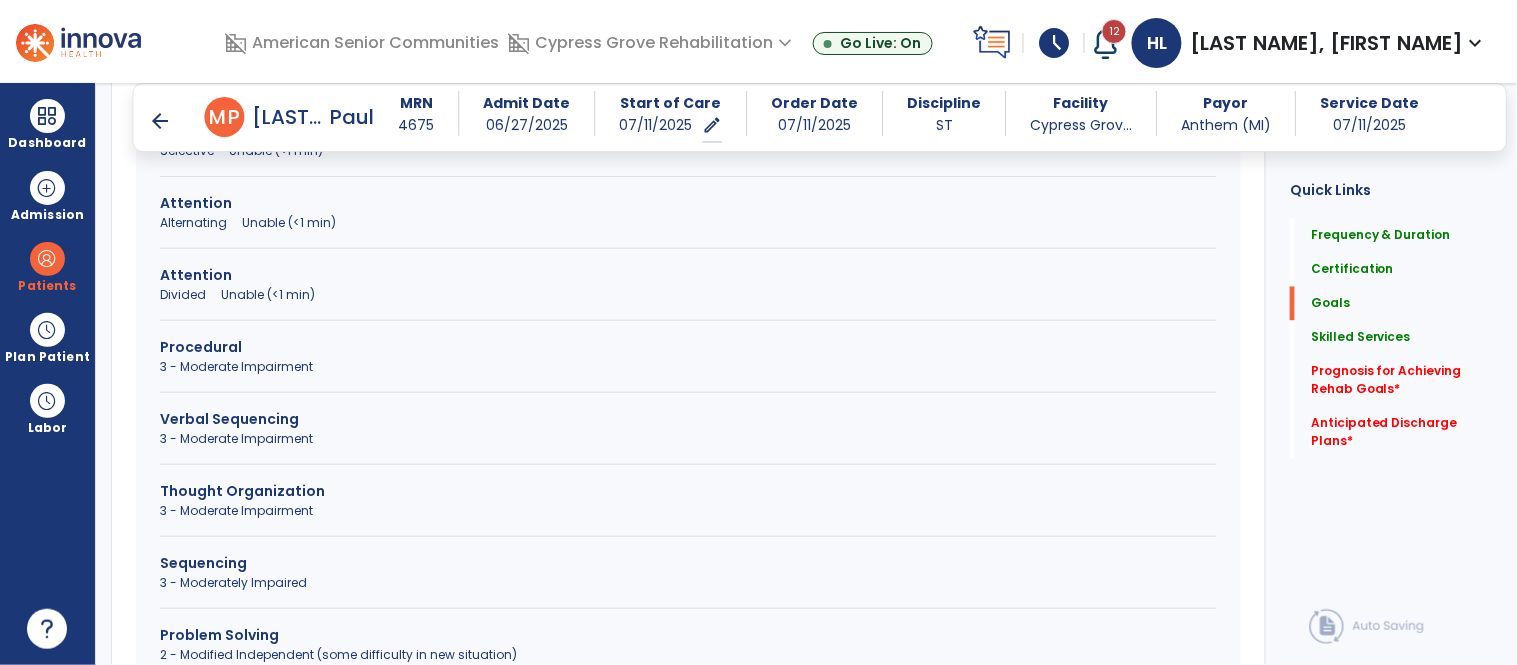 click on "3 - Moderate Impairment" at bounding box center (688, 511) 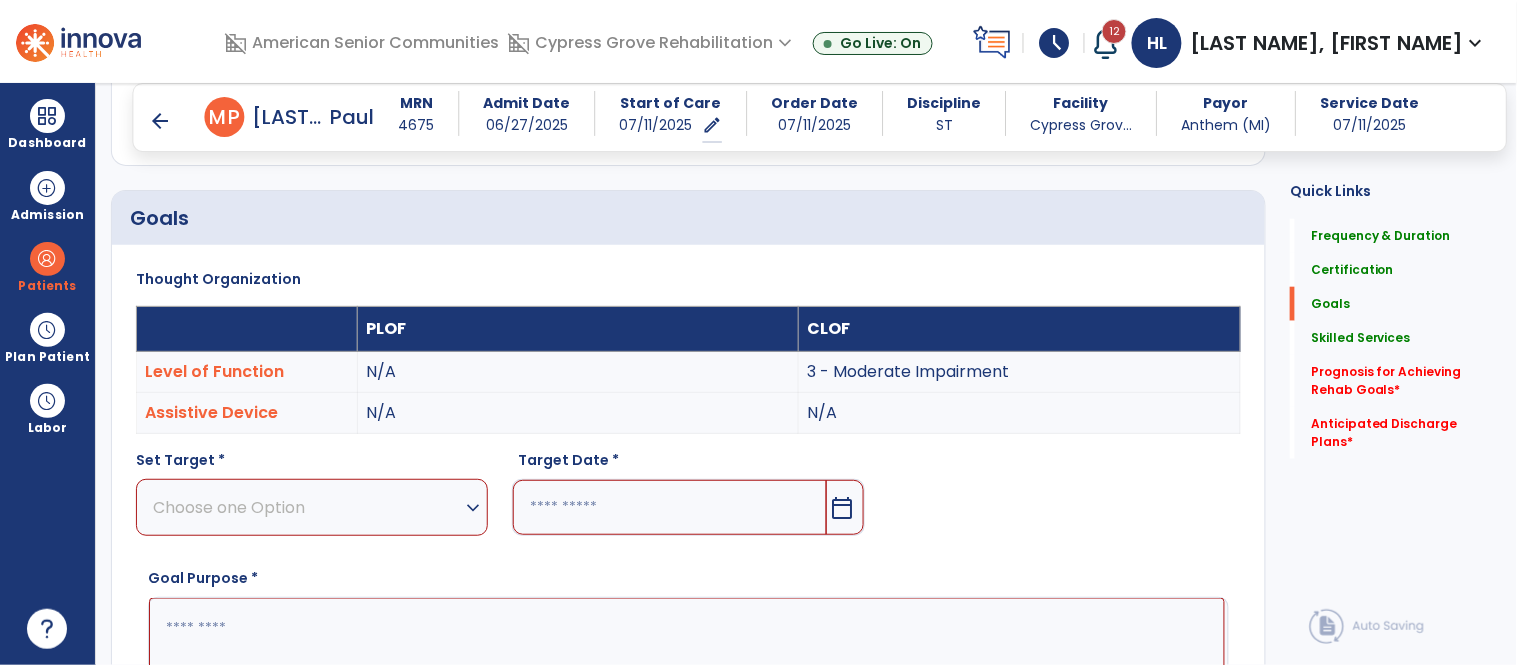 scroll, scrollTop: 413, scrollLeft: 0, axis: vertical 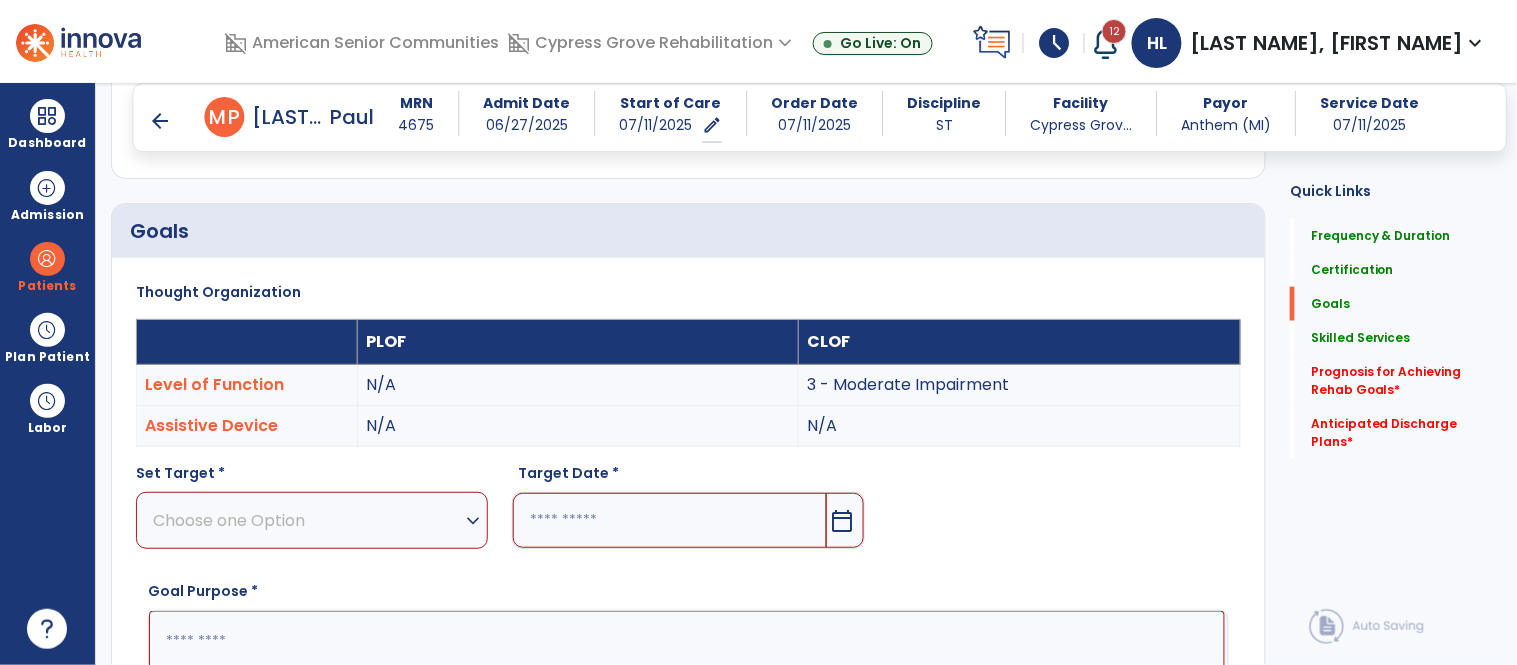 click on "Choose one Option" at bounding box center (307, 520) 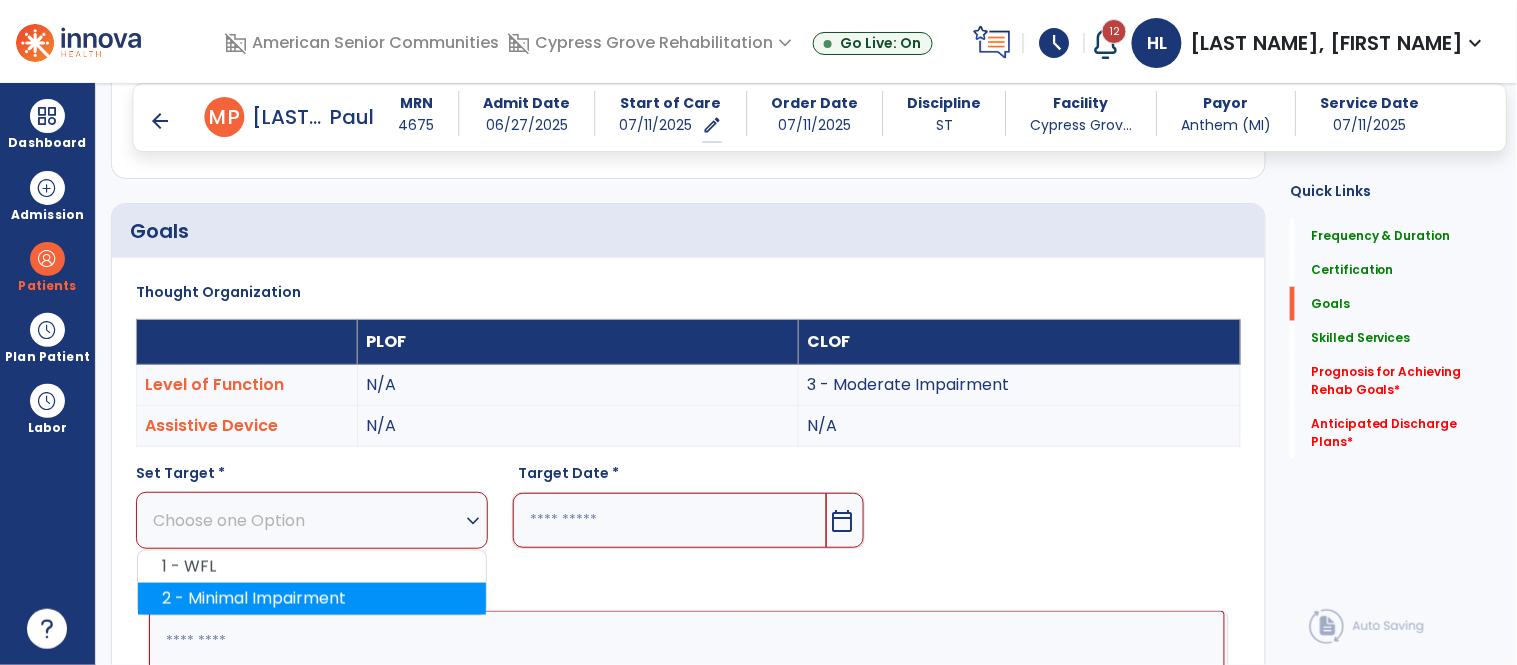 click on "2 - Minimal Impairment" at bounding box center [312, 599] 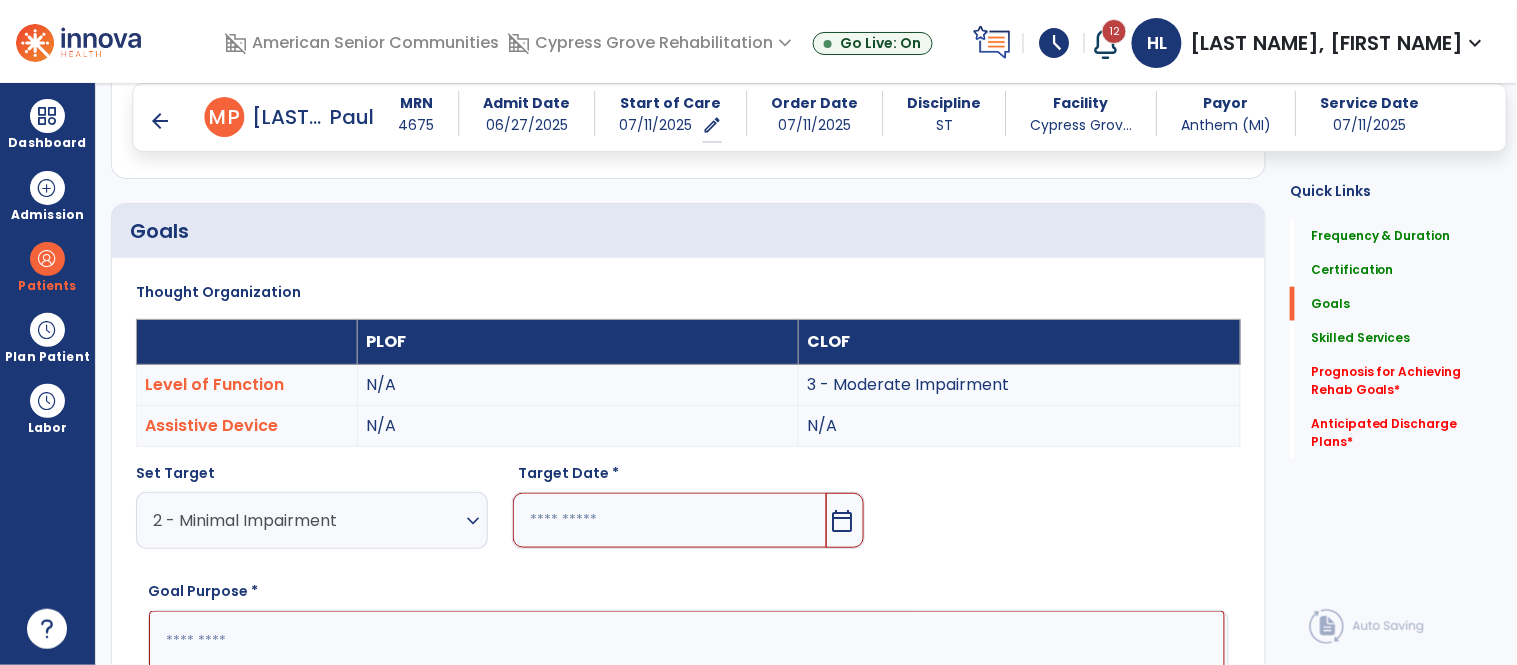 click at bounding box center (669, 520) 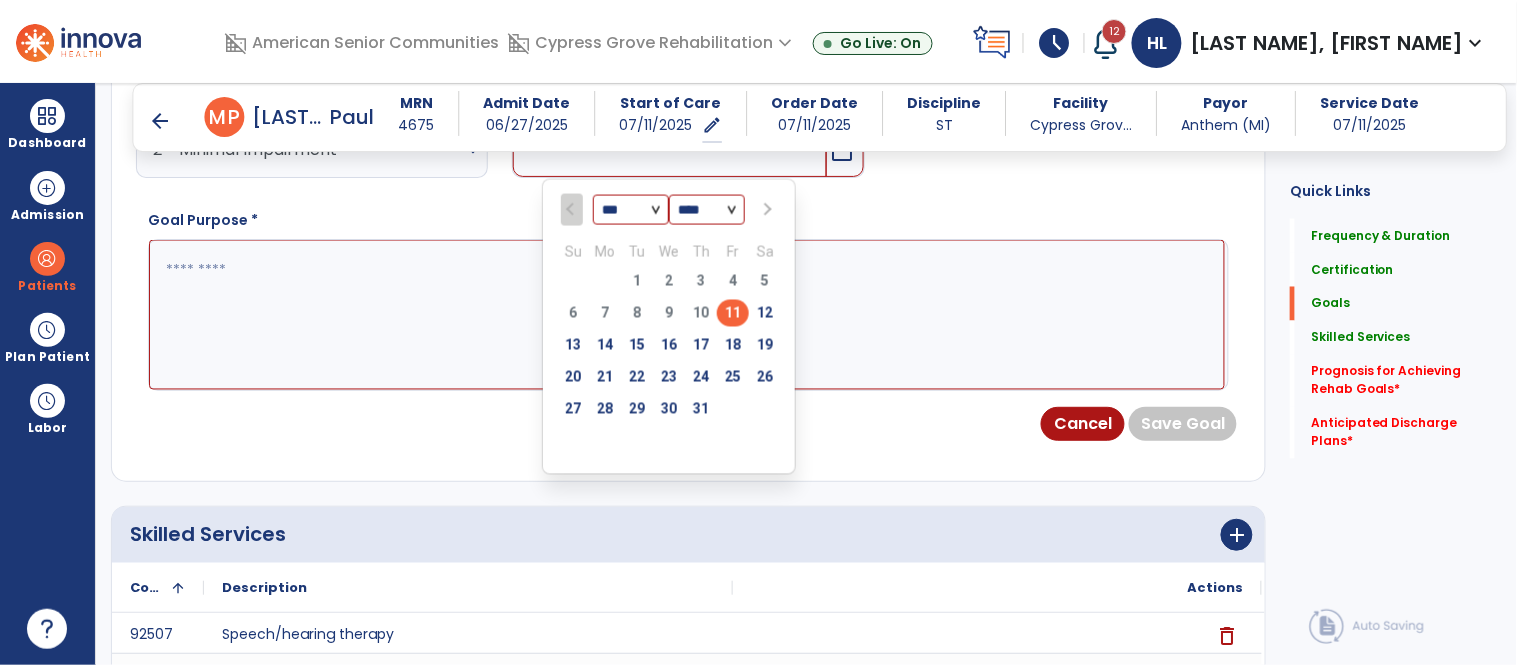 scroll, scrollTop: 813, scrollLeft: 0, axis: vertical 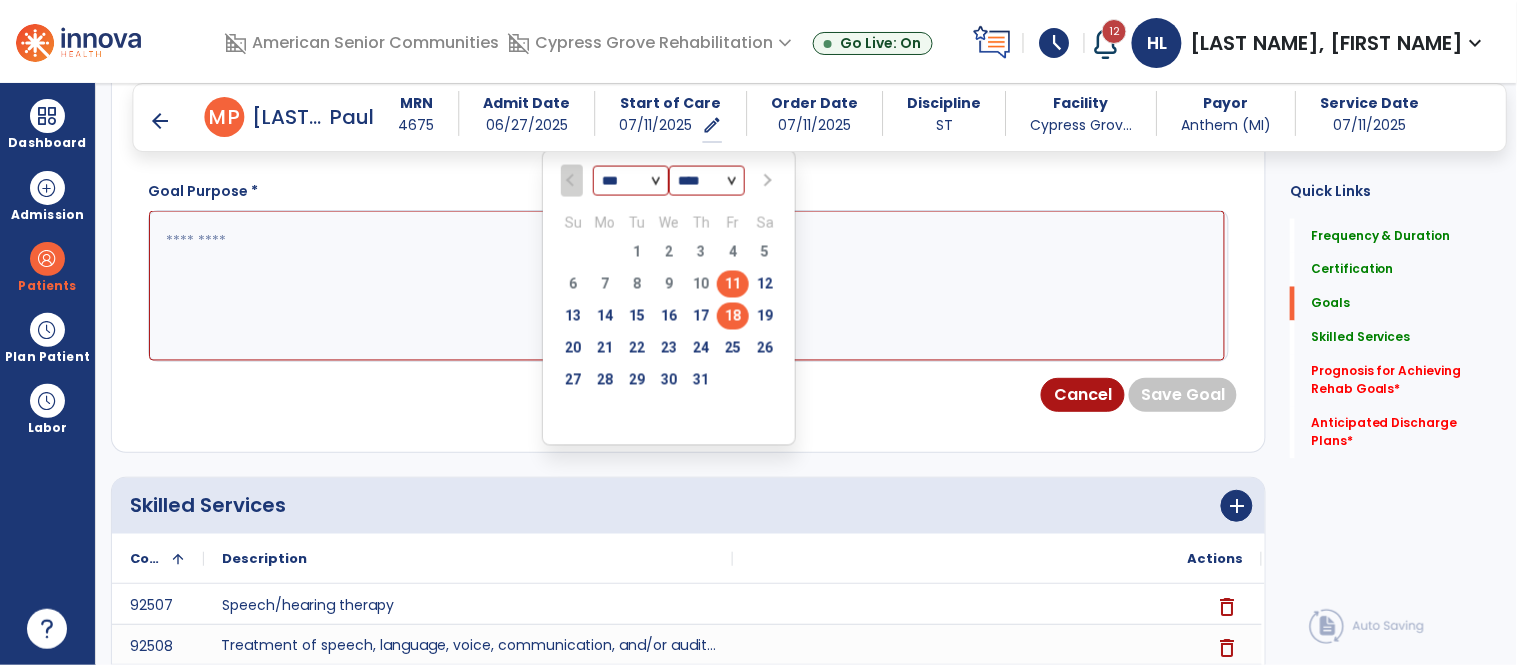 click on "18" at bounding box center [733, 316] 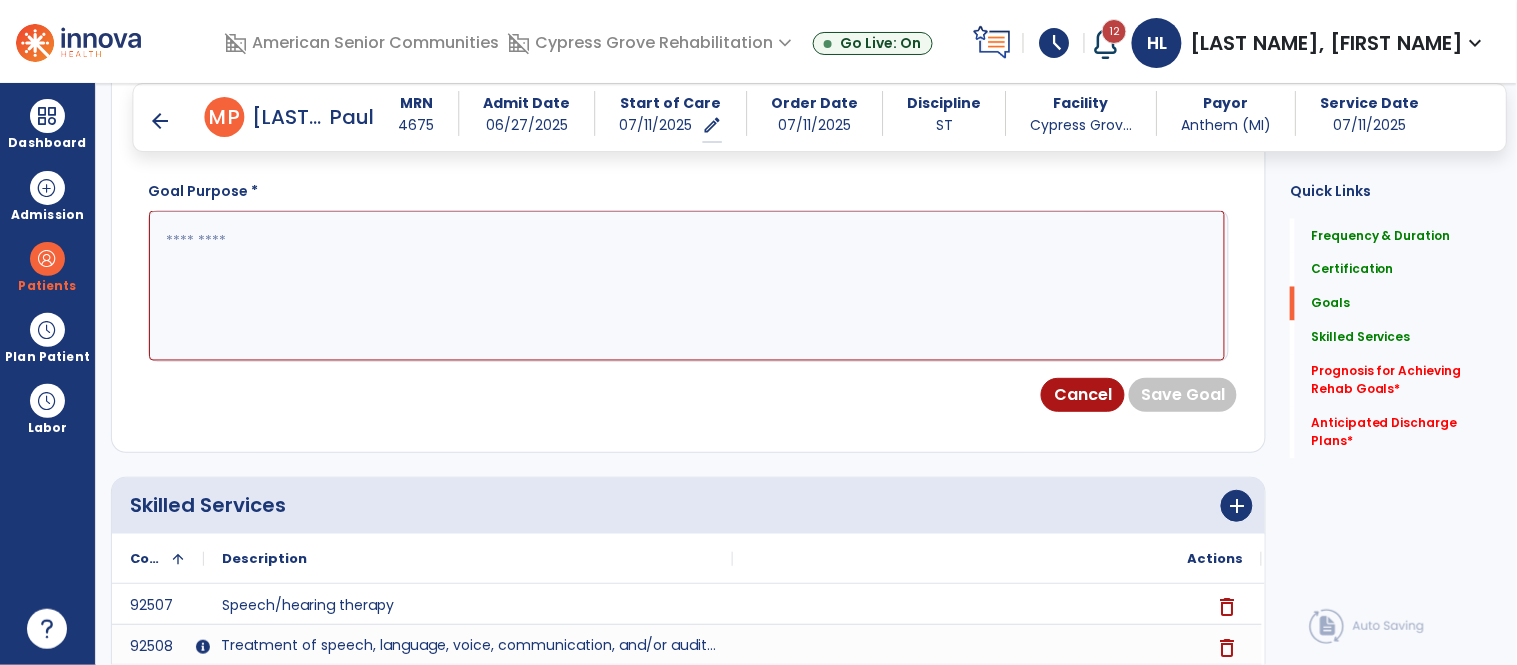 click at bounding box center [687, 286] 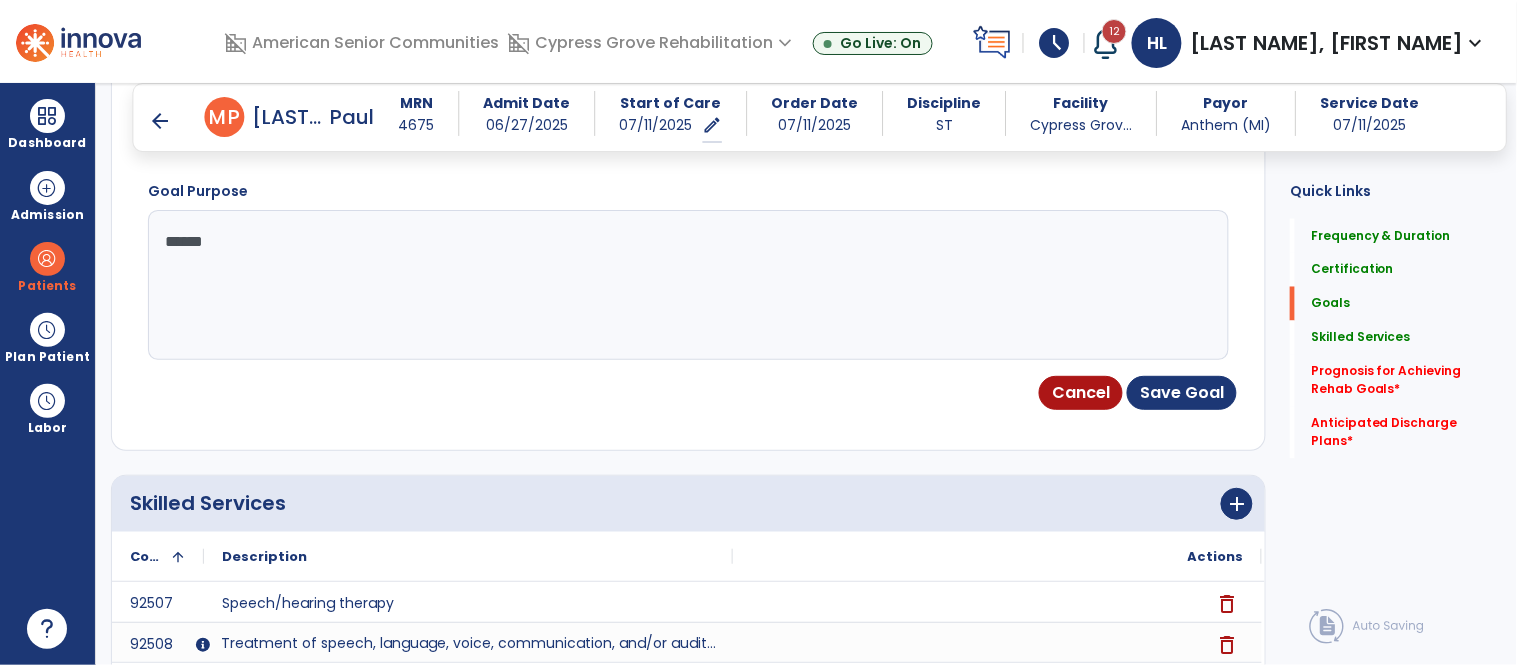type on "******" 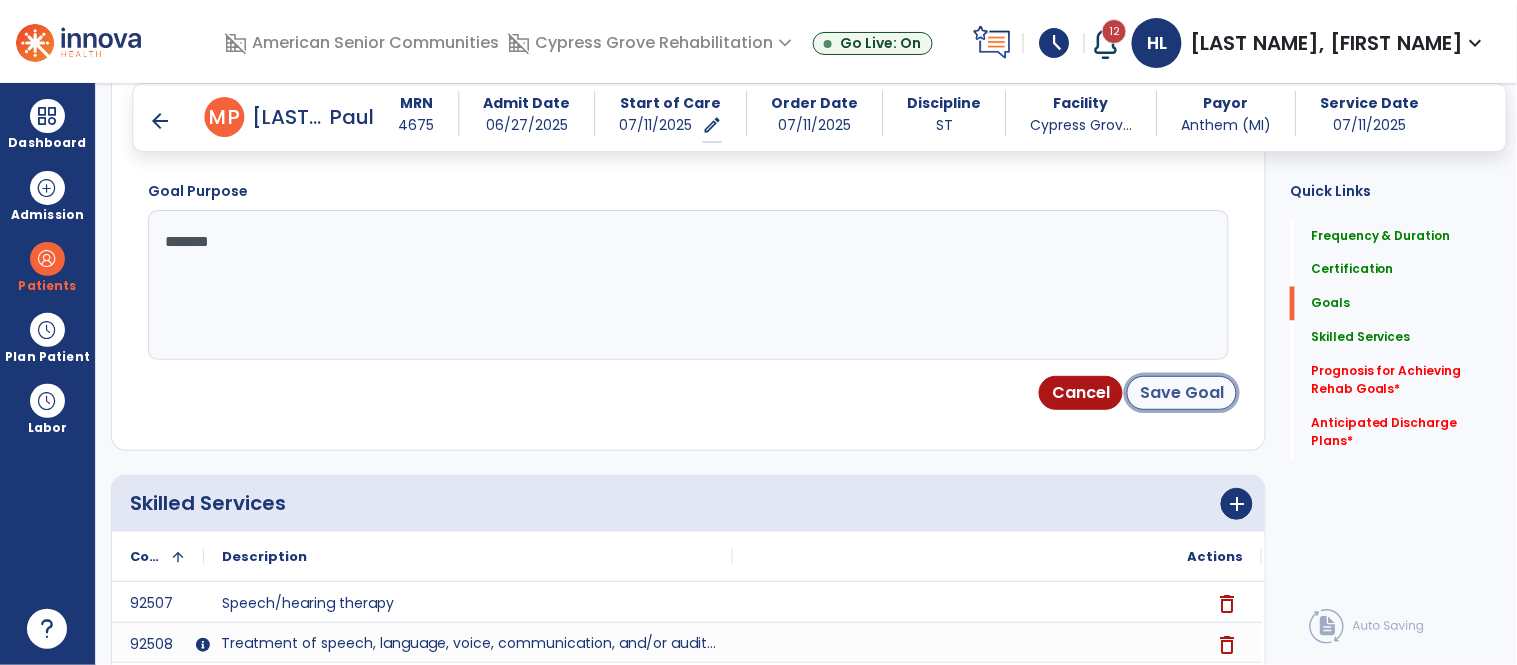 click on "Save Goal" at bounding box center (1182, 393) 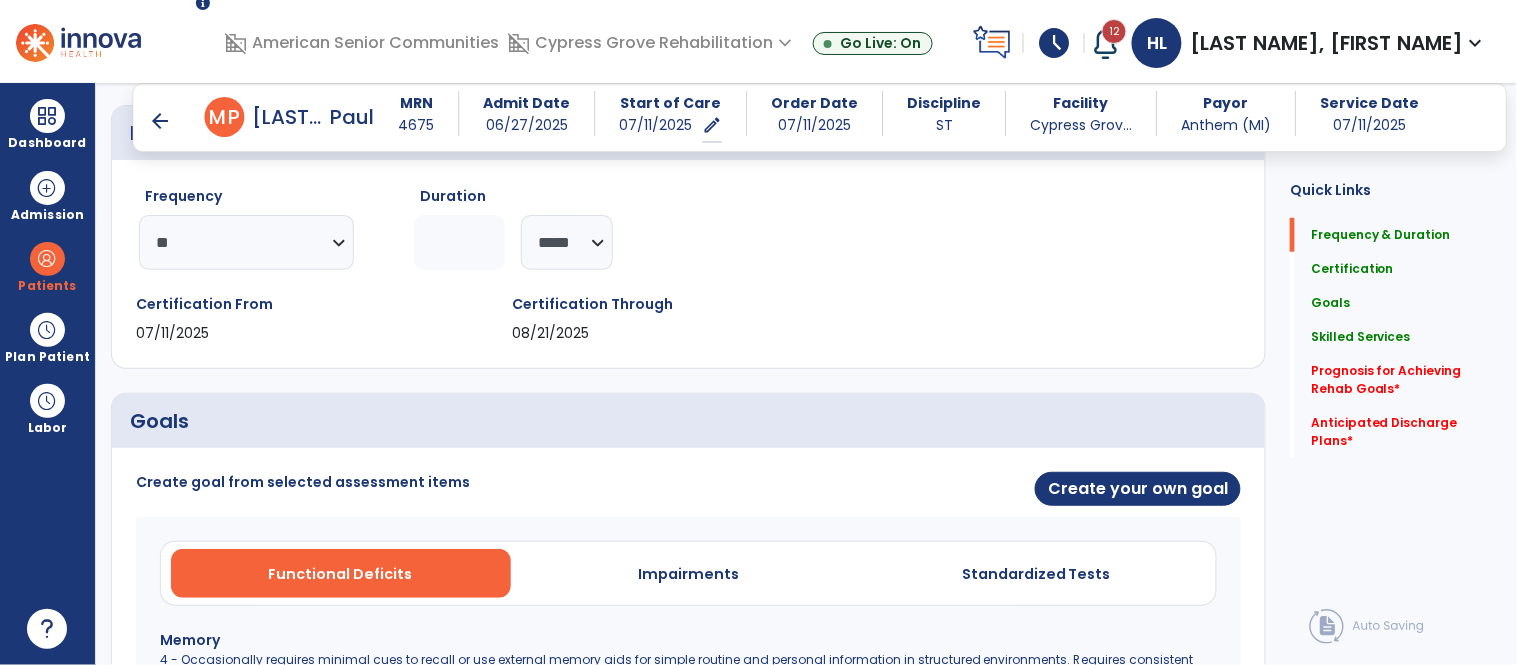 scroll, scrollTop: 523, scrollLeft: 0, axis: vertical 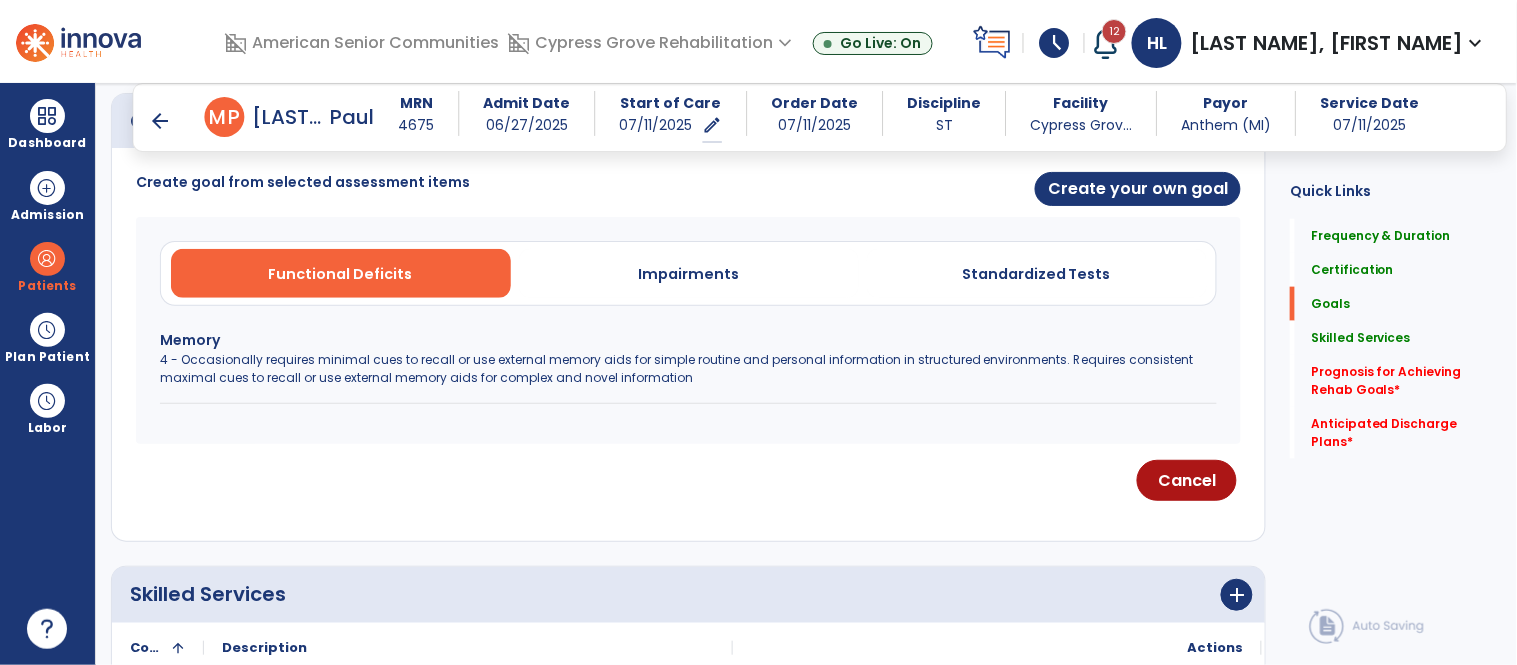 click on "Impairments" at bounding box center [689, 273] 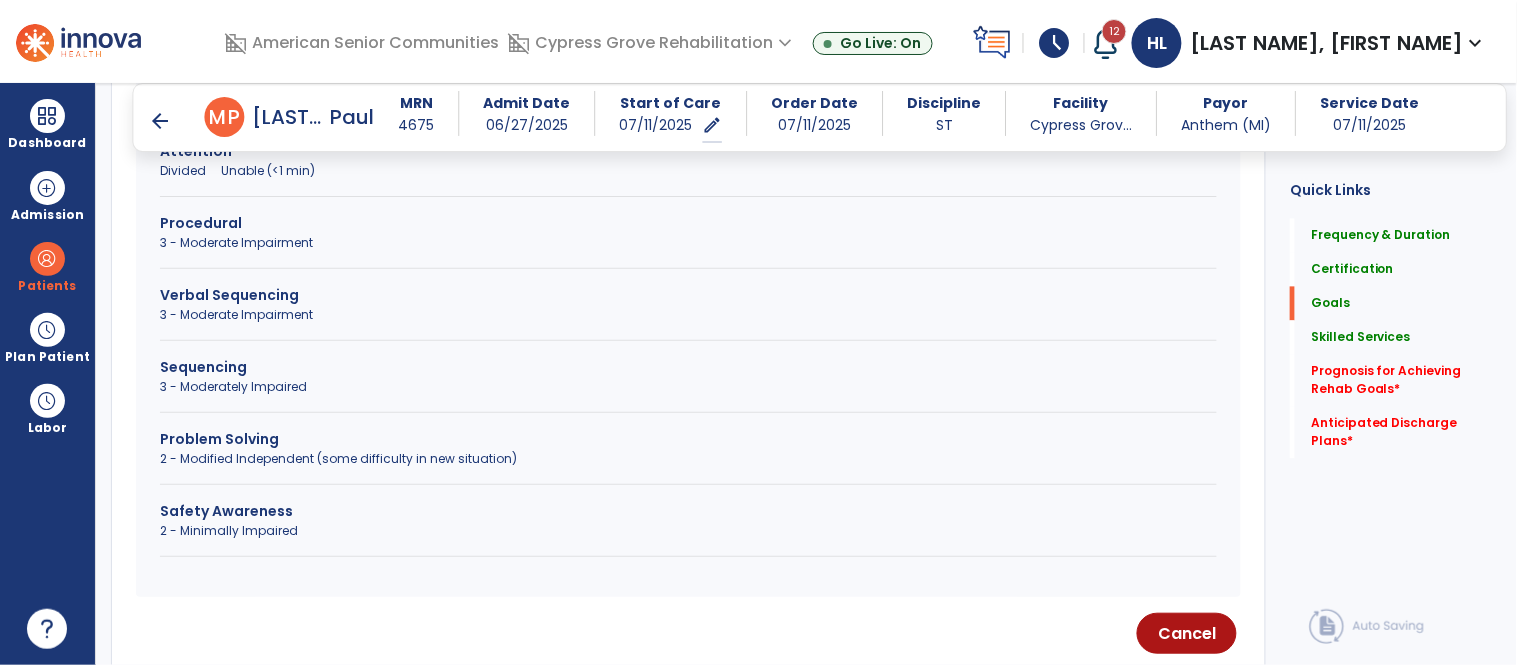 scroll, scrollTop: 1016, scrollLeft: 0, axis: vertical 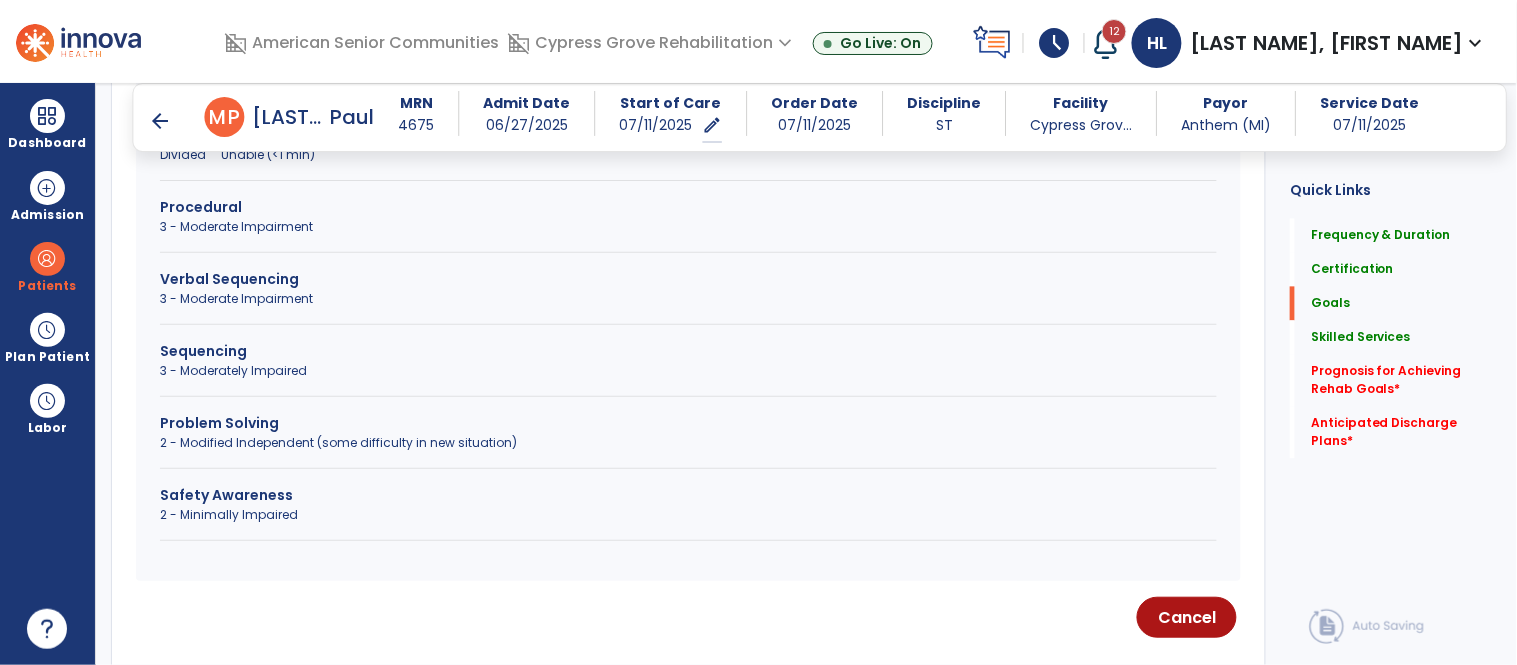click on "3 - Moderately Impaired" at bounding box center [688, 371] 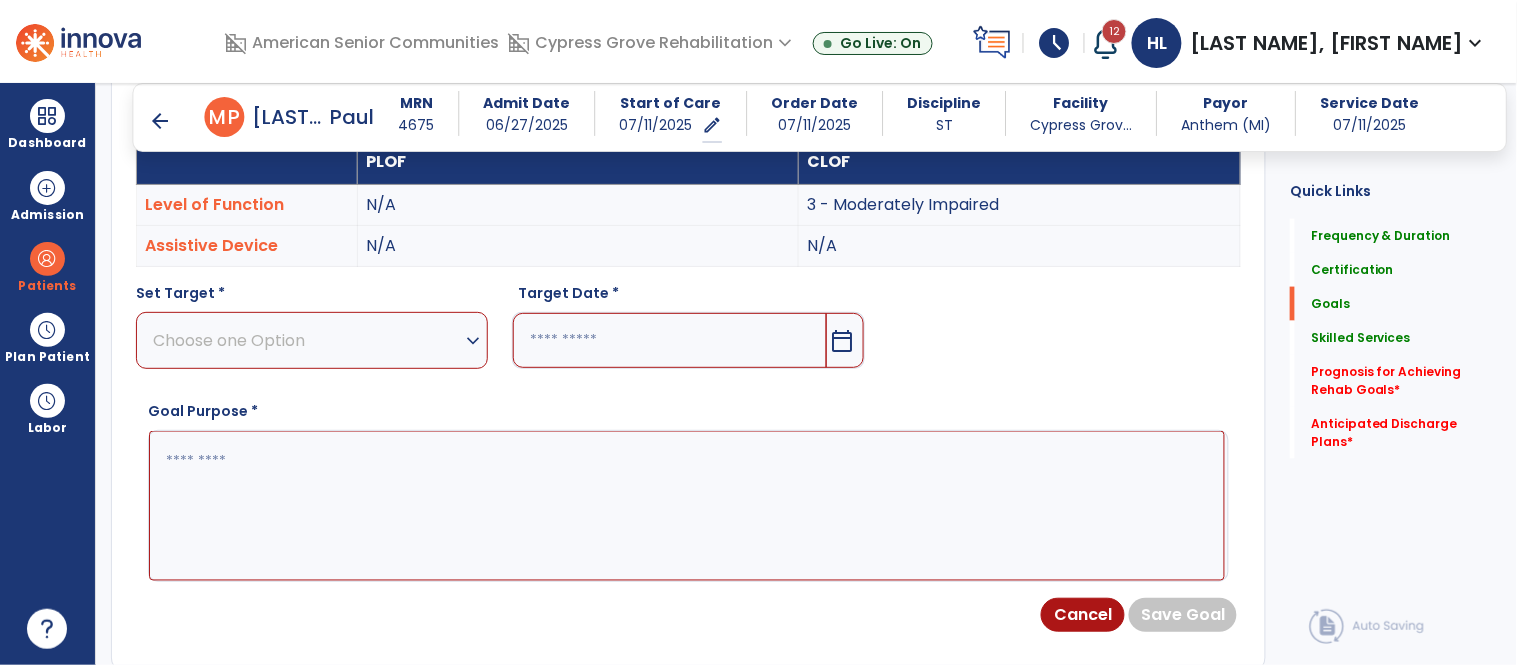scroll, scrollTop: 581, scrollLeft: 0, axis: vertical 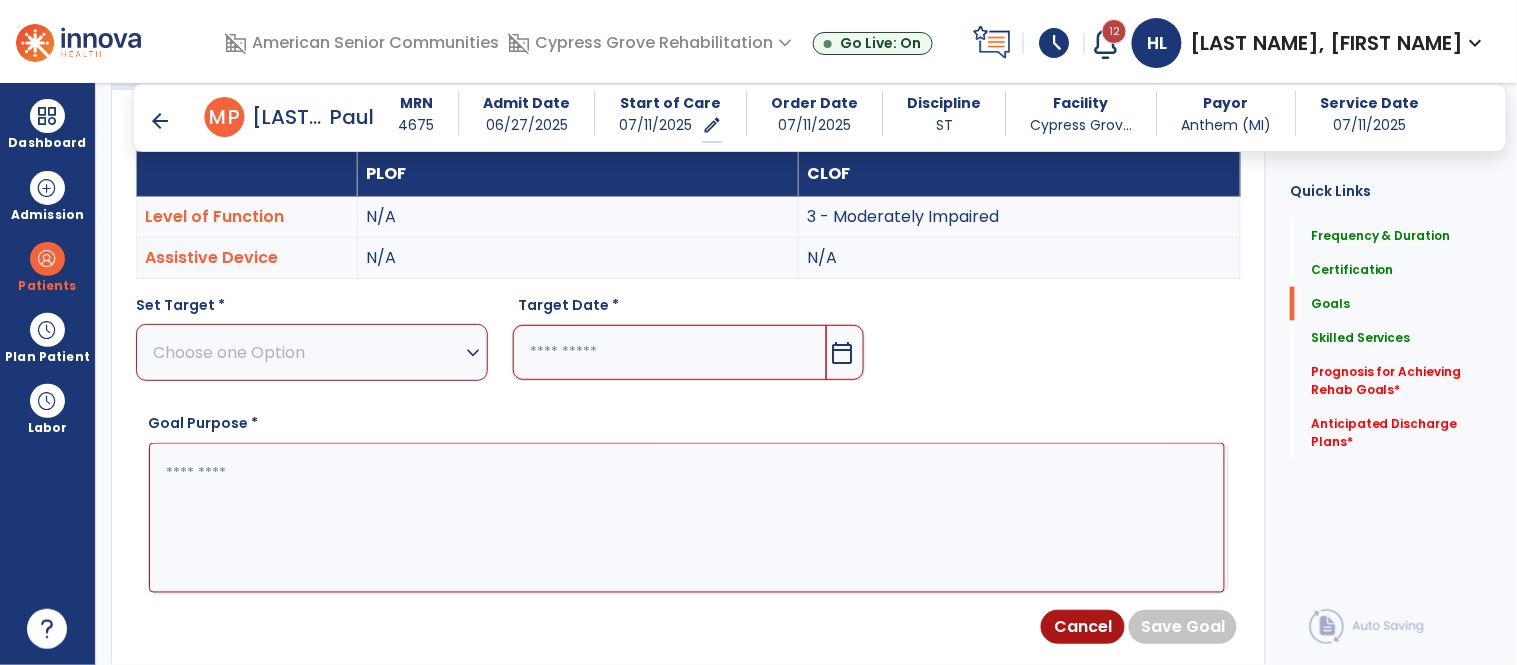 click on "Choose one Option   expand_more" at bounding box center [312, 352] 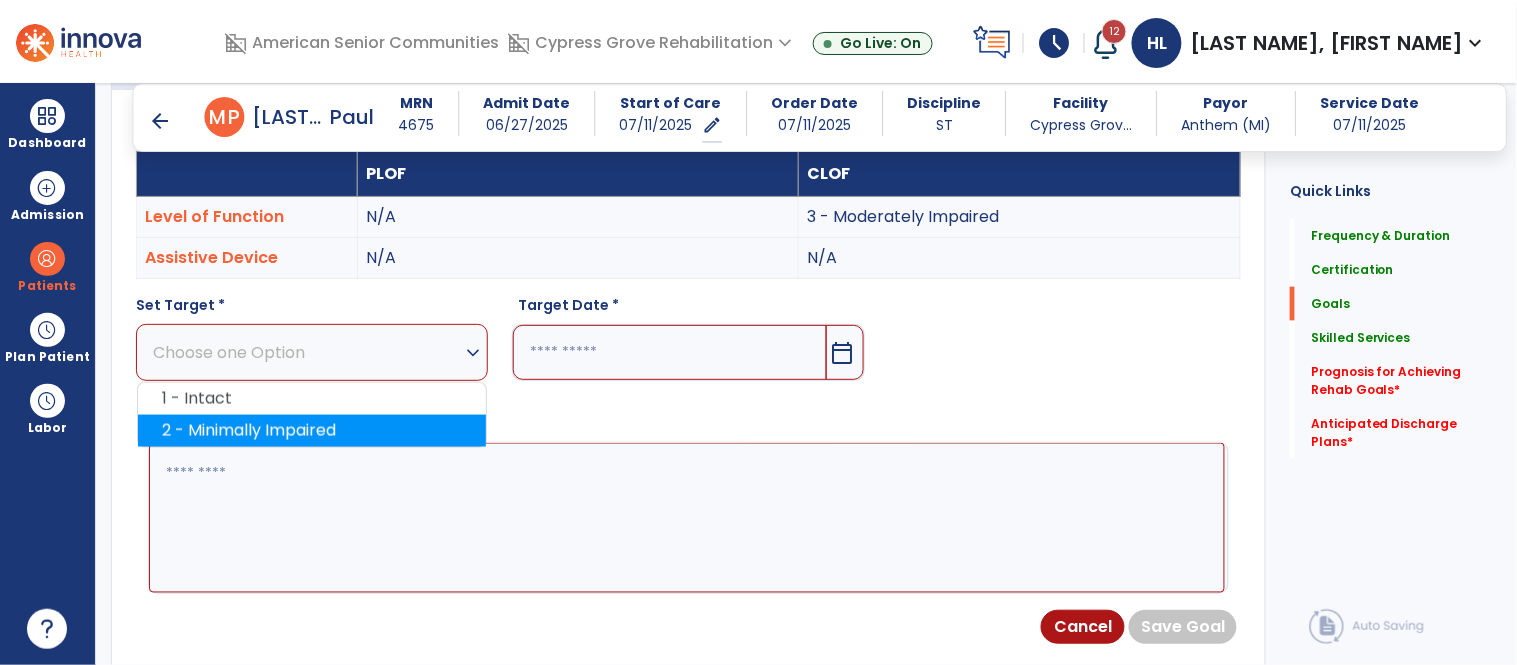 click on "2 - Minimally Impaired" at bounding box center (312, 431) 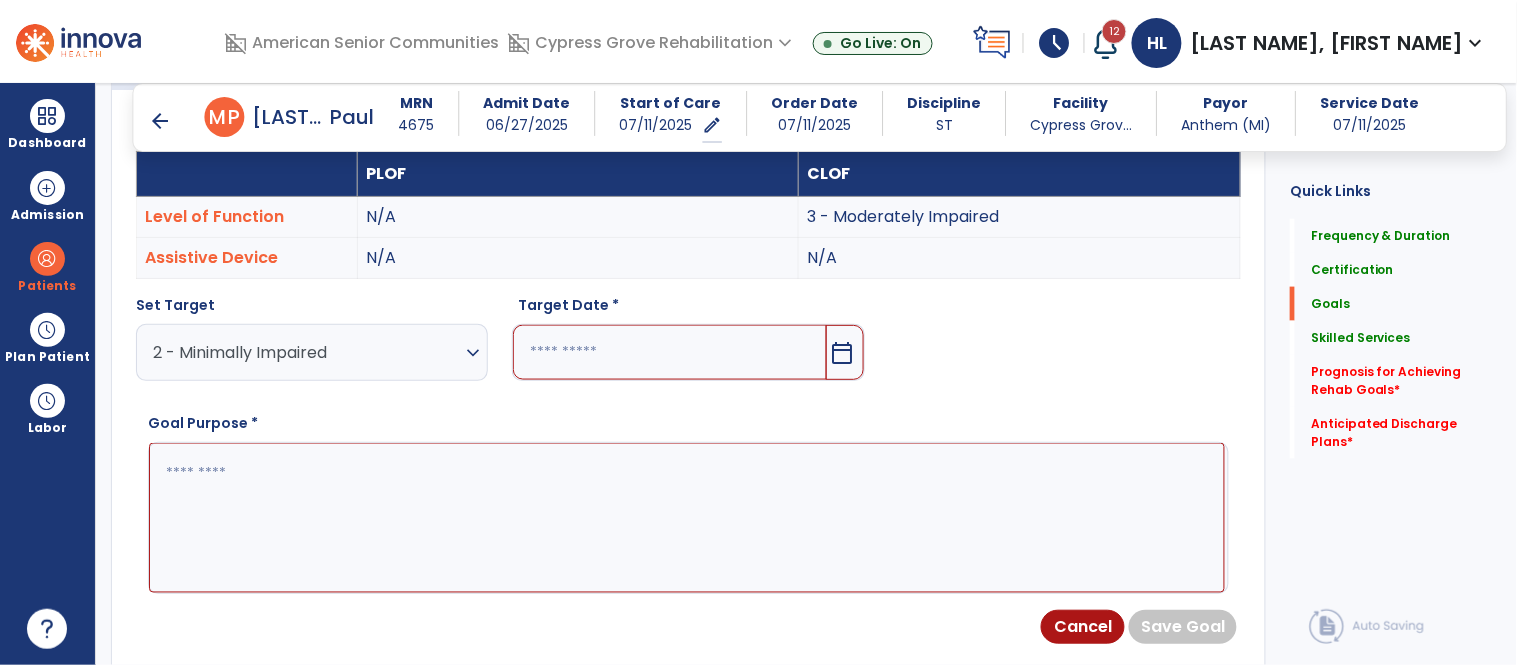 click at bounding box center [669, 352] 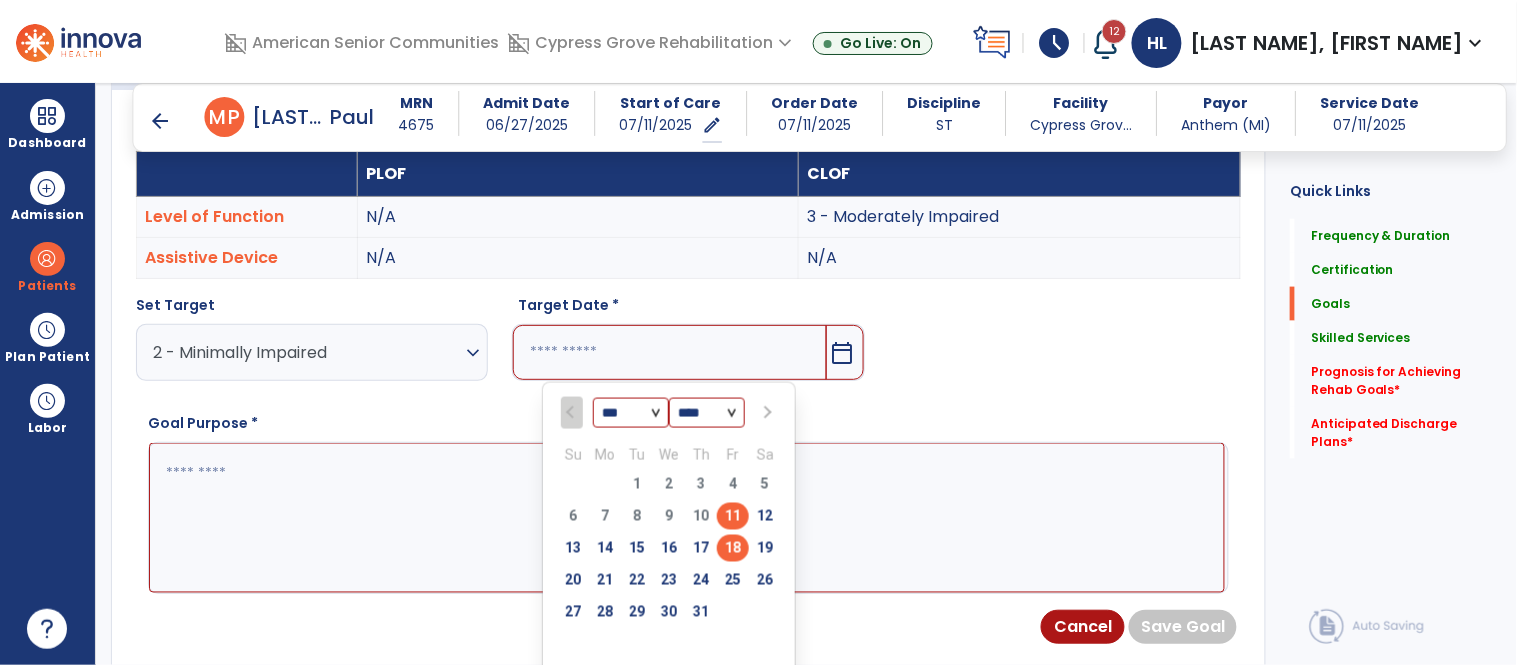 click on "18" at bounding box center (733, 548) 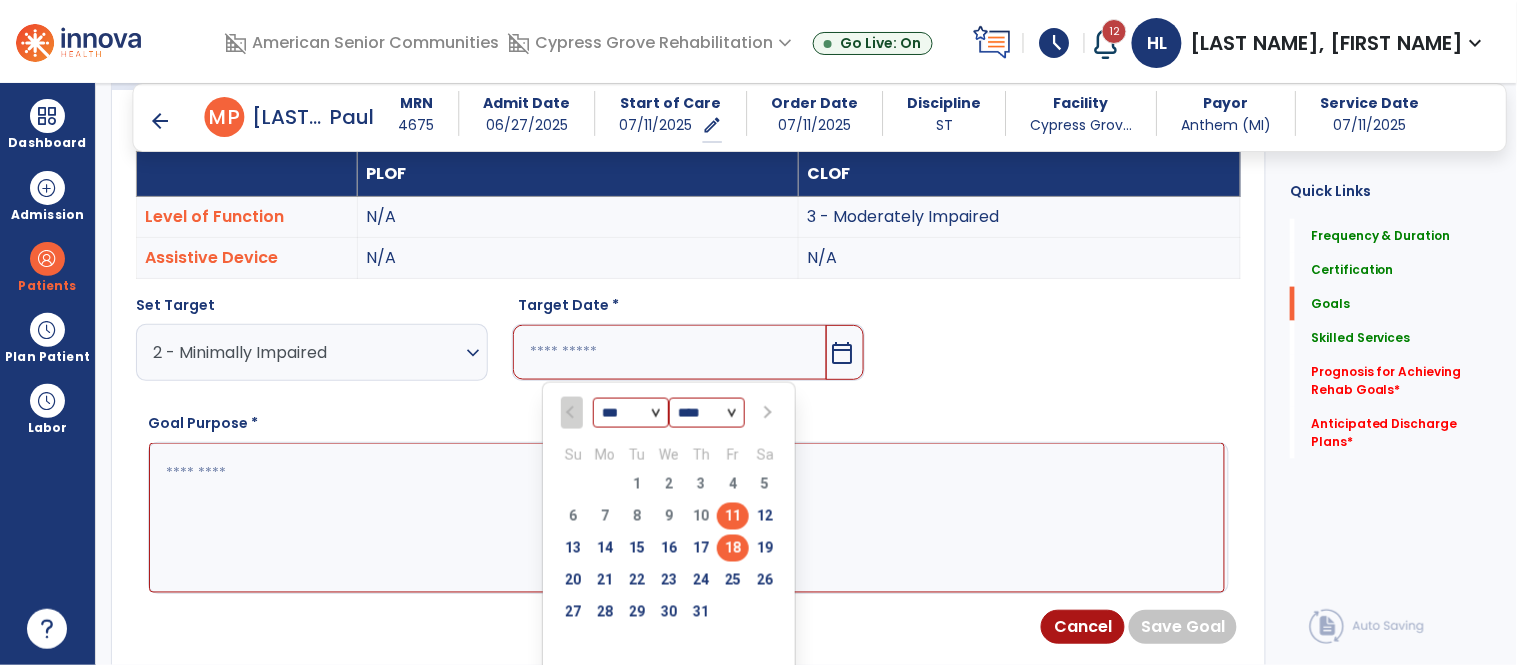 type on "*********" 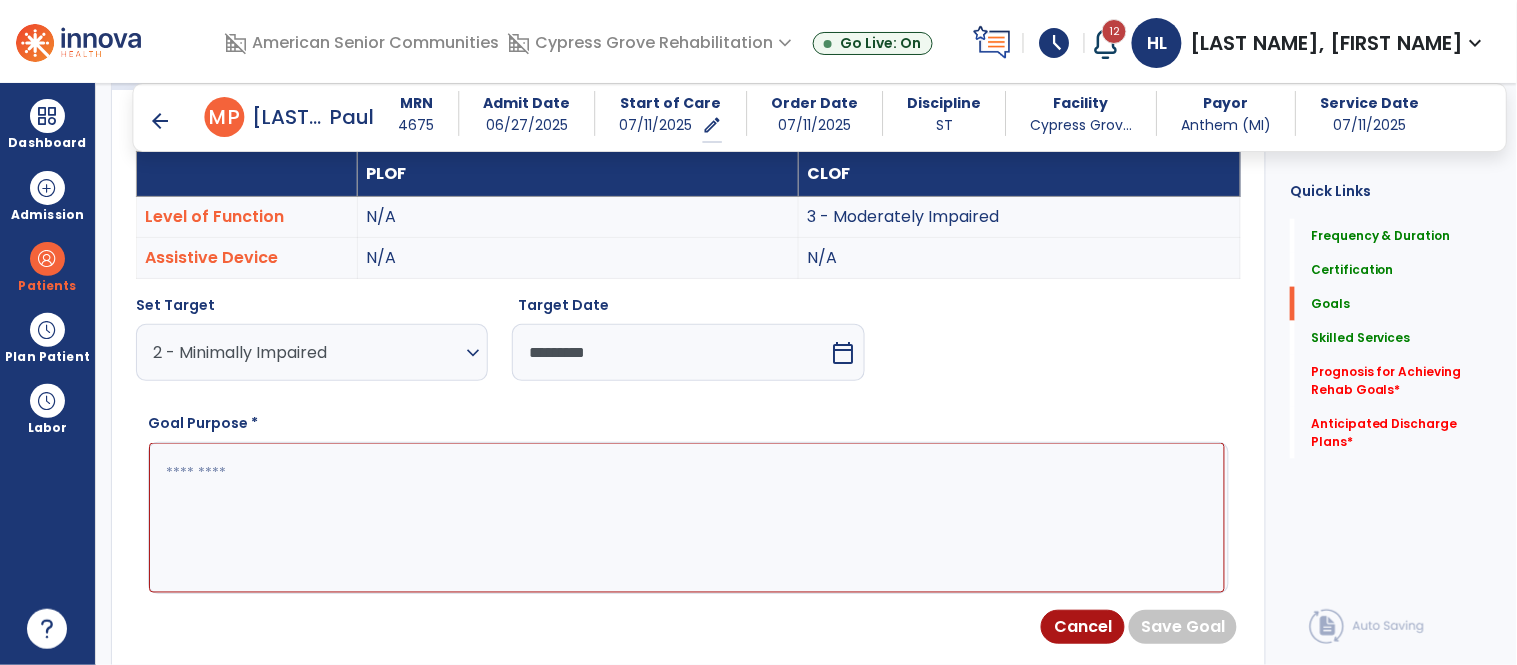 click at bounding box center (687, 518) 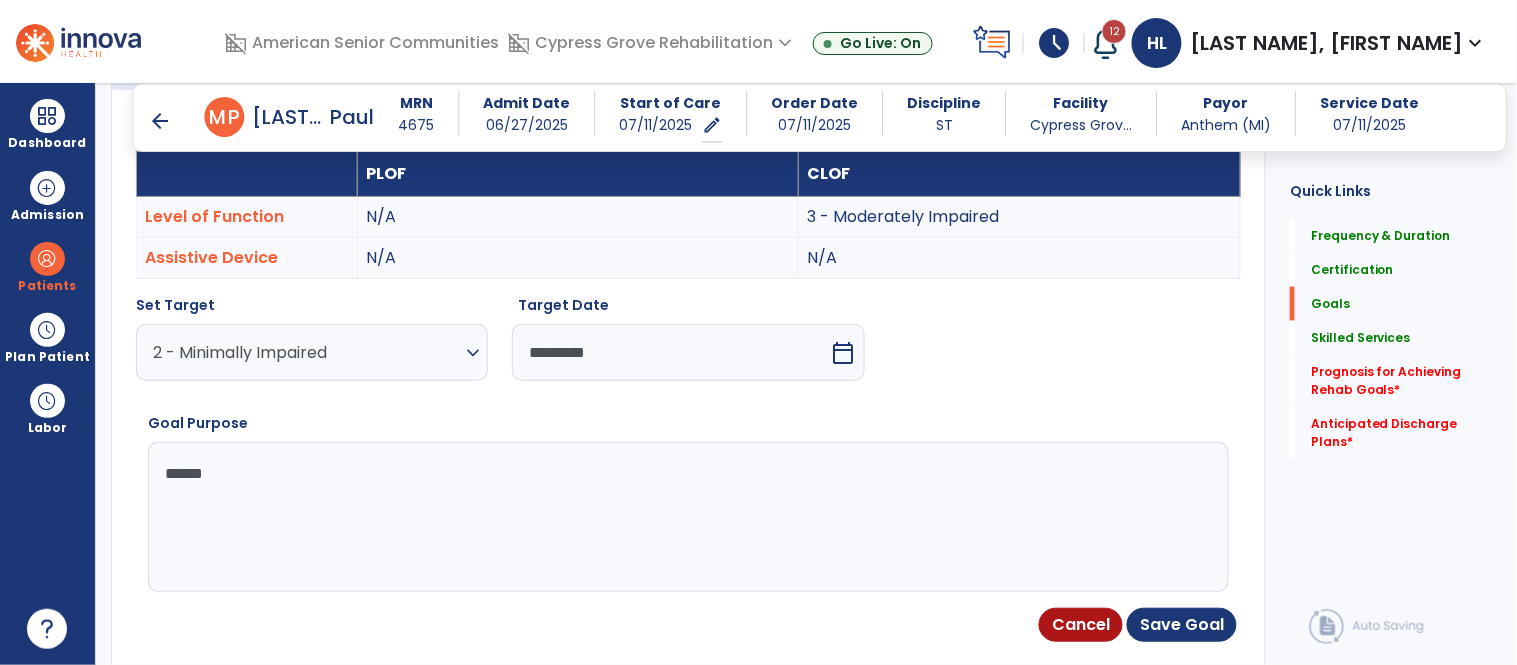 type on "******" 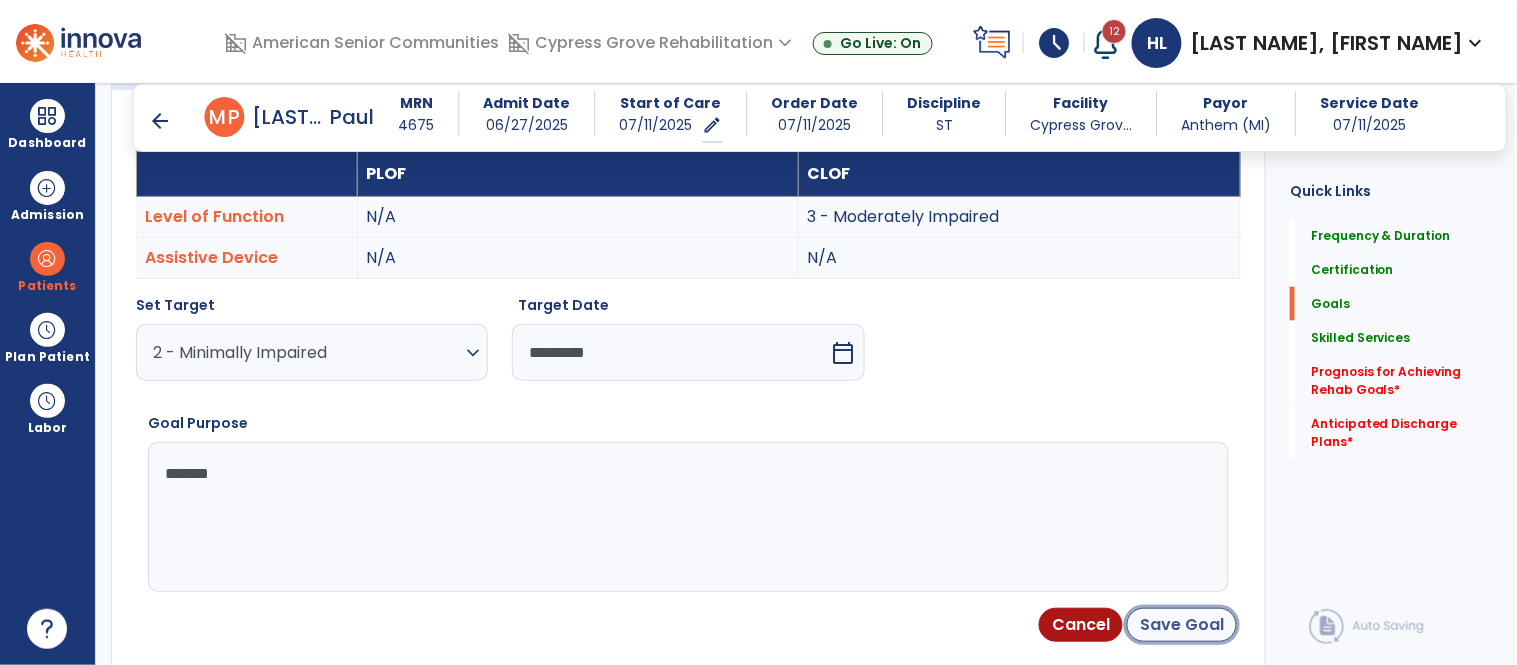 click on "Save Goal" at bounding box center [1182, 625] 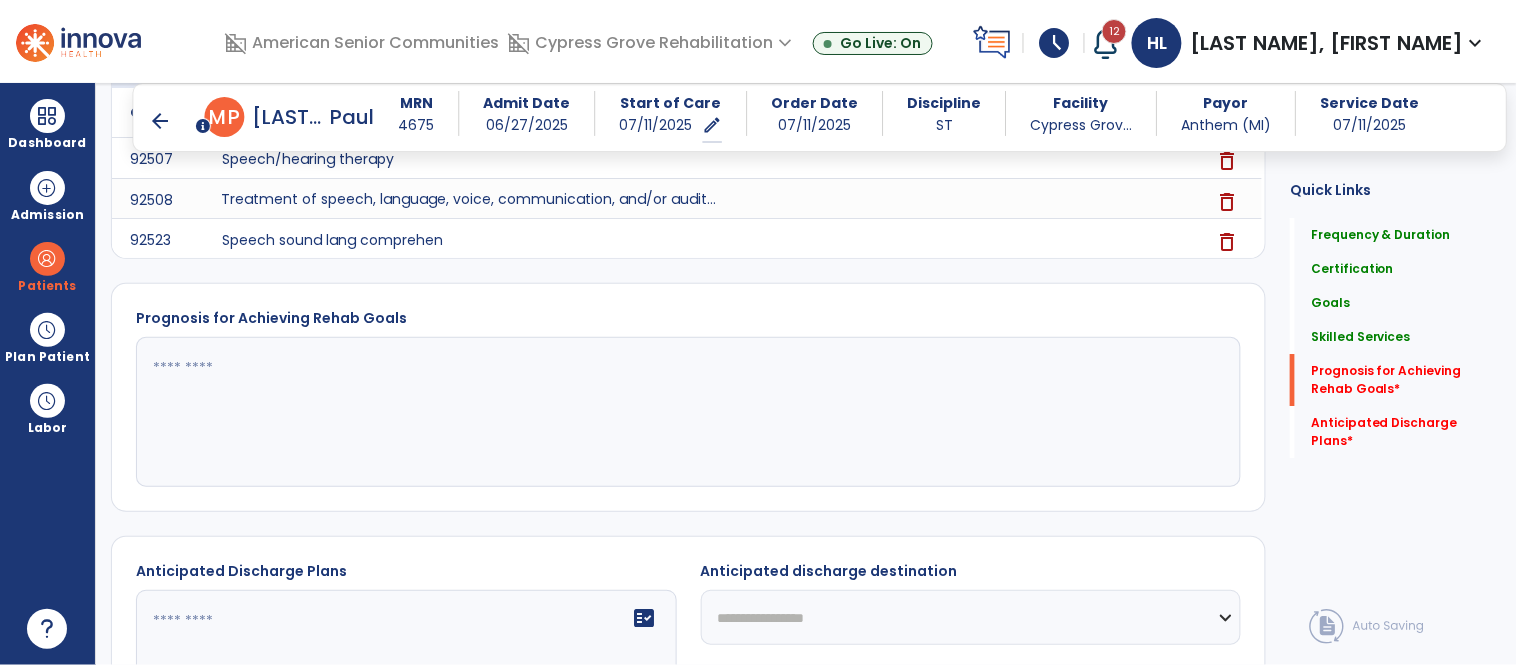 scroll, scrollTop: 1630, scrollLeft: 0, axis: vertical 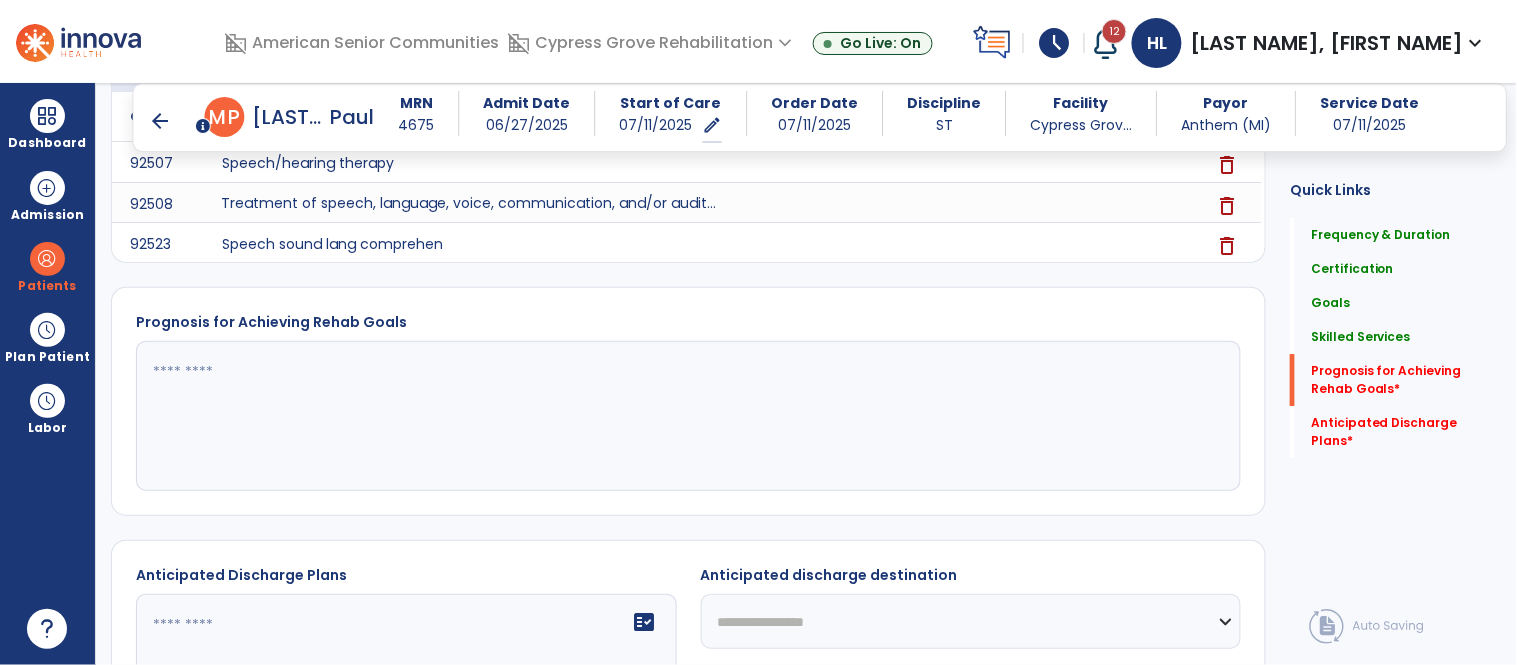 click 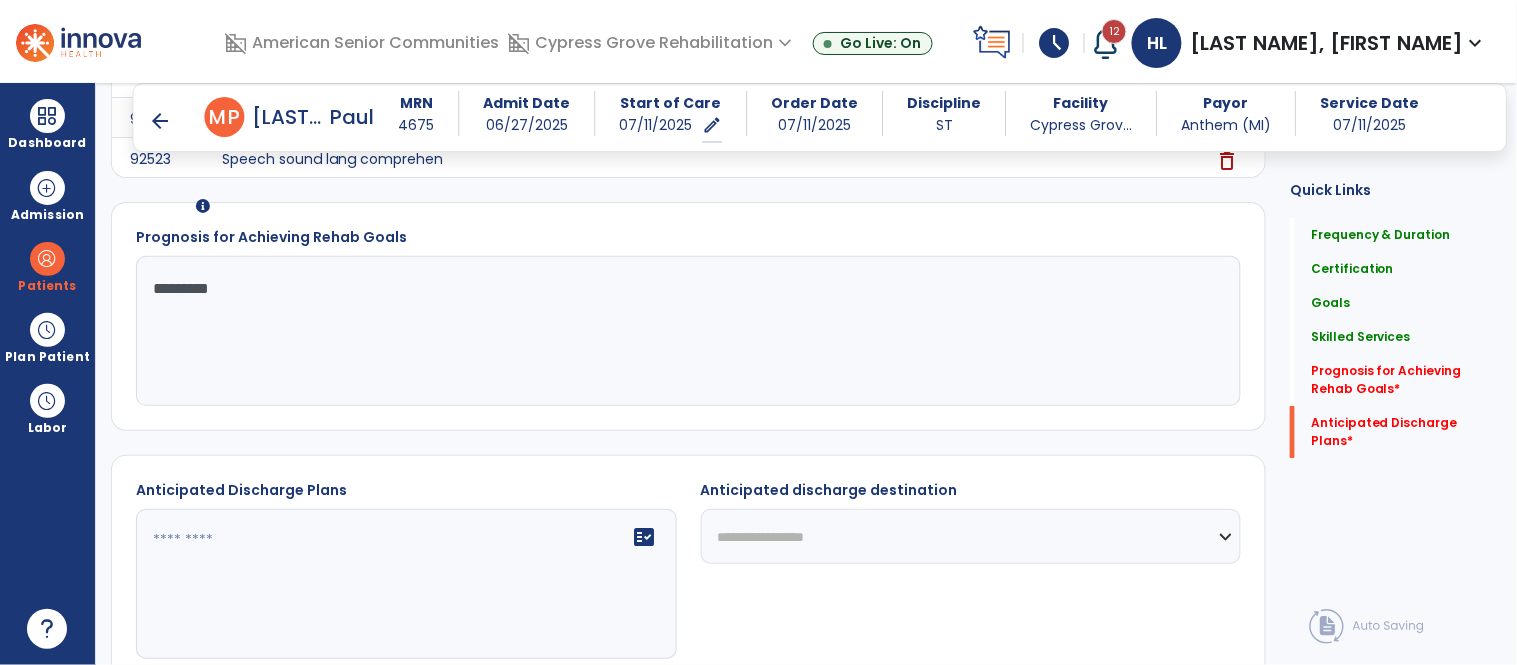 type on "*********" 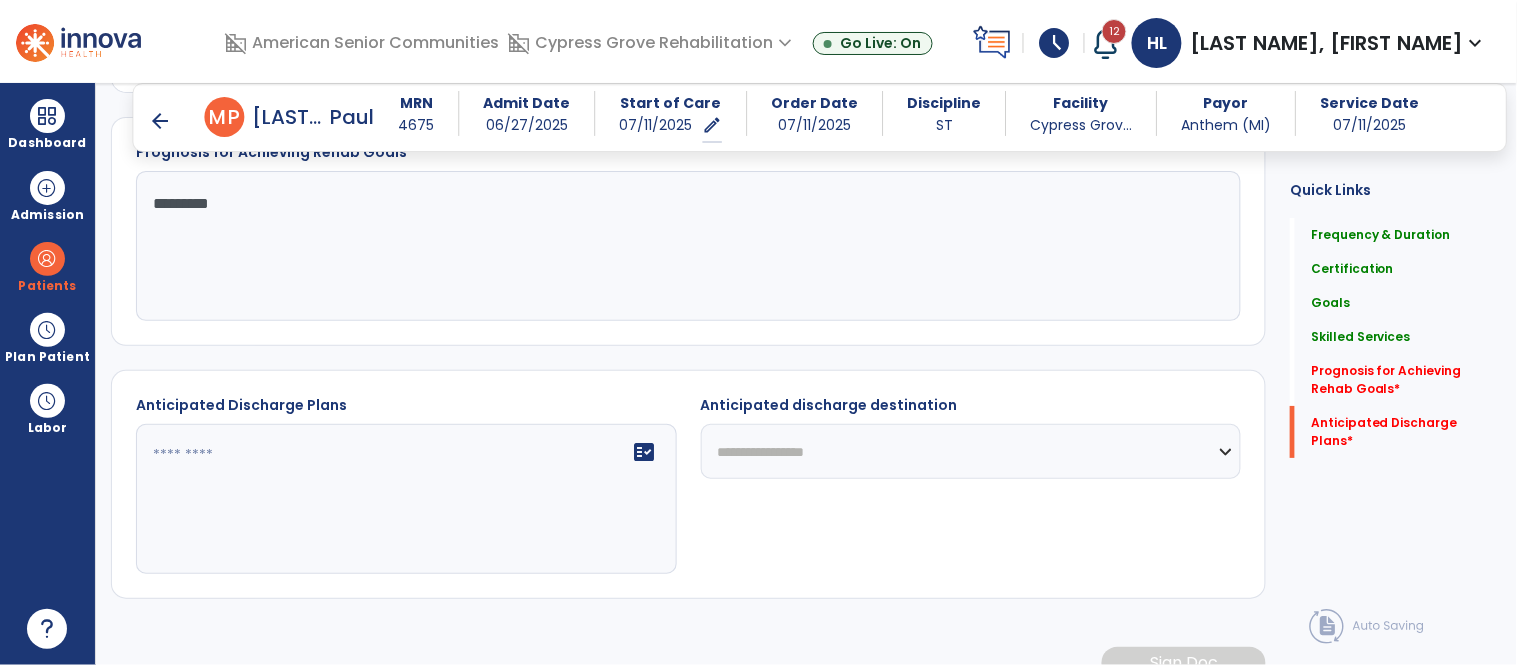 scroll, scrollTop: 1832, scrollLeft: 0, axis: vertical 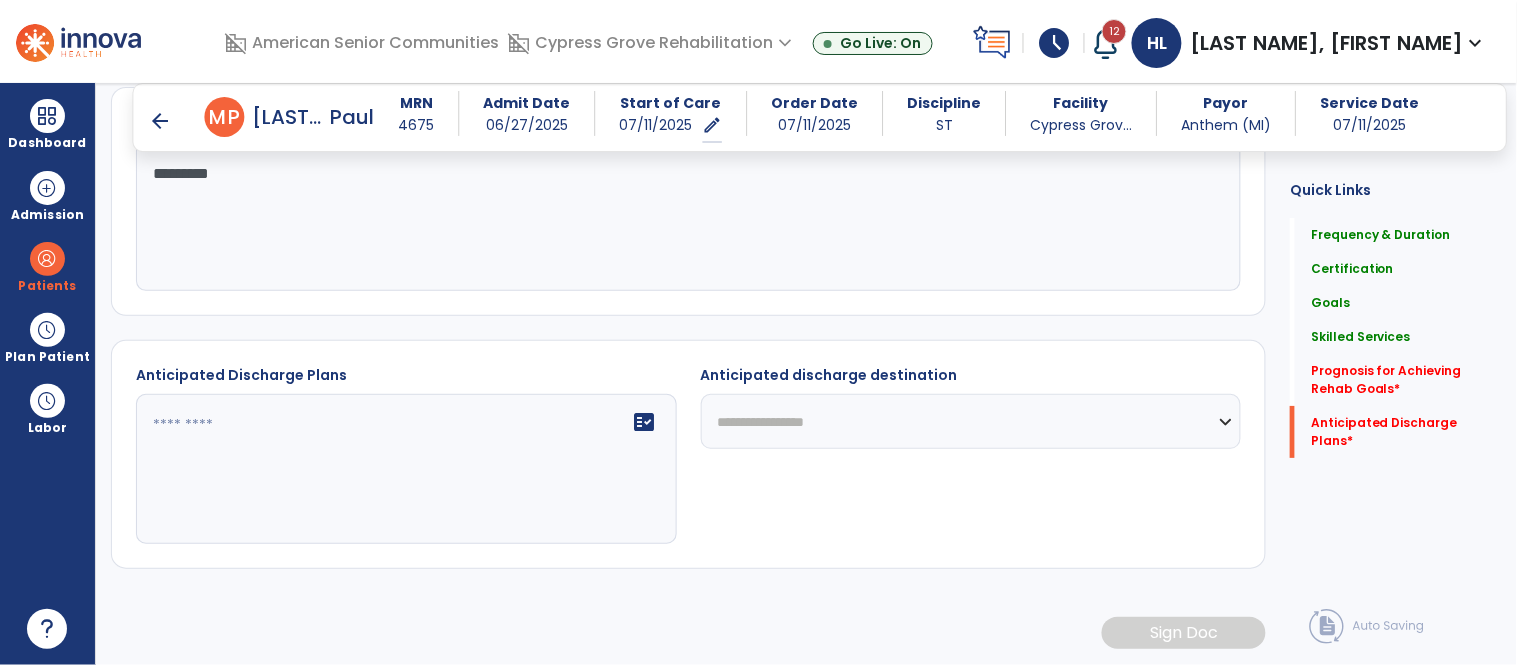 click 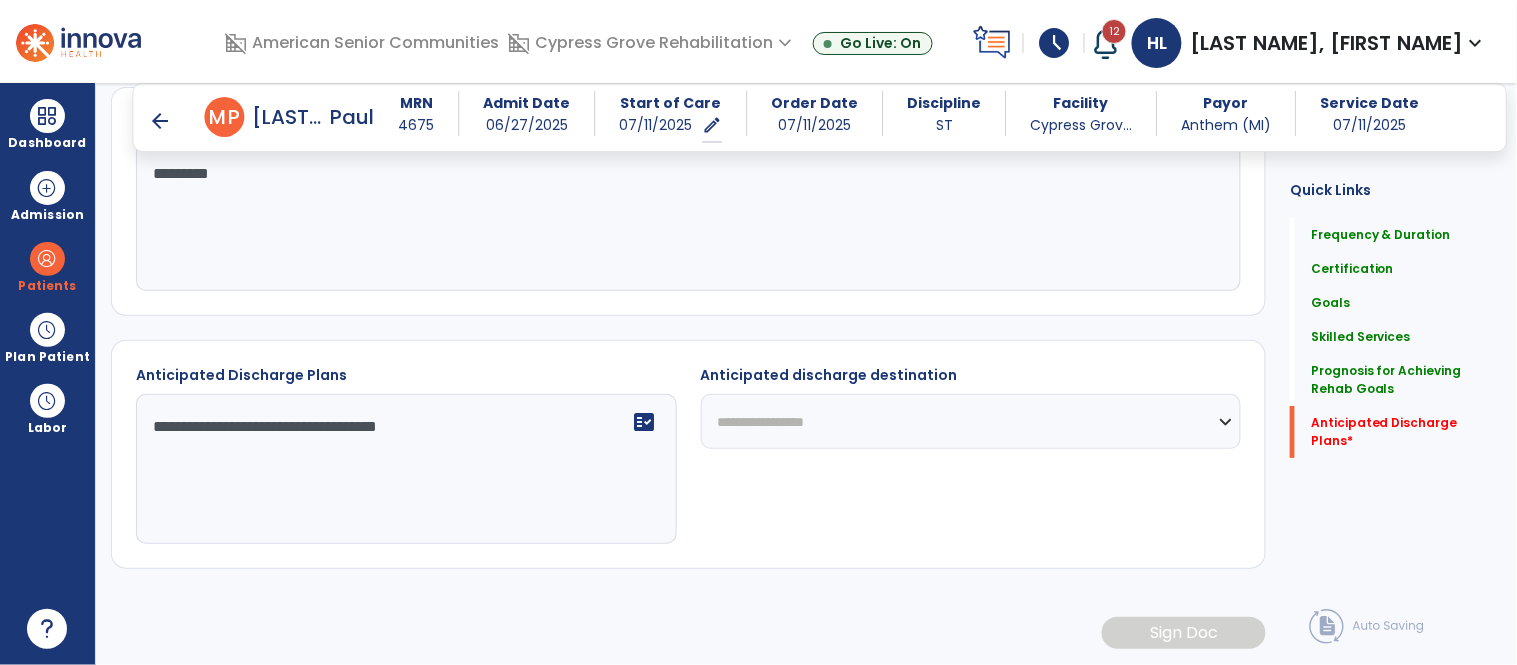 type on "**********" 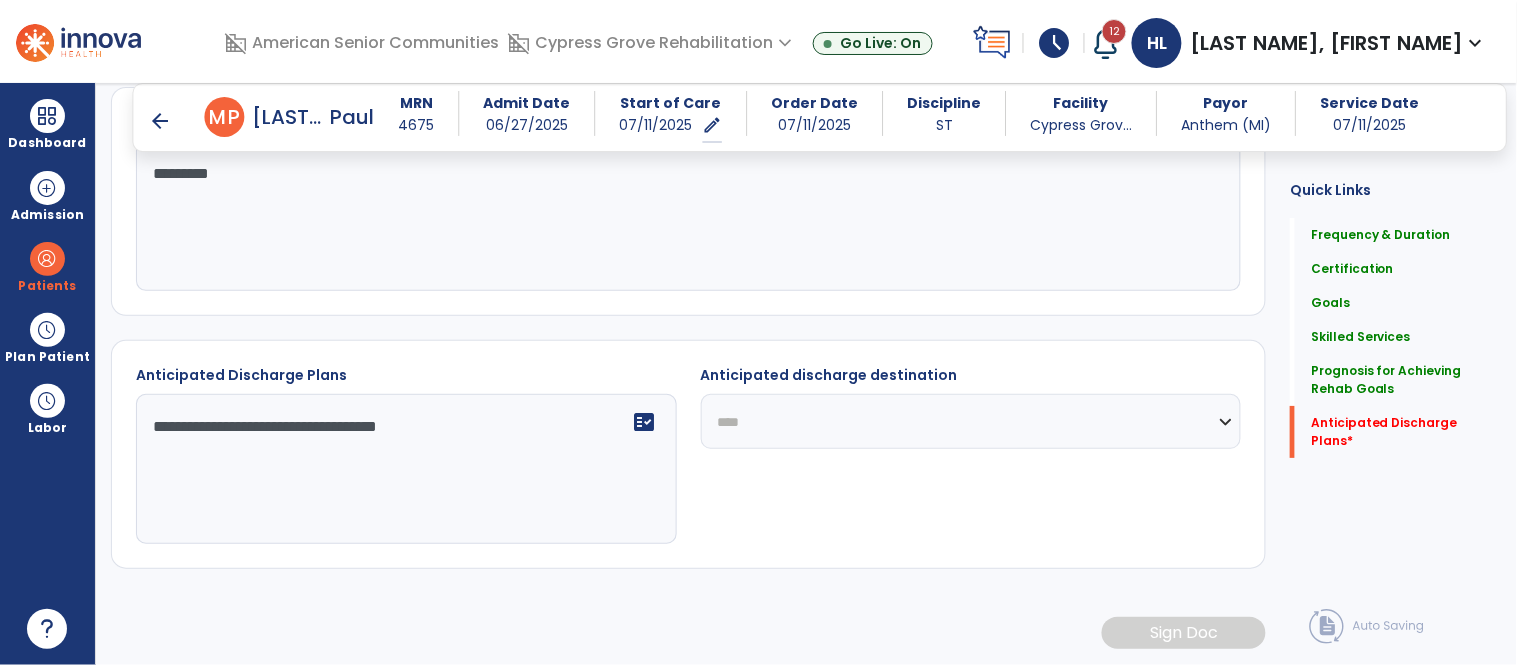 click on "**********" 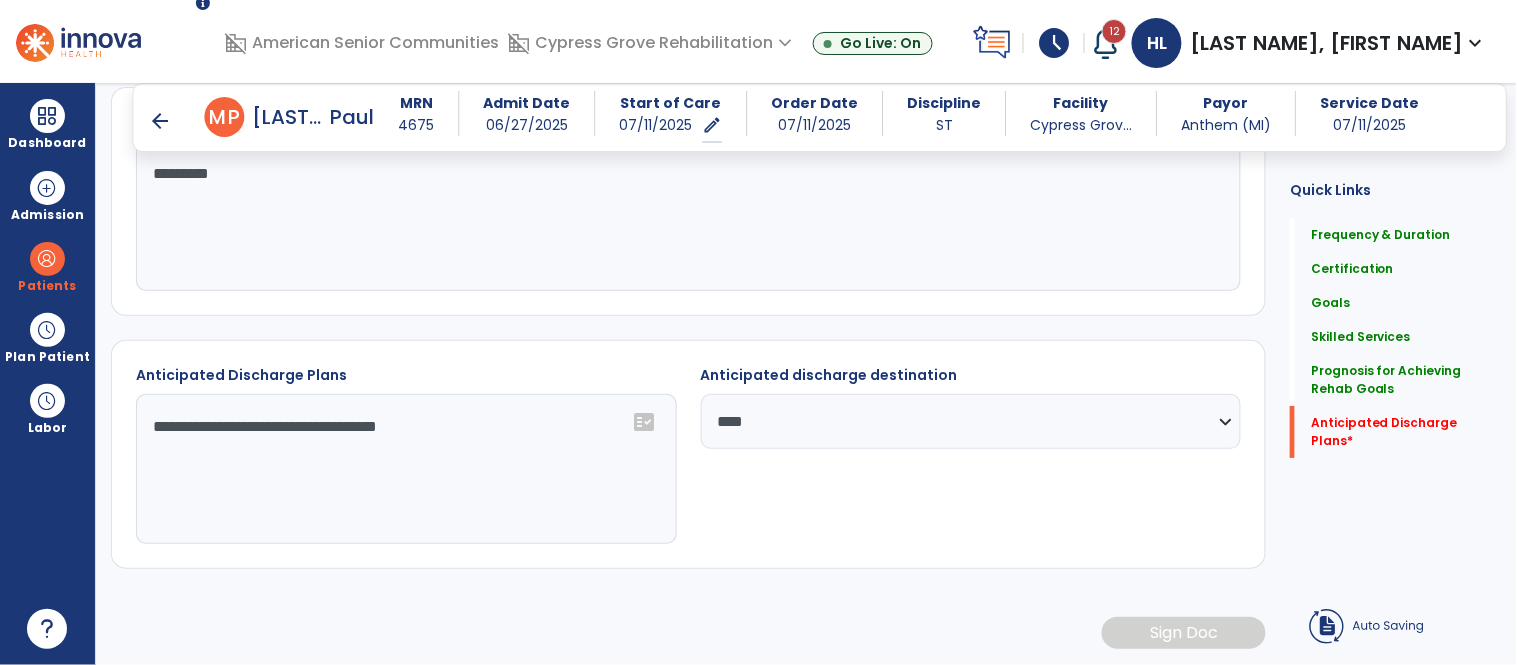 click on "**********" 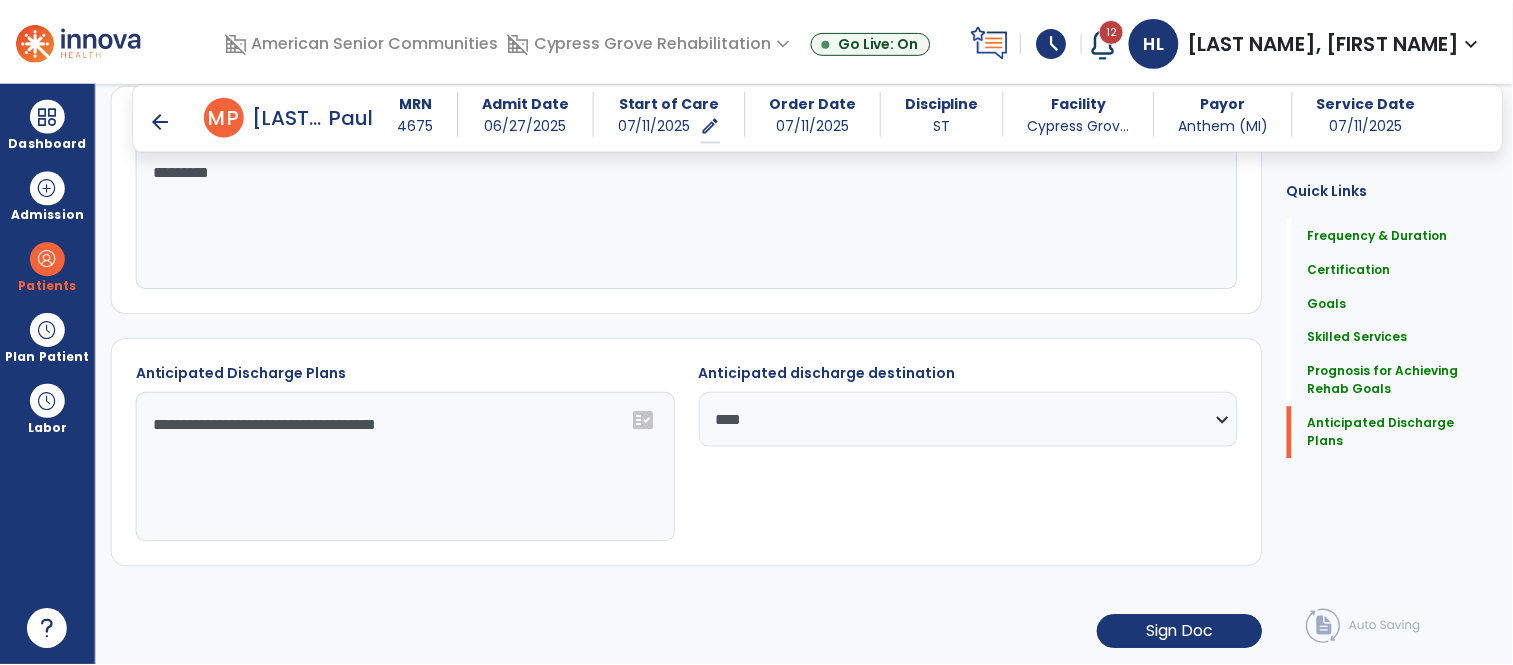 scroll, scrollTop: 1832, scrollLeft: 0, axis: vertical 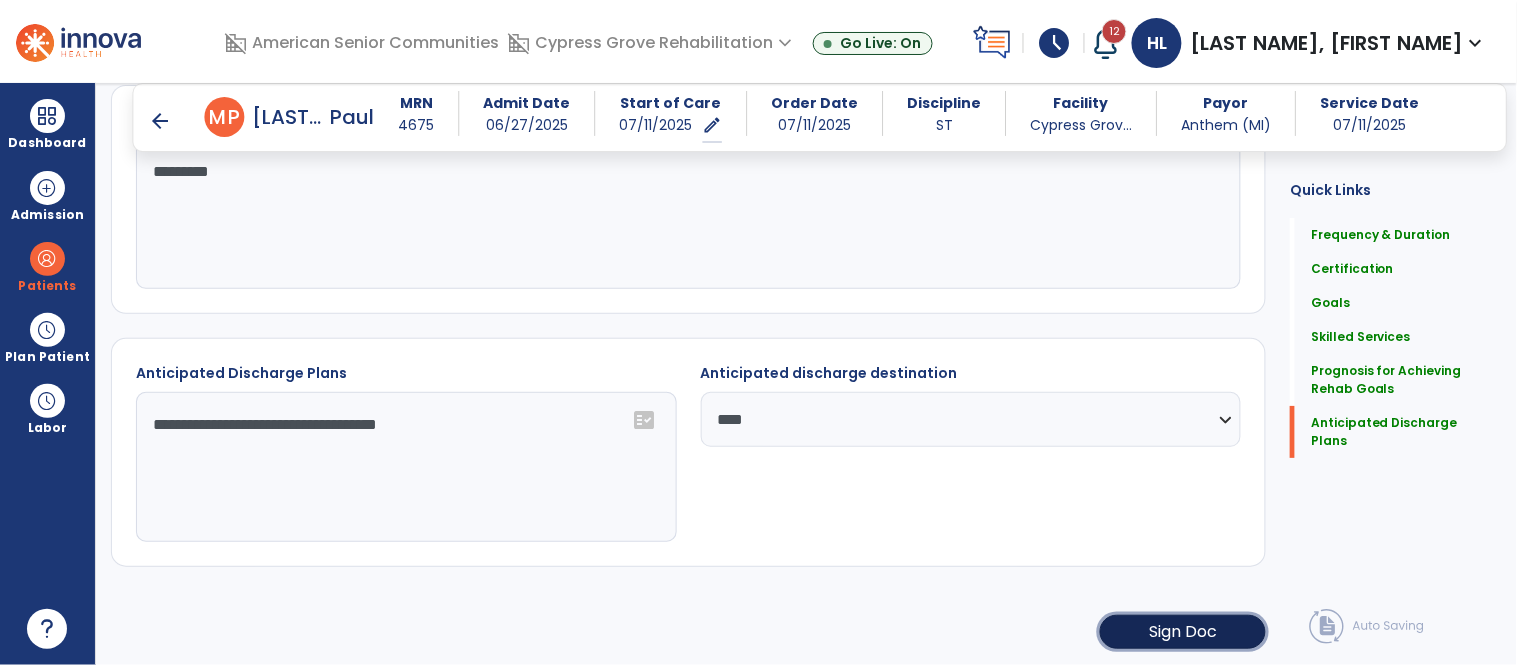 click on "Sign Doc" 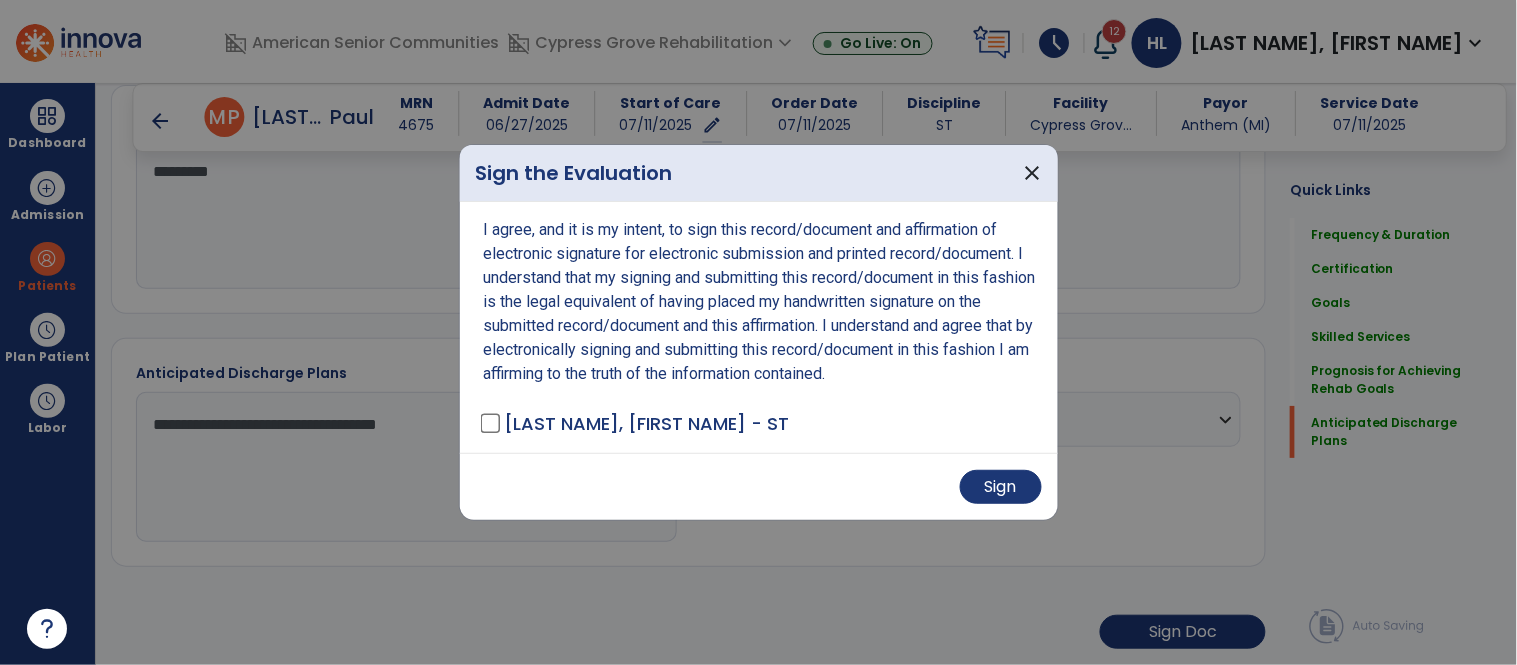 click on "Sign" at bounding box center (1001, 487) 